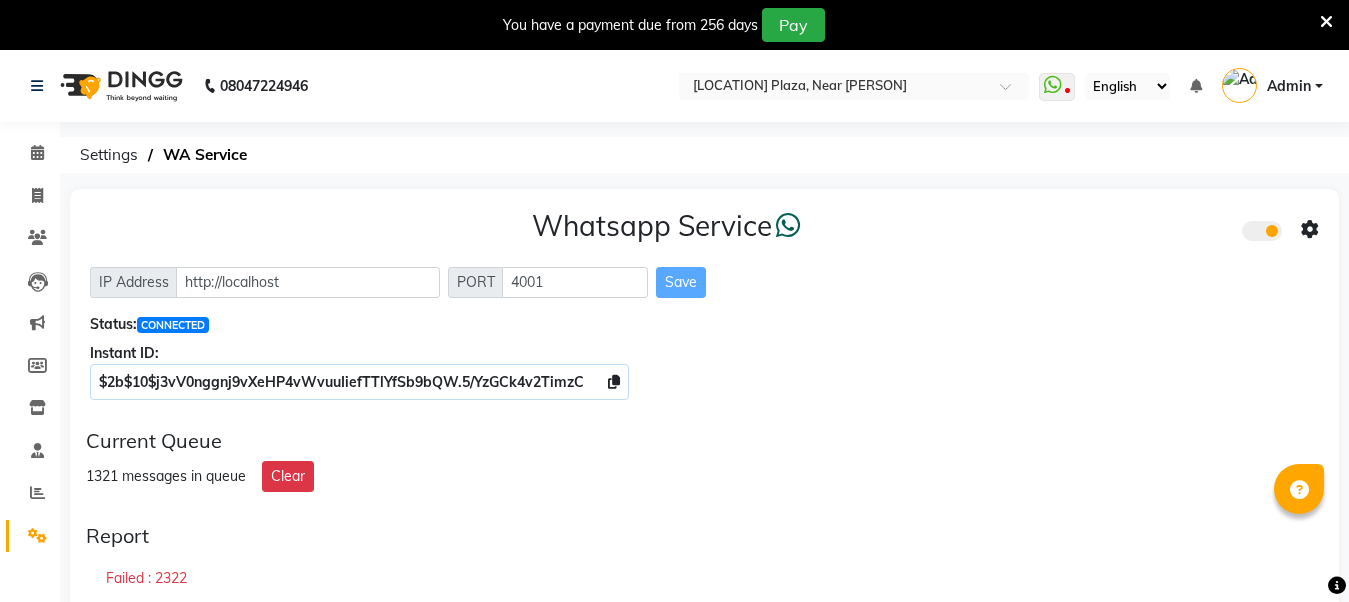 scroll, scrollTop: 402, scrollLeft: 0, axis: vertical 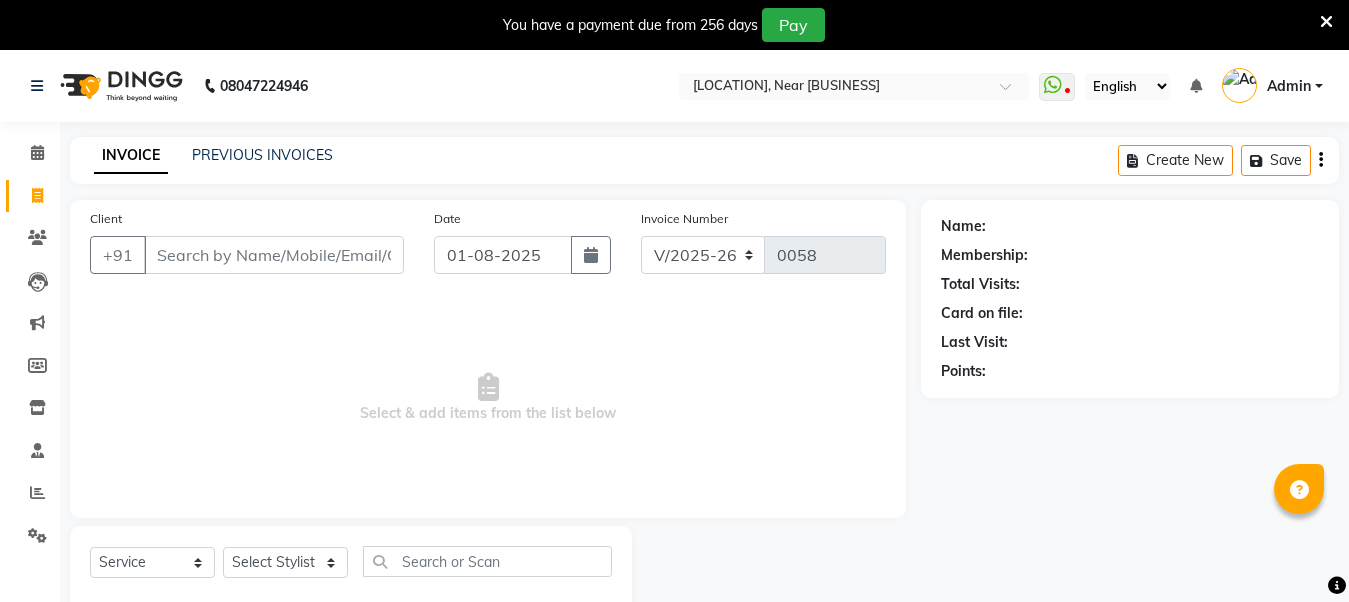 select on "5103" 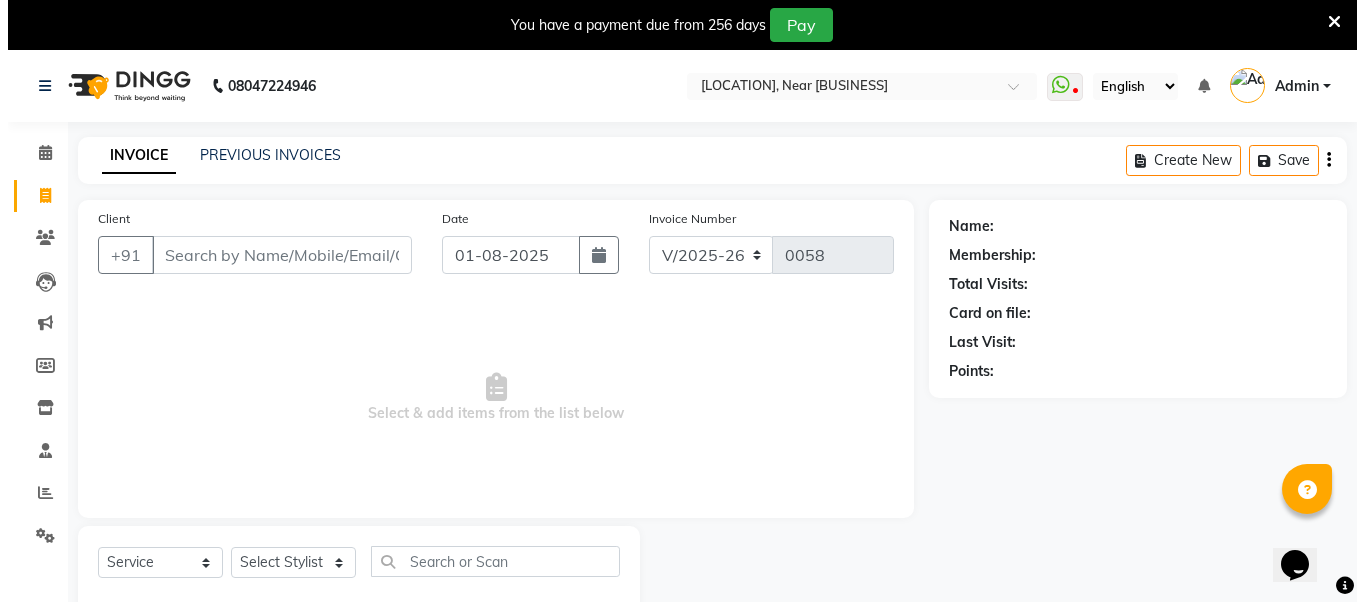 scroll, scrollTop: 0, scrollLeft: 0, axis: both 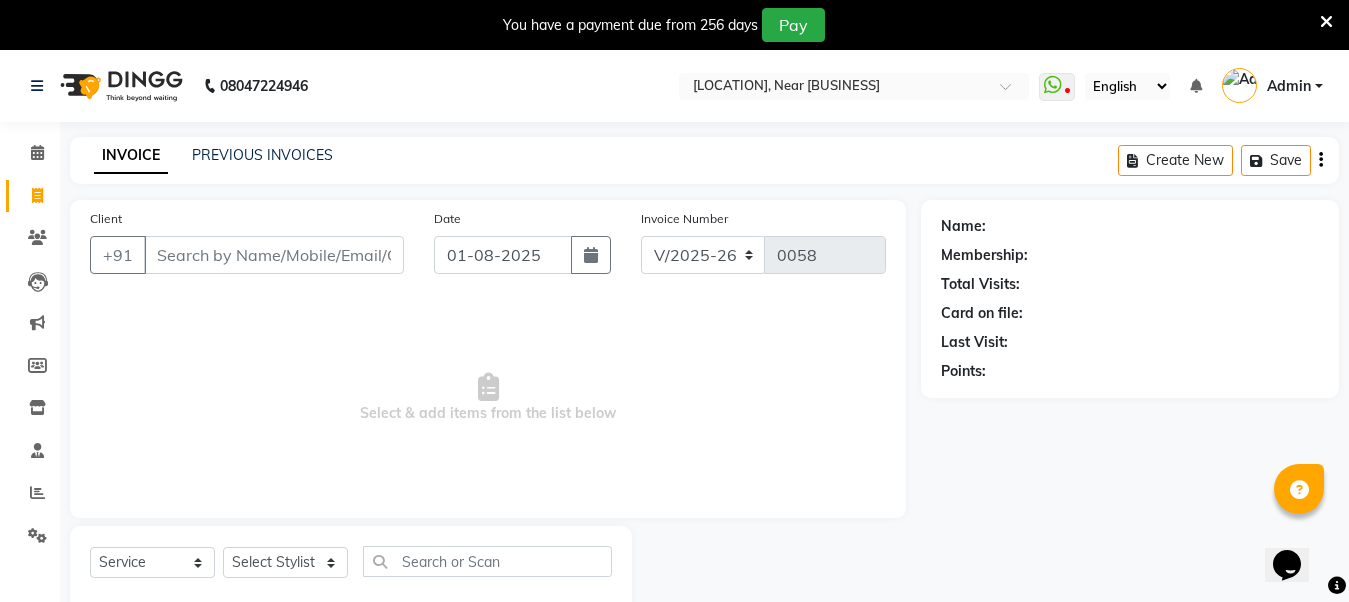 click on "Client" at bounding box center (274, 255) 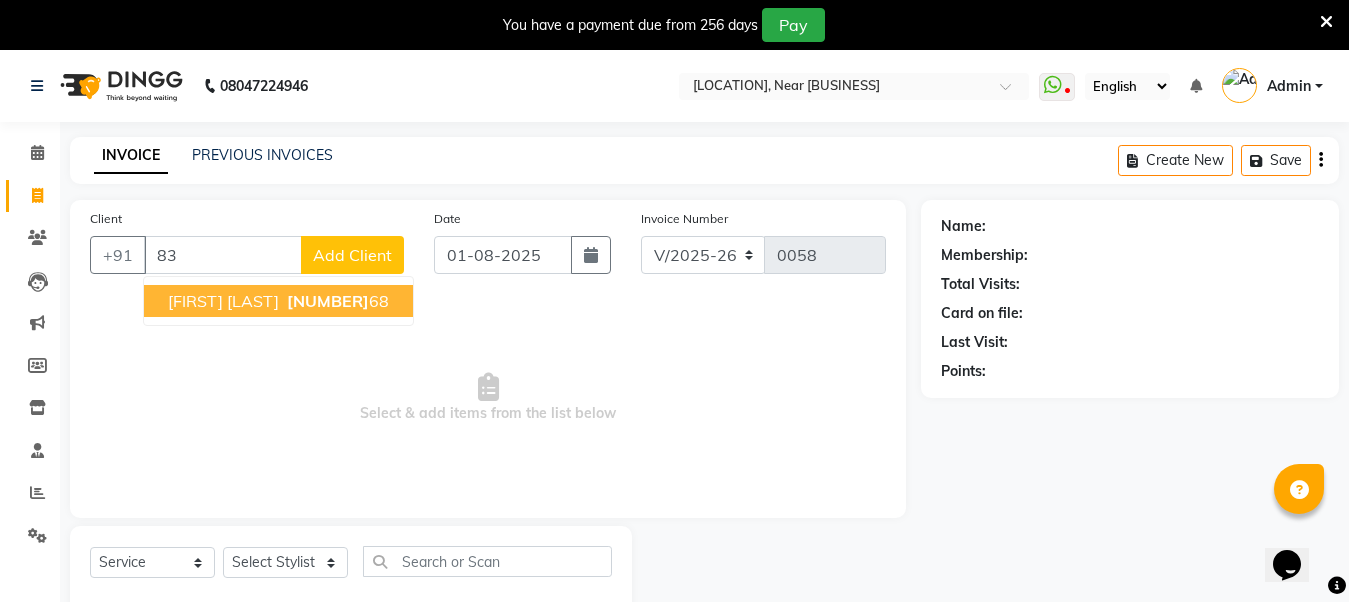 type on "8" 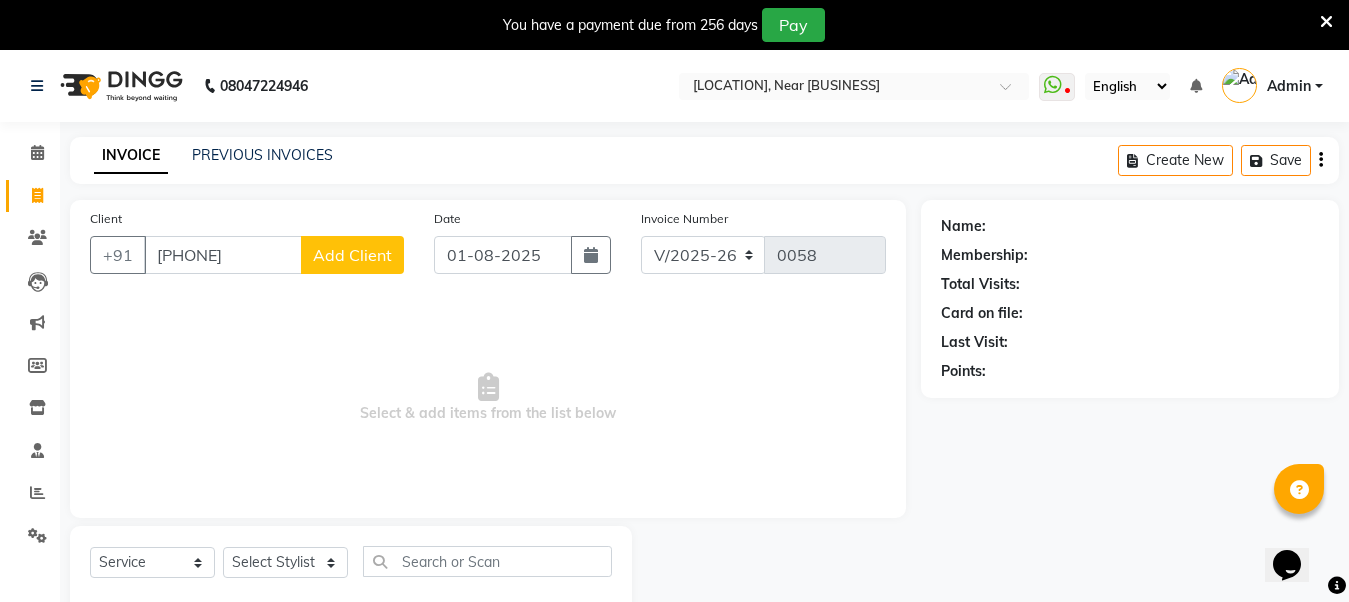 type on "[PHONE]" 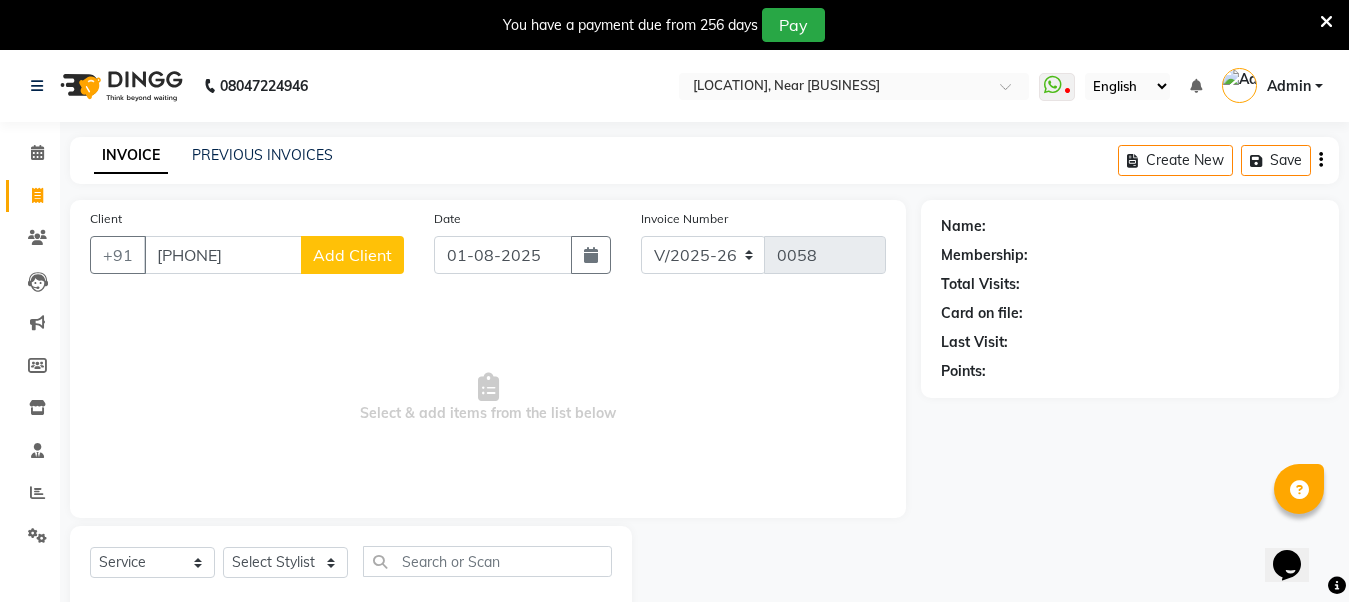 click on "Add Client" 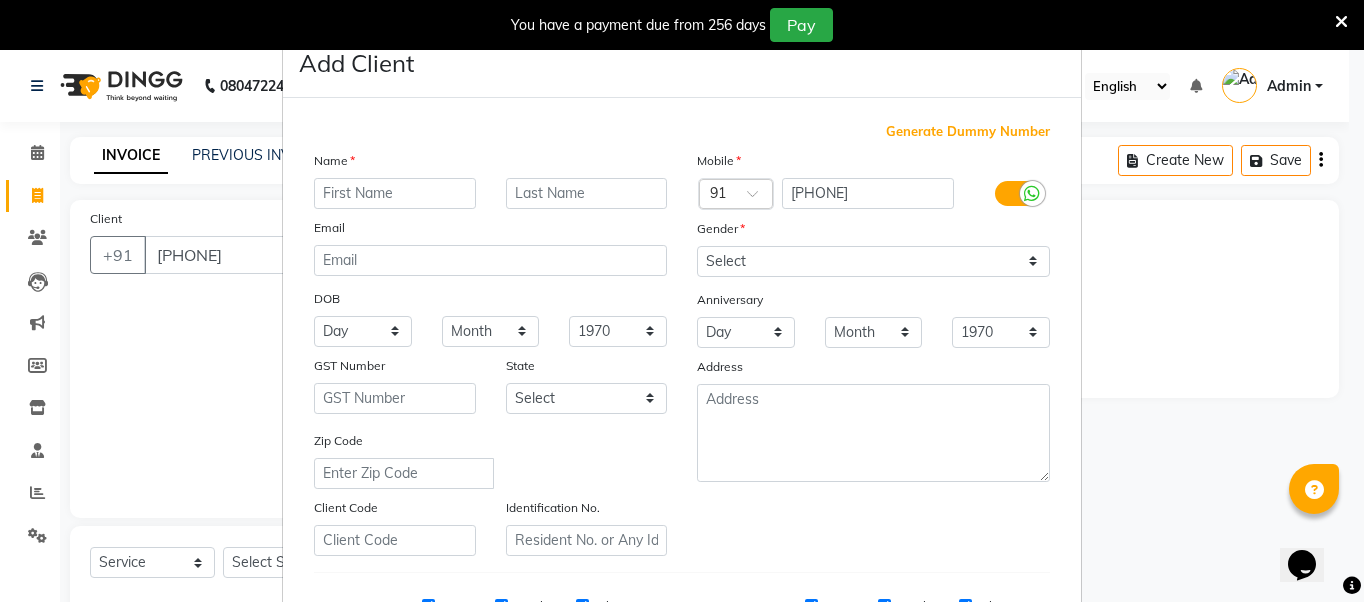 click at bounding box center (395, 193) 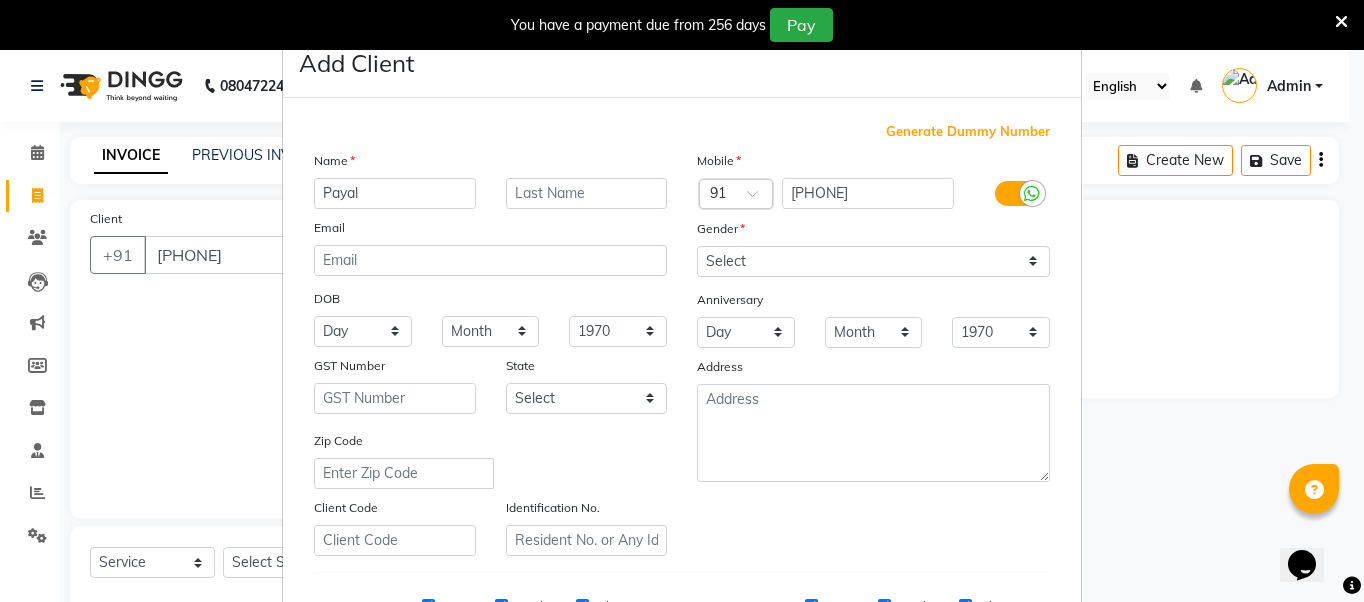 type on "Payal" 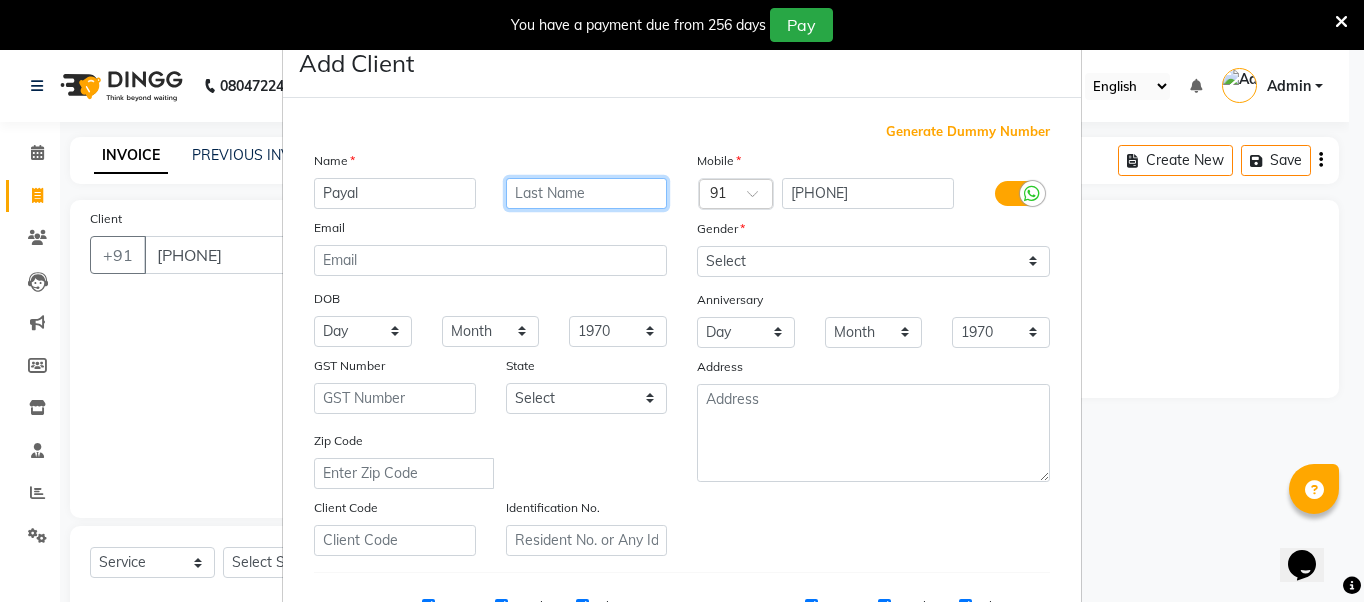 click at bounding box center [587, 193] 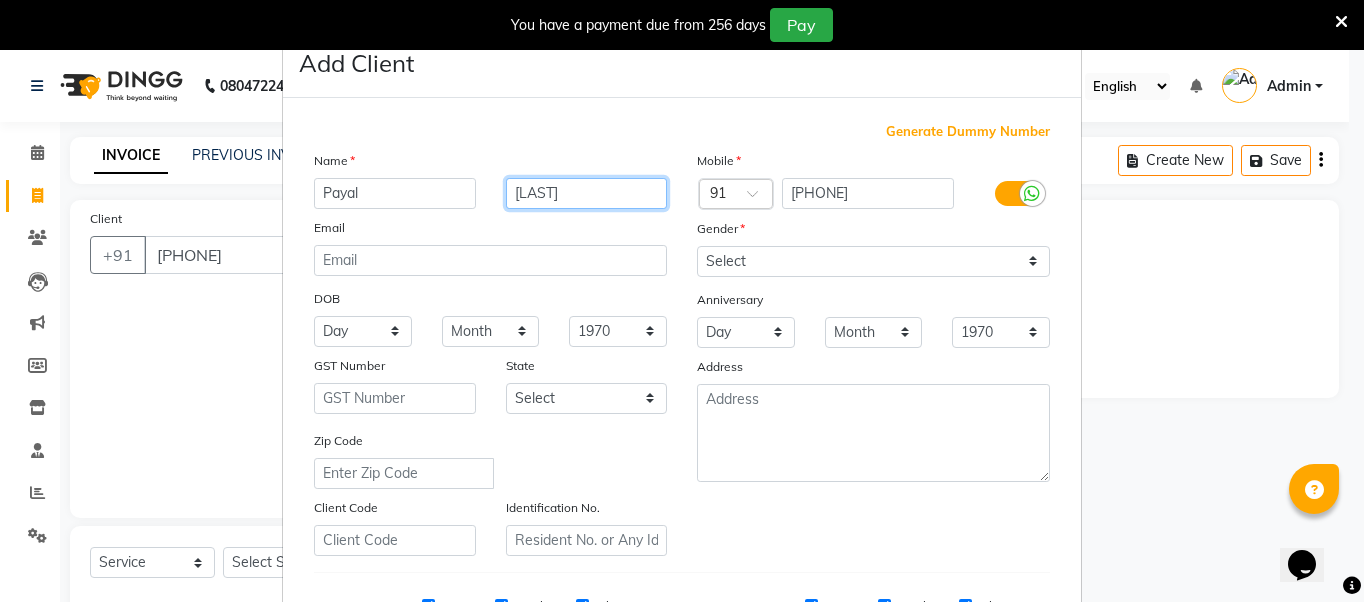 type on "[LAST]" 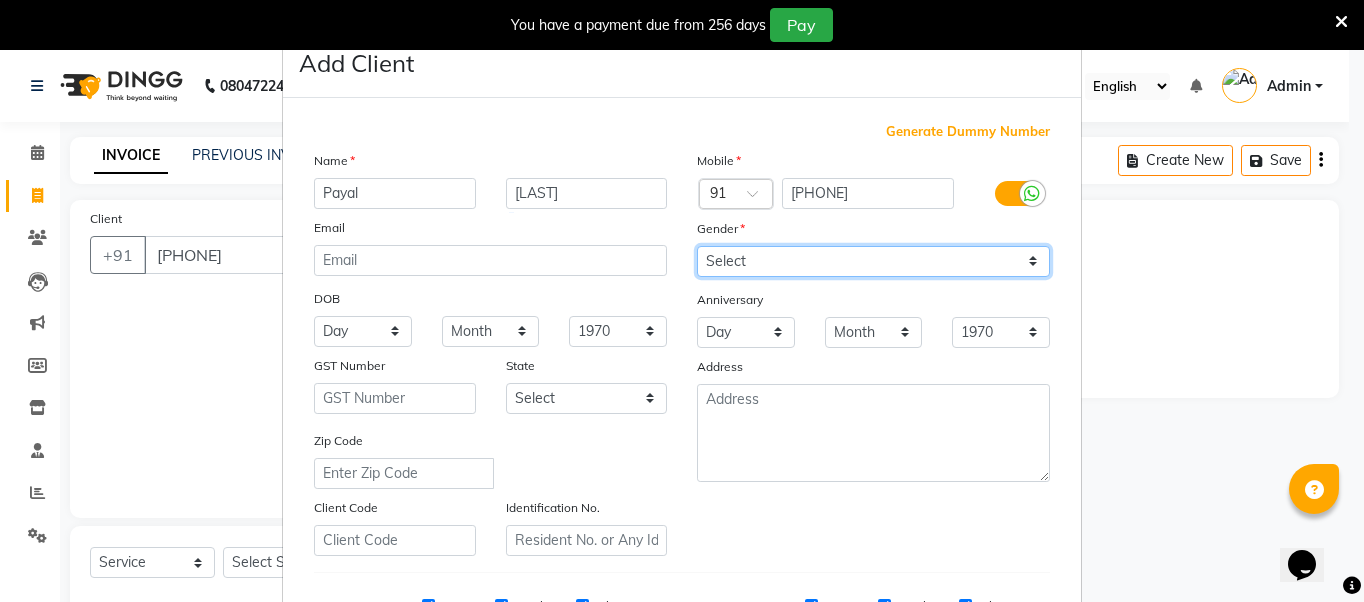 drag, startPoint x: 748, startPoint y: 254, endPoint x: 748, endPoint y: 271, distance: 17 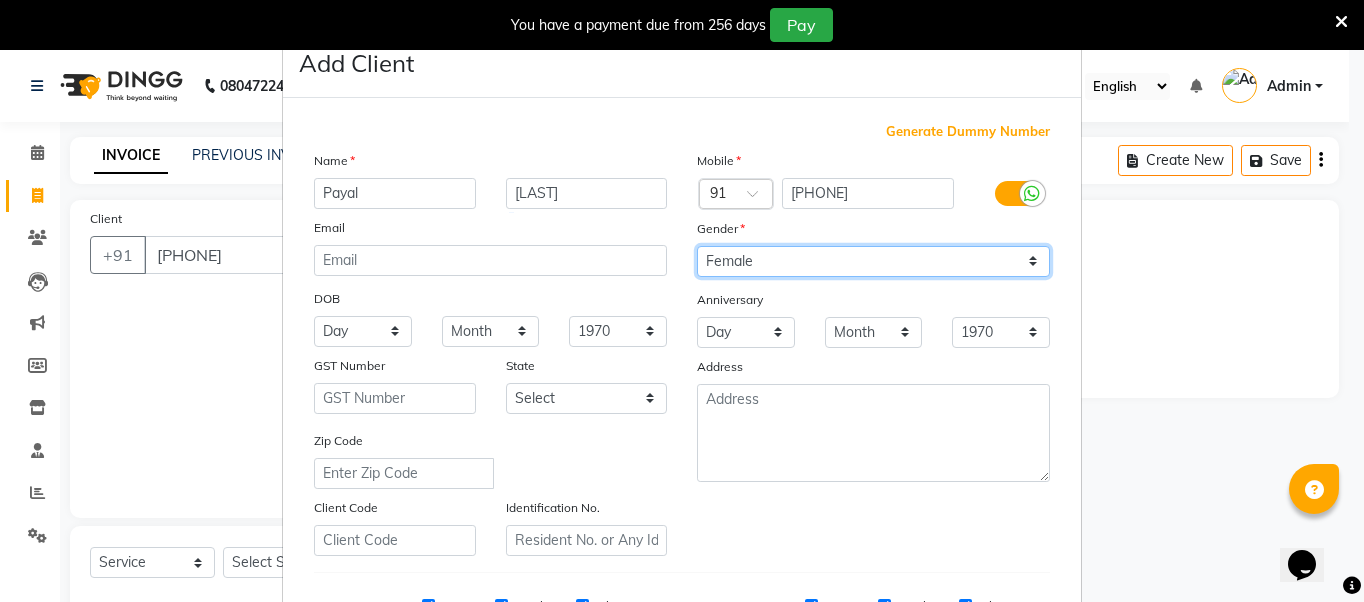 click on "Select Male Female Other Prefer Not To Say" at bounding box center [873, 261] 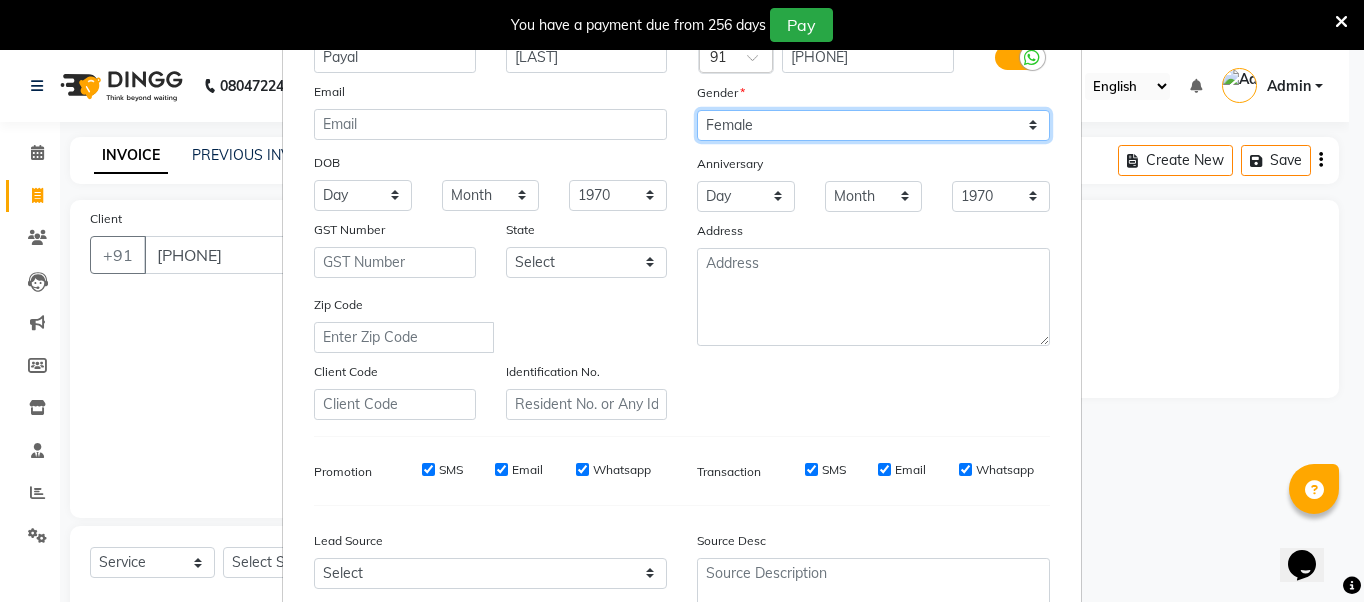 scroll, scrollTop: 321, scrollLeft: 0, axis: vertical 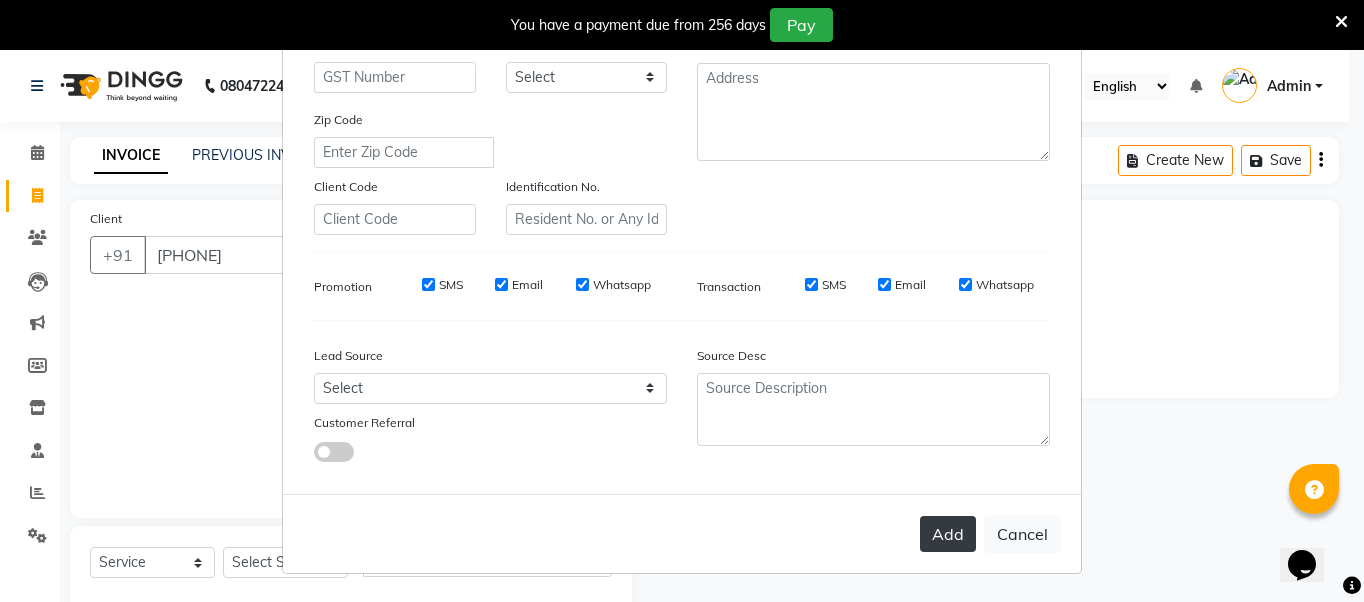 click on "Add" at bounding box center (948, 534) 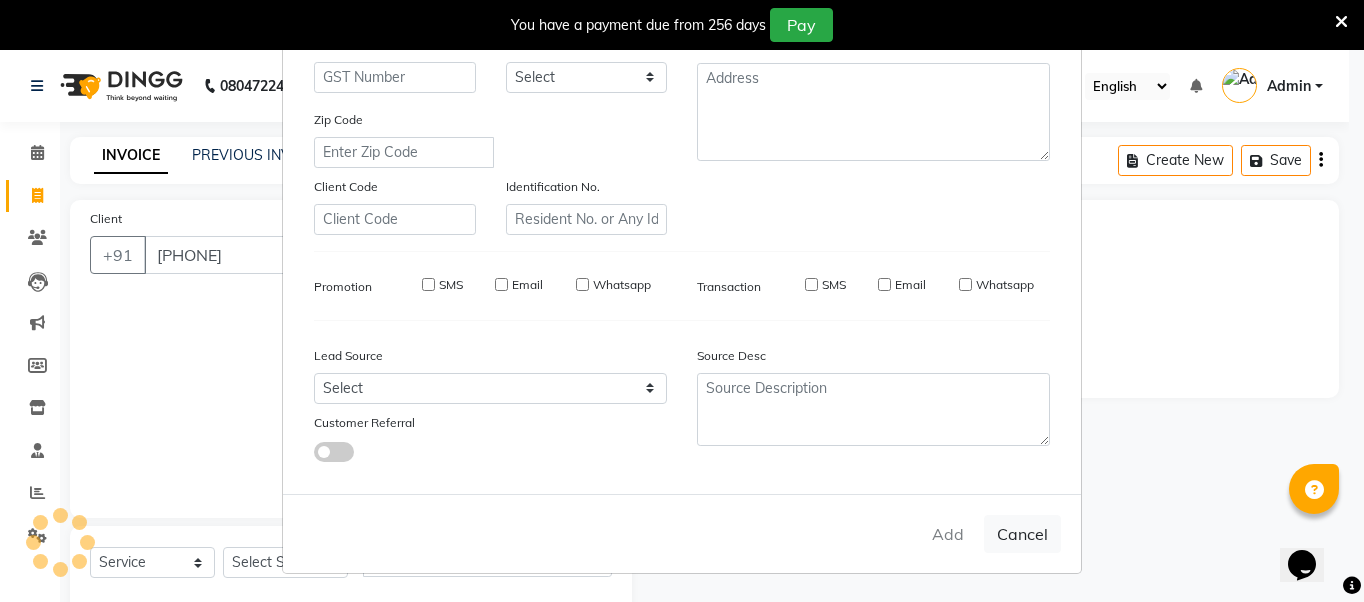 type 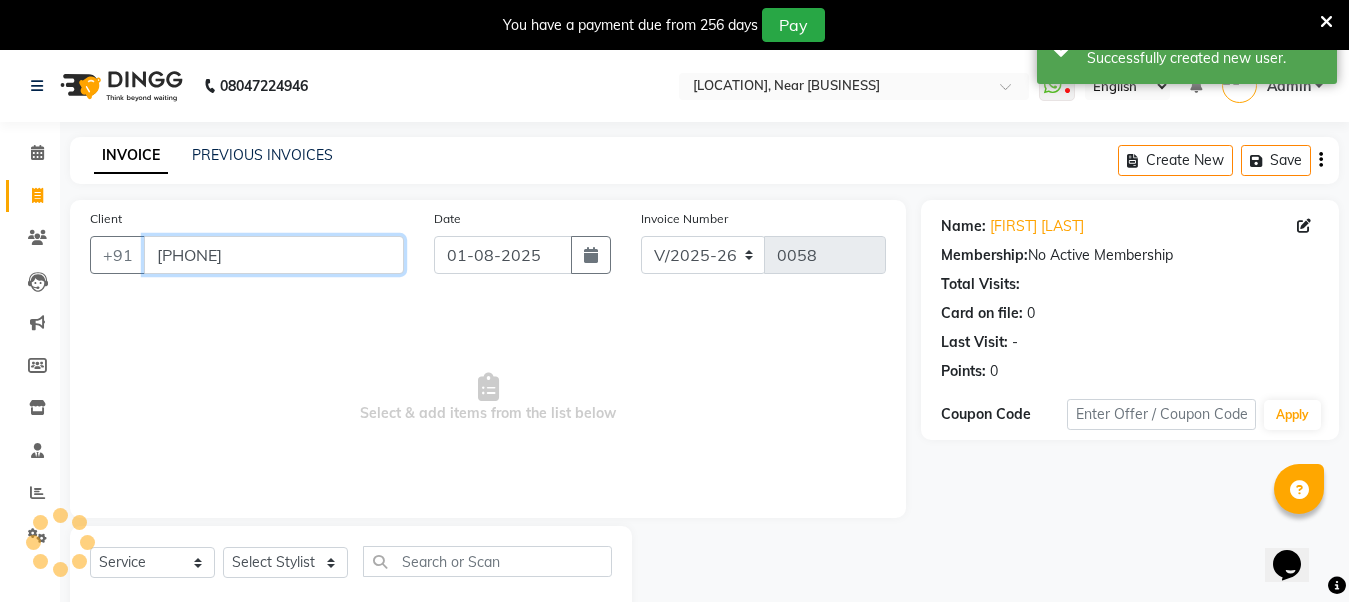 click on "[PHONE]" at bounding box center [274, 255] 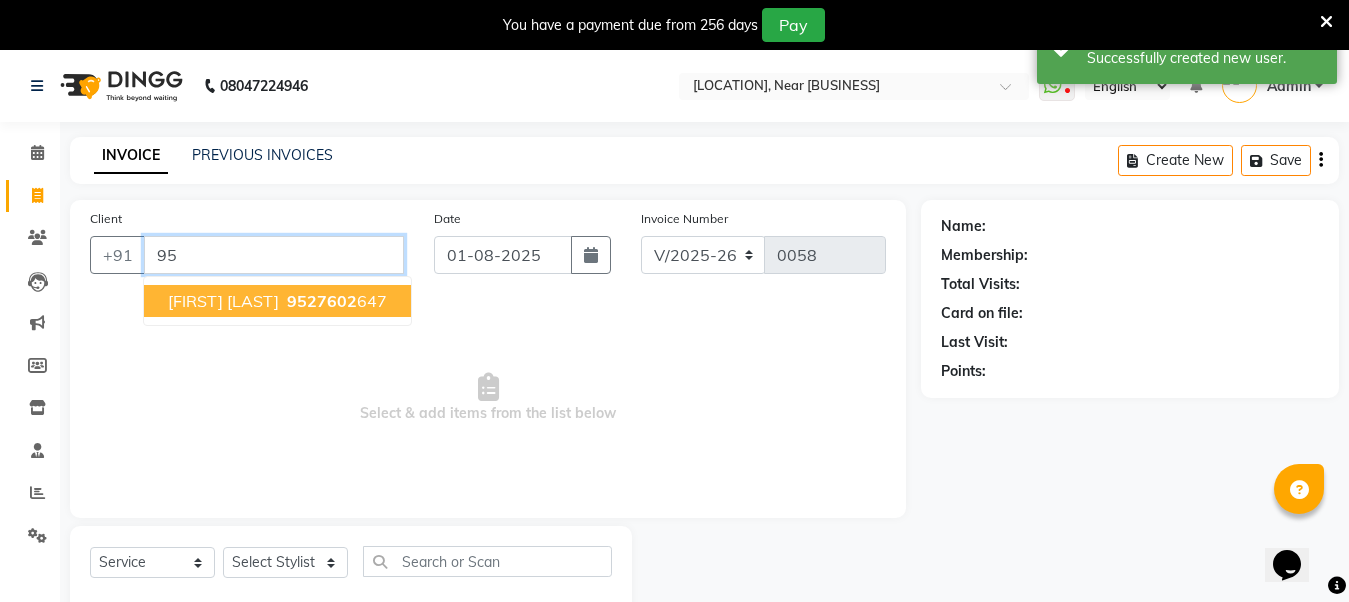 type on "9" 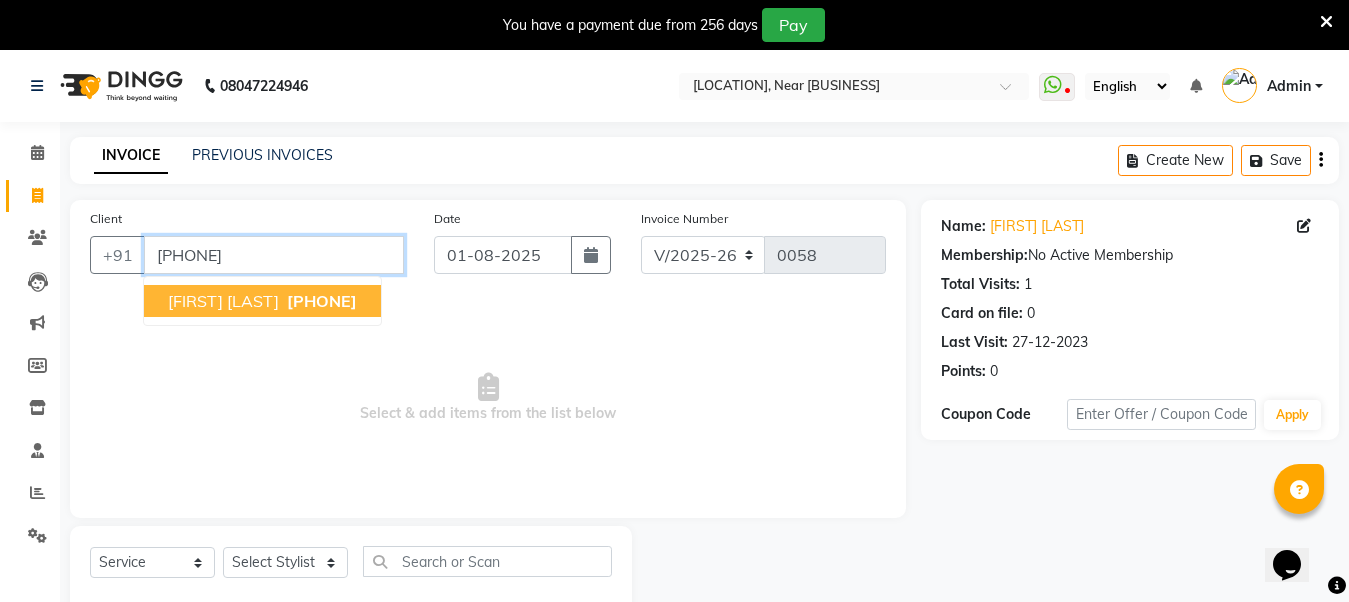click on "[PHONE]" at bounding box center (274, 255) 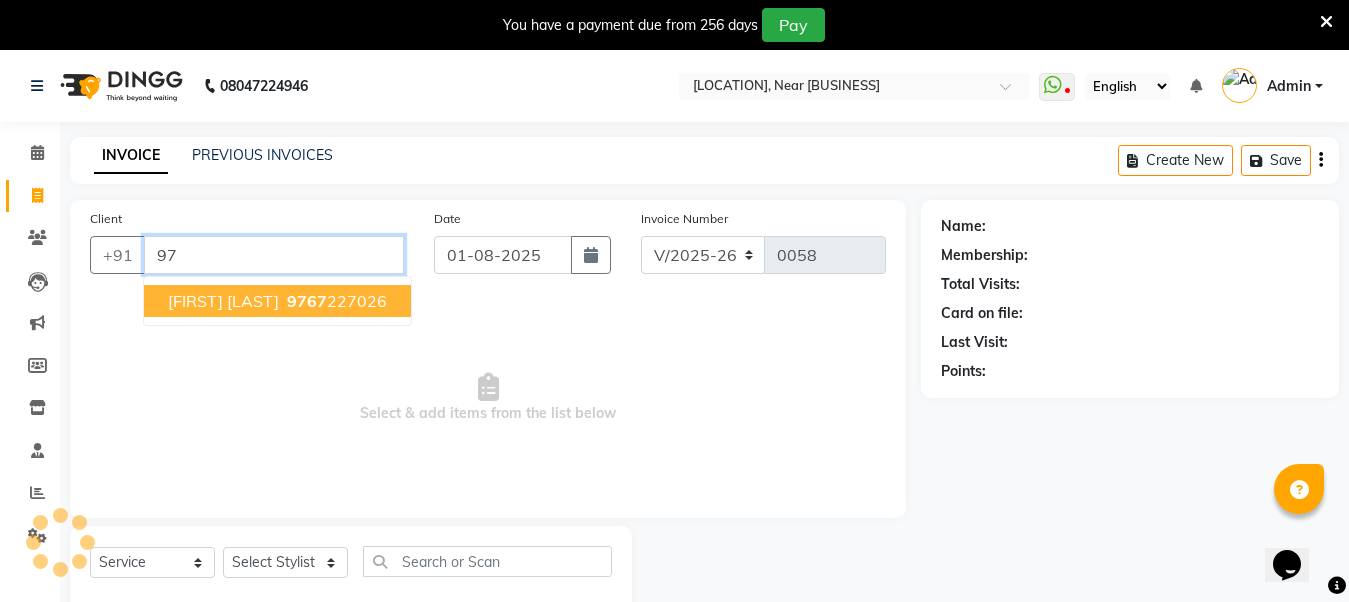 type on "9" 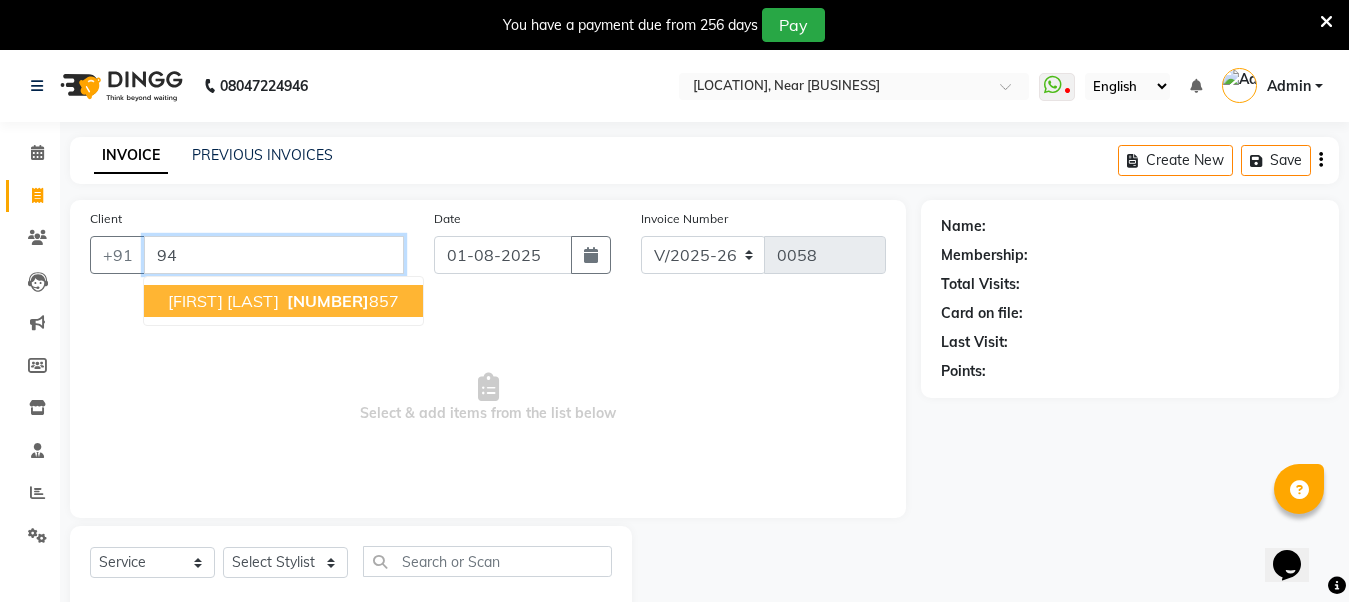 type on "9" 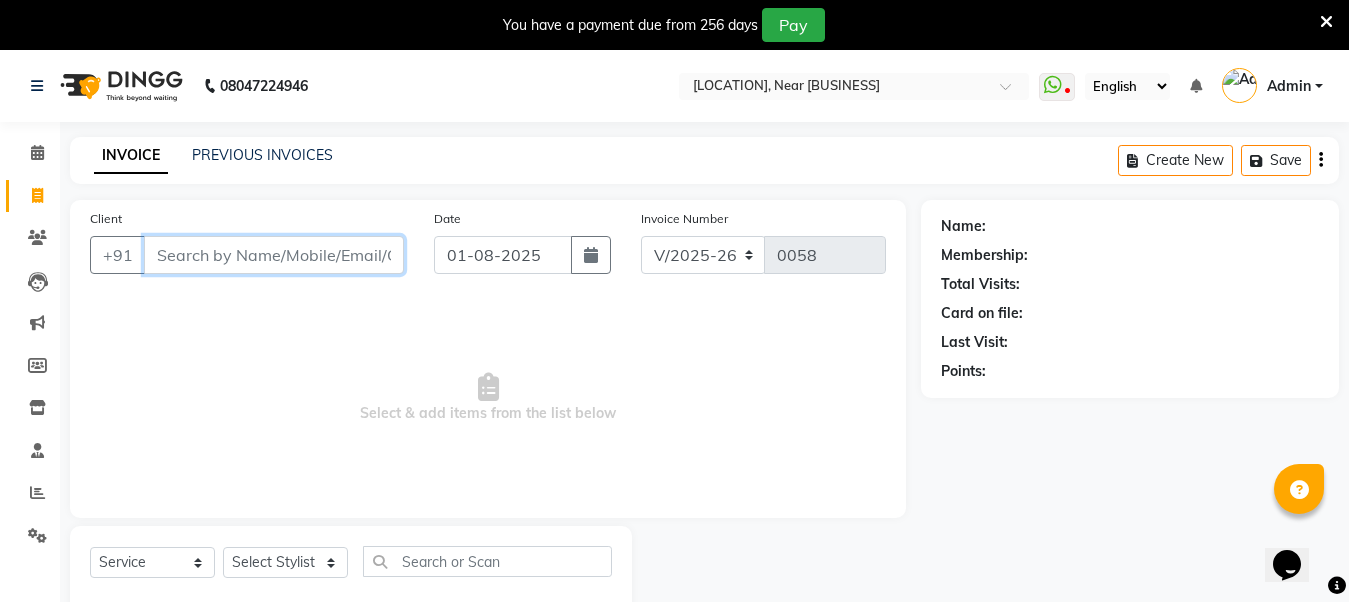 click on "Client" at bounding box center (274, 255) 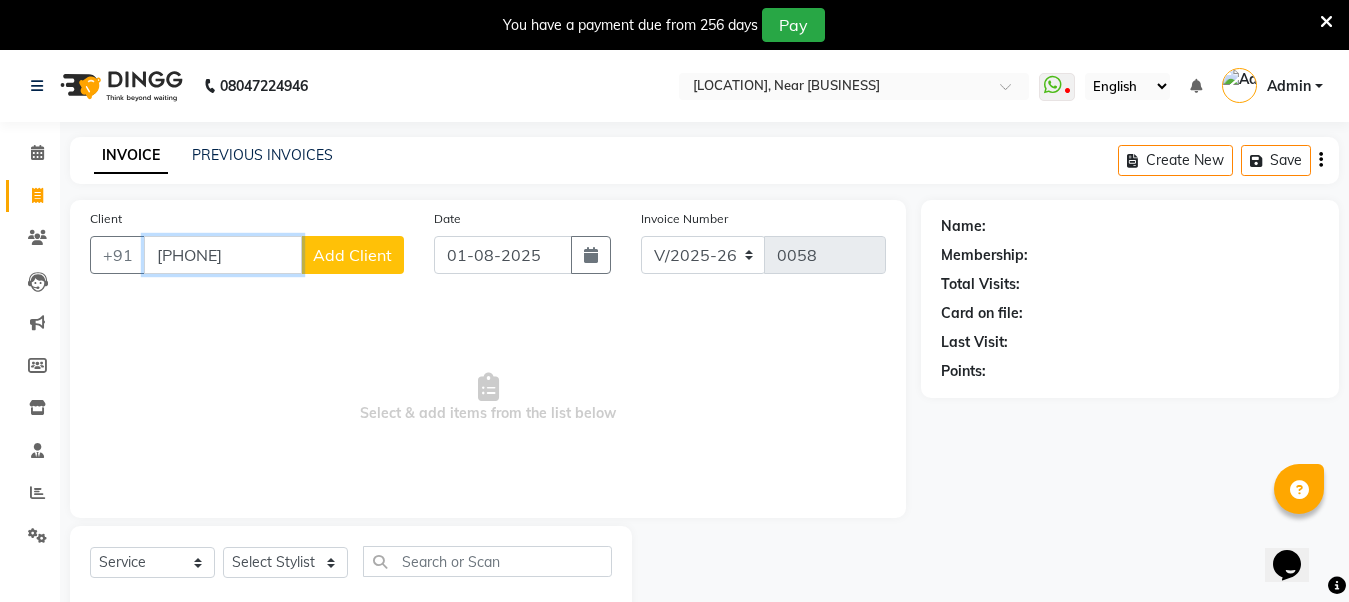 type on "[PHONE]" 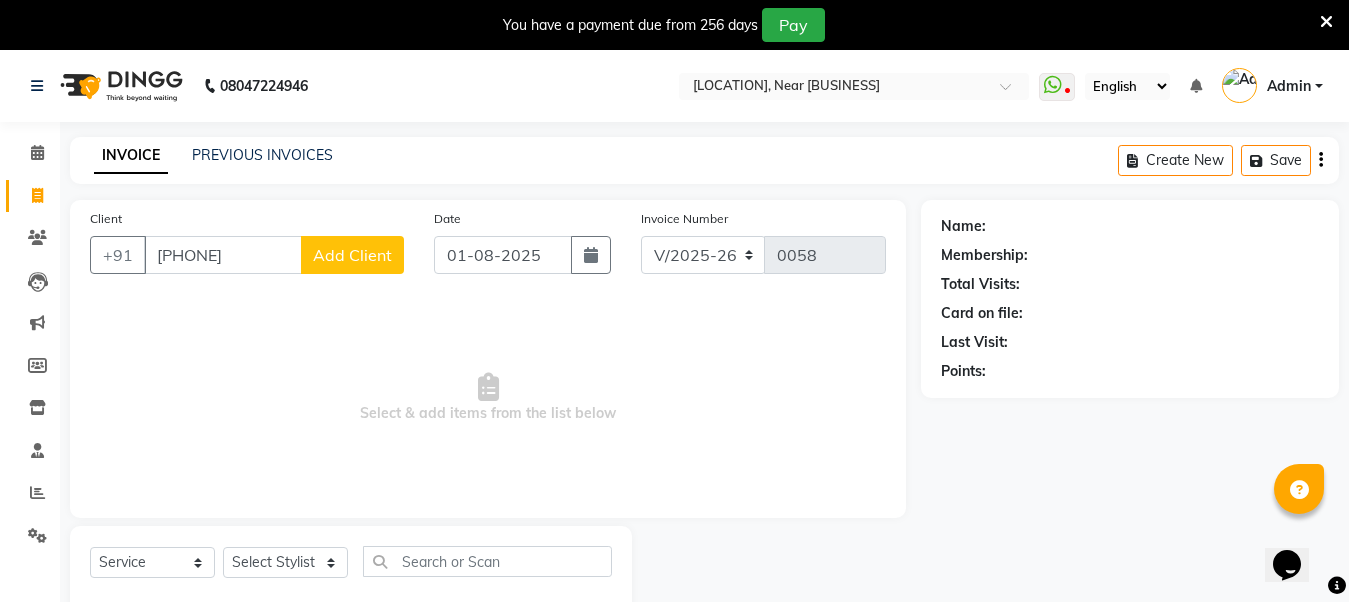 click on "Add Client" 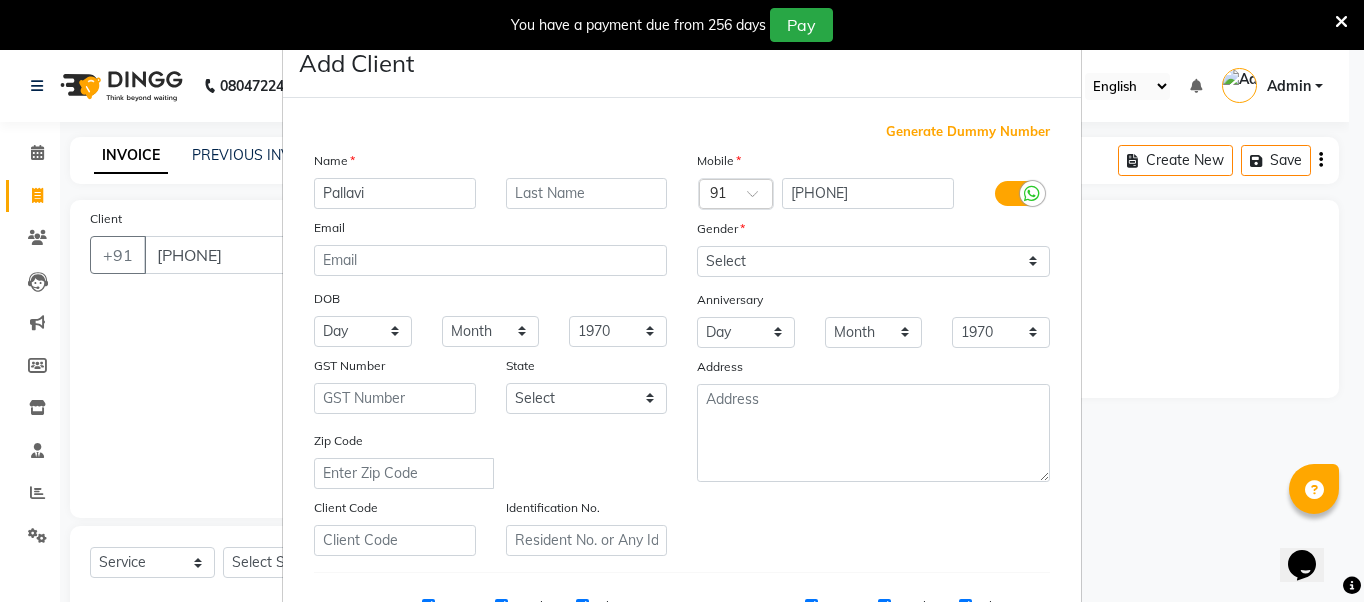 type on "Pallavi" 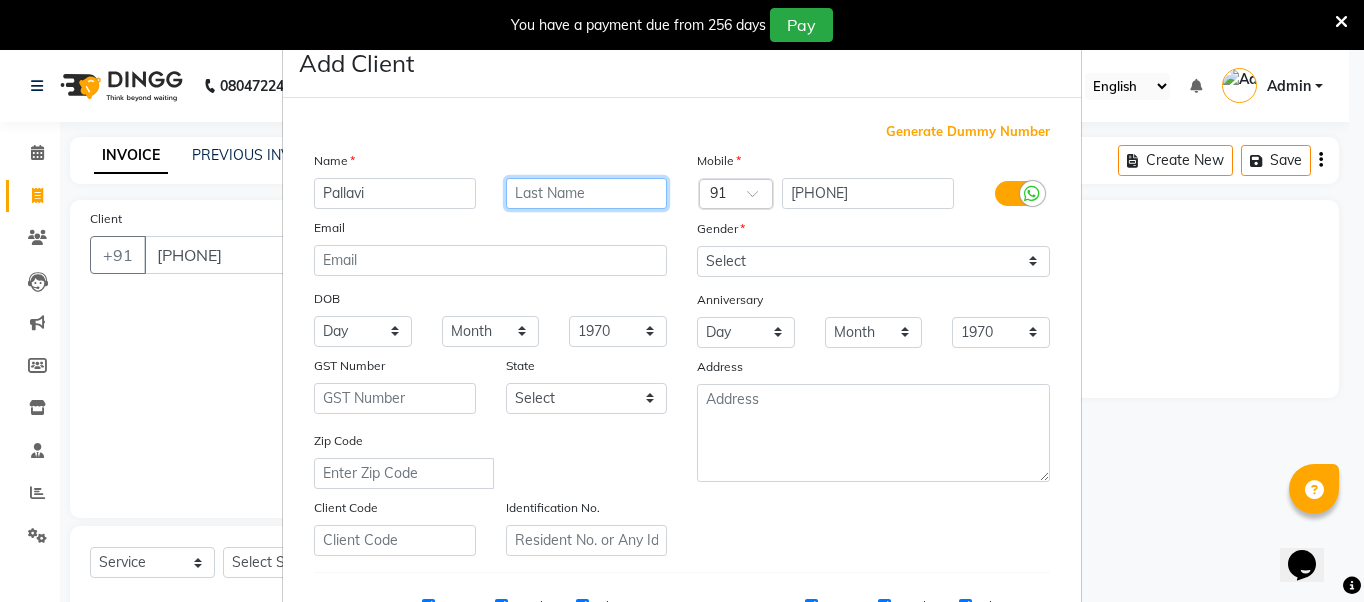 click at bounding box center (587, 193) 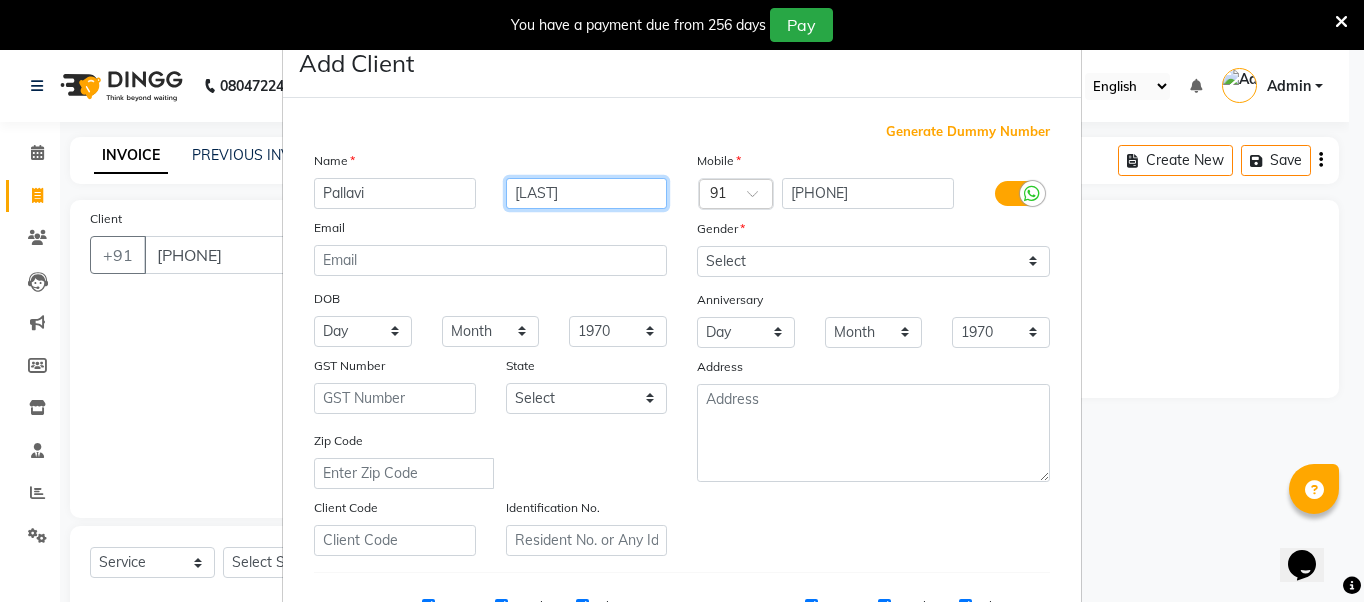 type on "[LAST]" 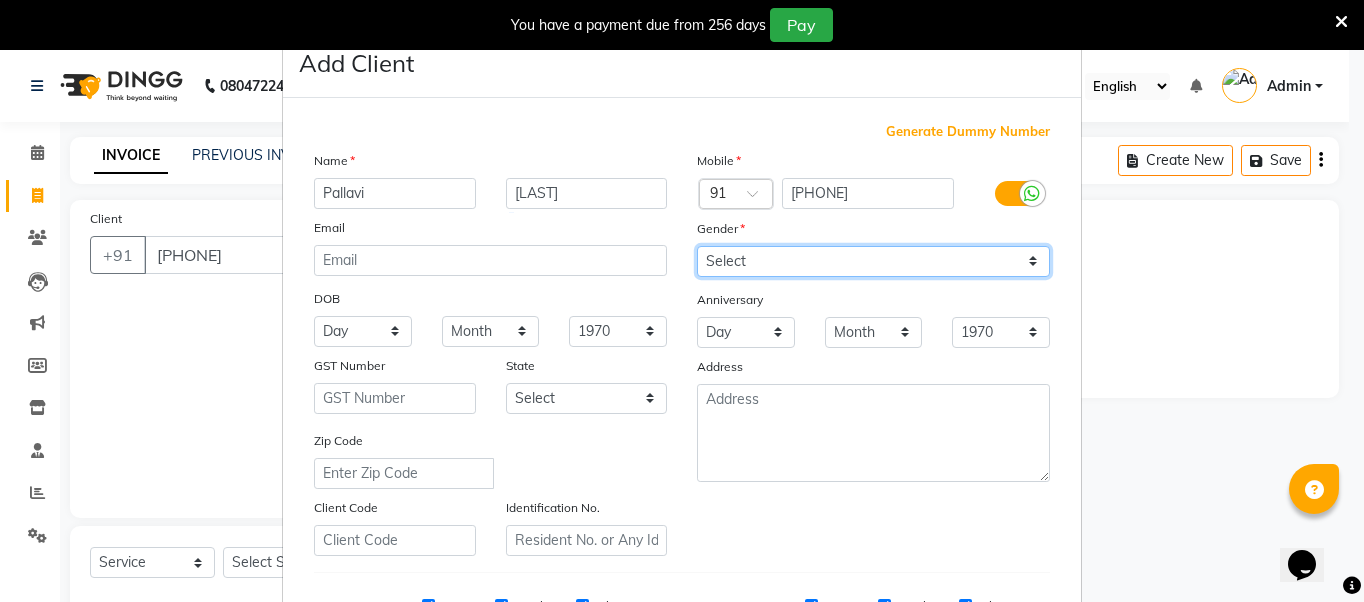 click on "Select Male Female Other Prefer Not To Say" at bounding box center [873, 261] 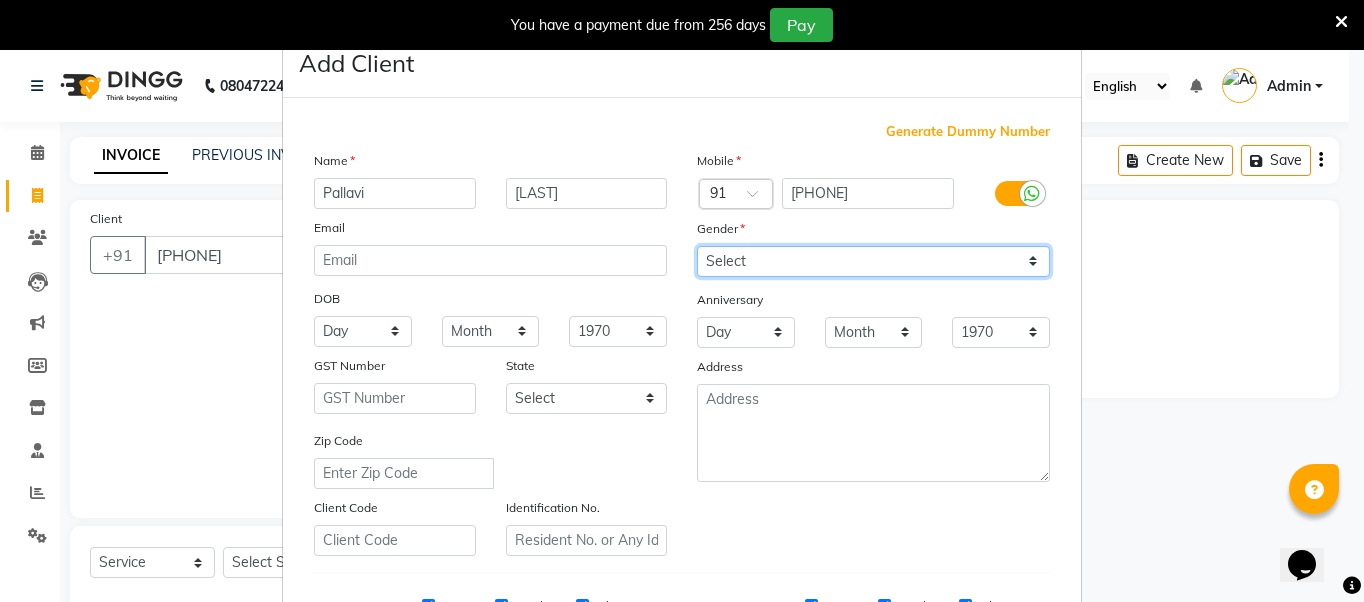 select on "female" 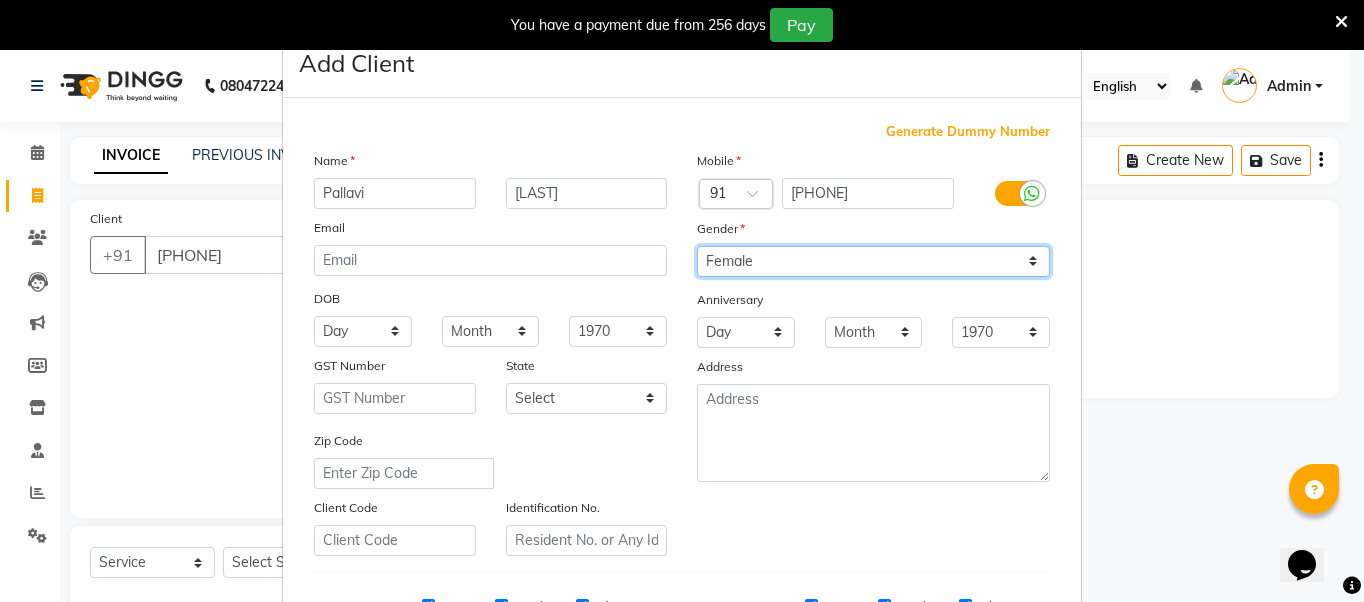 click on "Select Male Female Other Prefer Not To Say" at bounding box center [873, 261] 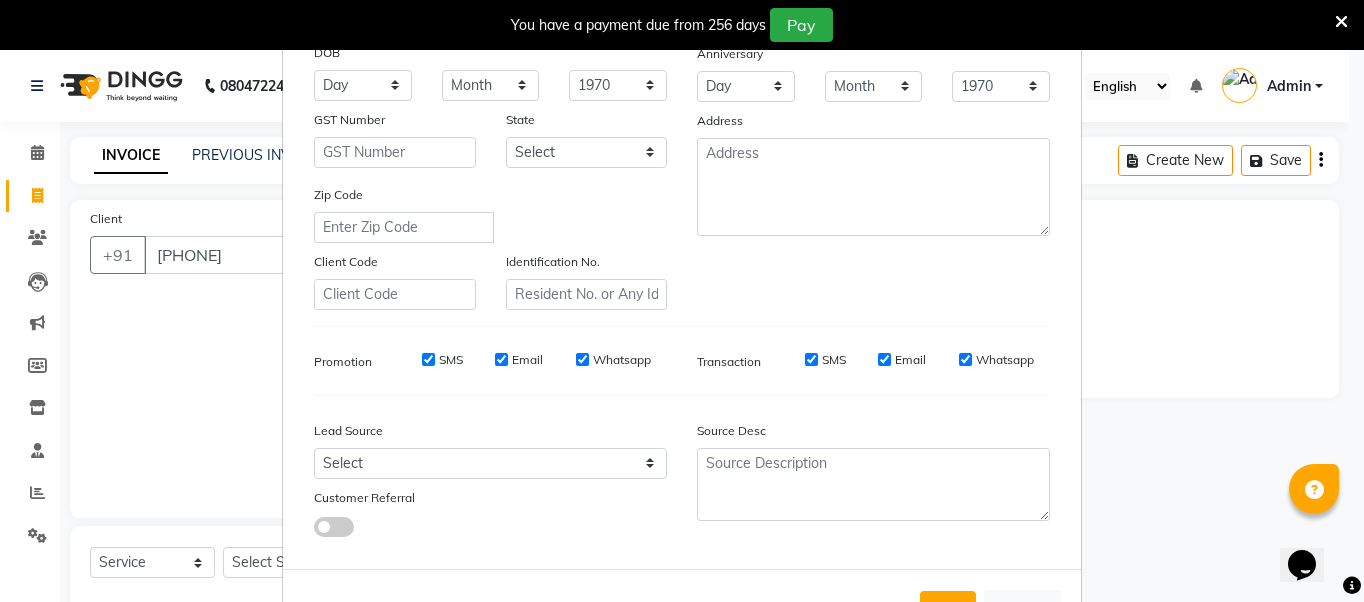 scroll, scrollTop: 321, scrollLeft: 0, axis: vertical 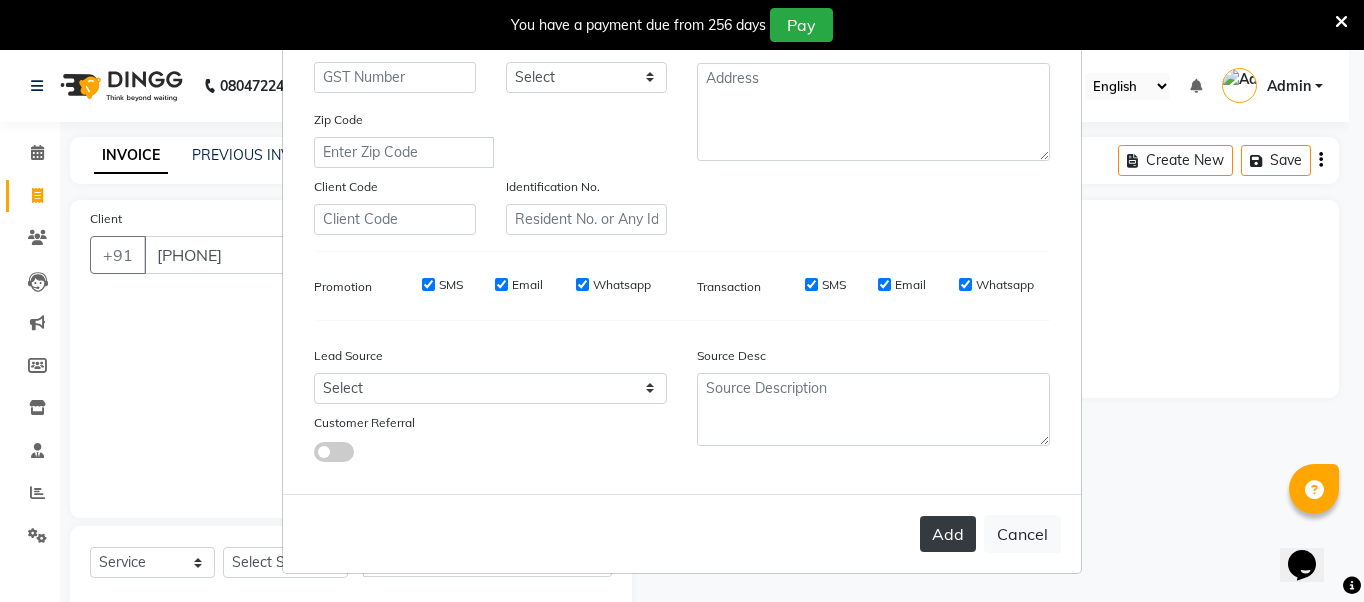 click on "Add" at bounding box center (948, 534) 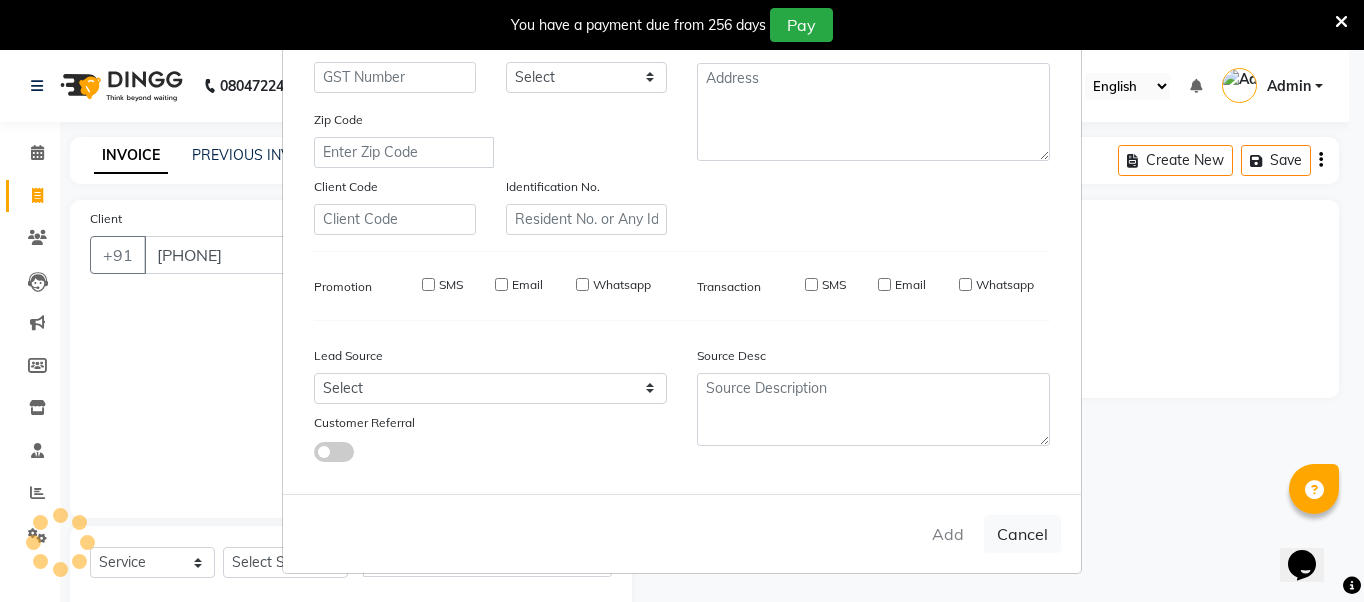 type 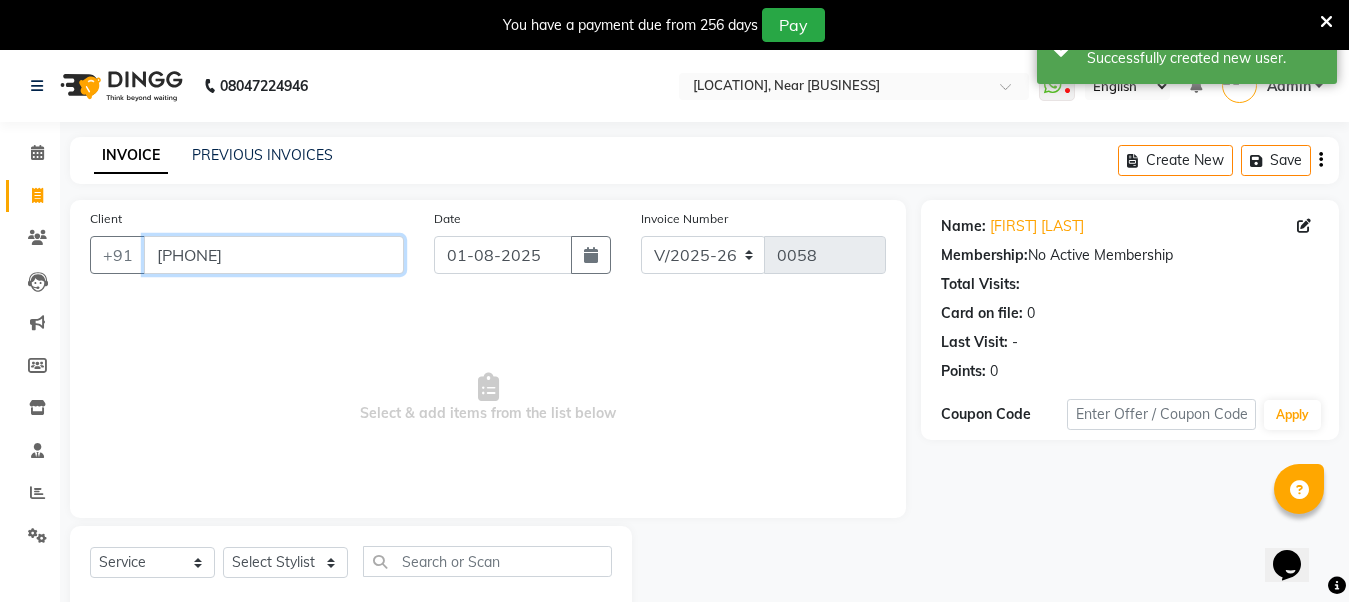 click on "[PHONE]" at bounding box center (274, 255) 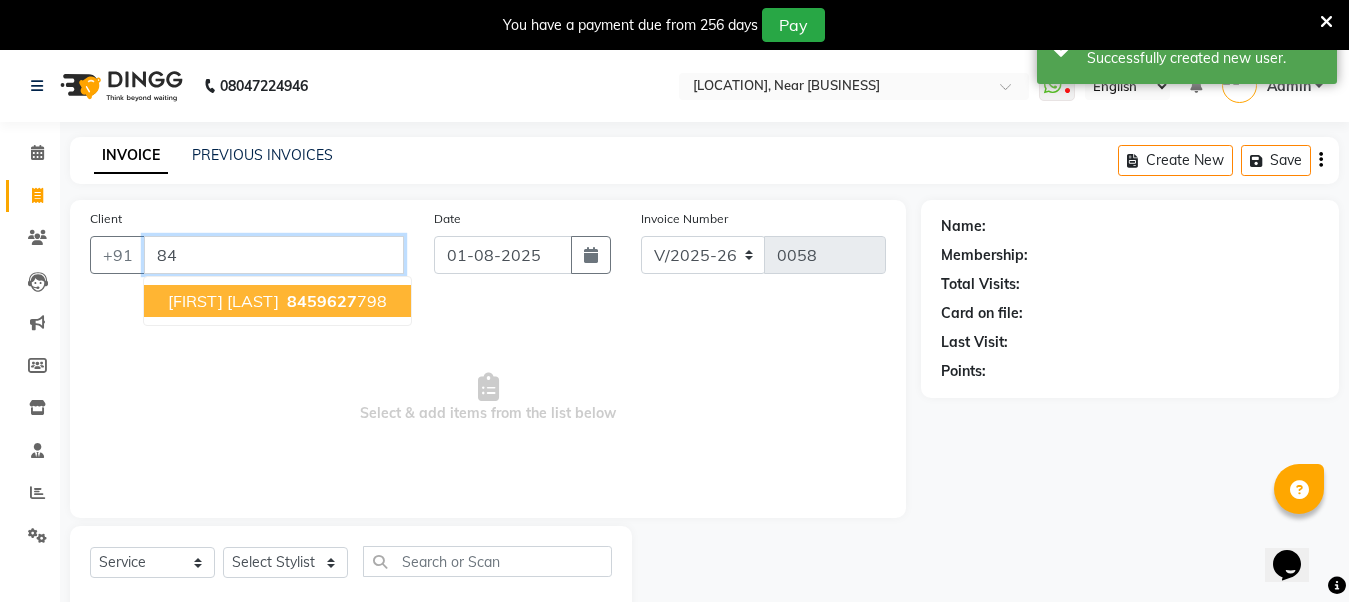 type on "8" 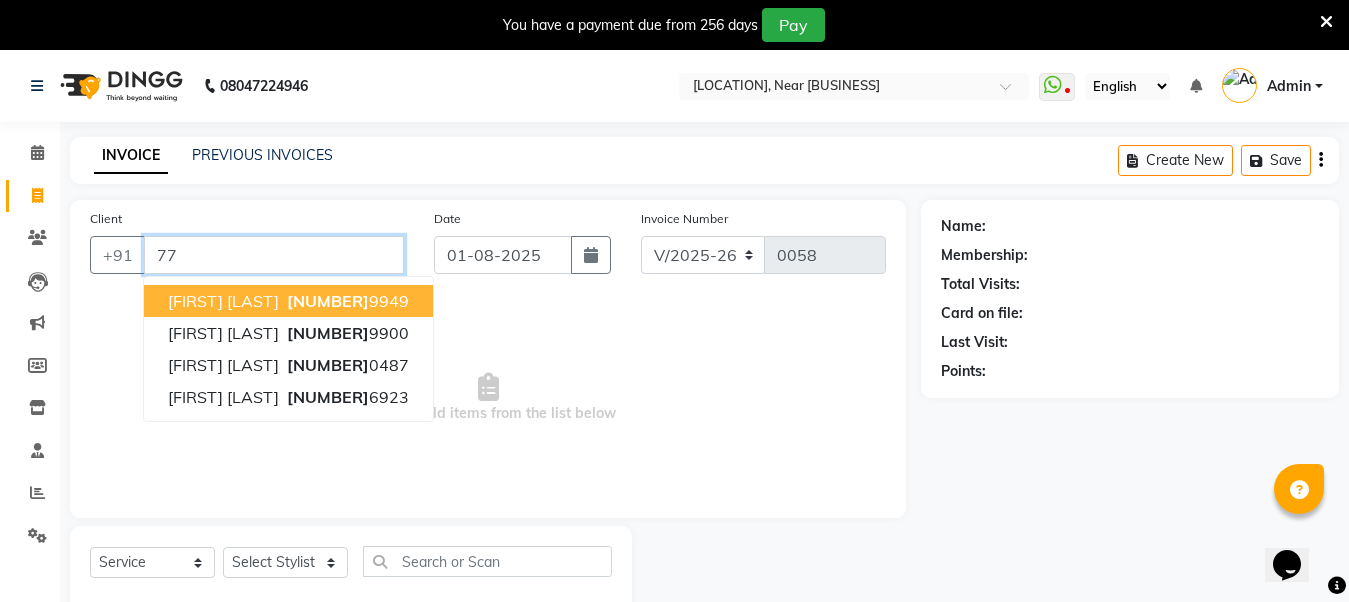type on "7" 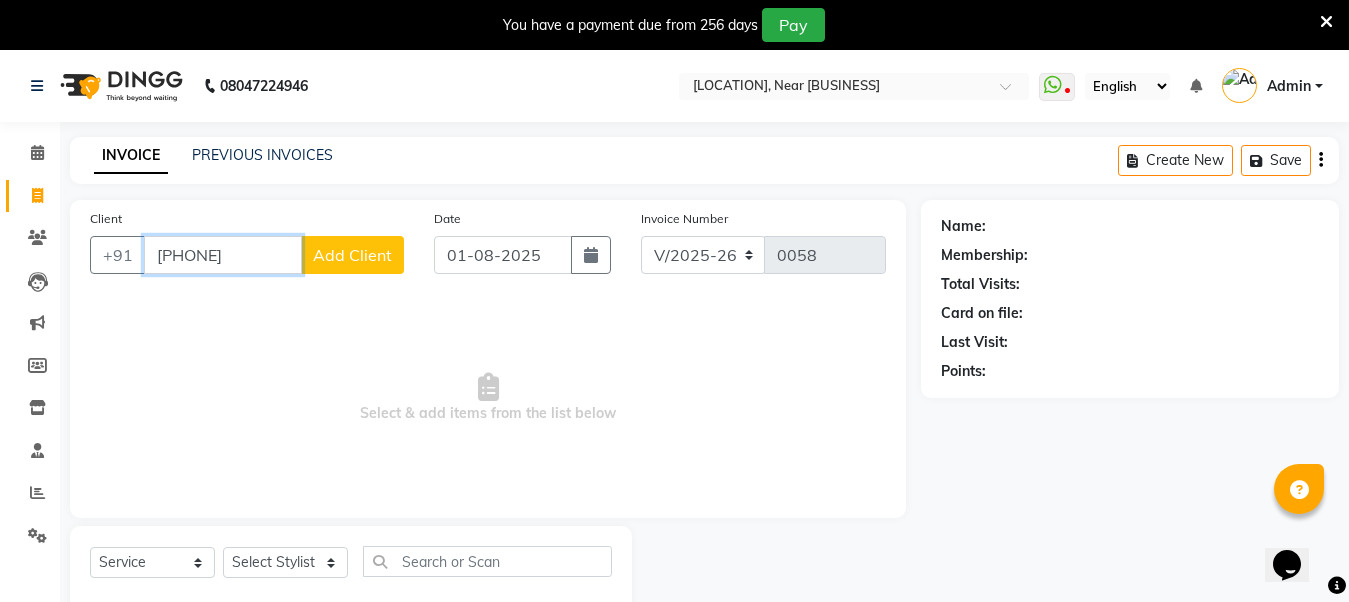 type on "[PHONE]" 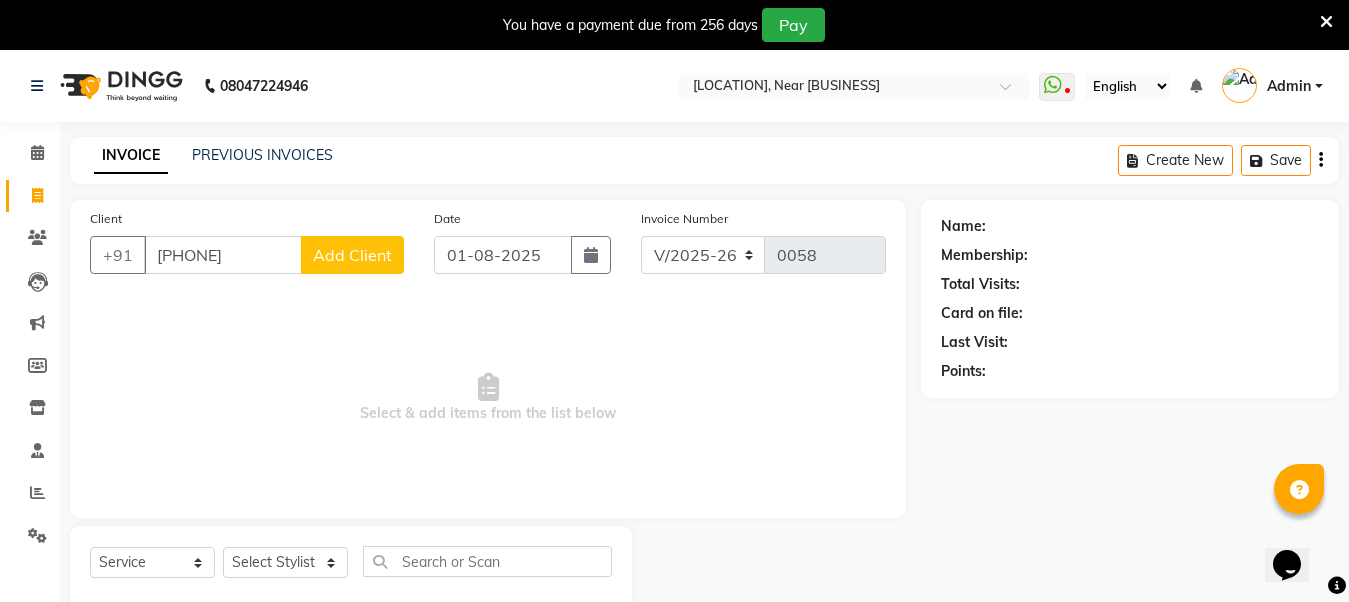 click on "Add Client" 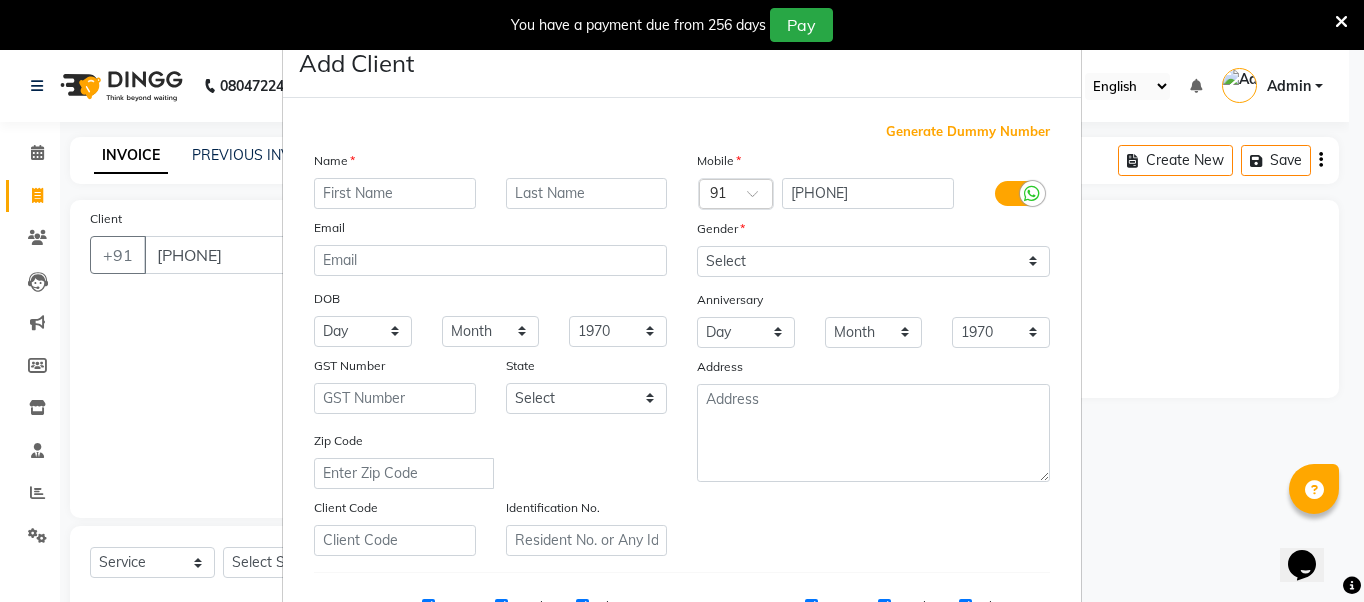 click at bounding box center (395, 193) 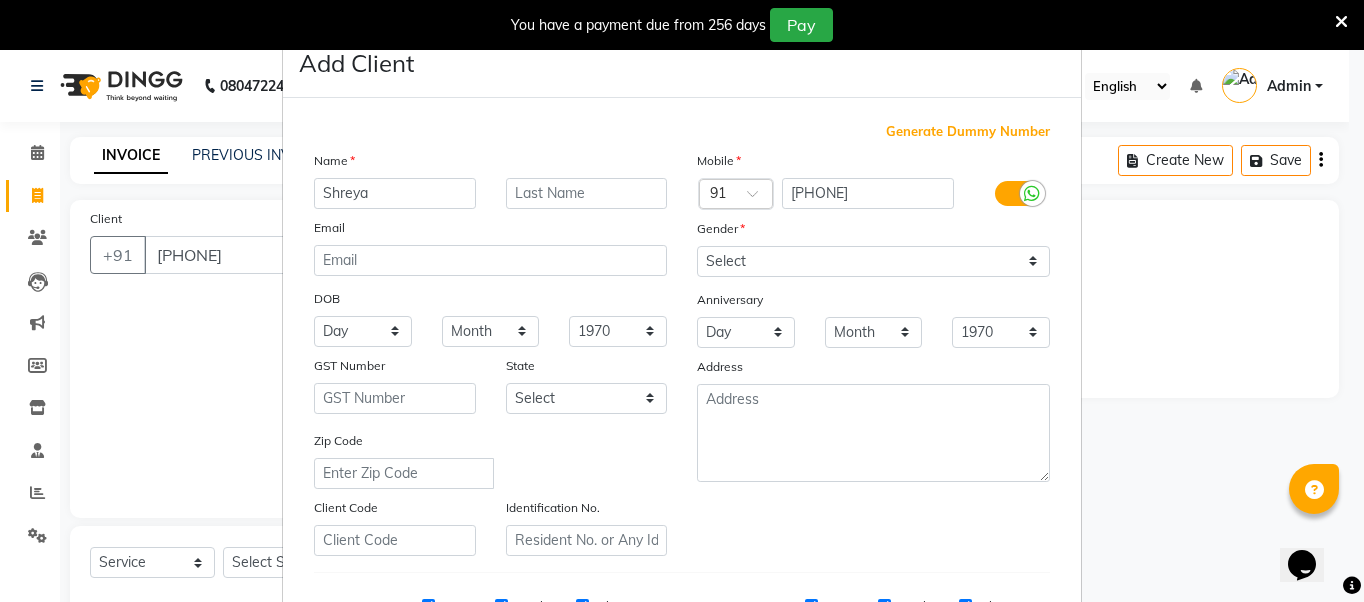 type on "Shreya" 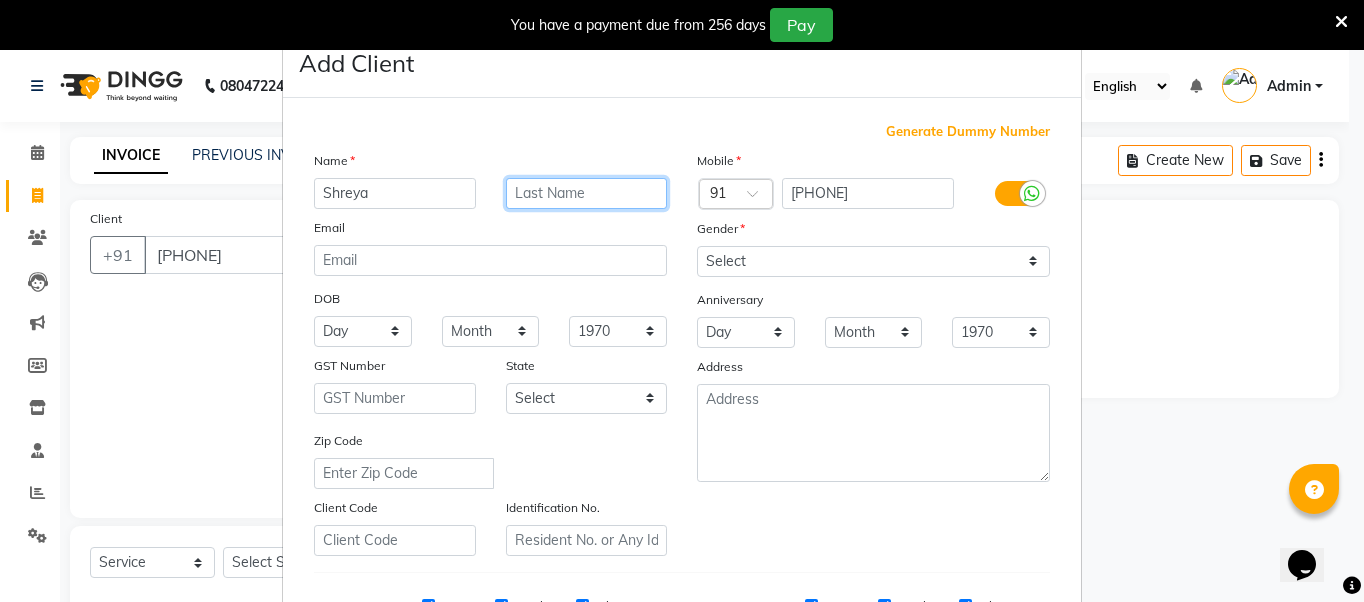 click at bounding box center [587, 193] 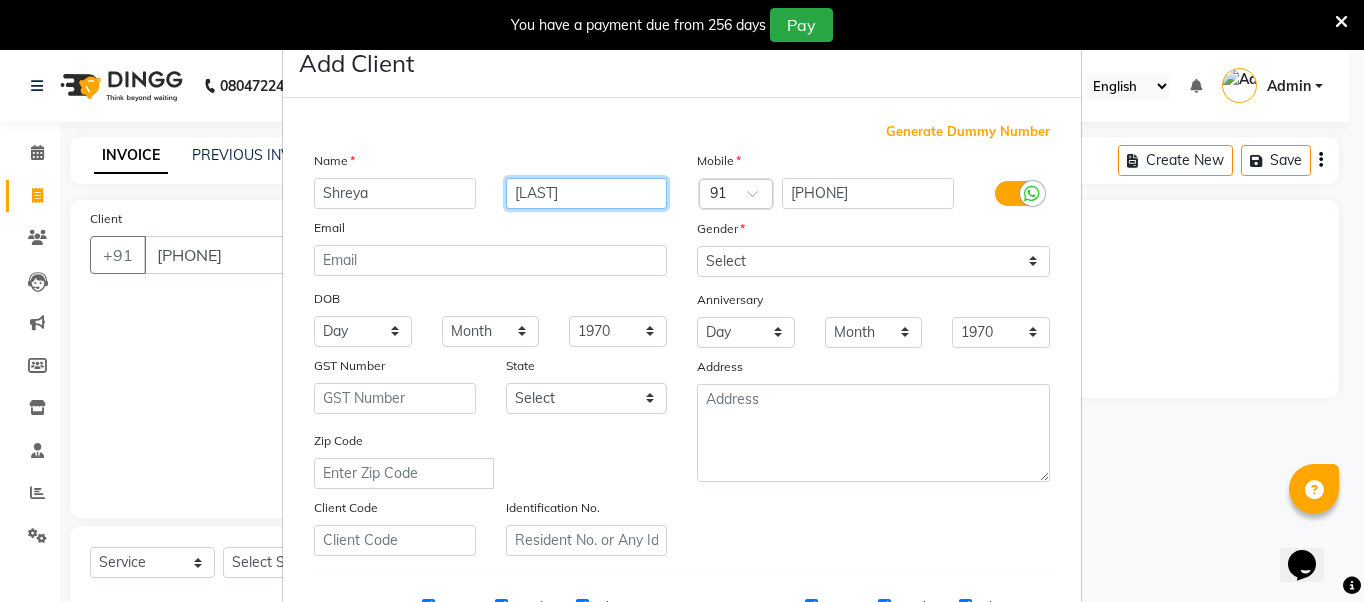 type on "[LAST]" 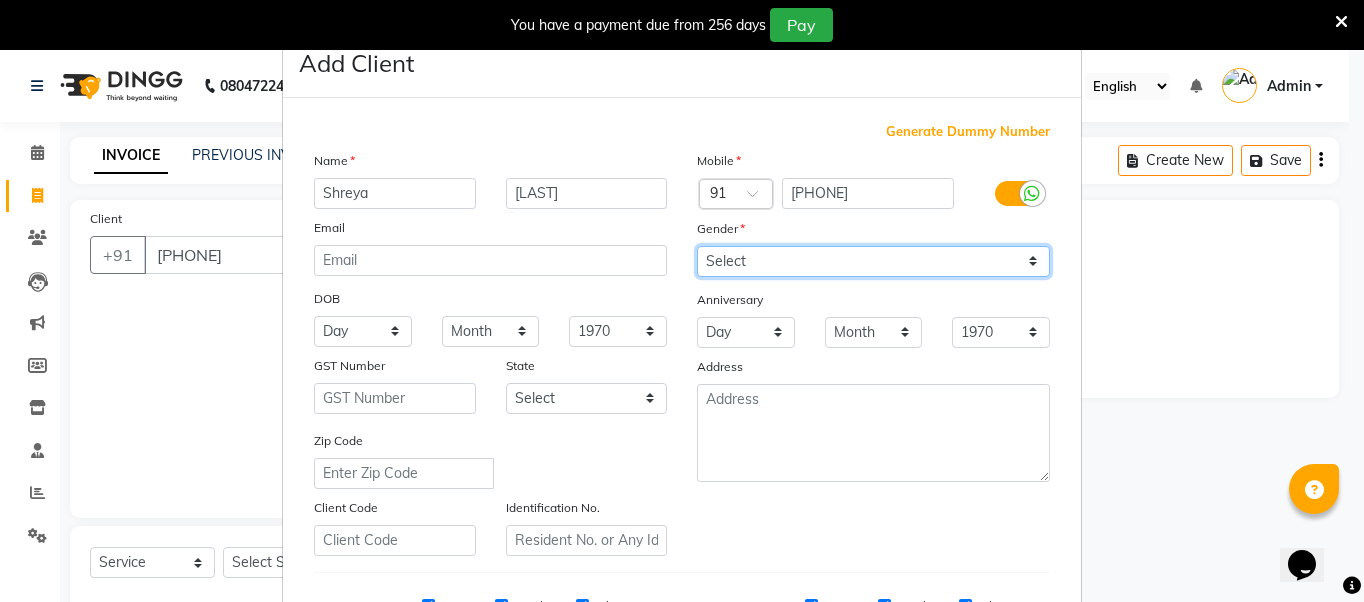 click on "Select Male Female Other Prefer Not To Say" at bounding box center (873, 261) 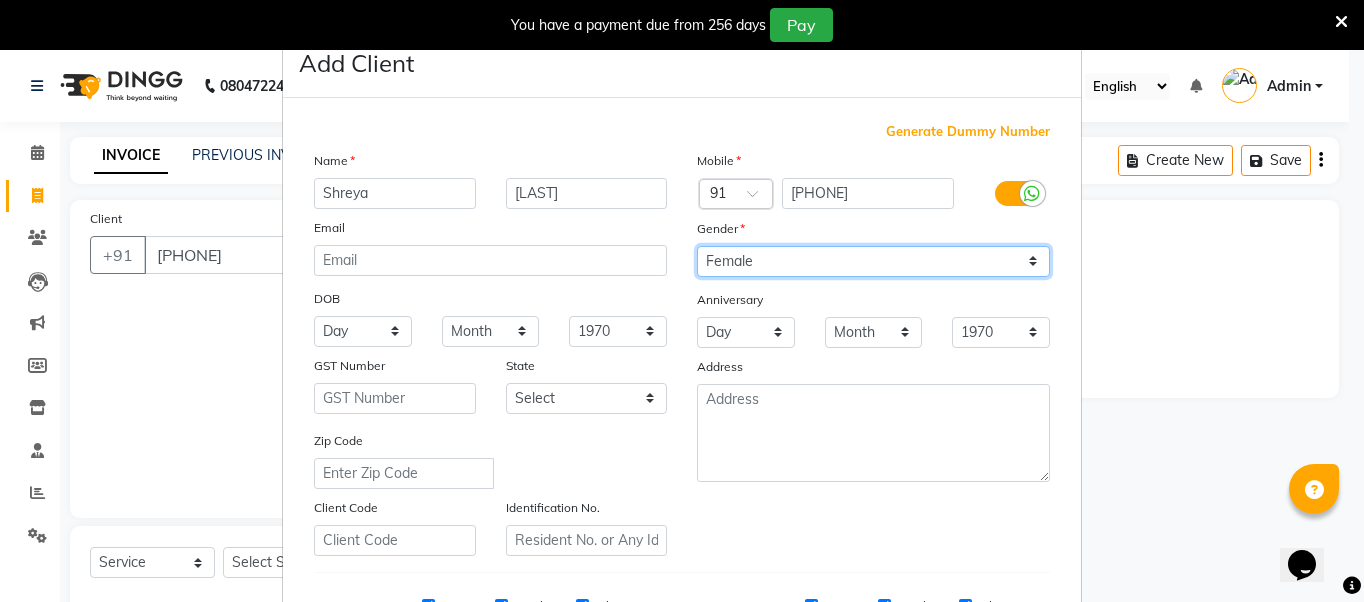 click on "Select Male Female Other Prefer Not To Say" at bounding box center (873, 261) 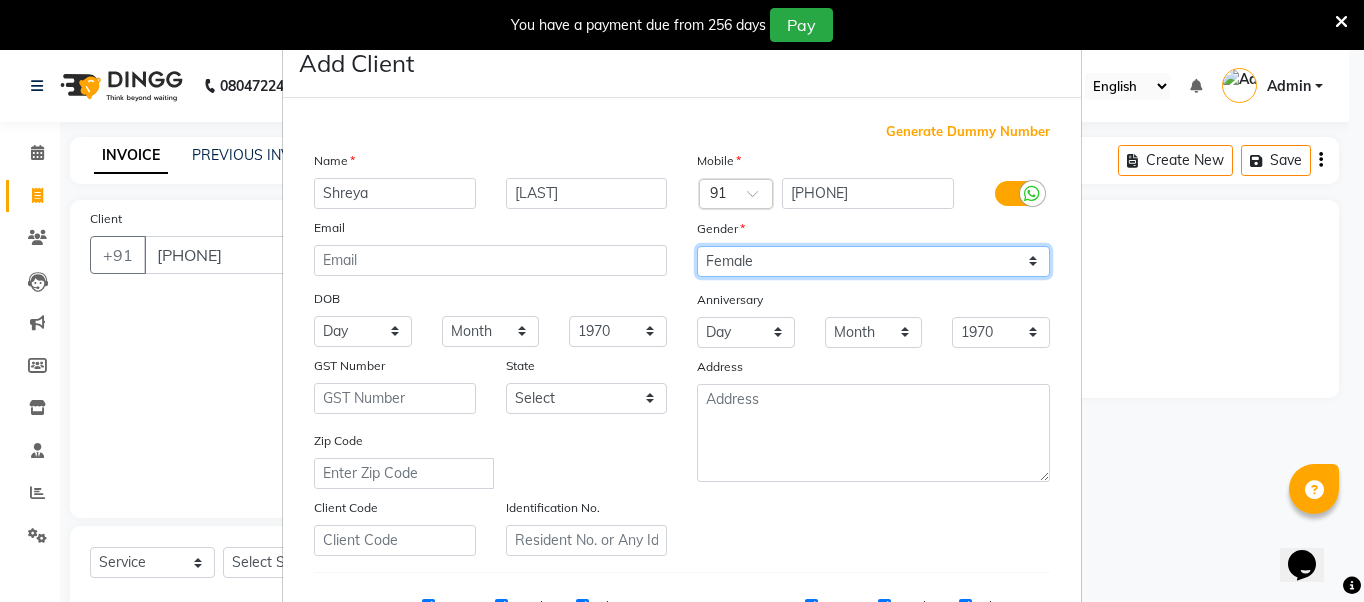 scroll, scrollTop: 321, scrollLeft: 0, axis: vertical 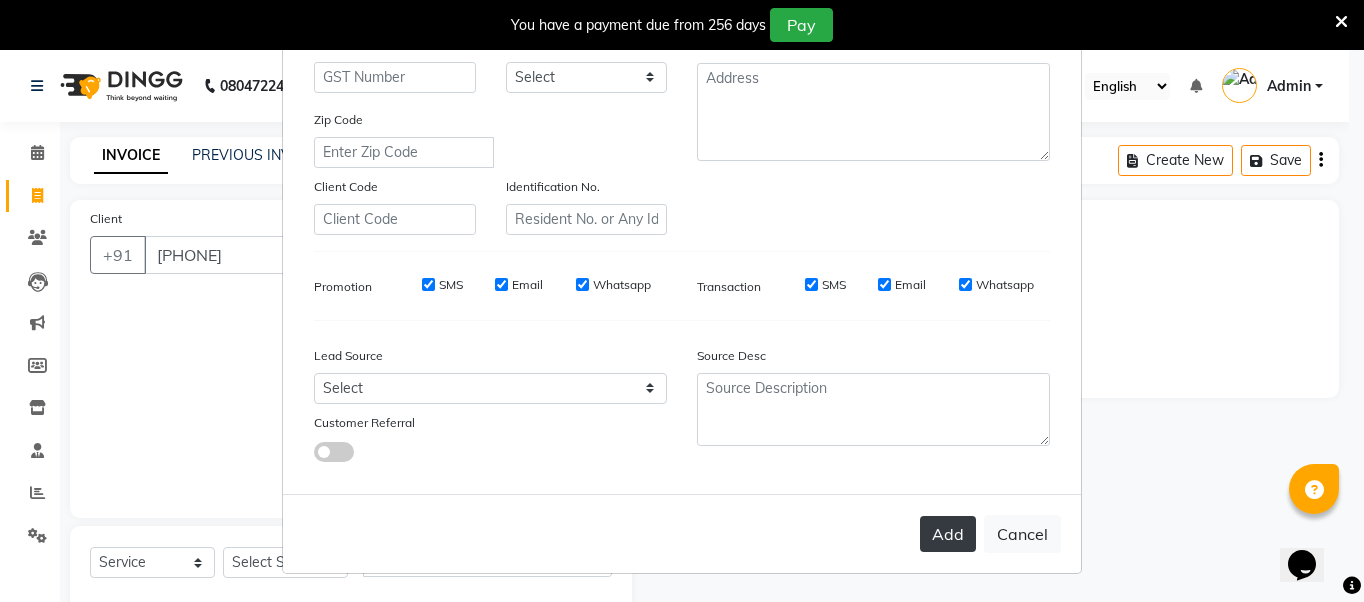 click on "Add" at bounding box center [948, 534] 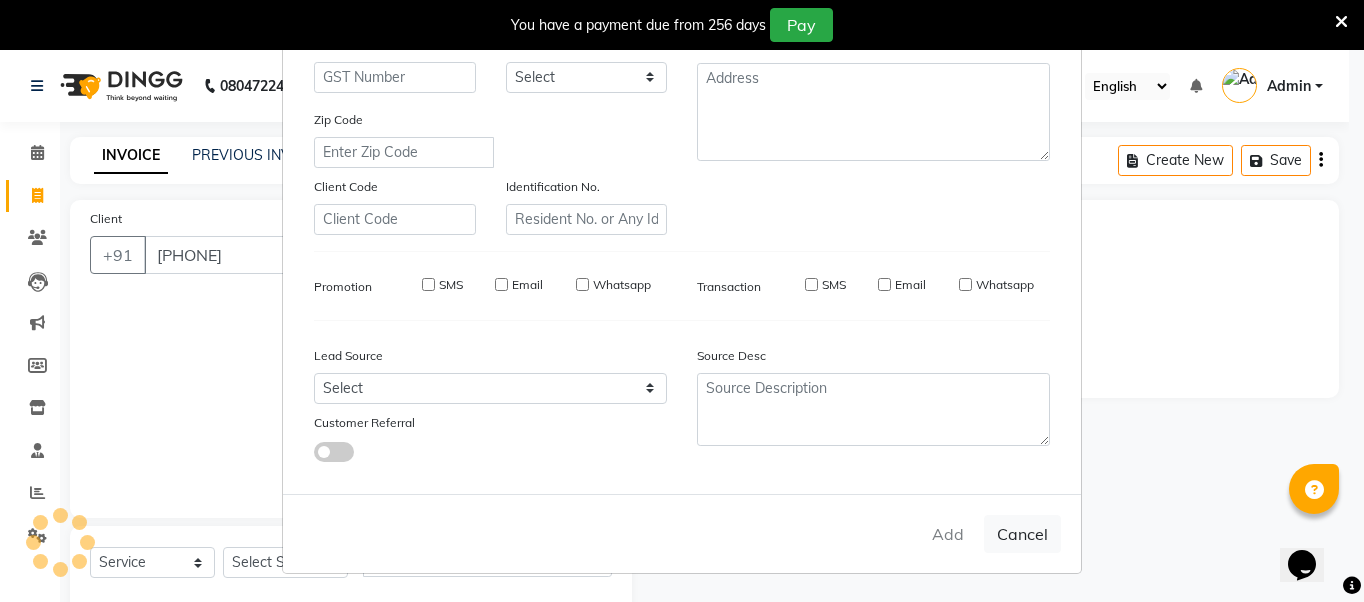 type 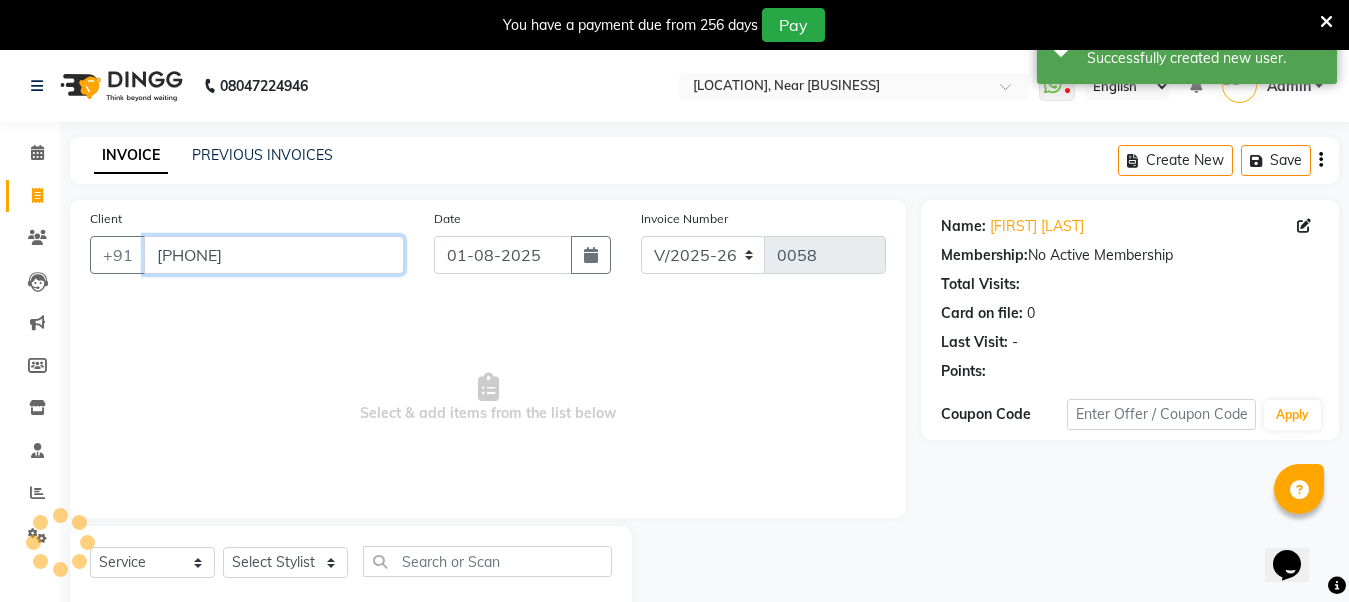 click on "[PHONE]" at bounding box center [274, 255] 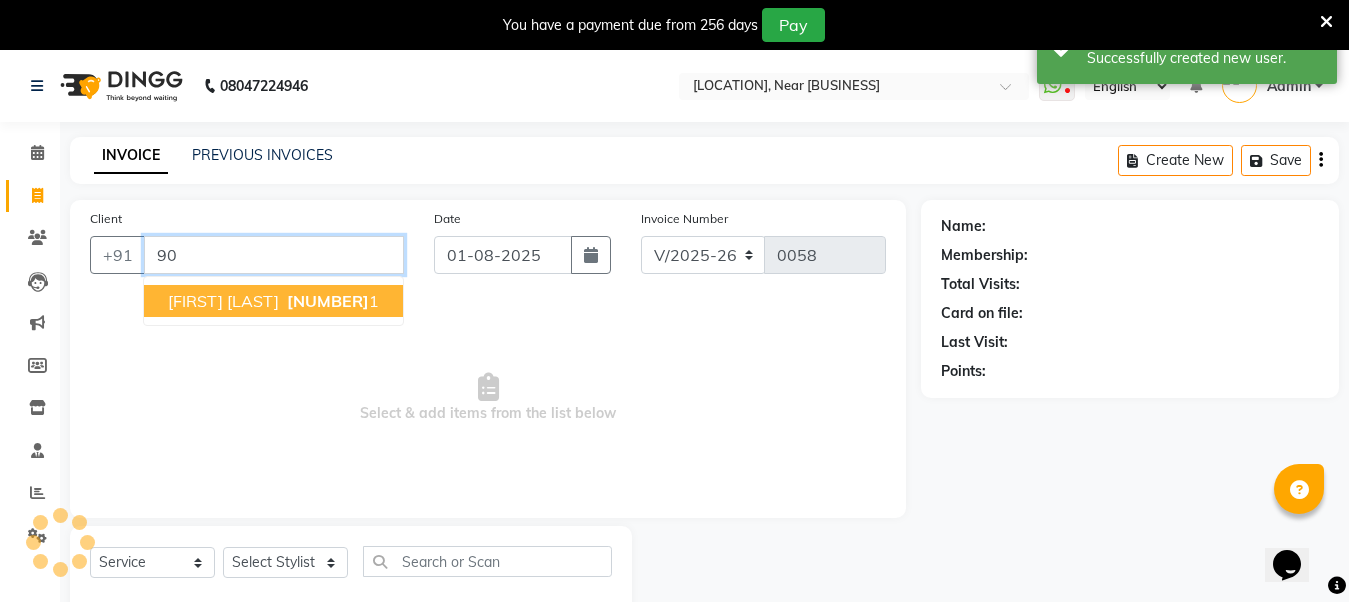 type on "9" 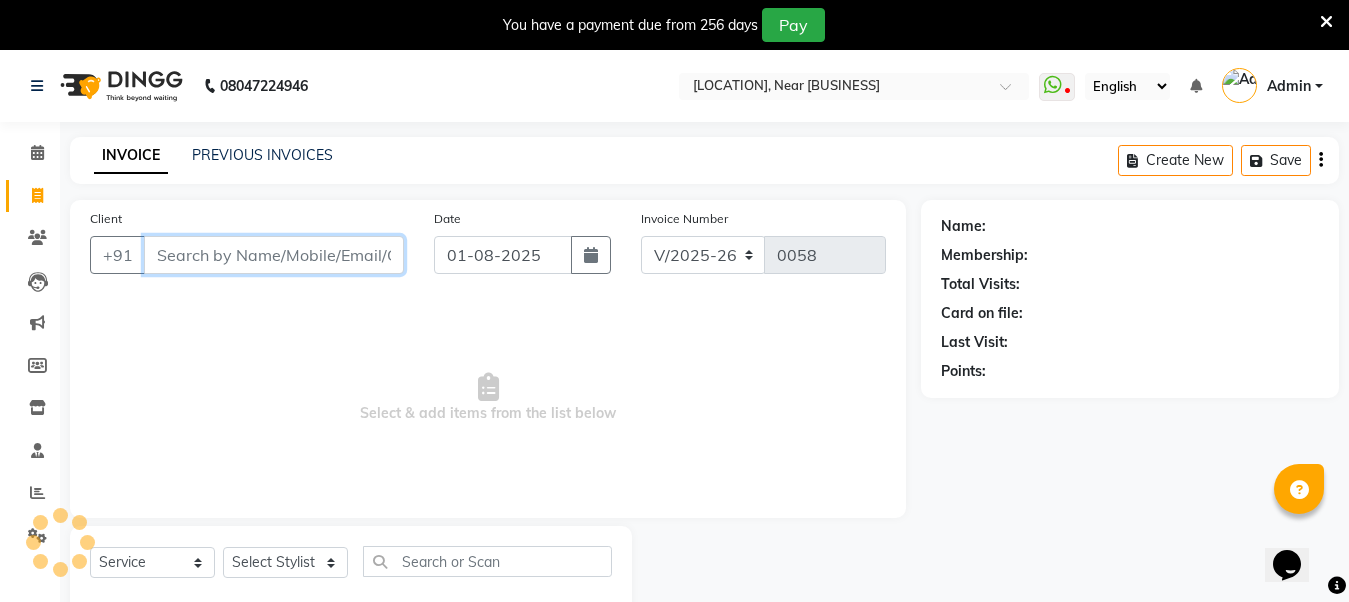 click on "Client" at bounding box center [274, 255] 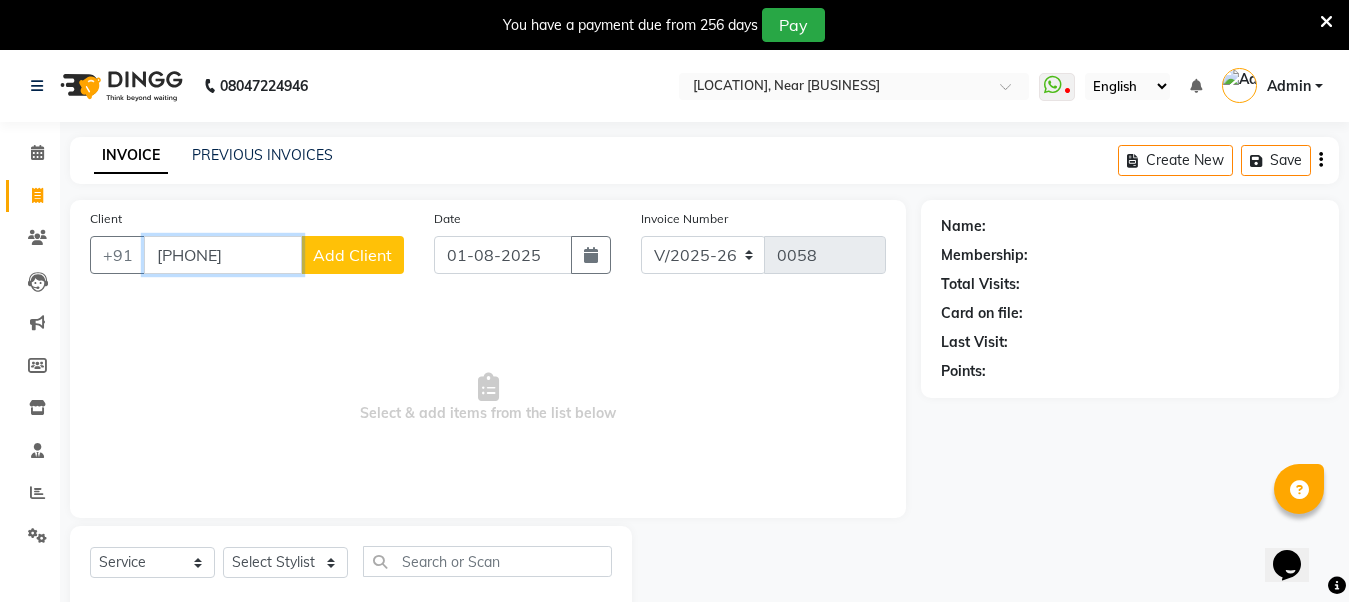 type on "[PHONE]" 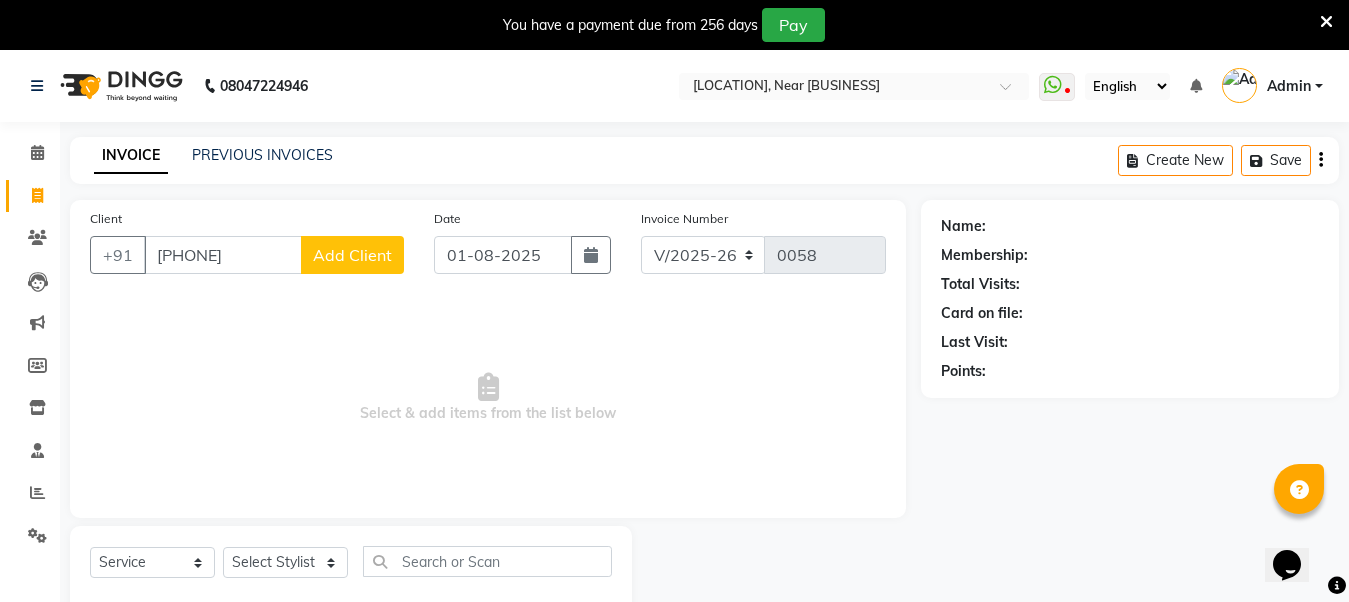 click on "Add Client" 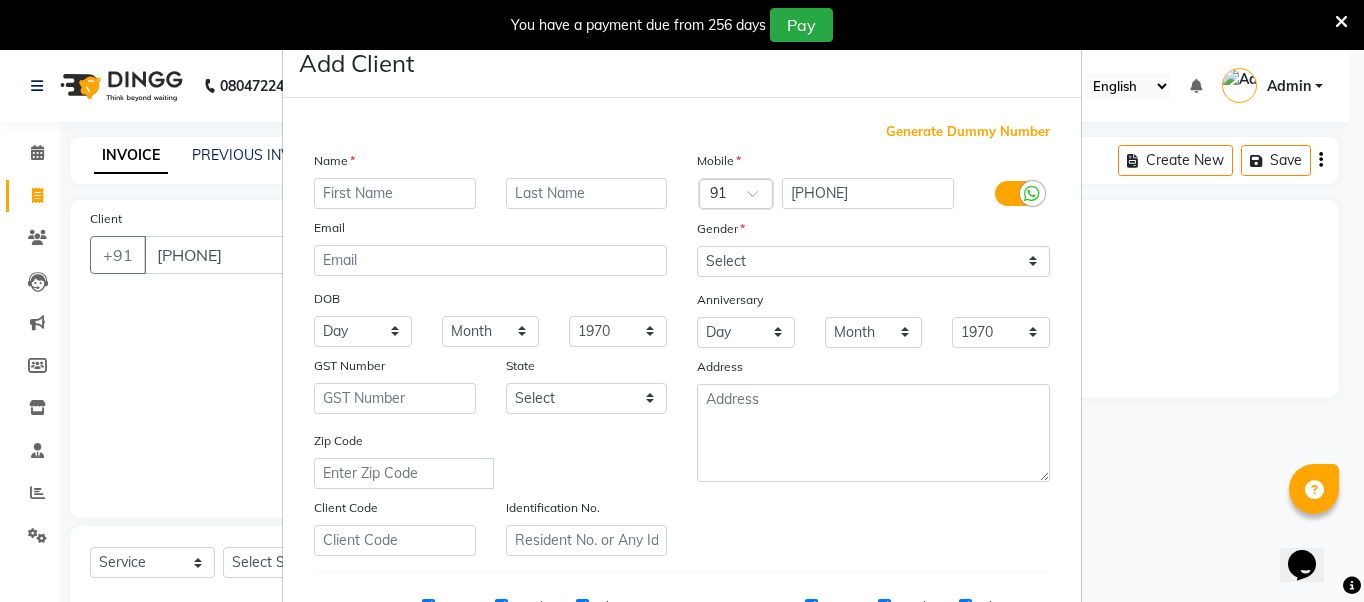 click at bounding box center [395, 193] 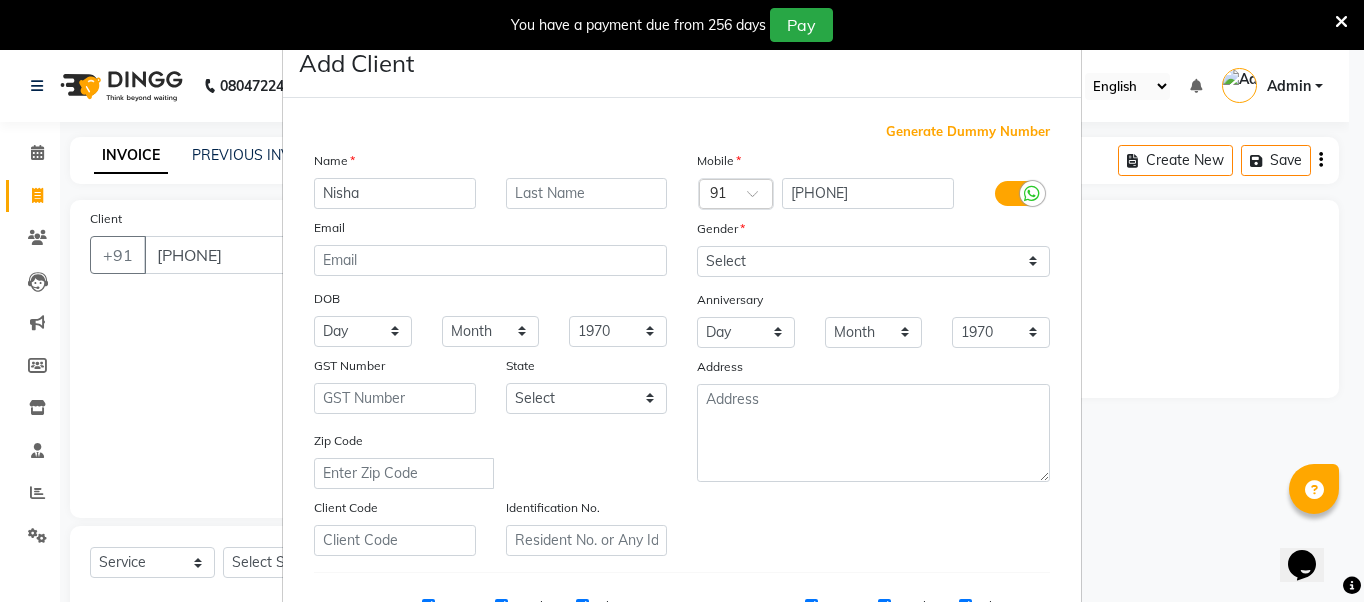 type on "Nisha" 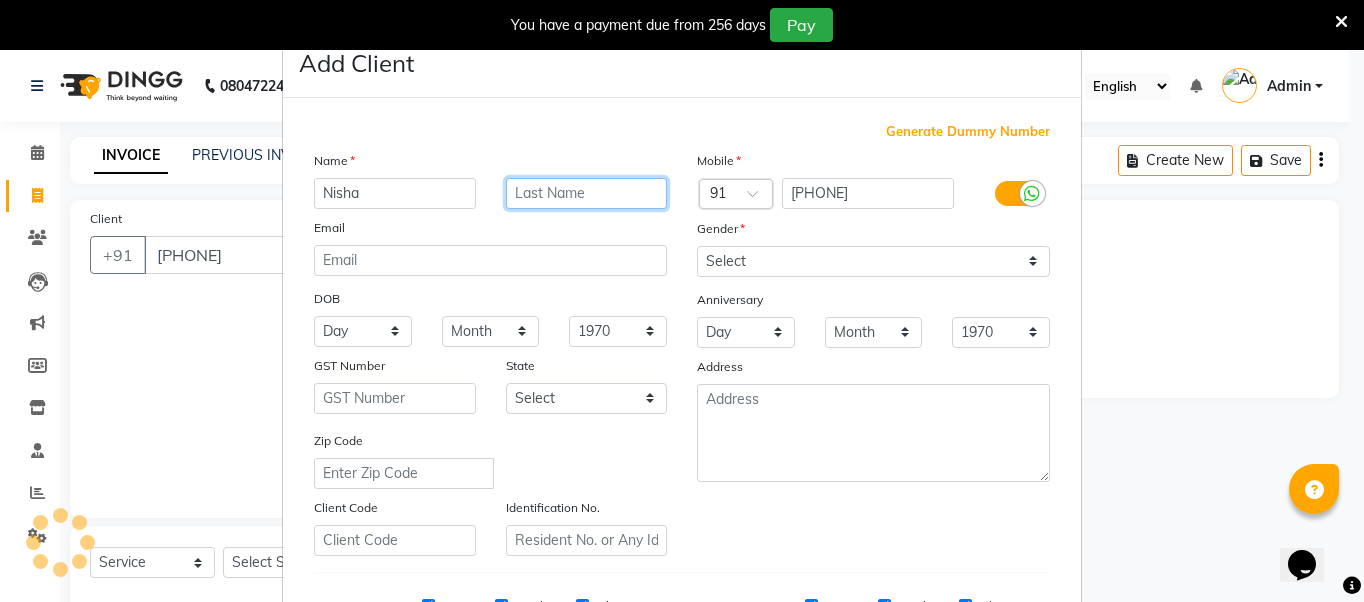 click at bounding box center (587, 193) 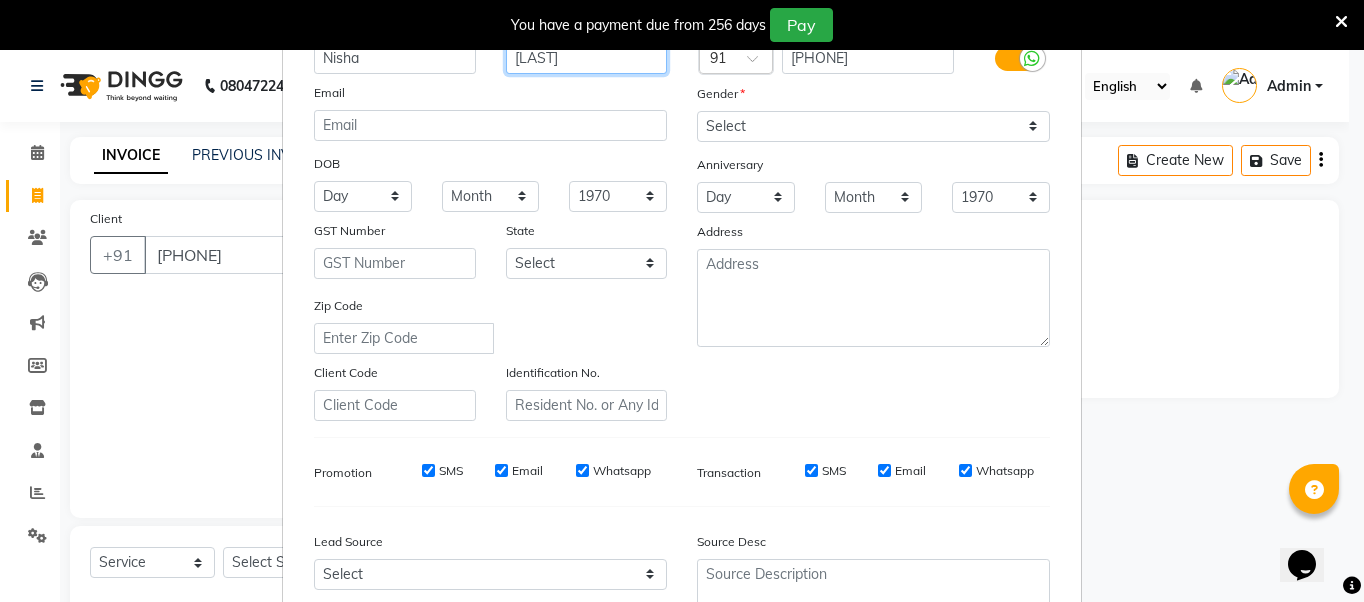 scroll, scrollTop: 100, scrollLeft: 0, axis: vertical 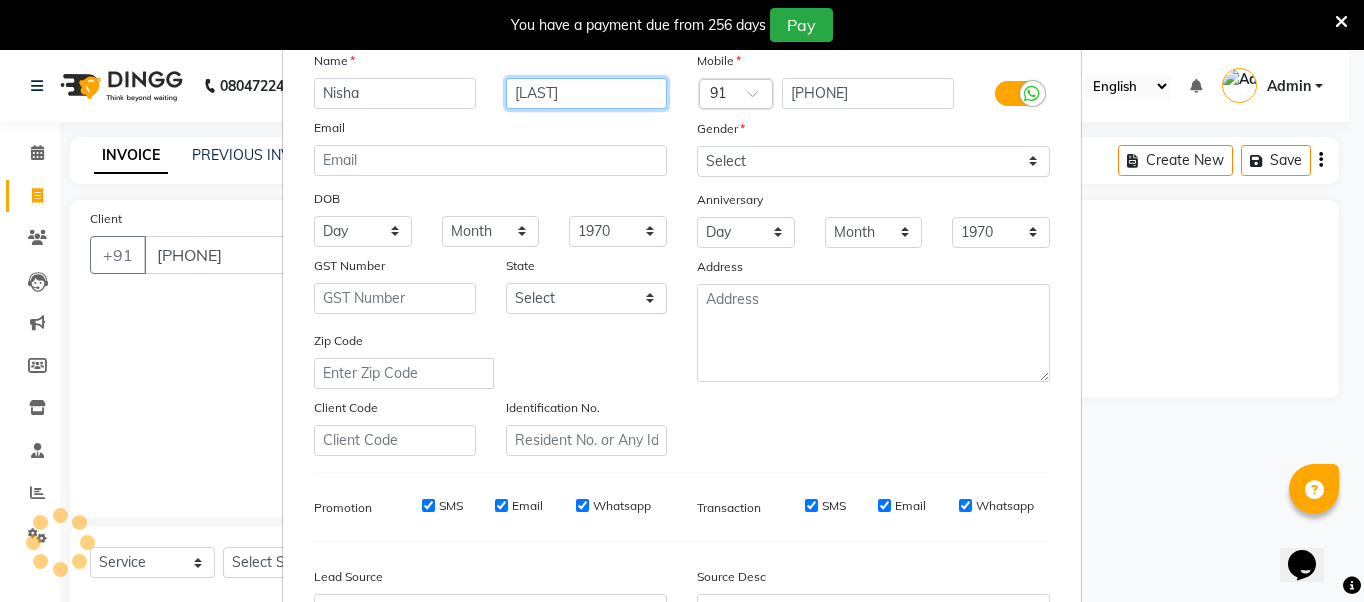 type on "[LAST]" 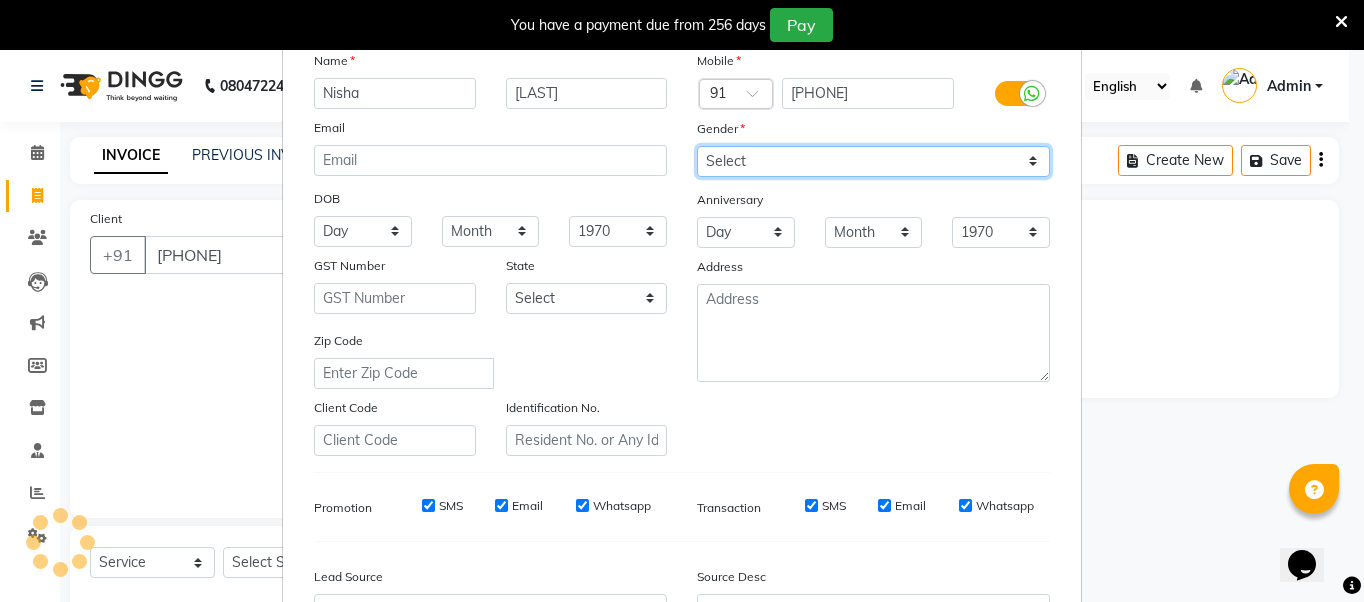 drag, startPoint x: 731, startPoint y: 153, endPoint x: 727, endPoint y: 164, distance: 11.7046995 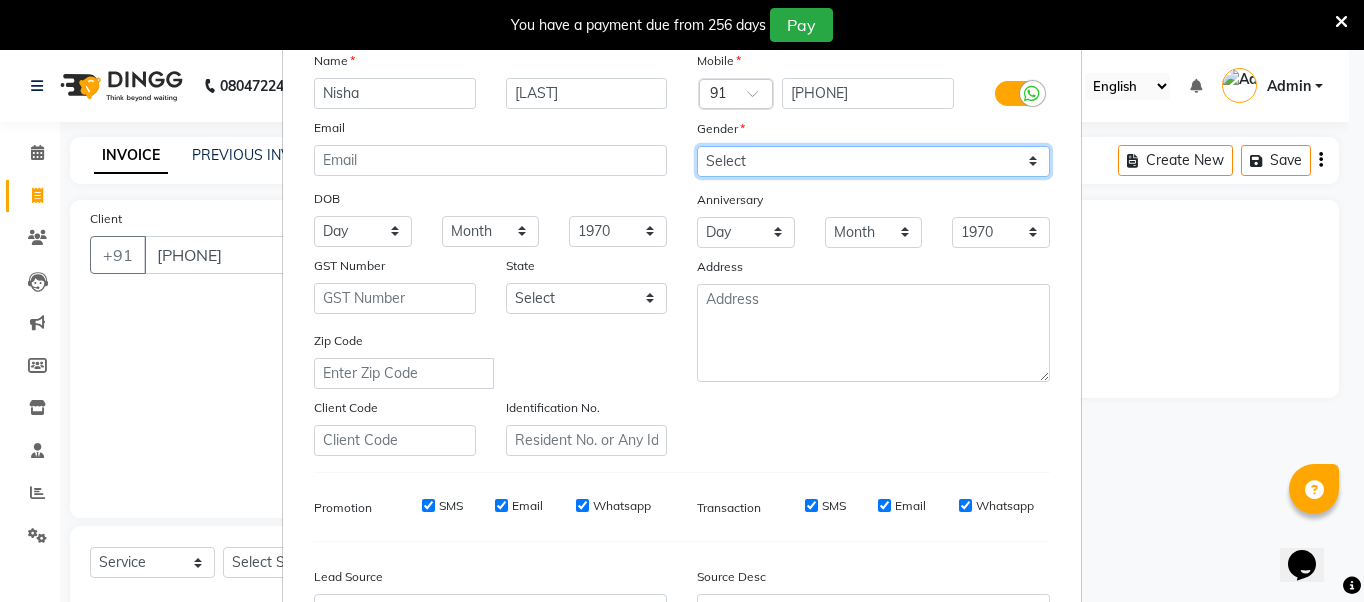 select on "female" 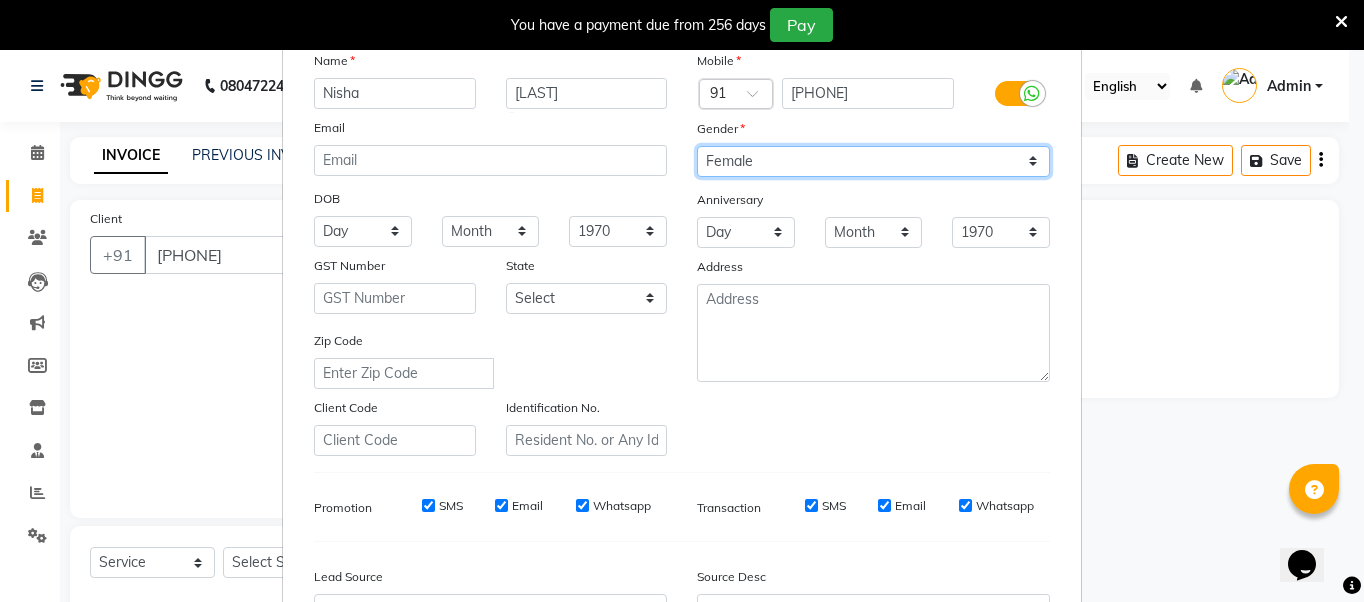 click on "Select Male Female Other Prefer Not To Say" at bounding box center (873, 161) 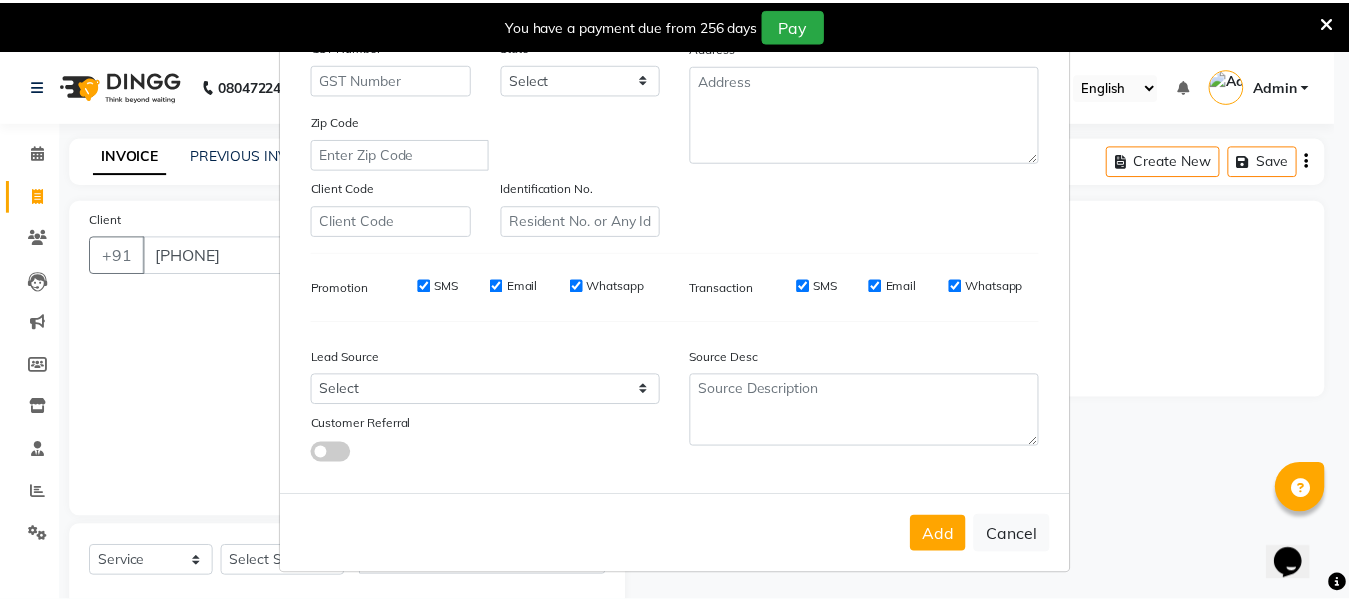 scroll, scrollTop: 321, scrollLeft: 0, axis: vertical 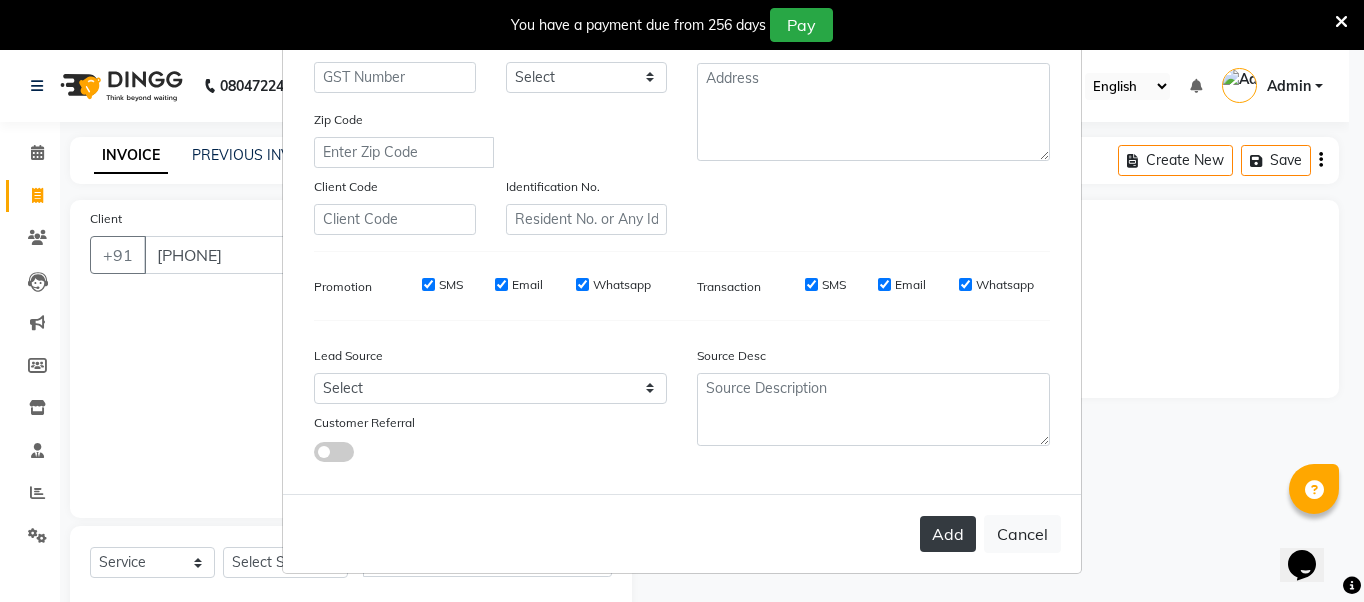 click on "Add" at bounding box center [948, 534] 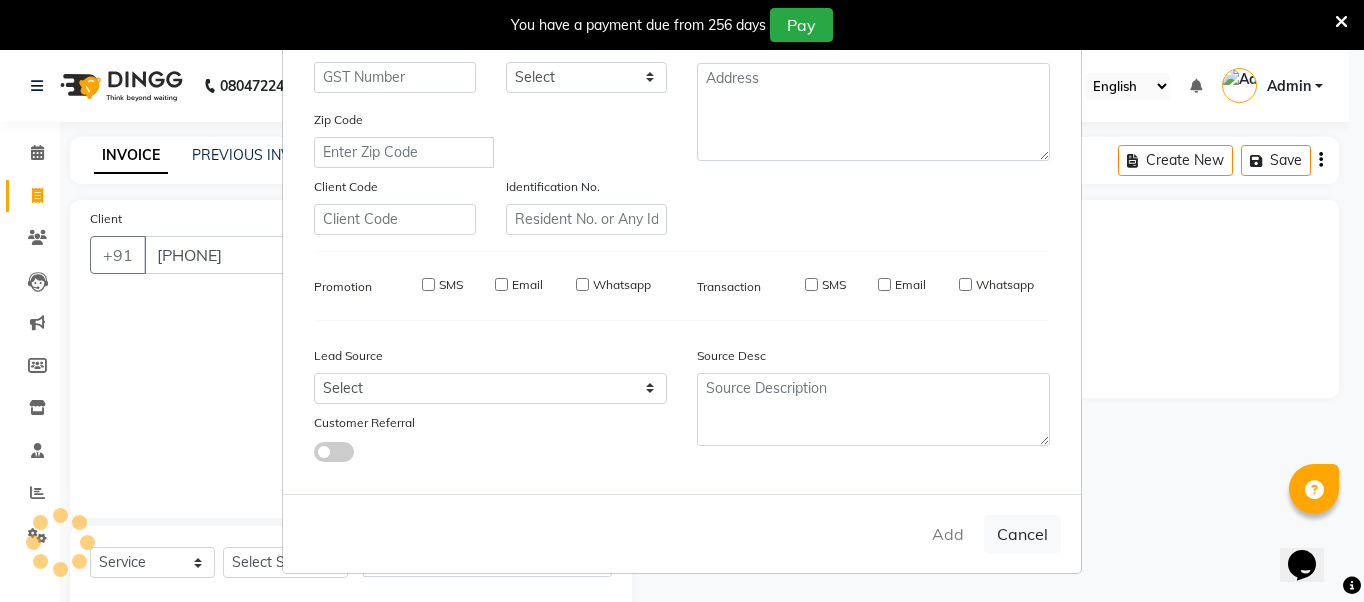 type 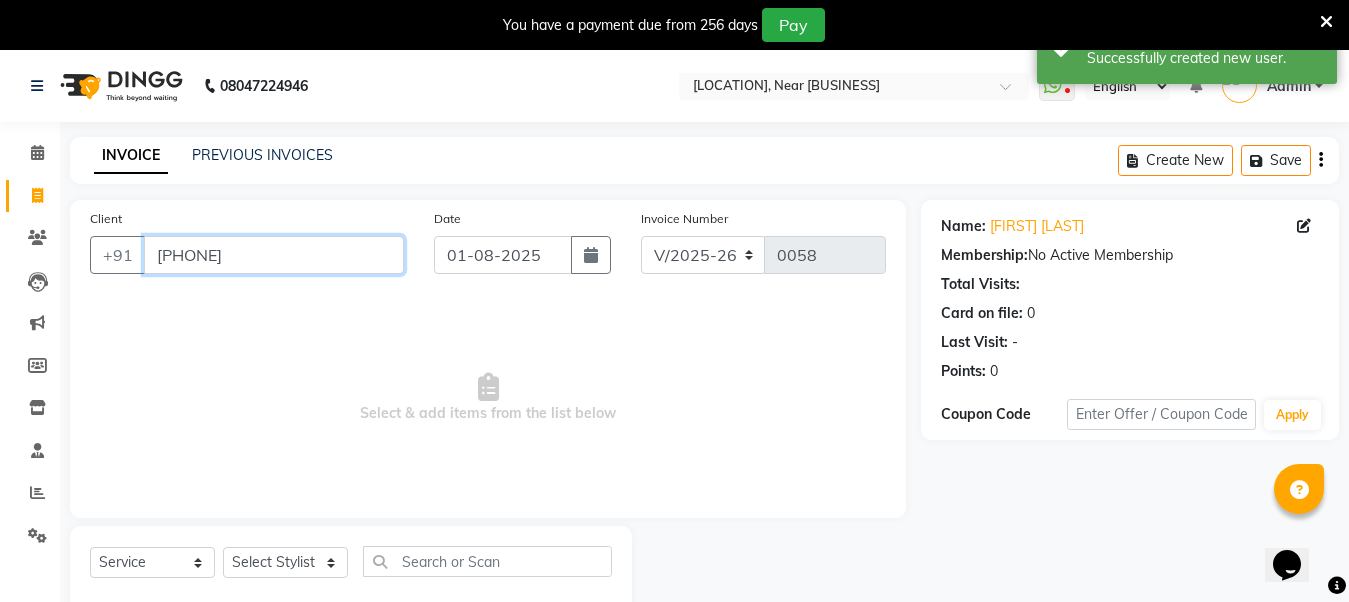 click on "[PHONE]" at bounding box center [274, 255] 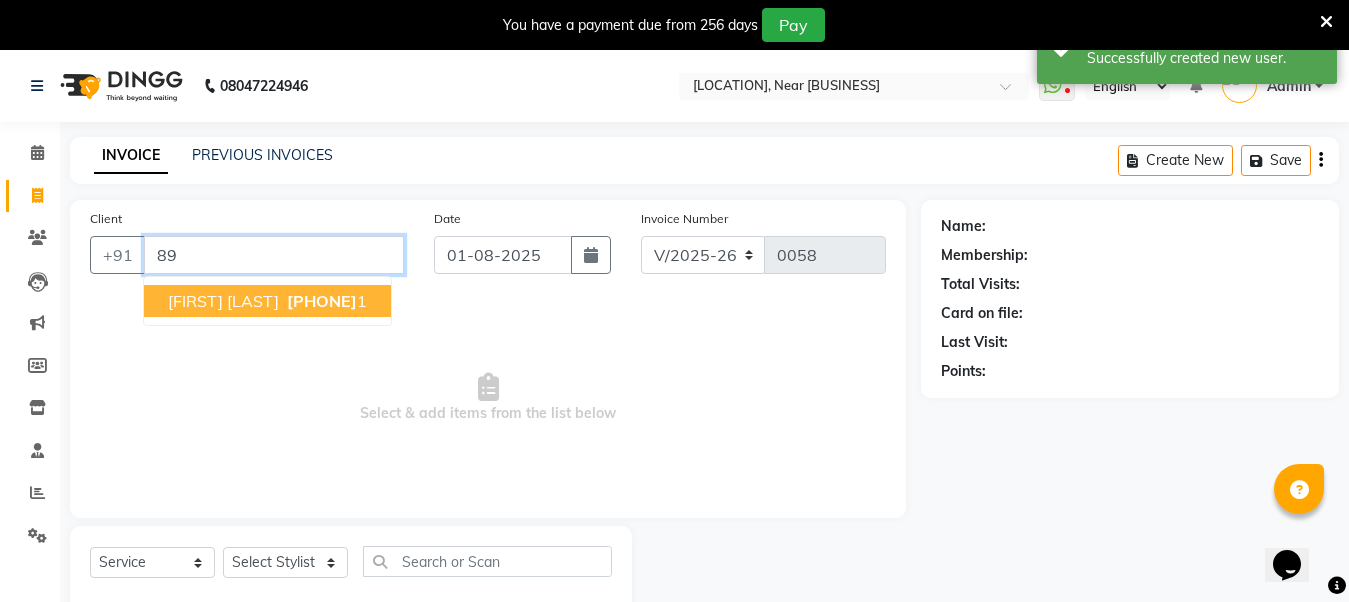 type on "8" 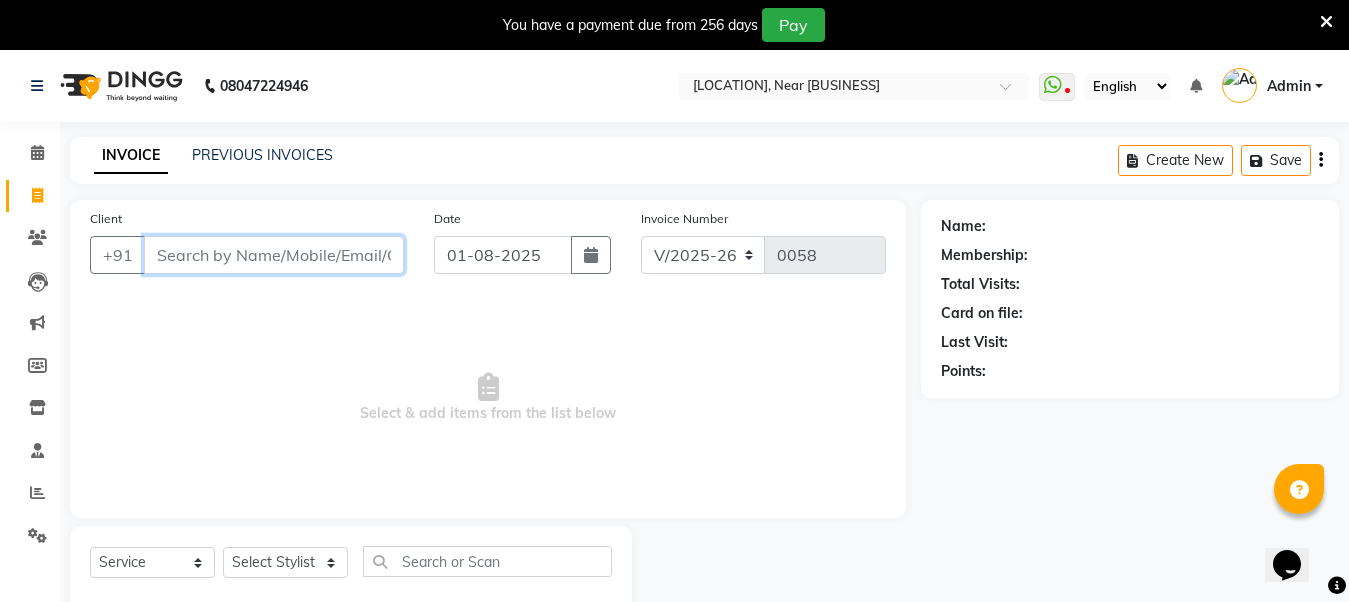 click on "Client" at bounding box center [274, 255] 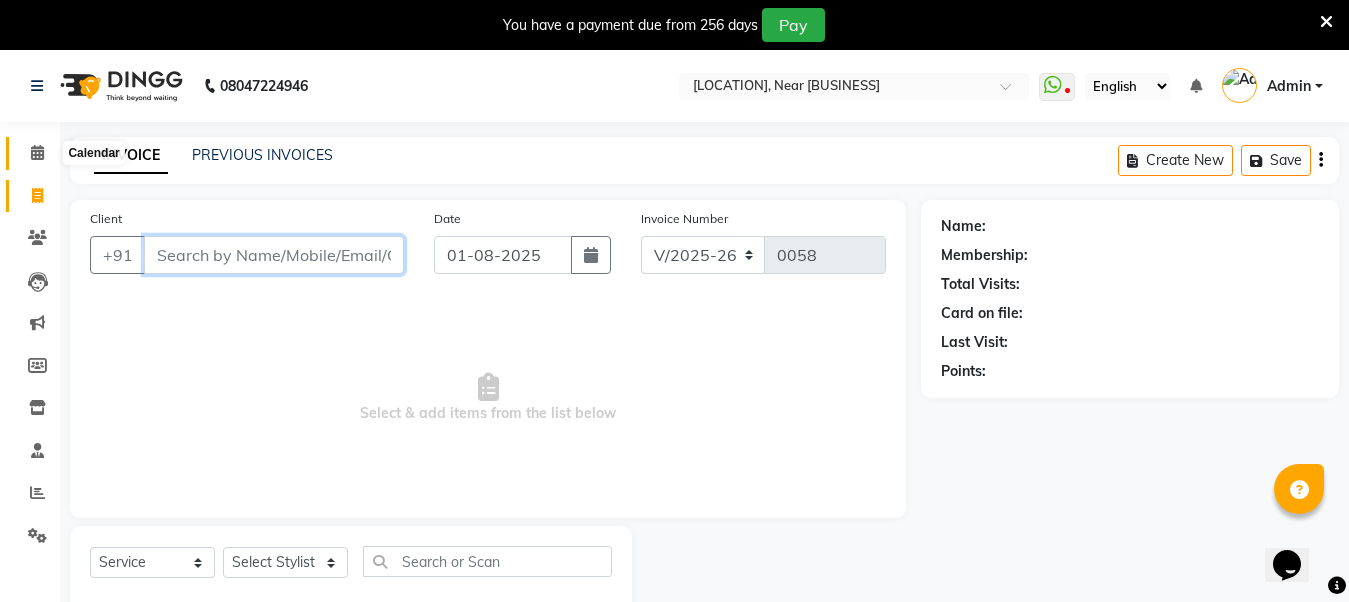 type 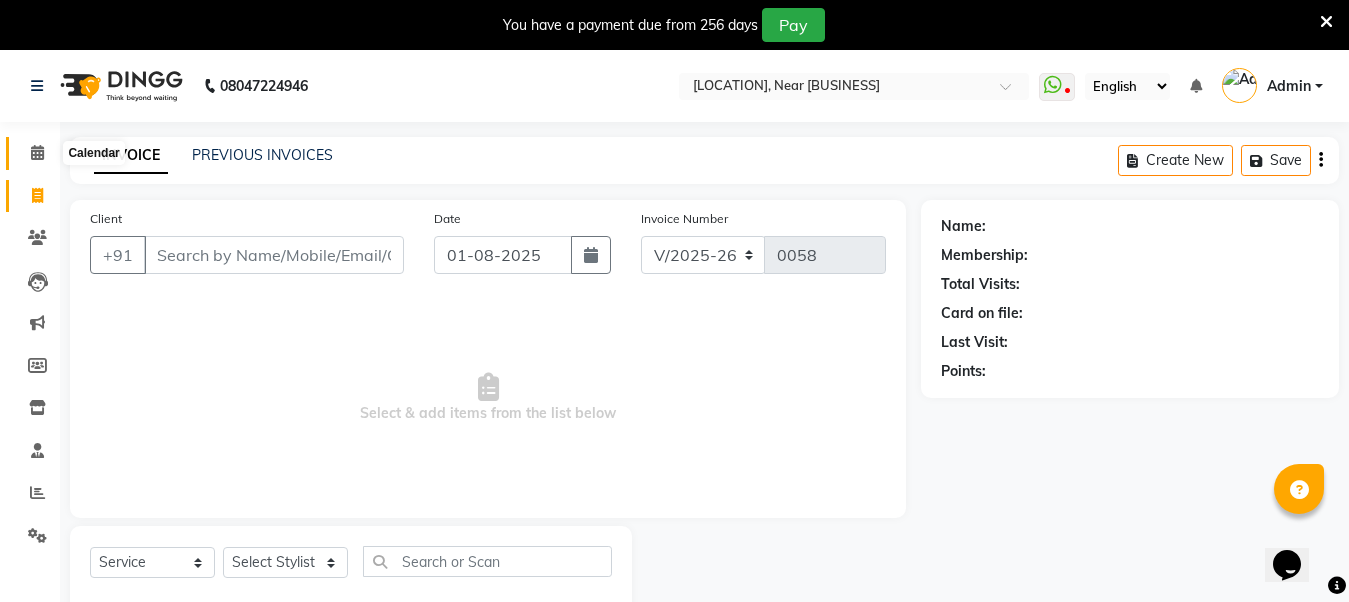 click 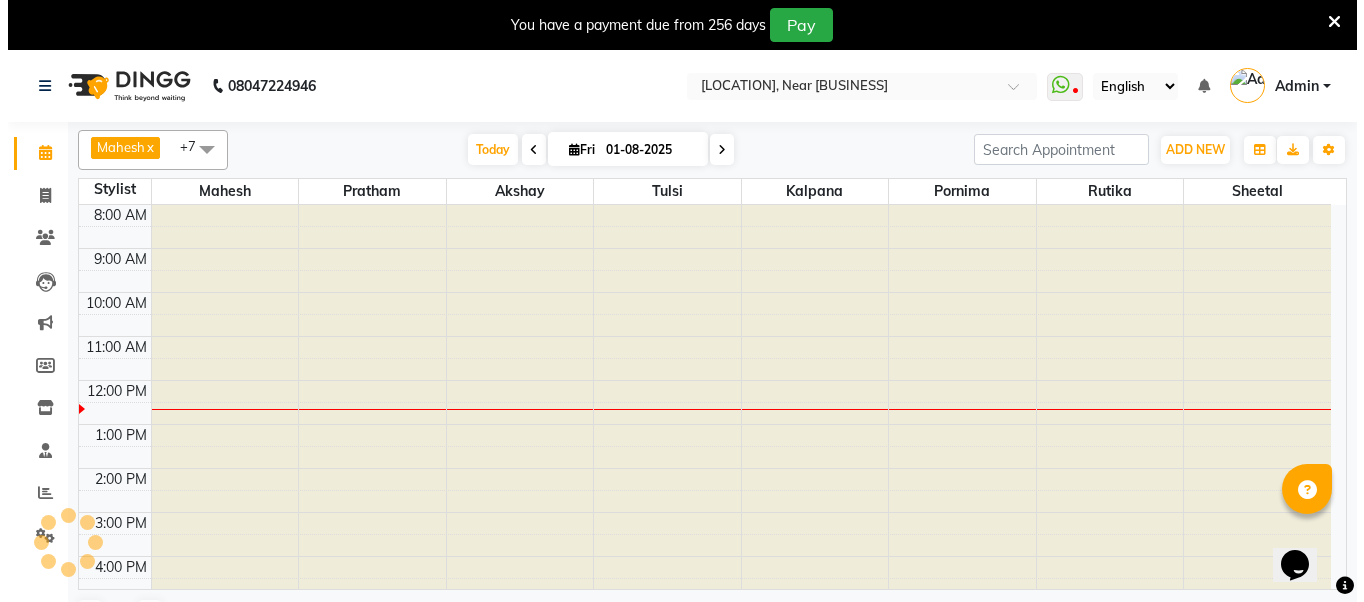 scroll, scrollTop: 0, scrollLeft: 0, axis: both 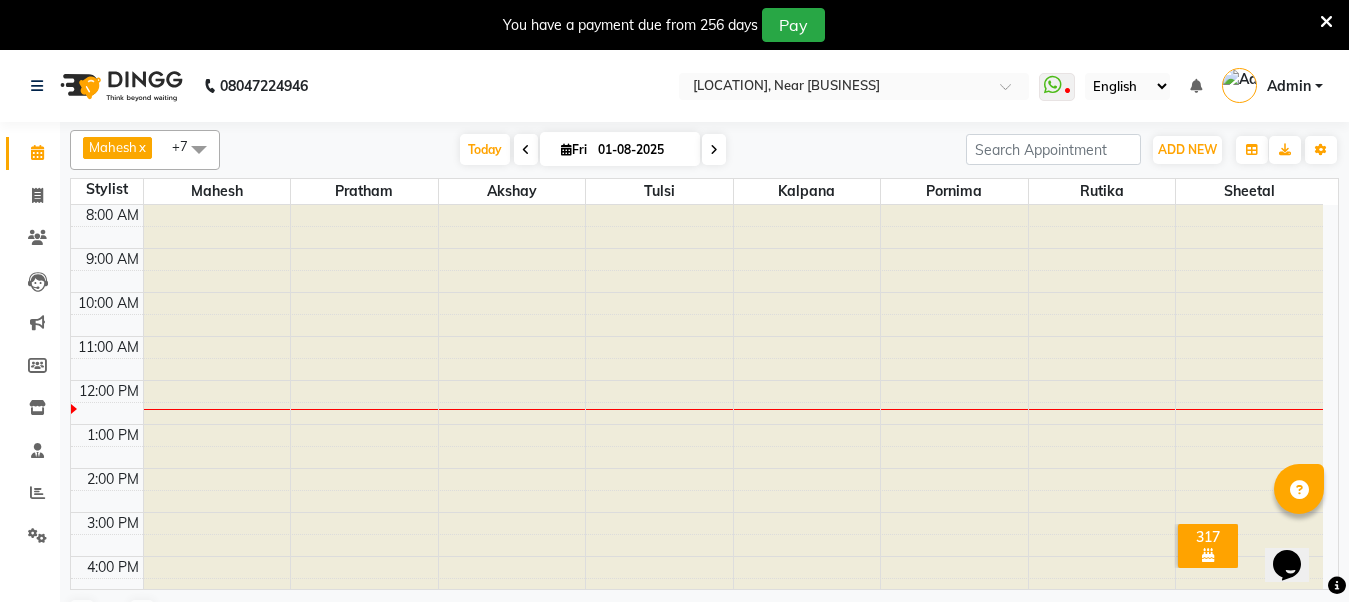 click at bounding box center [1326, 22] 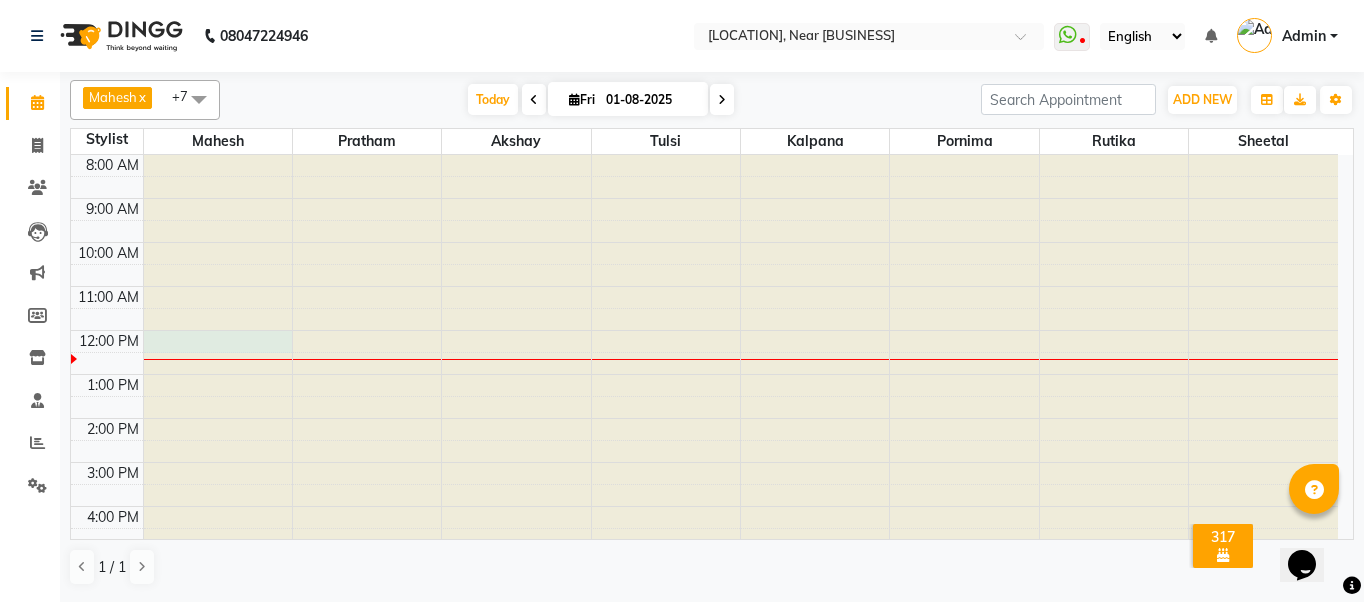click at bounding box center (218, 155) 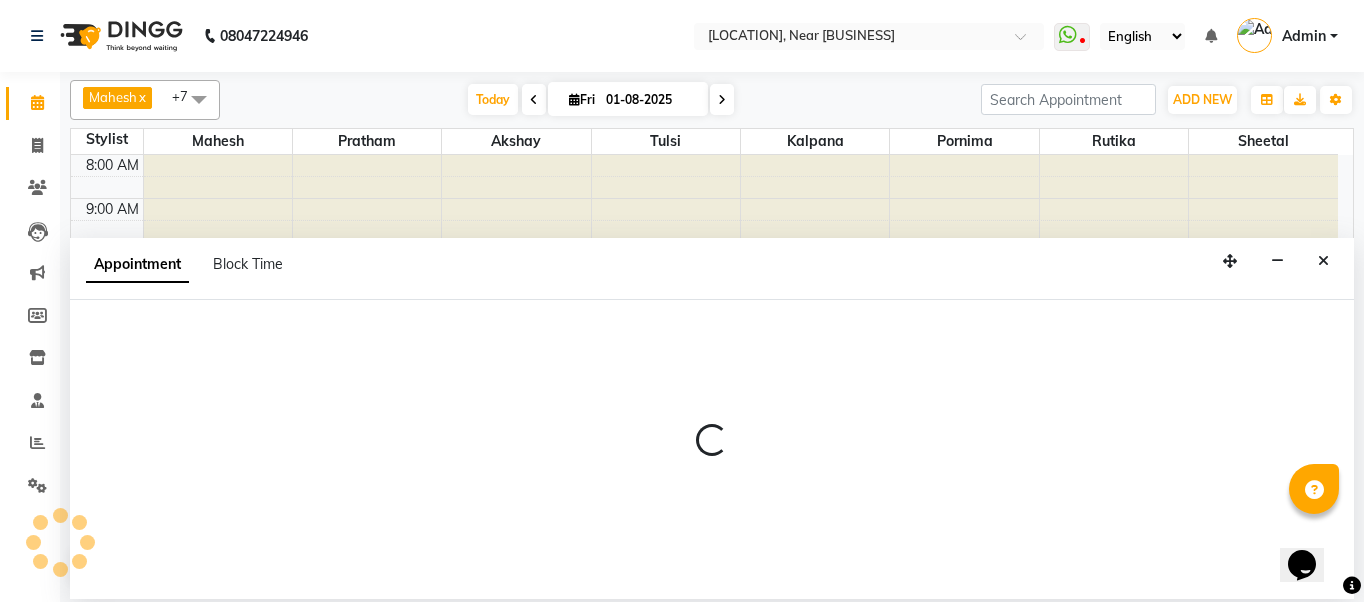 select on "32229" 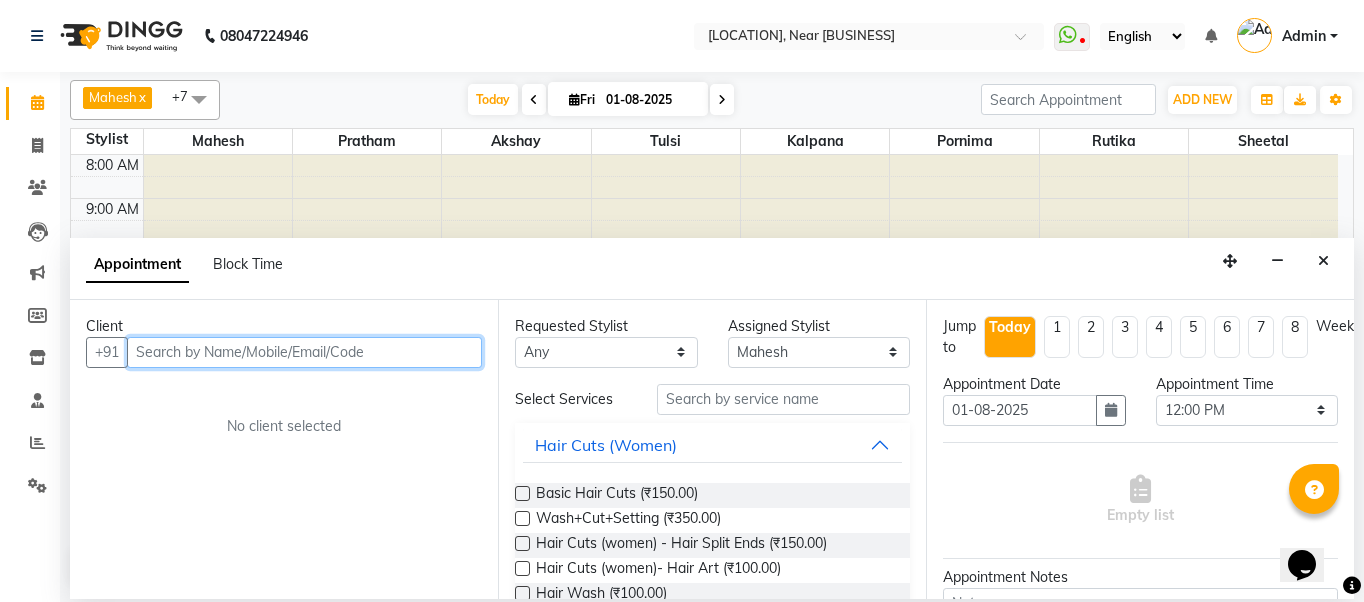 click at bounding box center [304, 352] 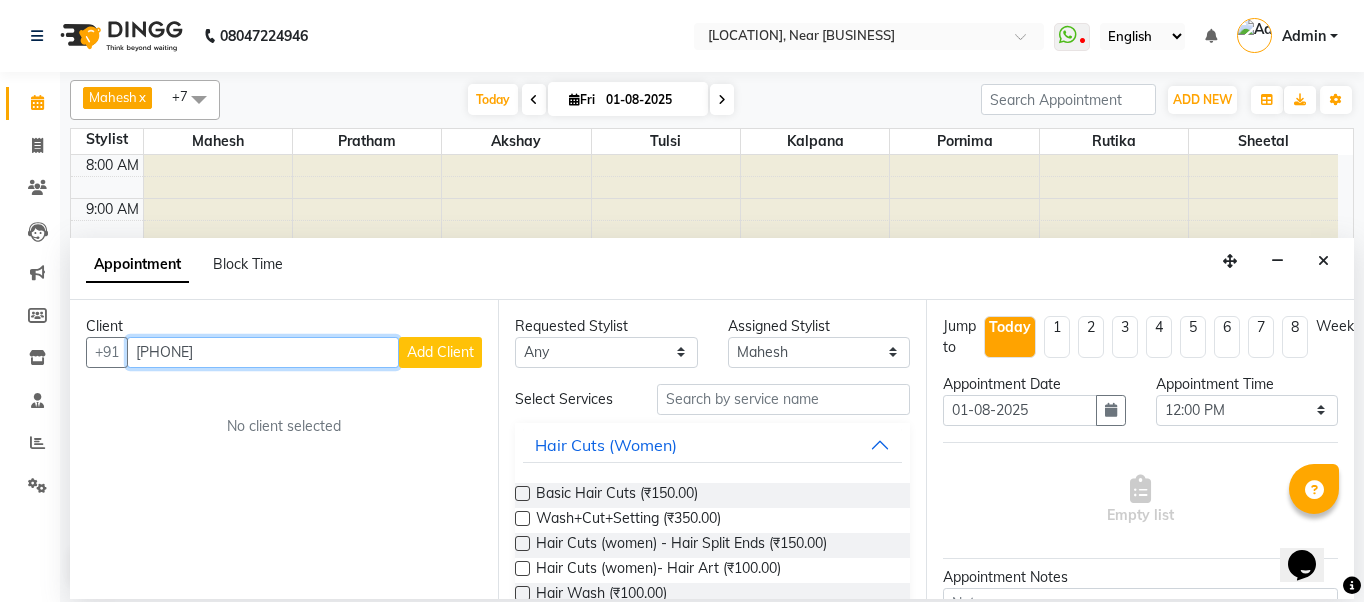 type on "[PHONE]" 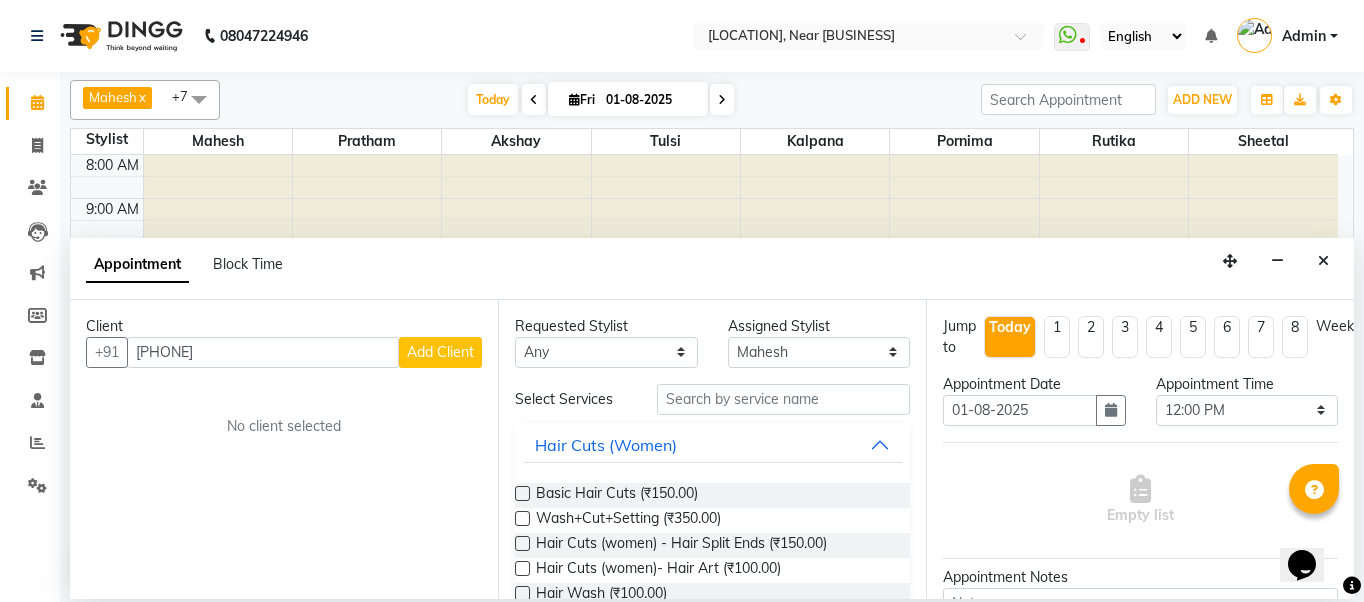 click on "Add Client" at bounding box center (440, 352) 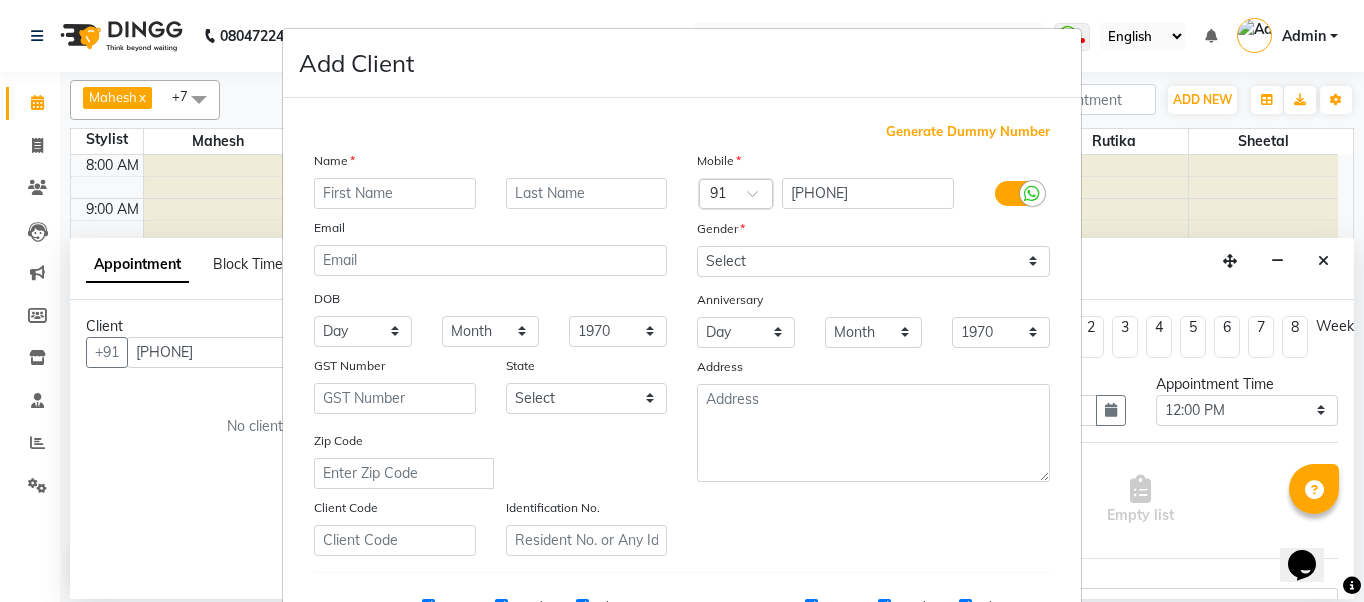 click at bounding box center [395, 193] 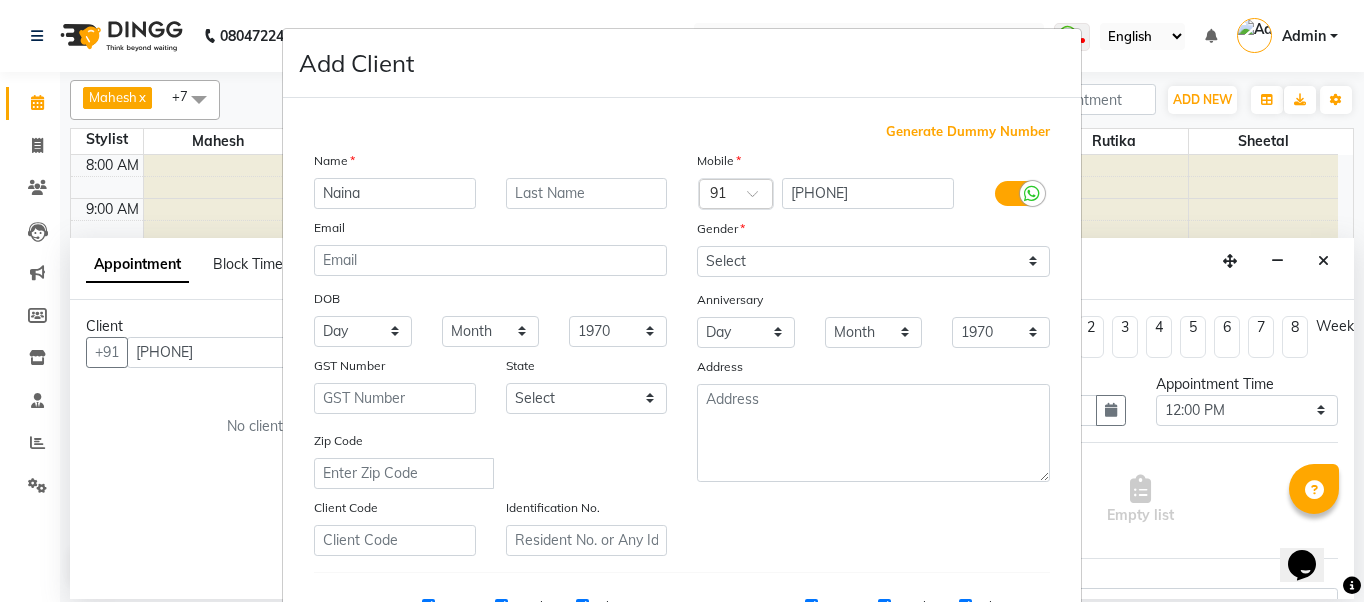 type on "Naina" 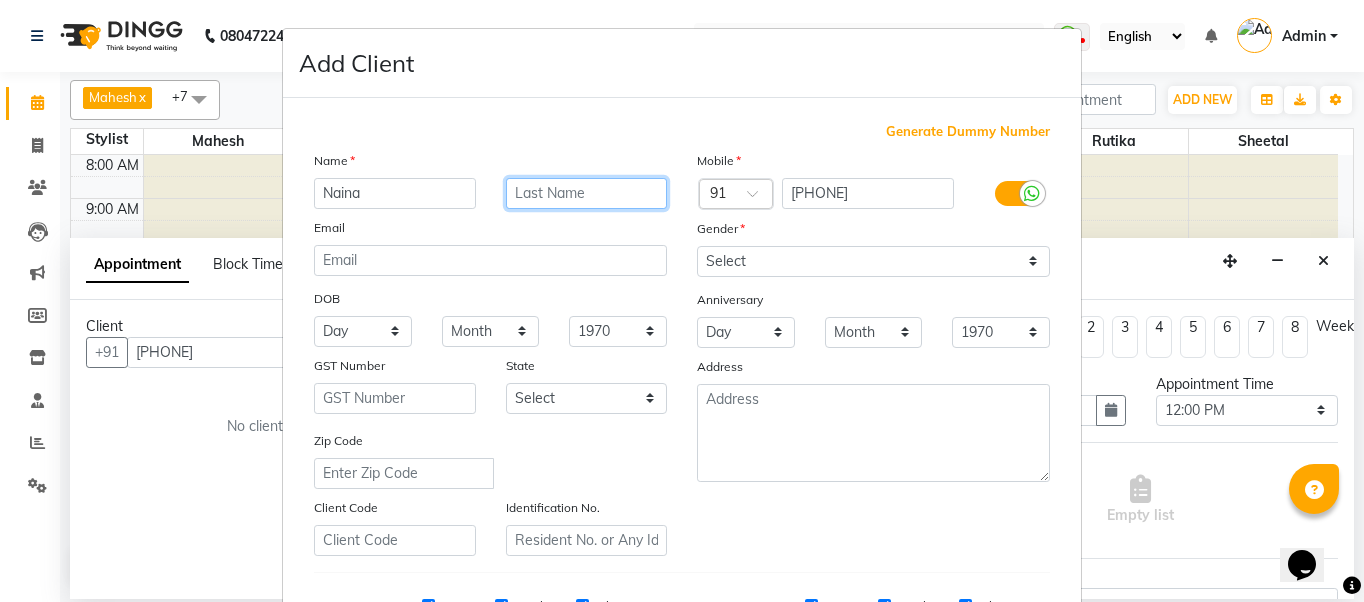 click at bounding box center (587, 193) 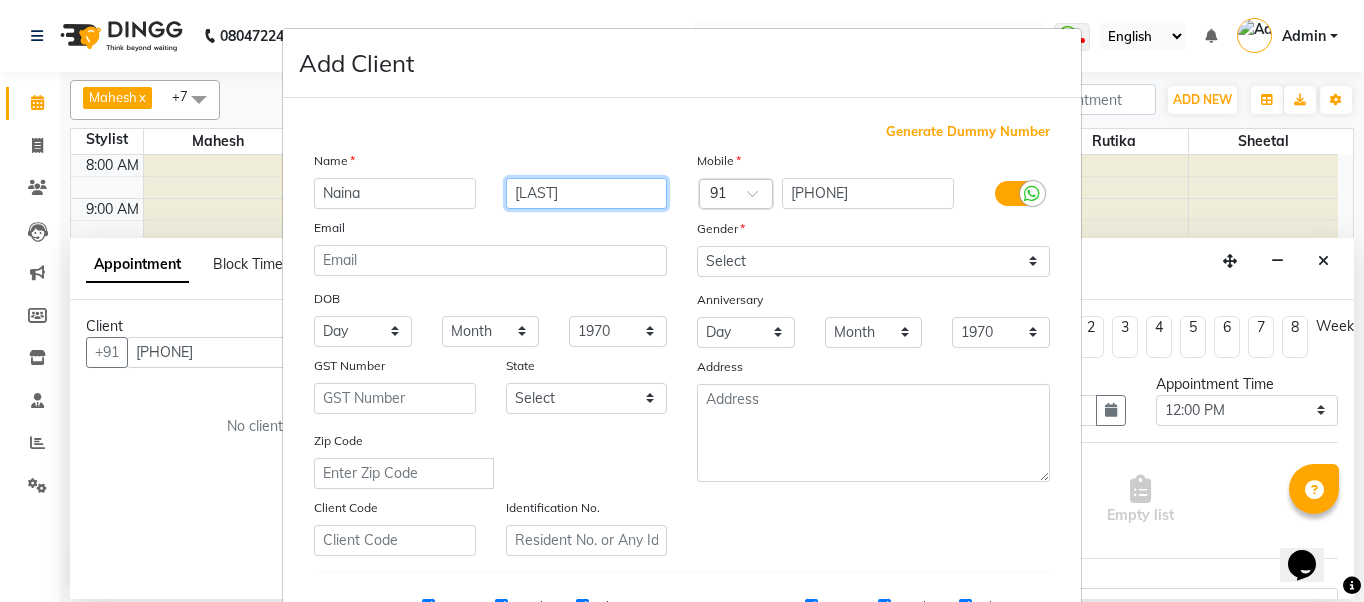 type on "[LAST]" 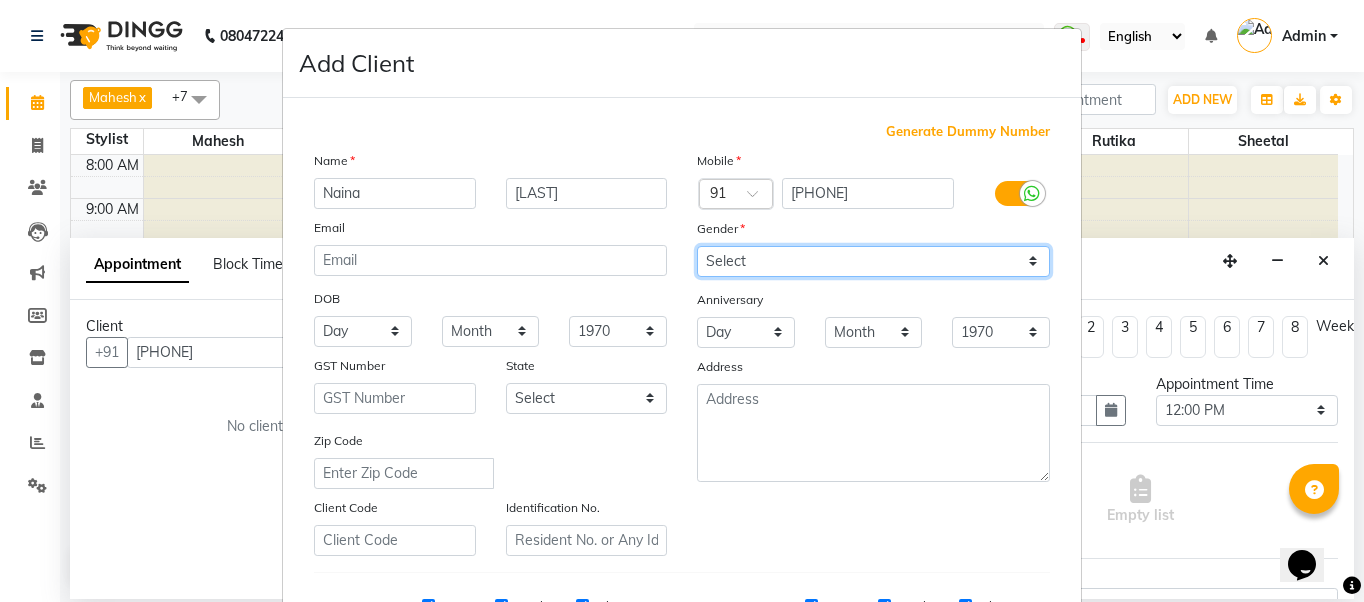 click on "Select Male Female Other Prefer Not To Say" at bounding box center [873, 261] 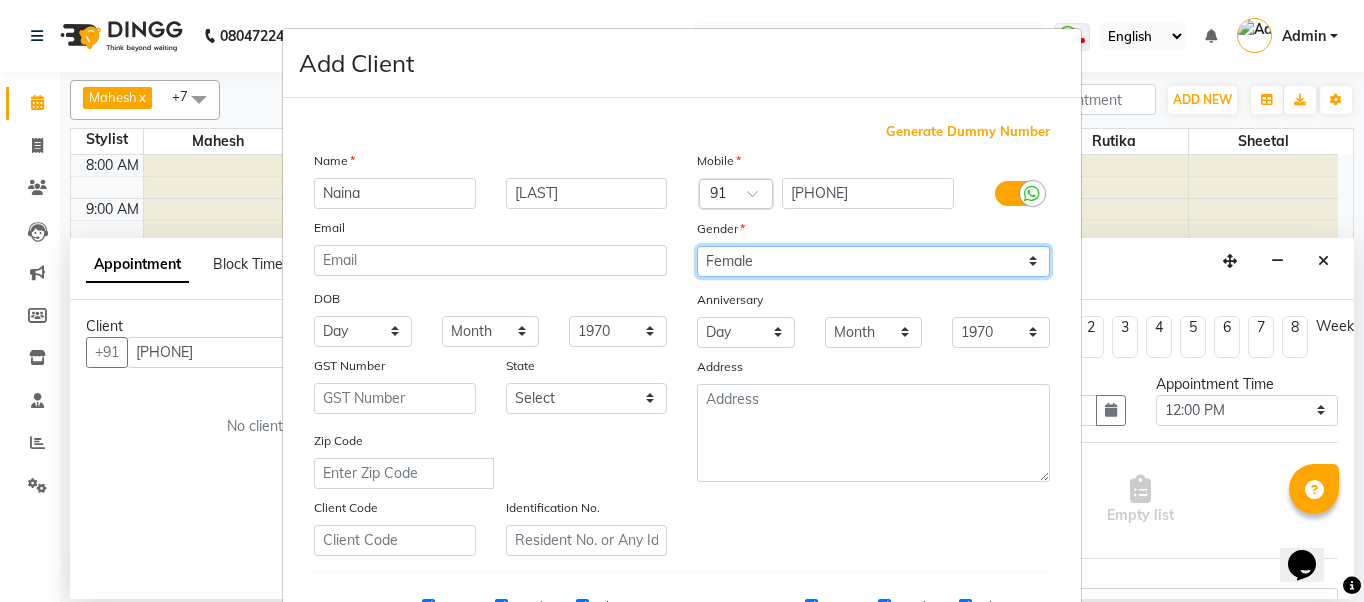 click on "Select Male Female Other Prefer Not To Say" at bounding box center [873, 261] 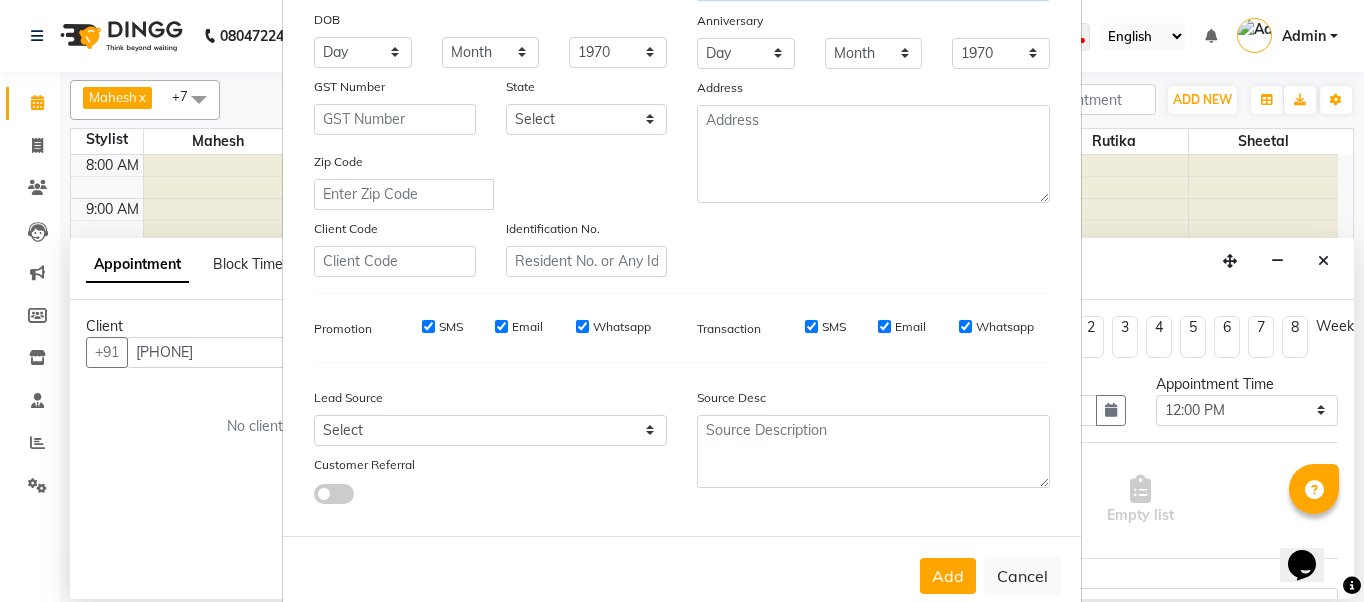 scroll, scrollTop: 321, scrollLeft: 0, axis: vertical 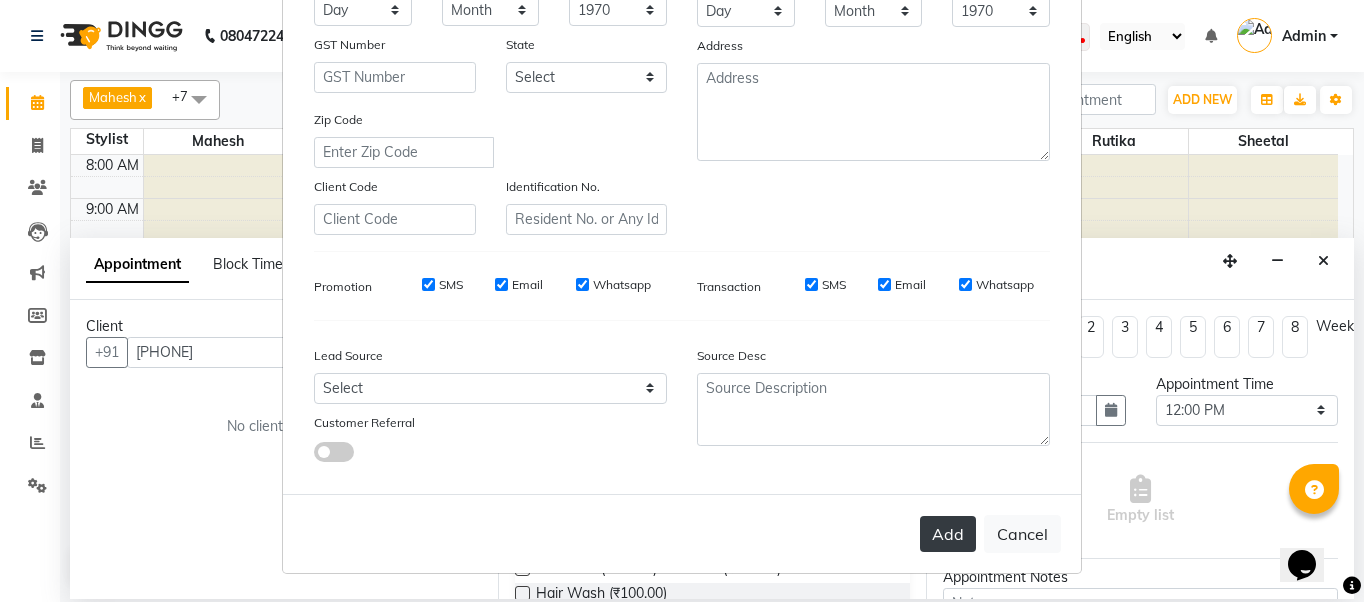 click on "Add" at bounding box center (948, 534) 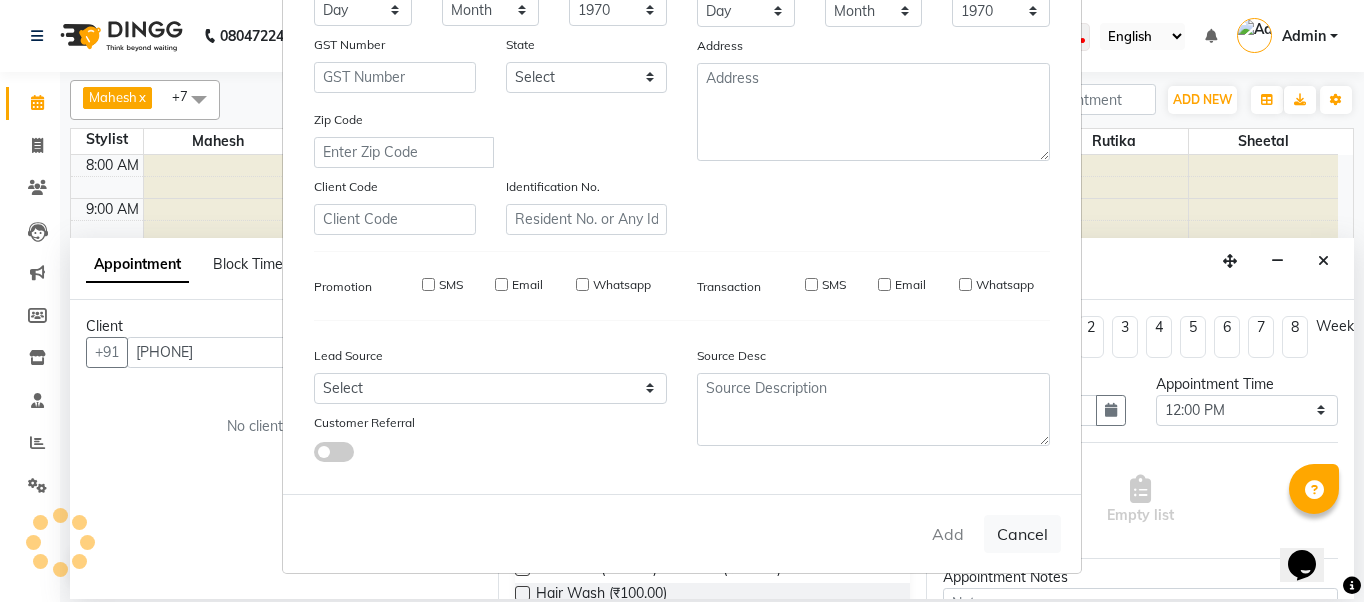 type 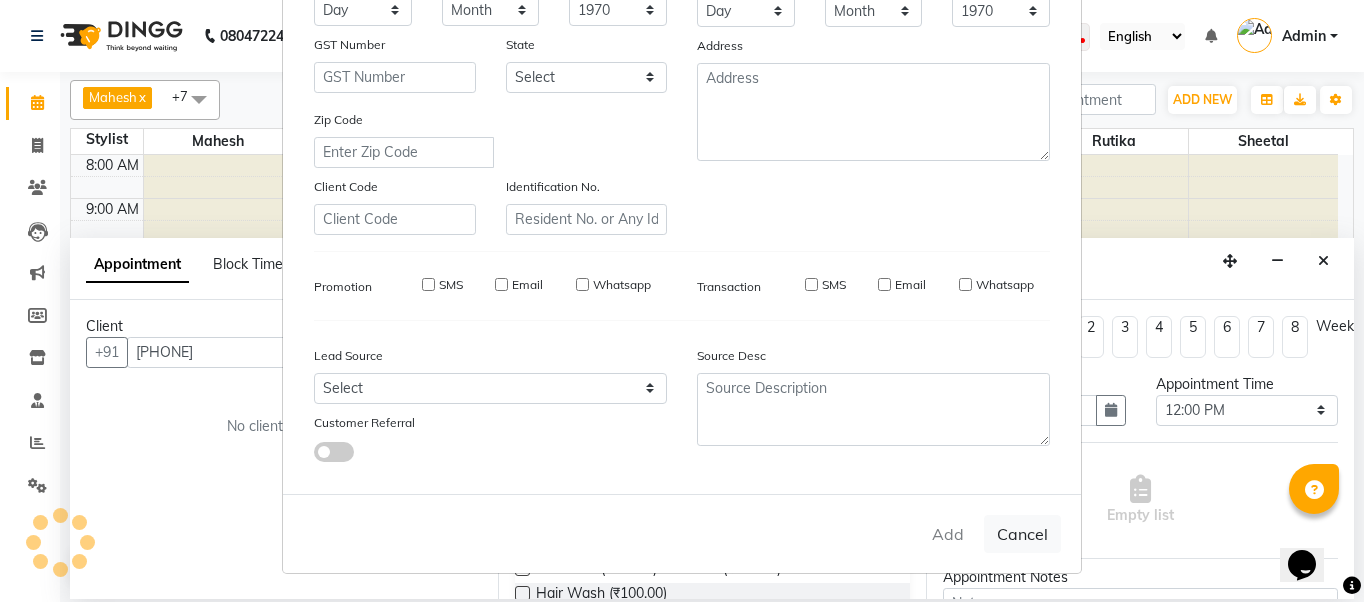 type 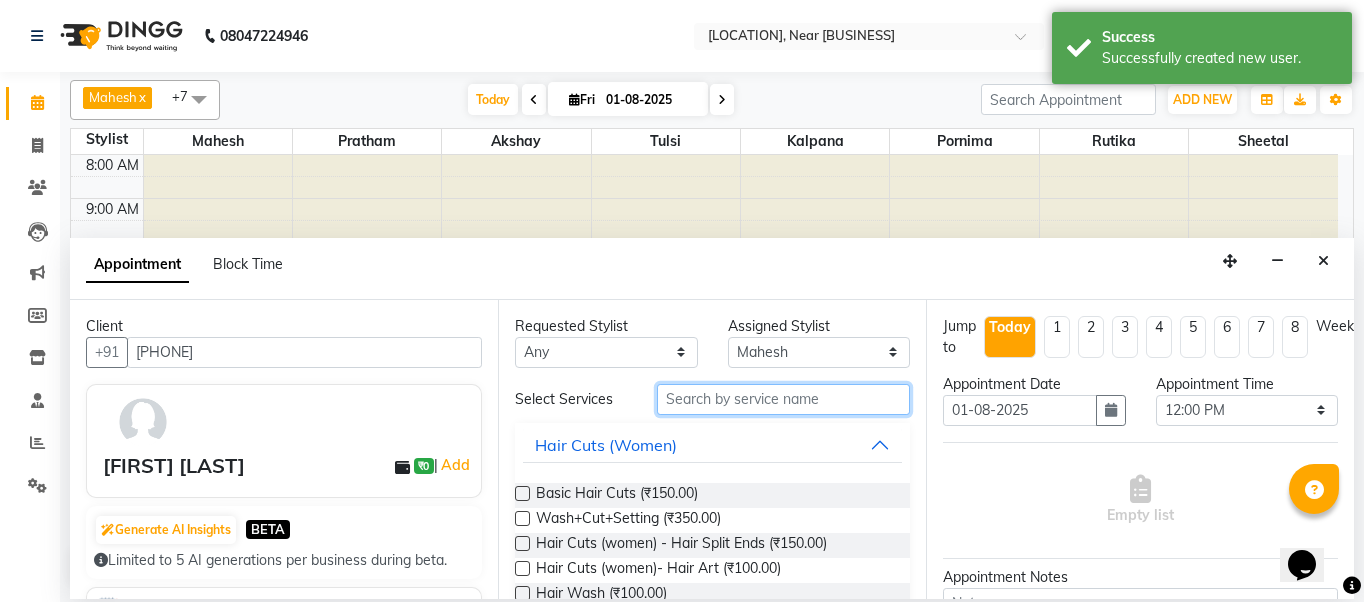 click at bounding box center (783, 399) 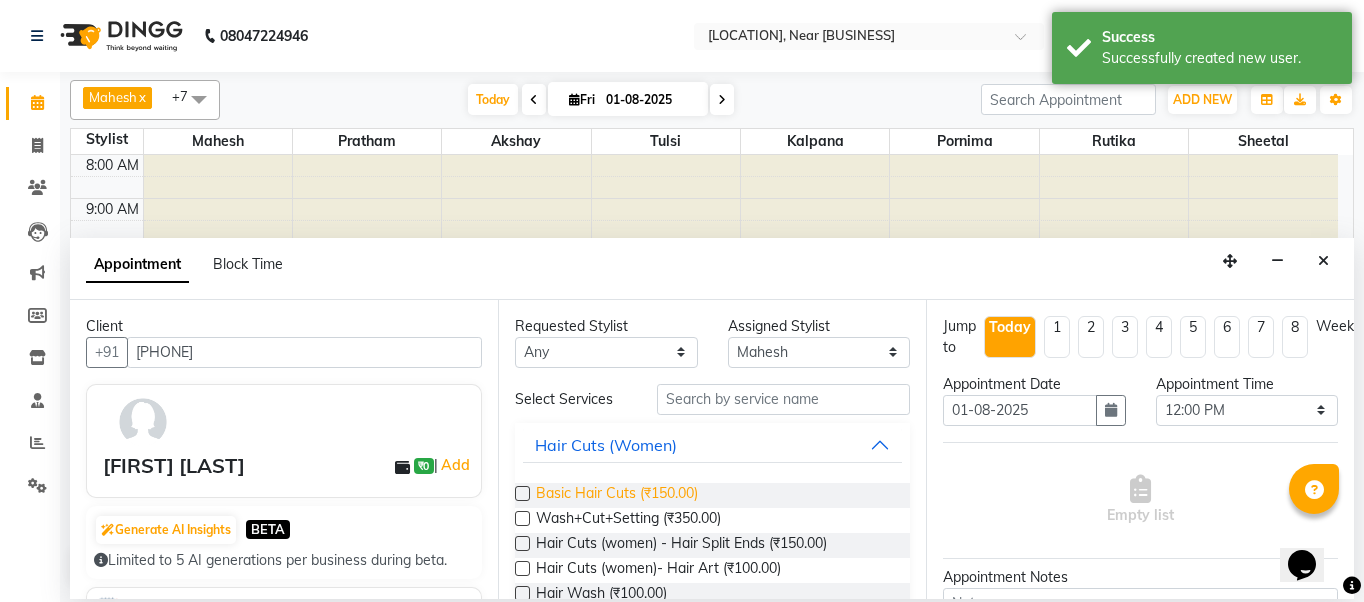 click on "Basic Hair Cuts (₹150.00)" at bounding box center [617, 495] 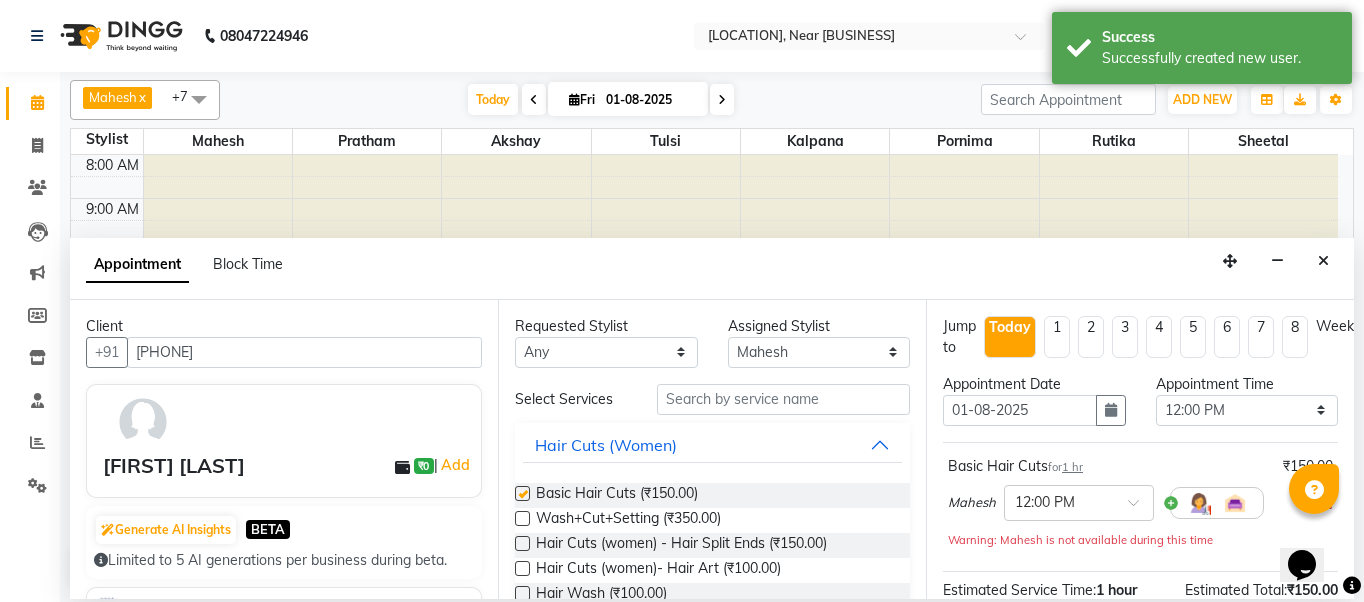 checkbox on "false" 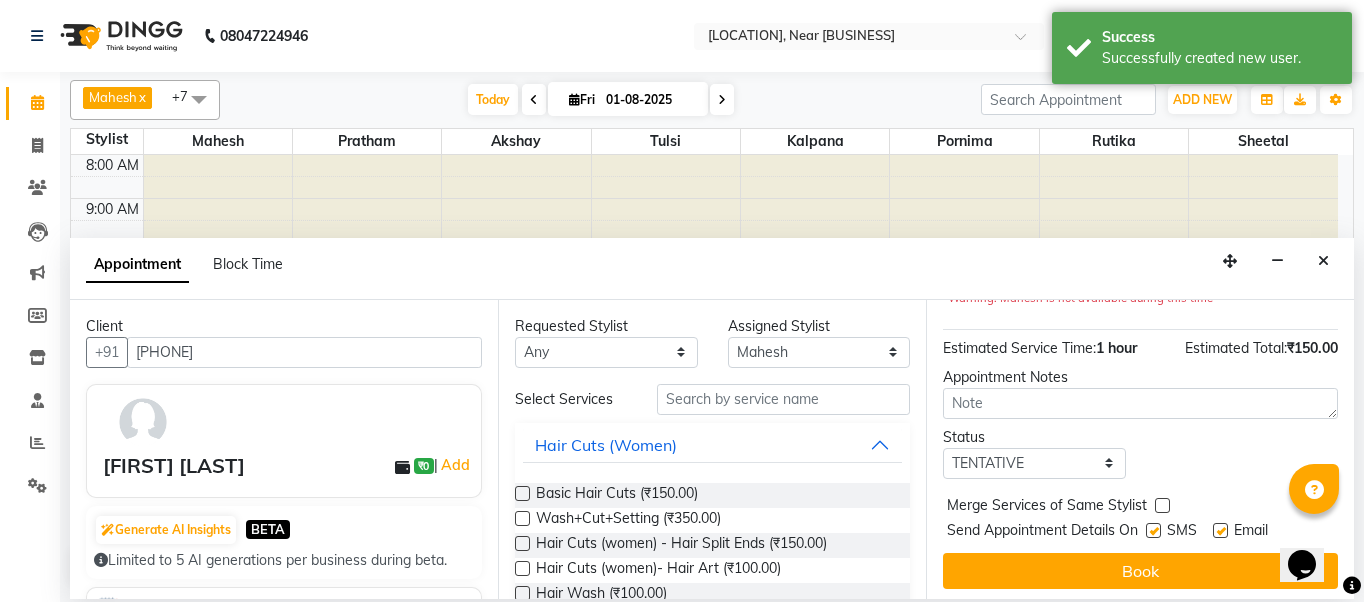 scroll, scrollTop: 263, scrollLeft: 0, axis: vertical 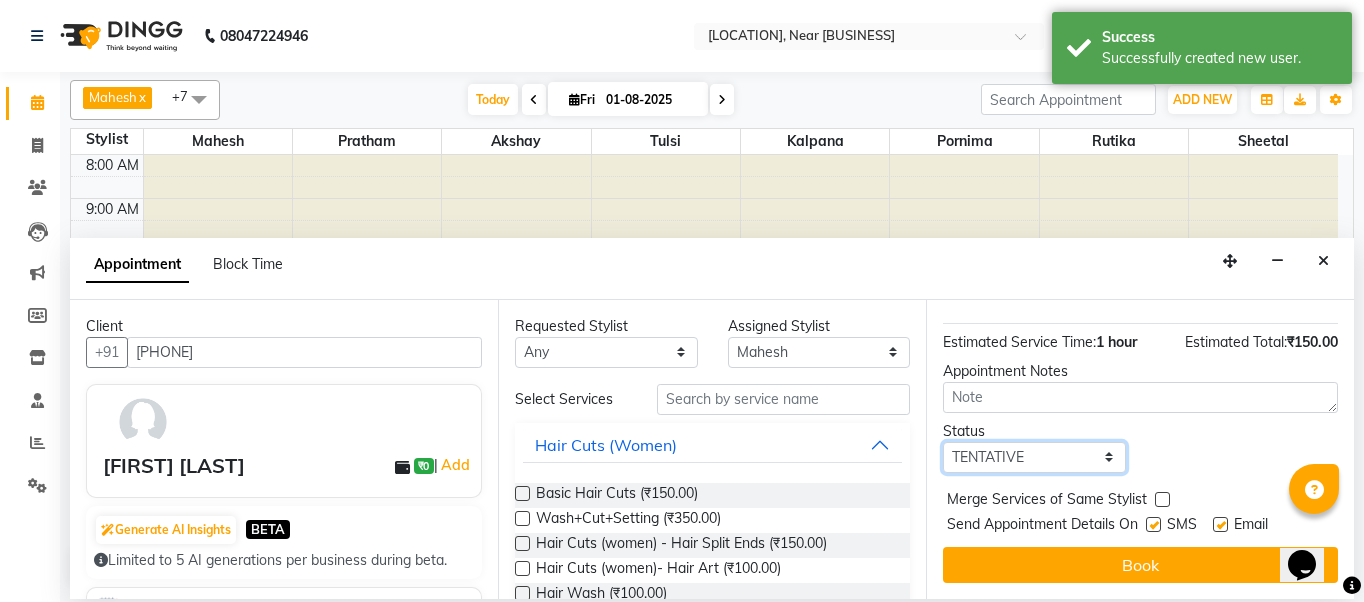 click on "Select TENTATIVE CONFIRM CHECK-IN UPCOMING" at bounding box center [1034, 457] 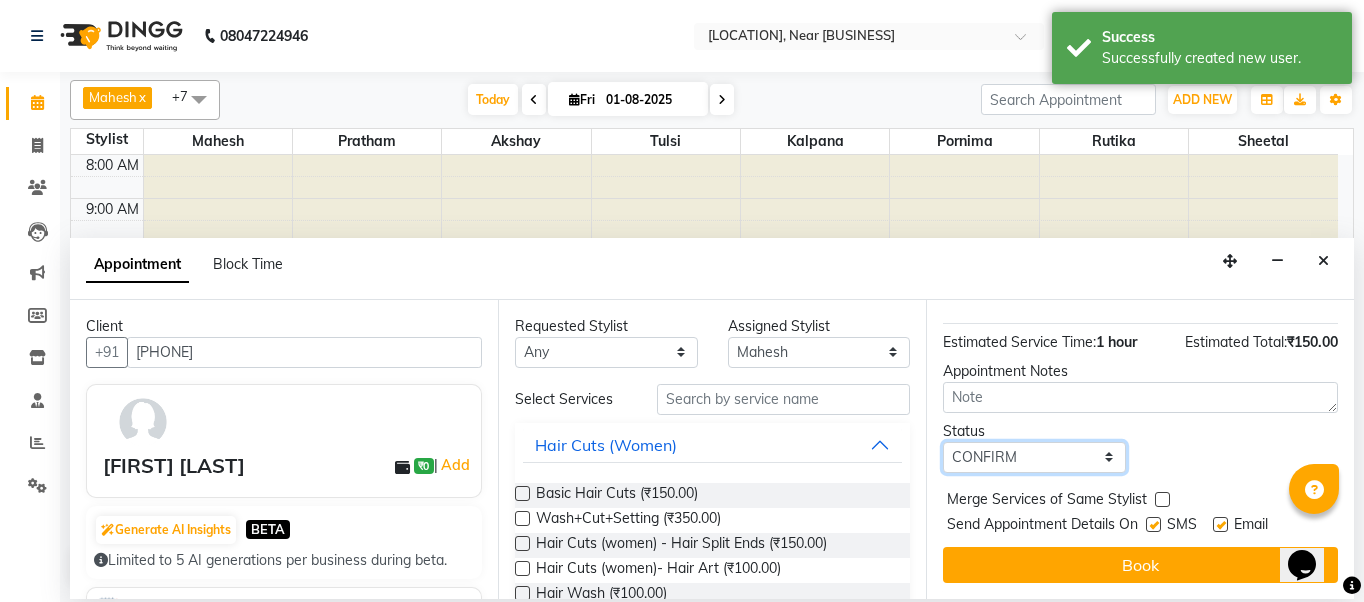 click on "Select TENTATIVE CONFIRM CHECK-IN UPCOMING" at bounding box center [1034, 457] 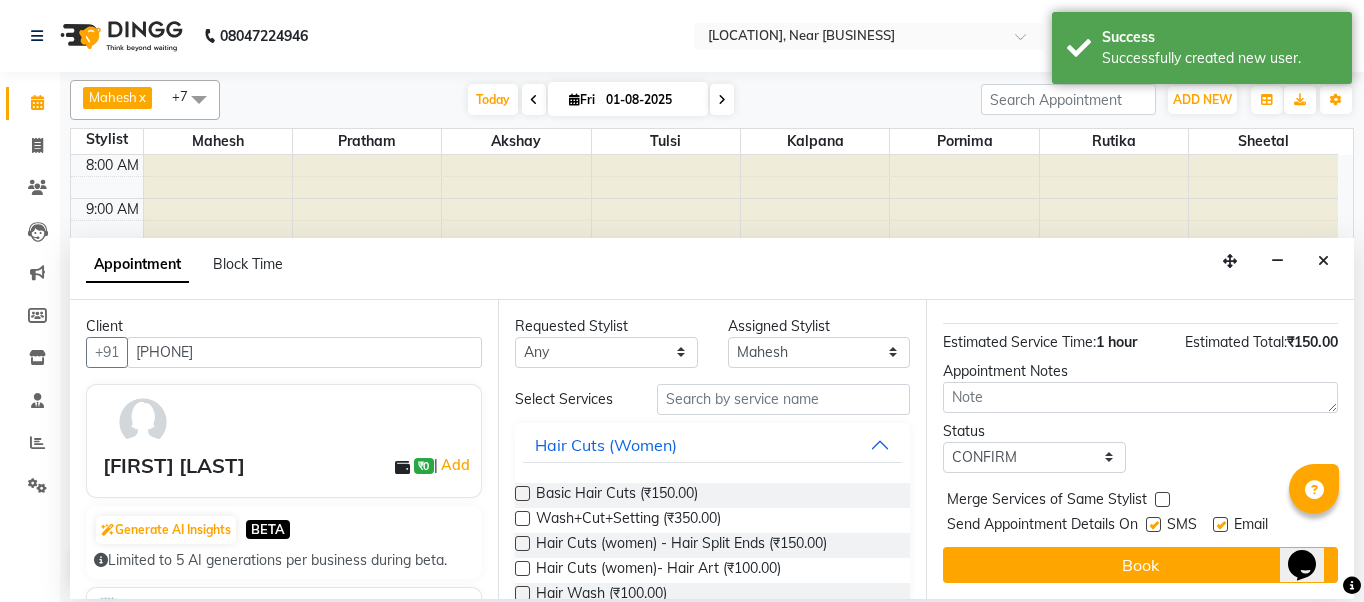 drag, startPoint x: 1154, startPoint y: 507, endPoint x: 1168, endPoint y: 511, distance: 14.56022 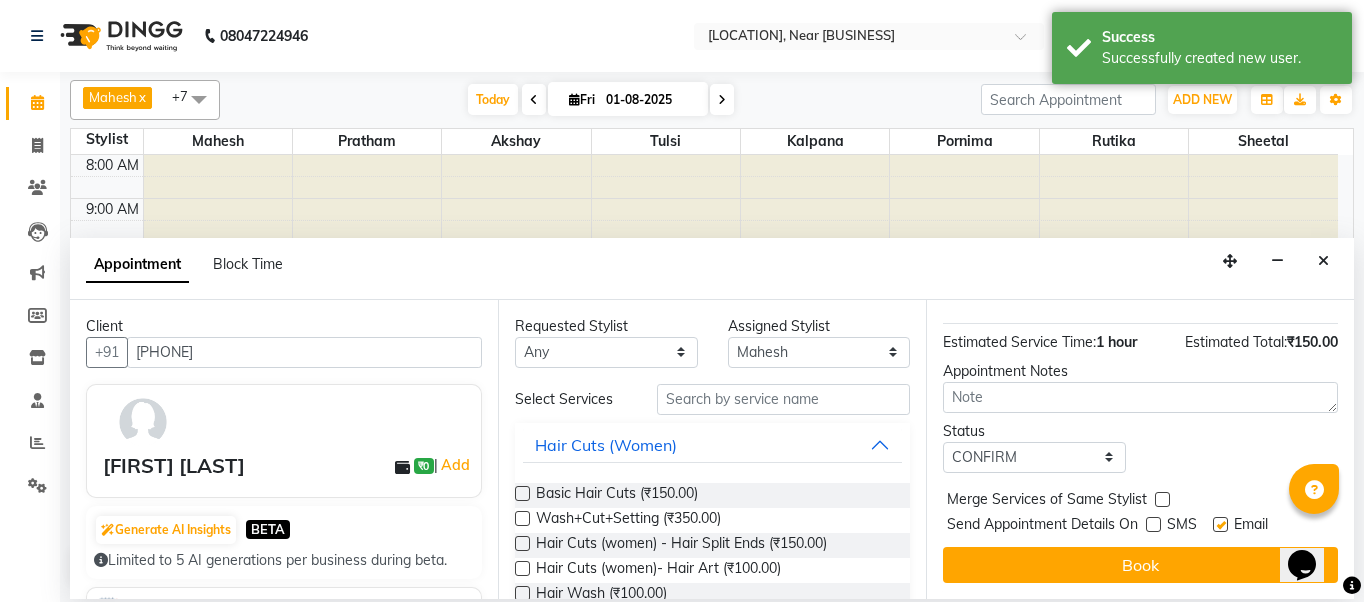 click at bounding box center (1220, 524) 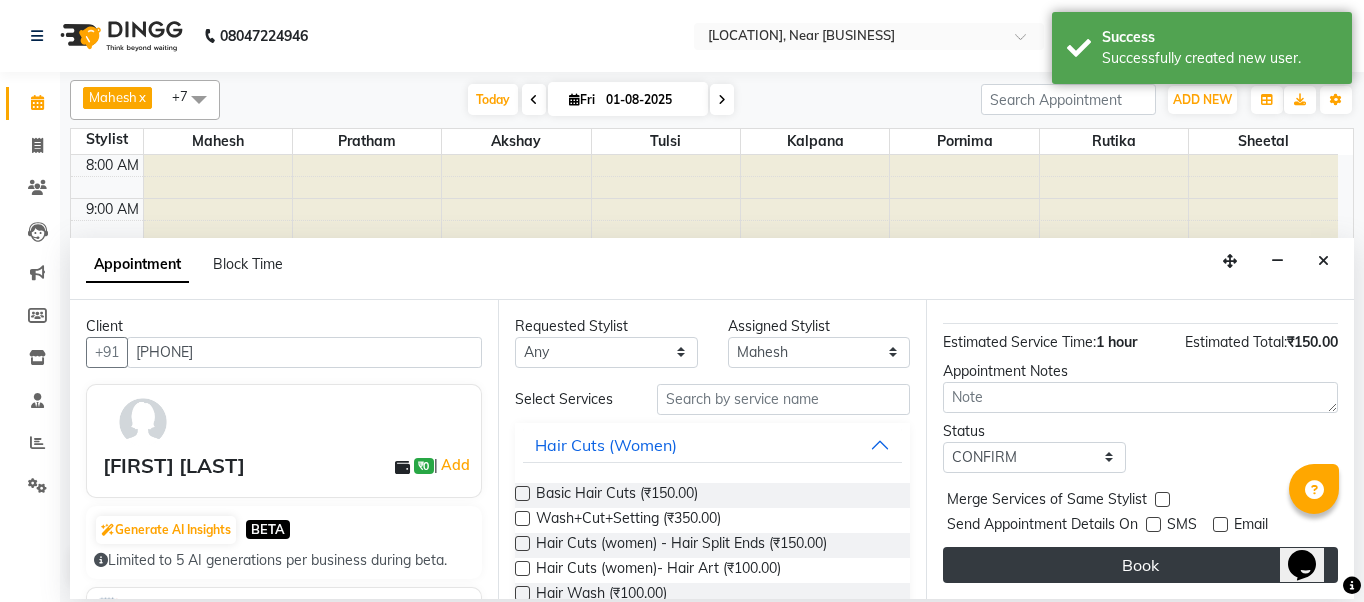 click on "Book" at bounding box center [1140, 565] 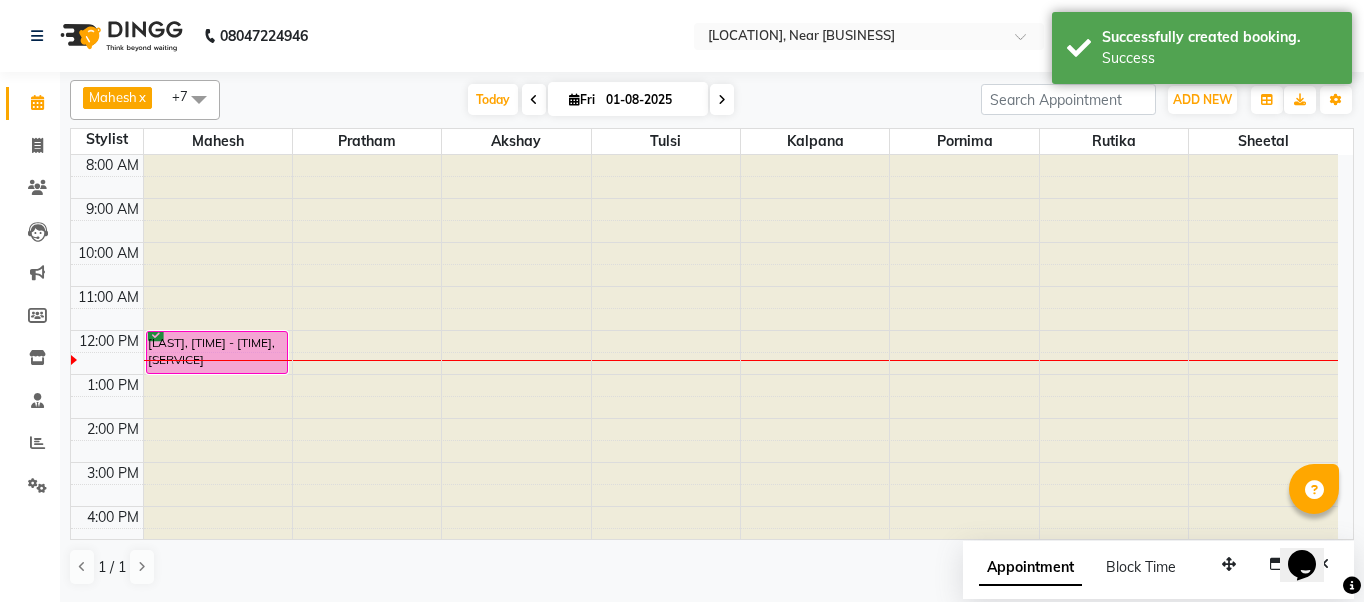 click at bounding box center [218, 155] 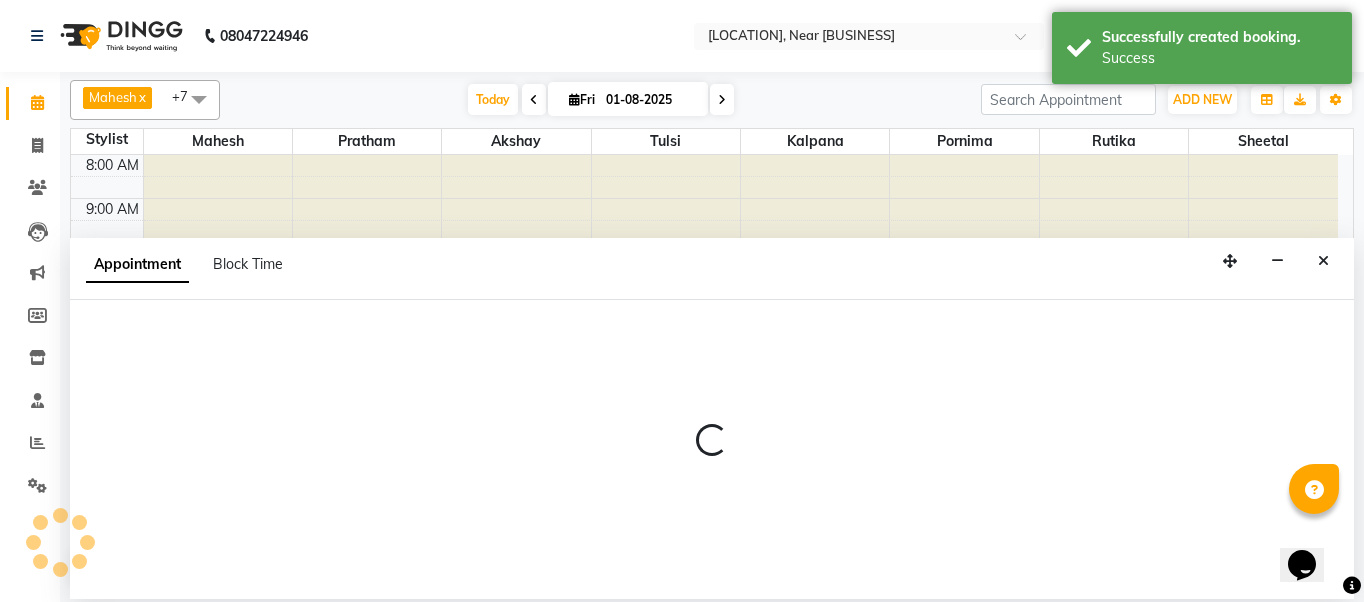 select on "32229" 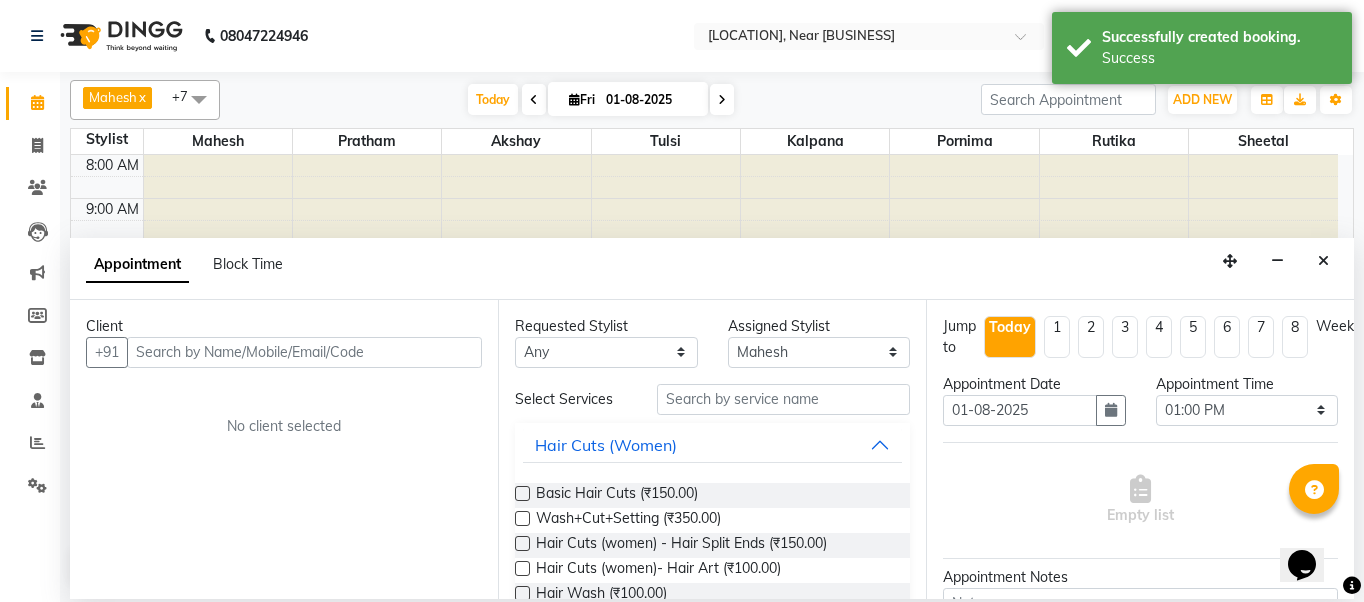 click at bounding box center [304, 352] 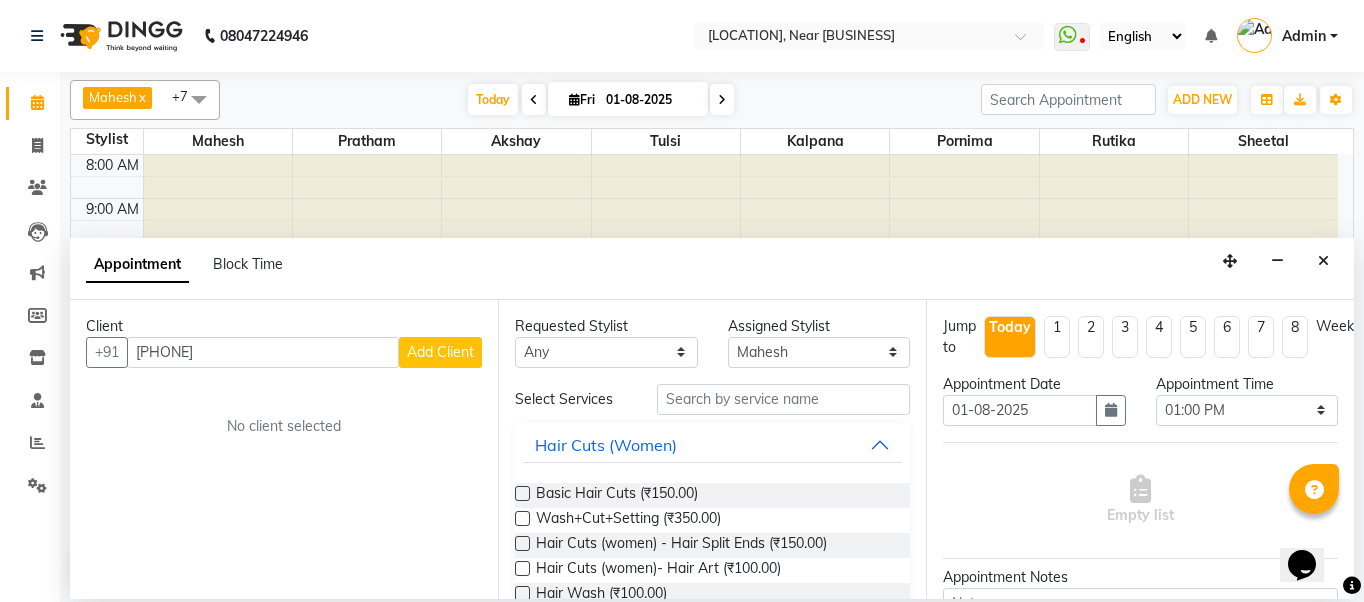 type on "[PHONE]" 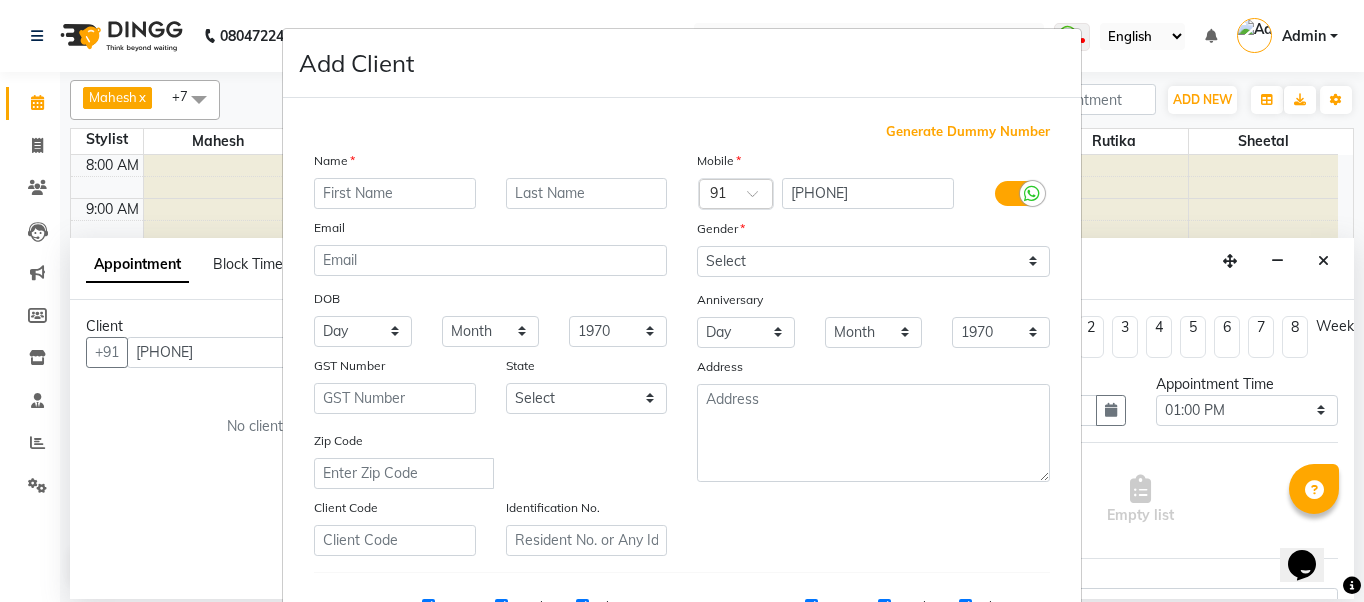 click at bounding box center [395, 193] 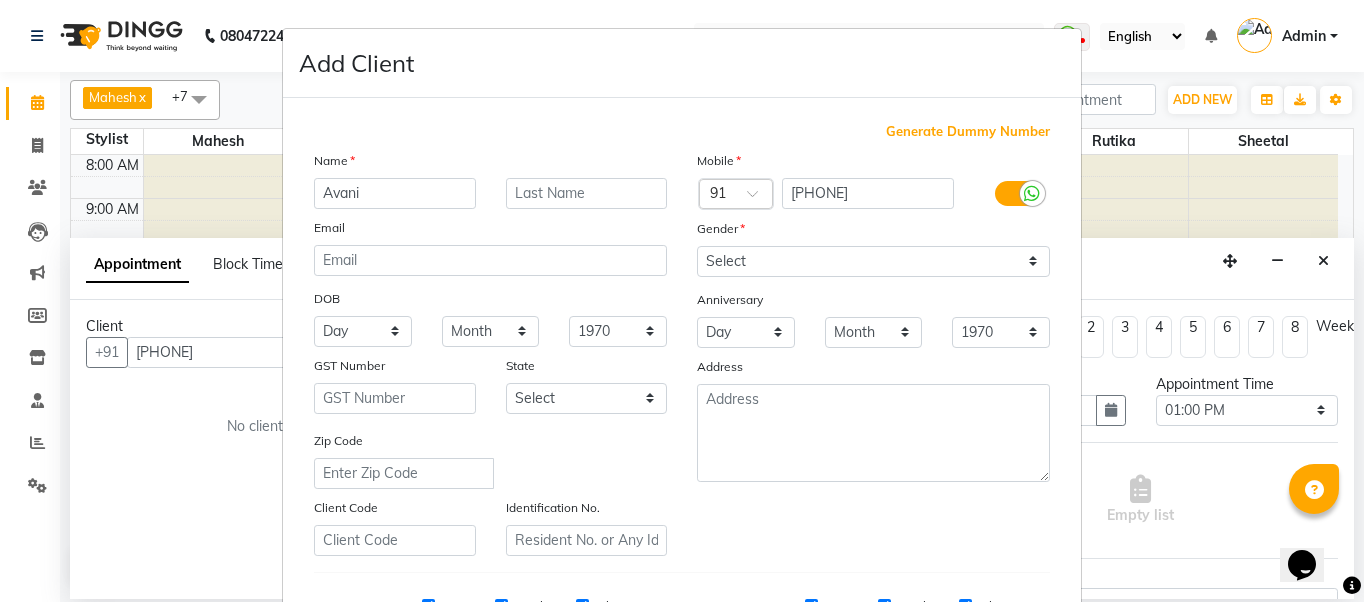 type on "Avani" 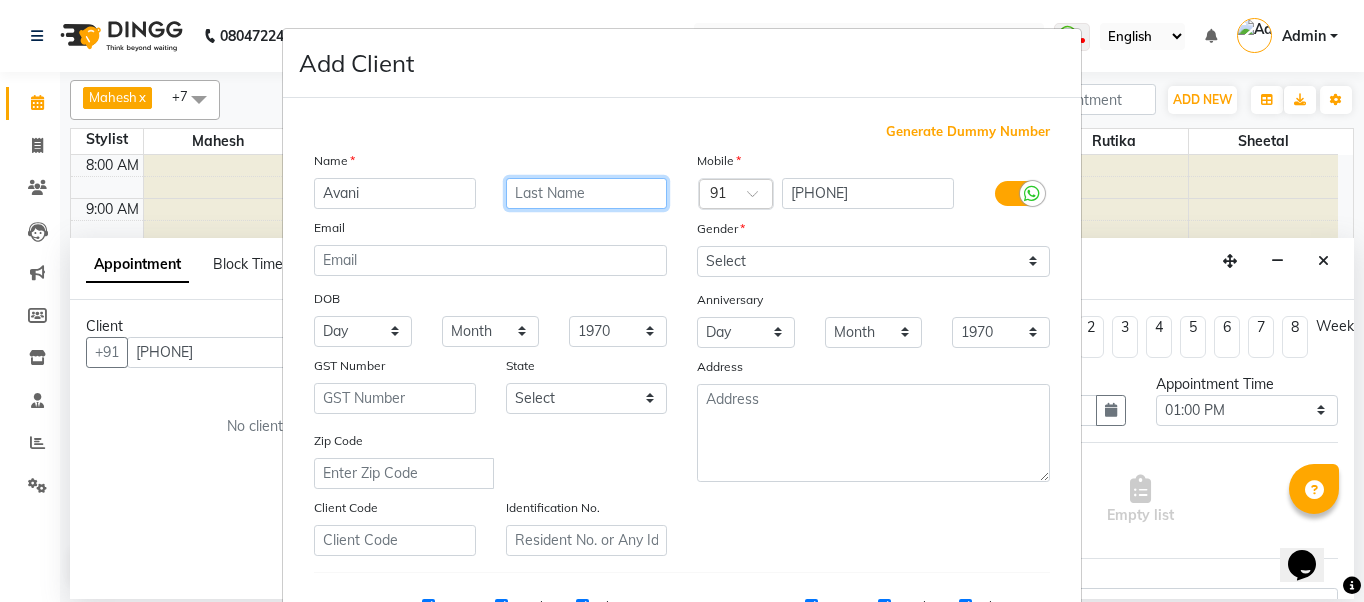 click at bounding box center (587, 193) 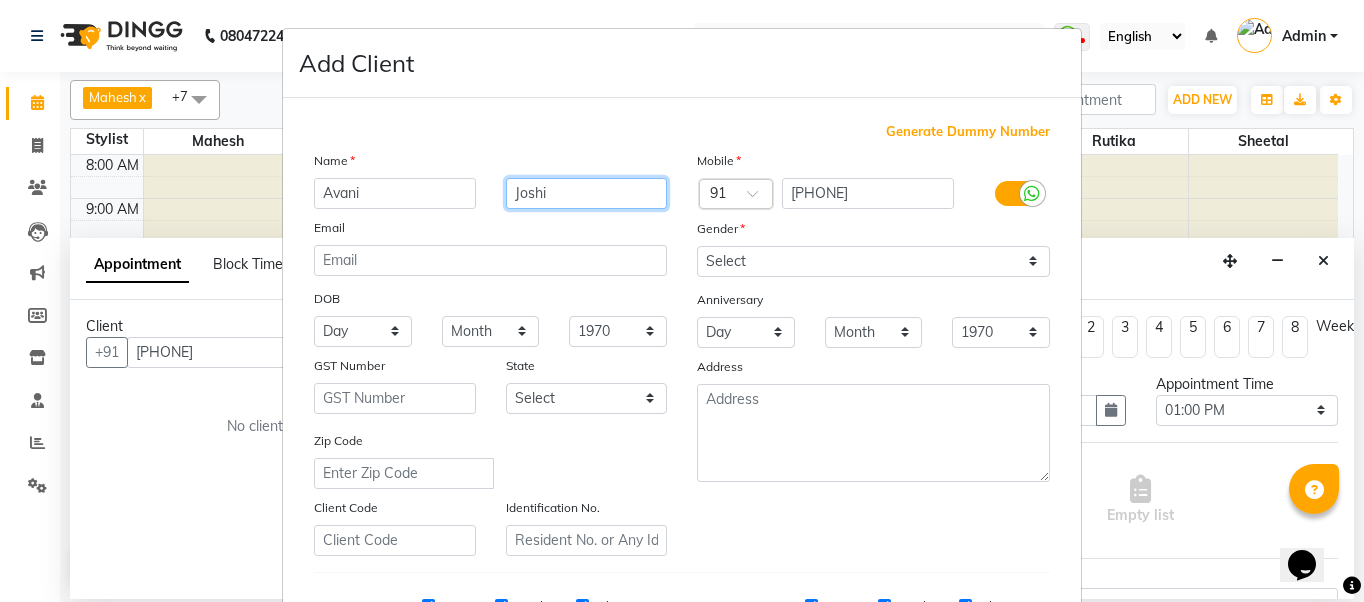 type on "Joshi" 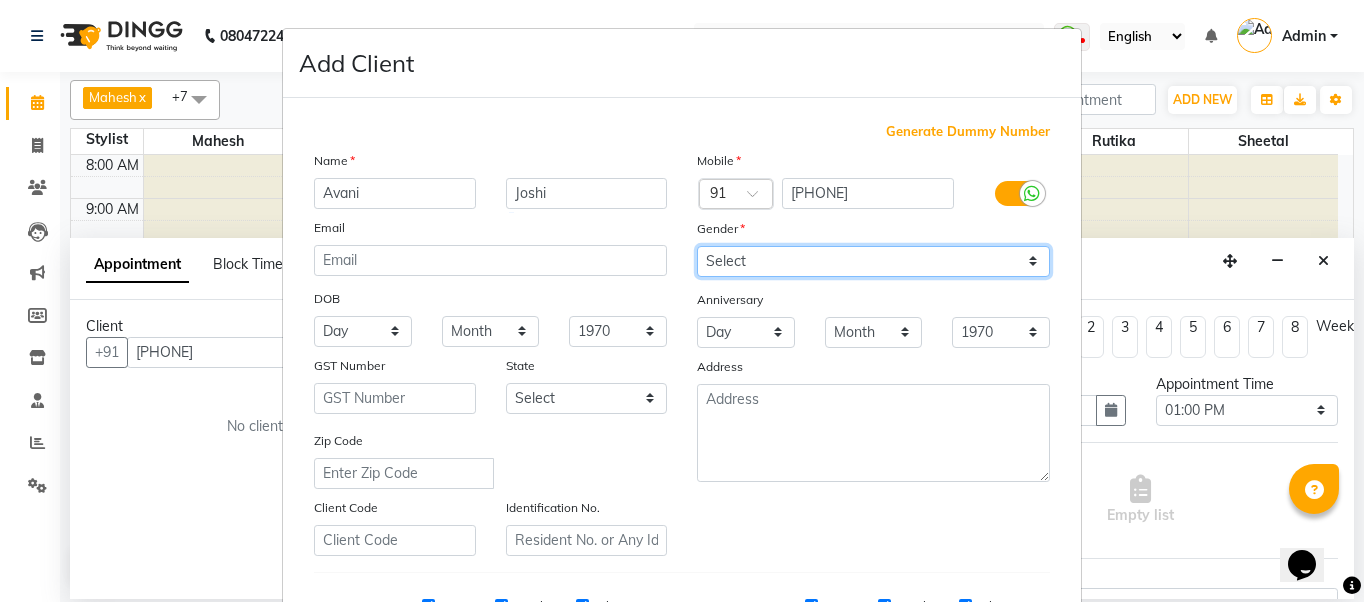 click on "Select Male Female Other Prefer Not To Say" at bounding box center [873, 261] 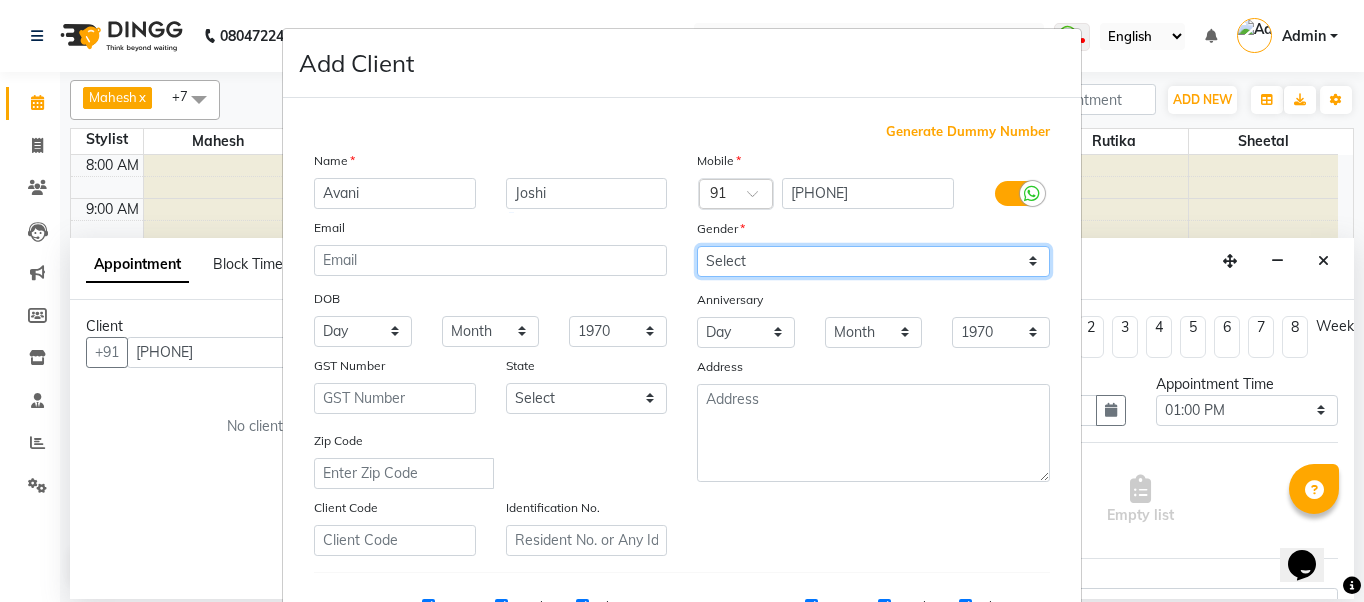 select on "female" 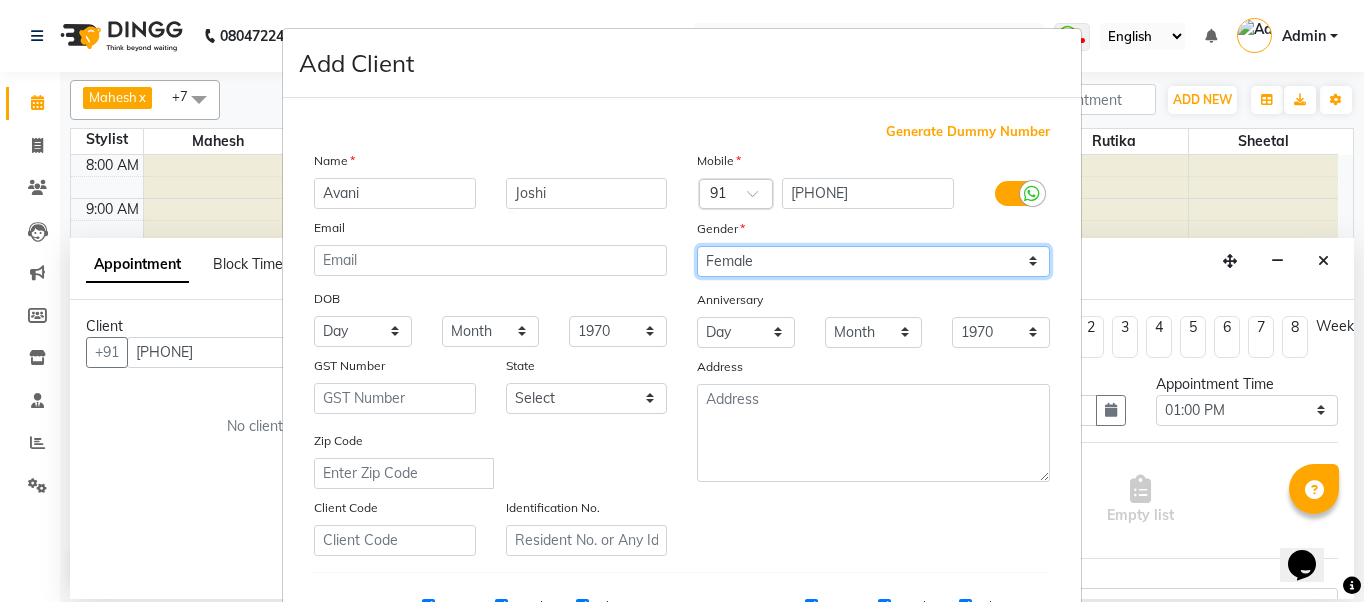 click on "Select Male Female Other Prefer Not To Say" at bounding box center (873, 261) 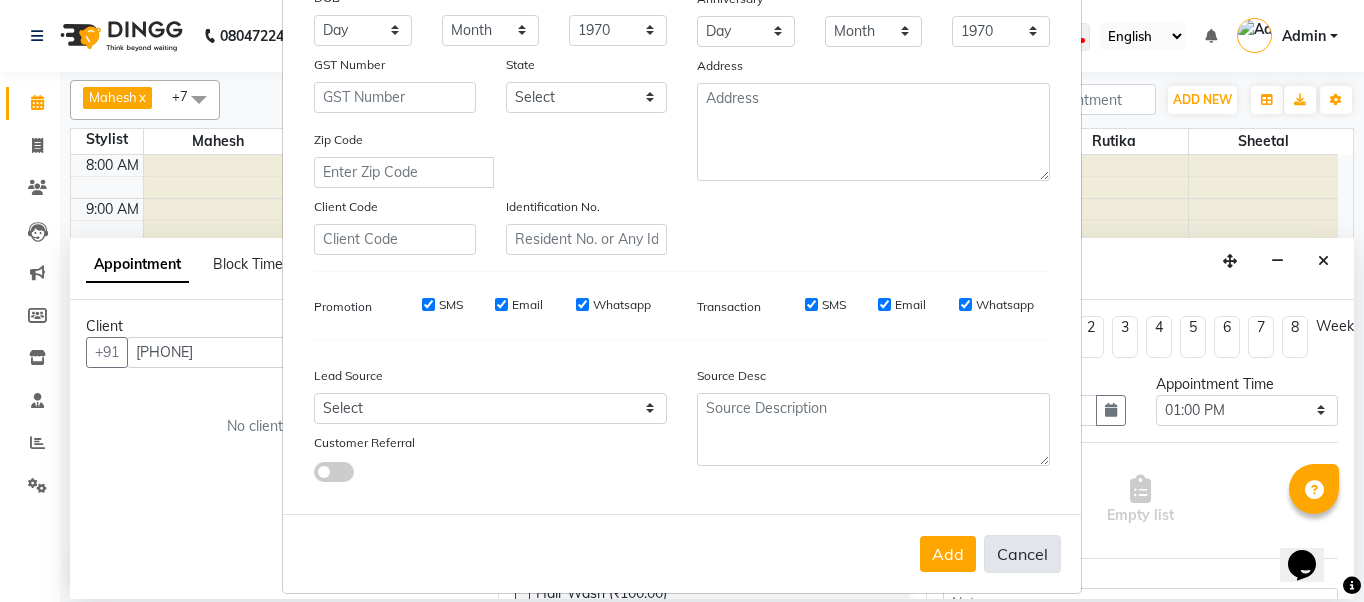 scroll, scrollTop: 321, scrollLeft: 0, axis: vertical 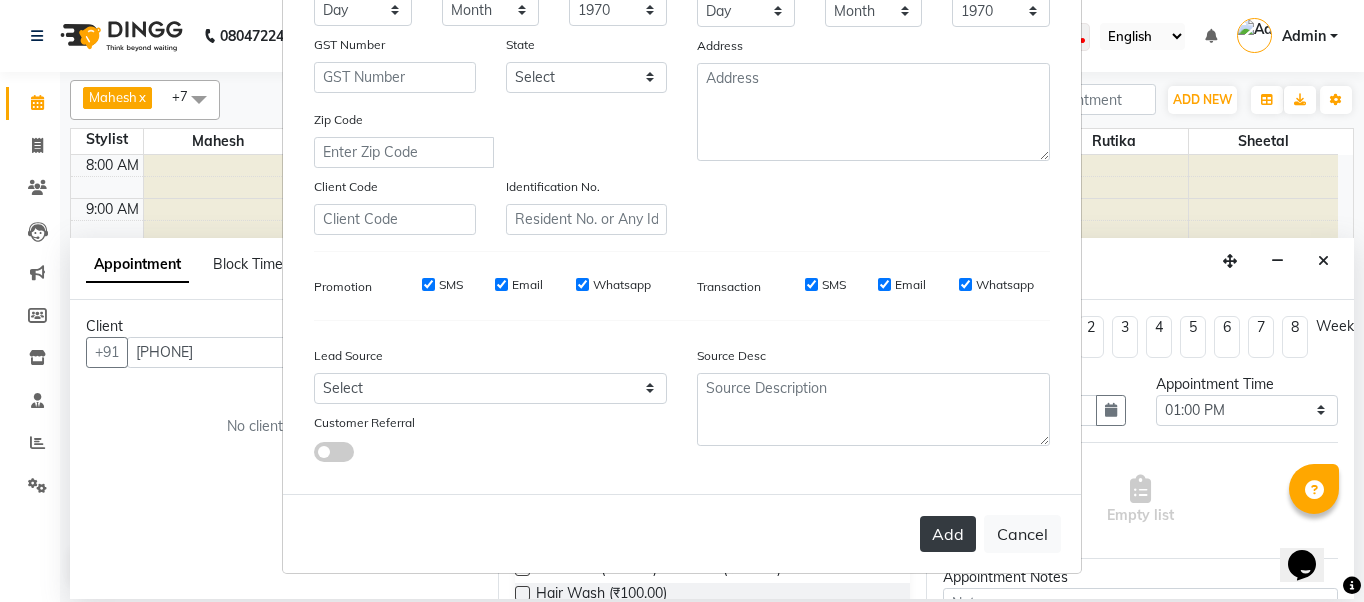 click on "Add" at bounding box center [948, 534] 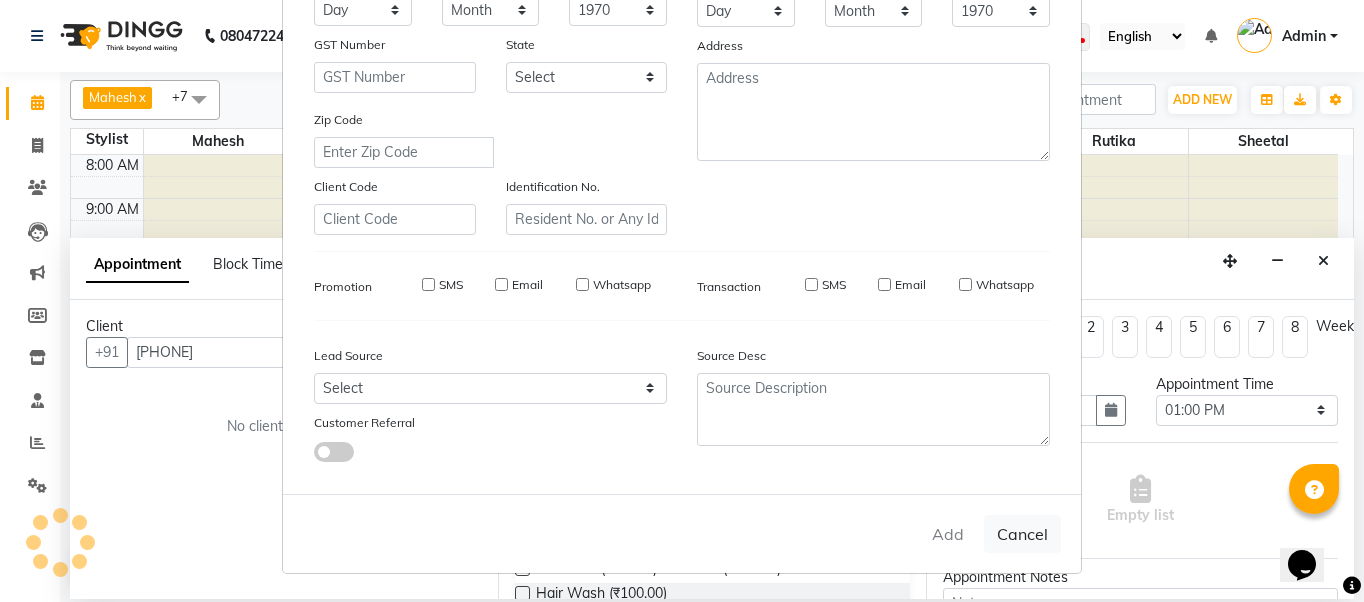 type 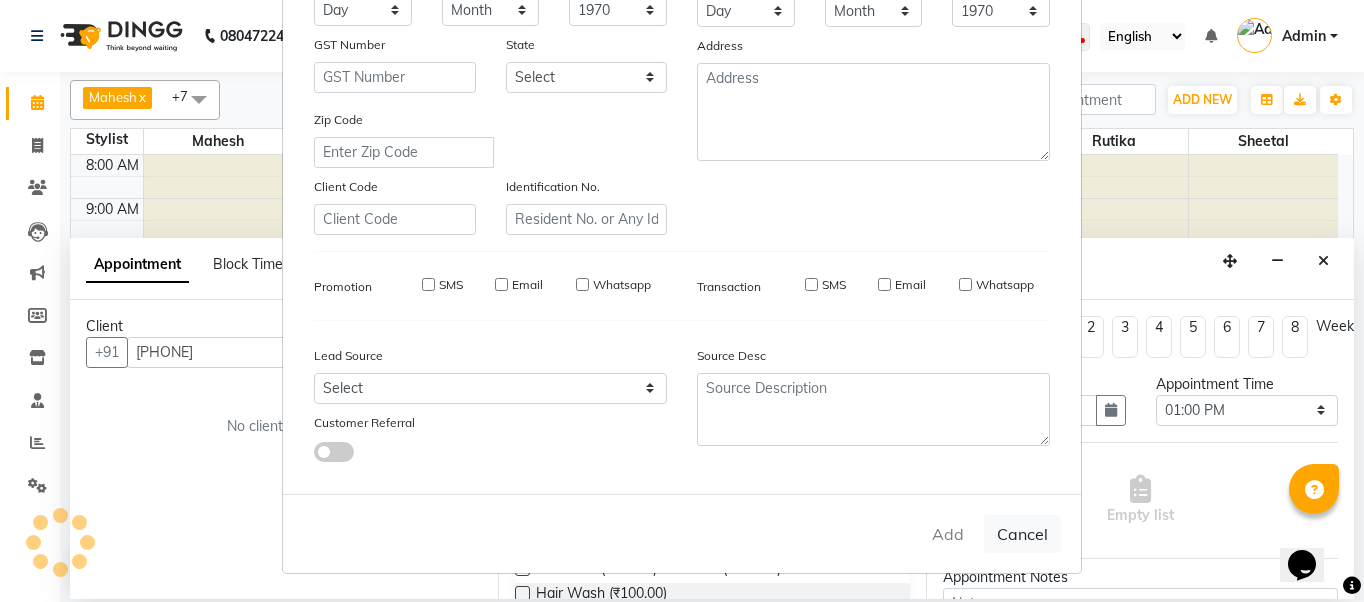 type 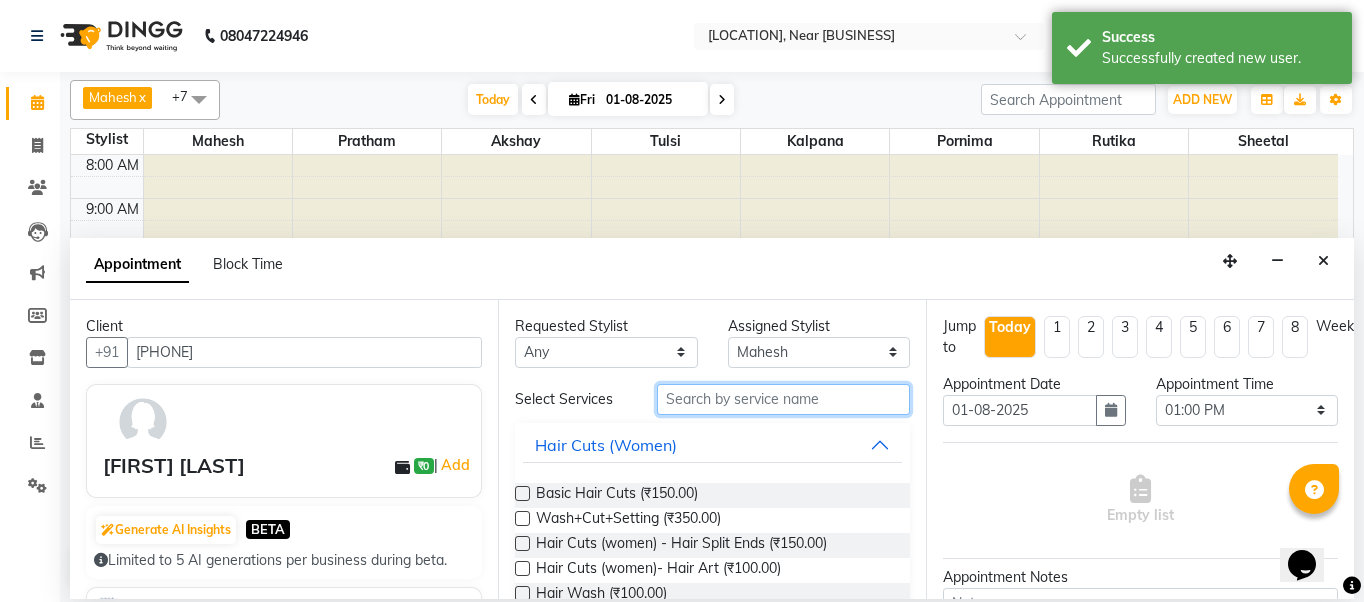 click at bounding box center (783, 399) 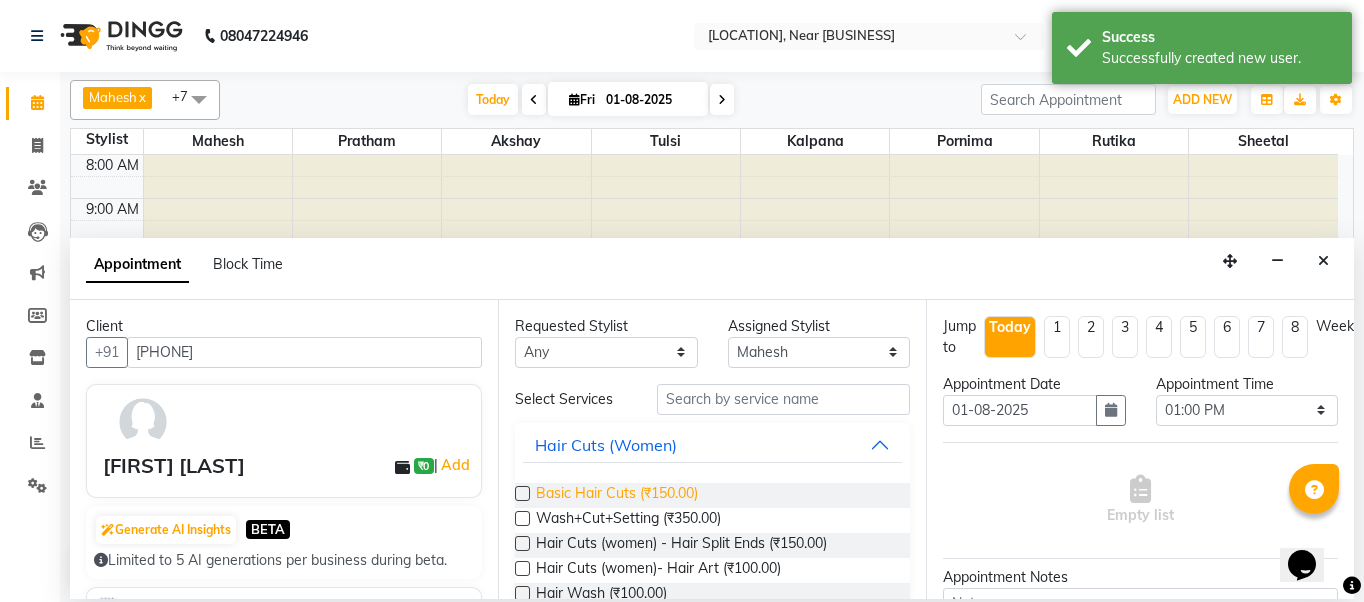 click on "Basic Hair Cuts (₹150.00)" at bounding box center (617, 495) 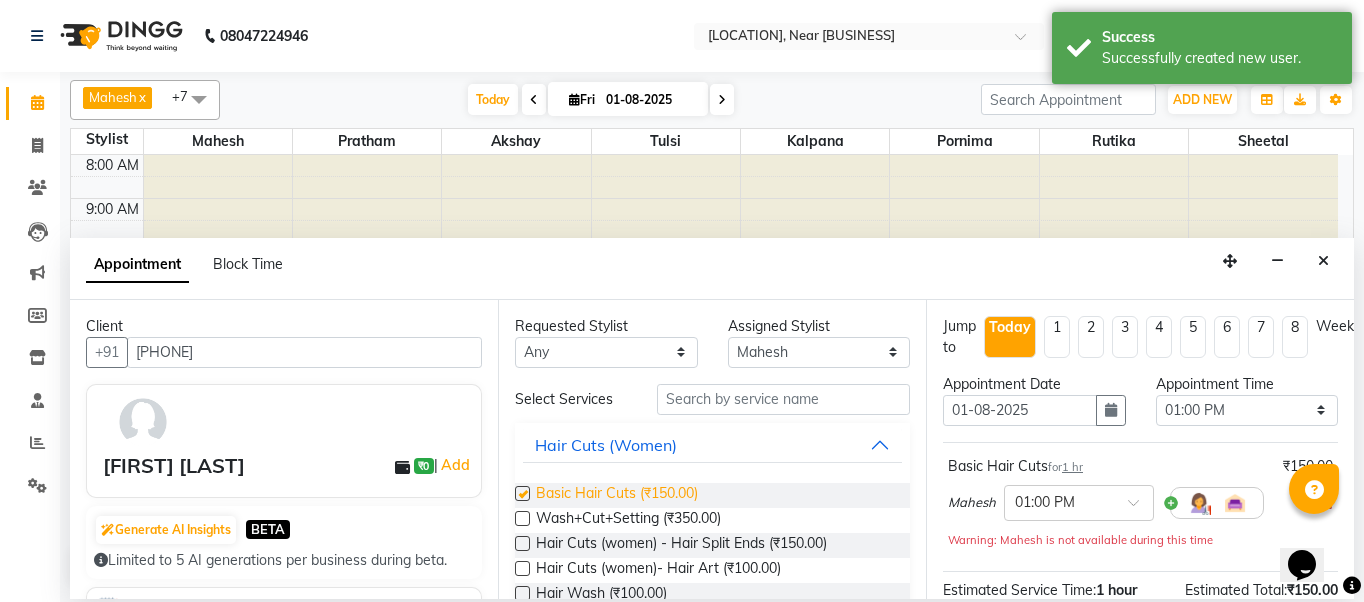 checkbox on "false" 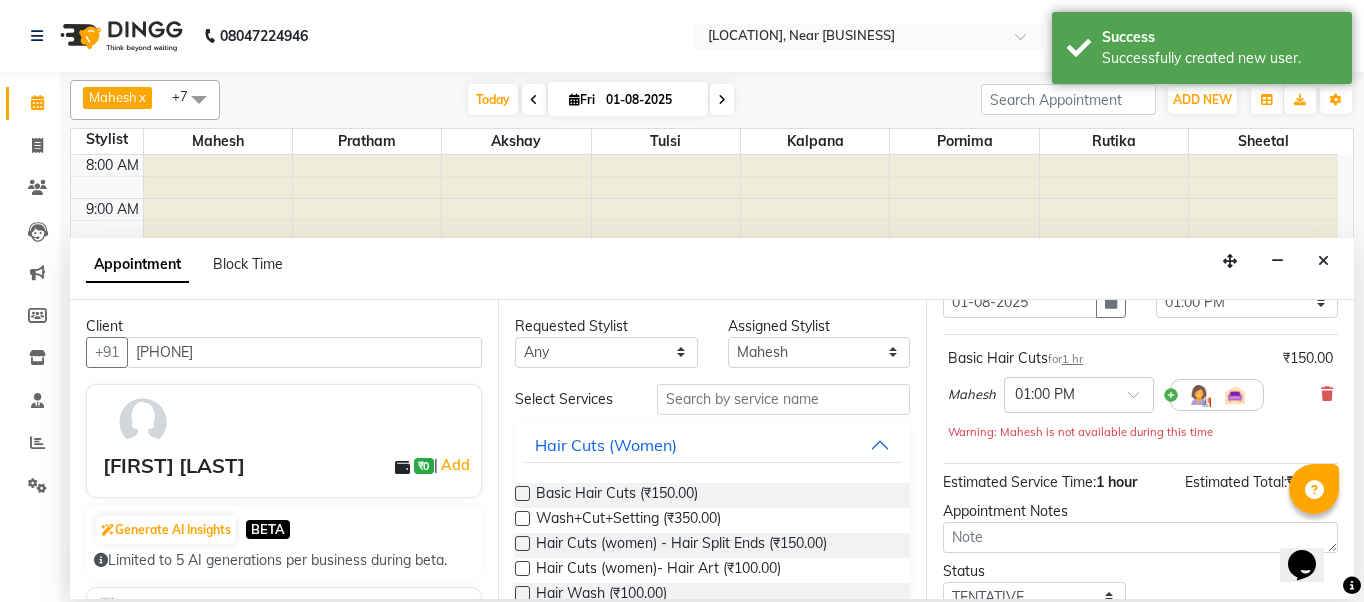 scroll, scrollTop: 263, scrollLeft: 0, axis: vertical 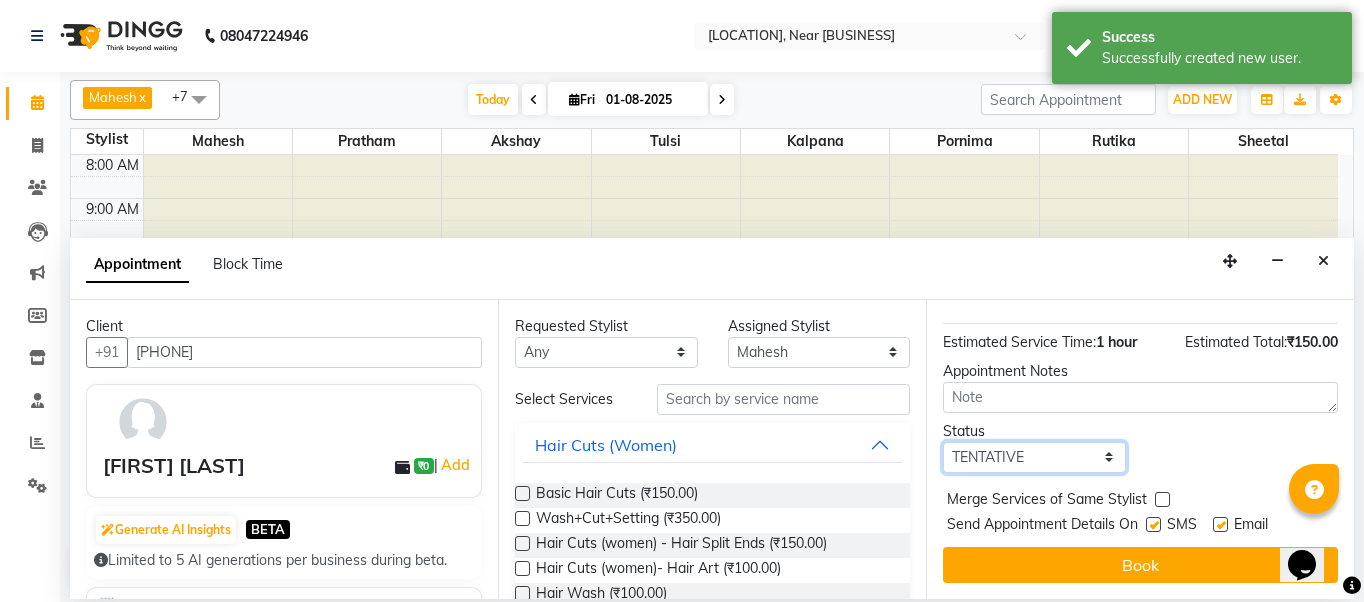 click on "Select TENTATIVE CONFIRM CHECK-IN UPCOMING" at bounding box center (1034, 457) 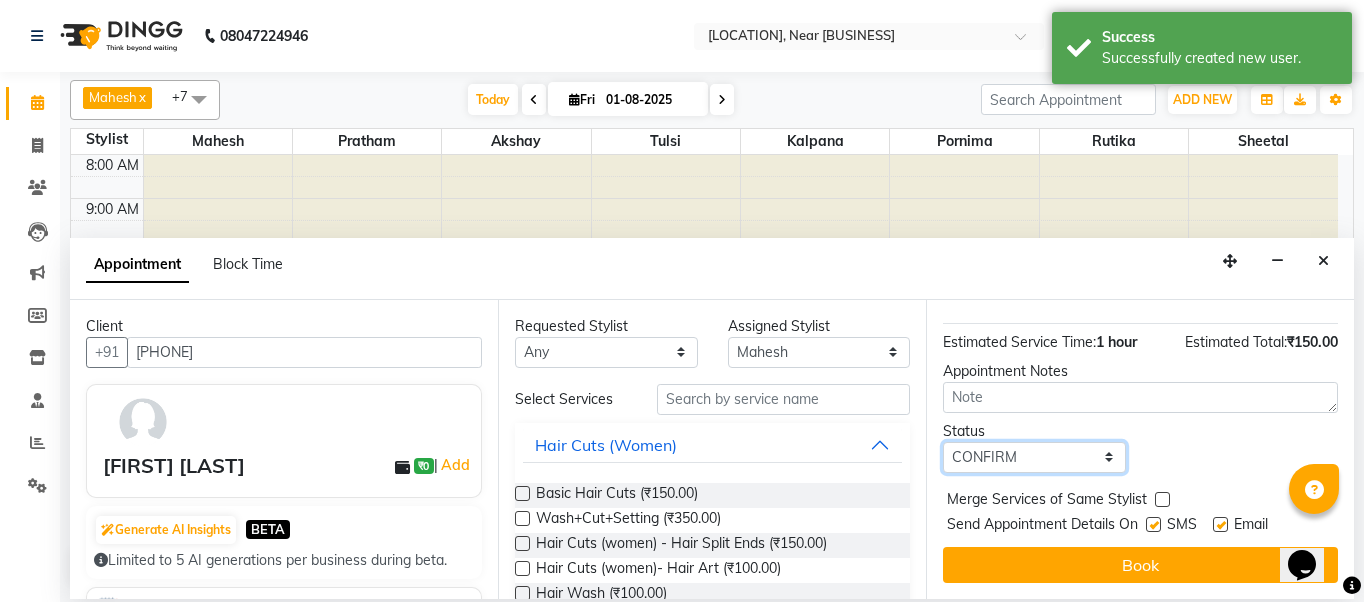 click on "Select TENTATIVE CONFIRM CHECK-IN UPCOMING" at bounding box center (1034, 457) 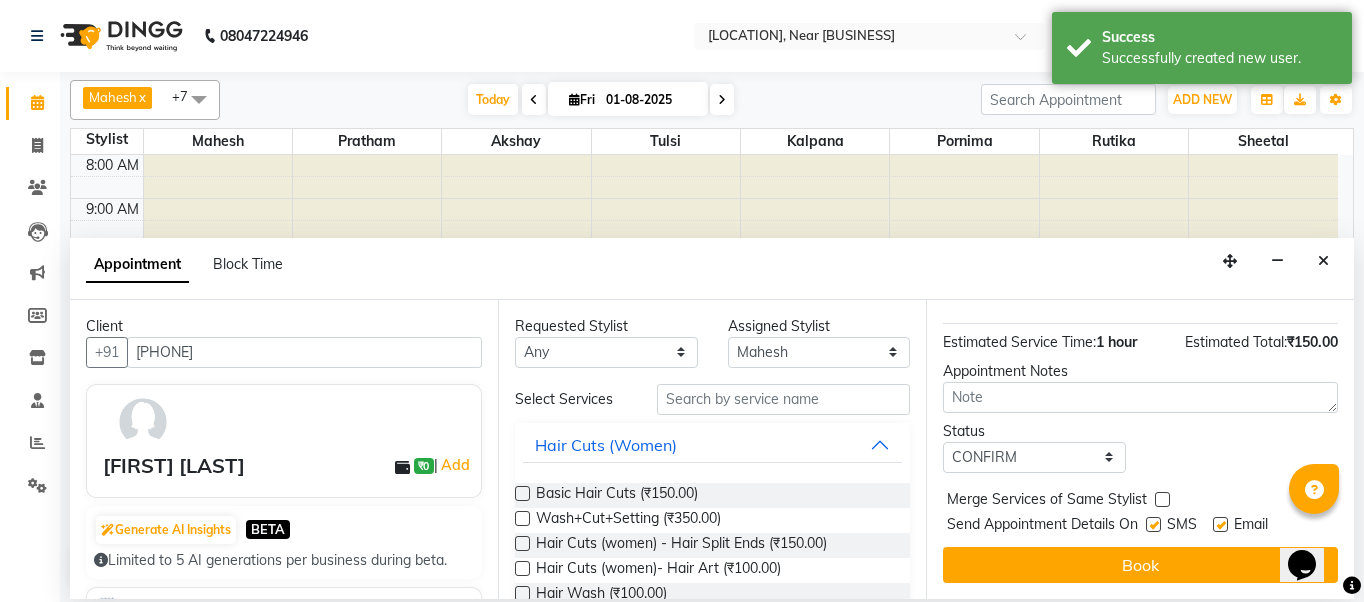 click at bounding box center (1153, 524) 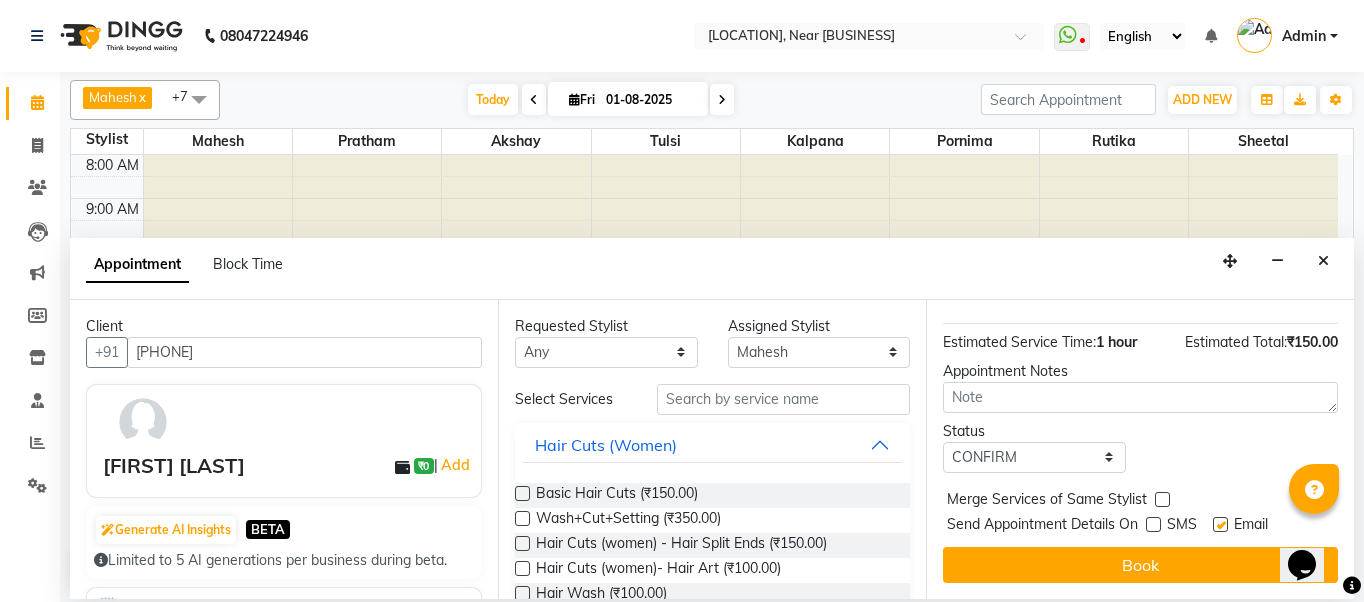 click at bounding box center [1220, 524] 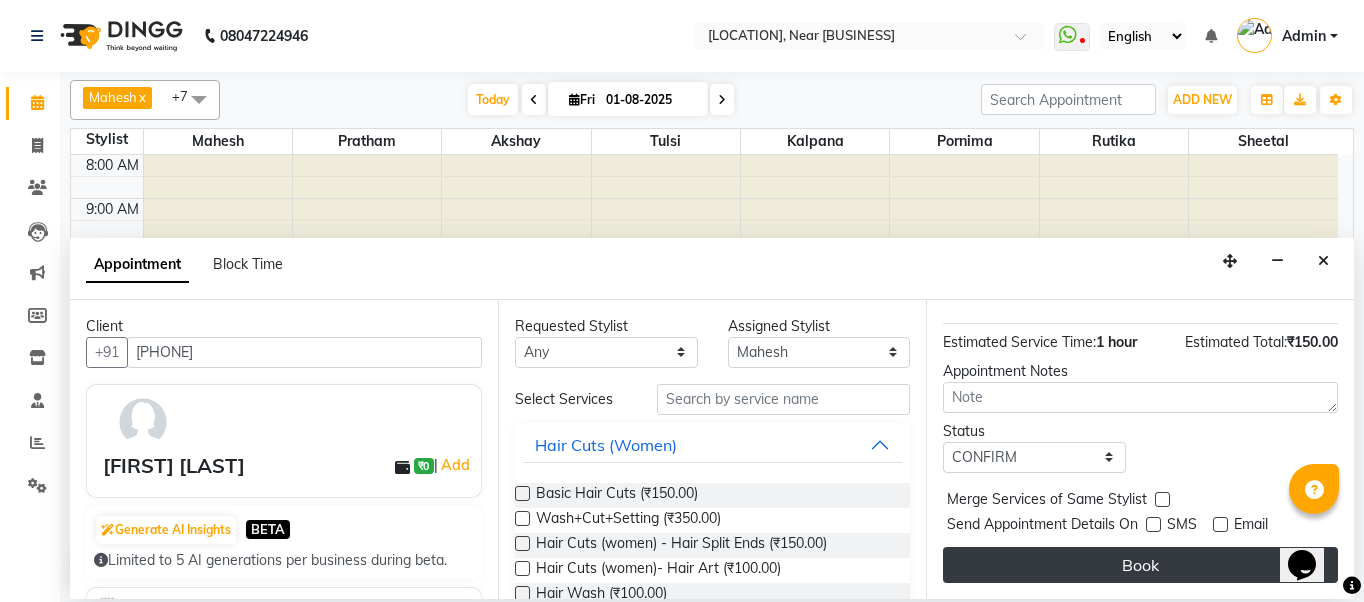 click on "Book" at bounding box center (1140, 565) 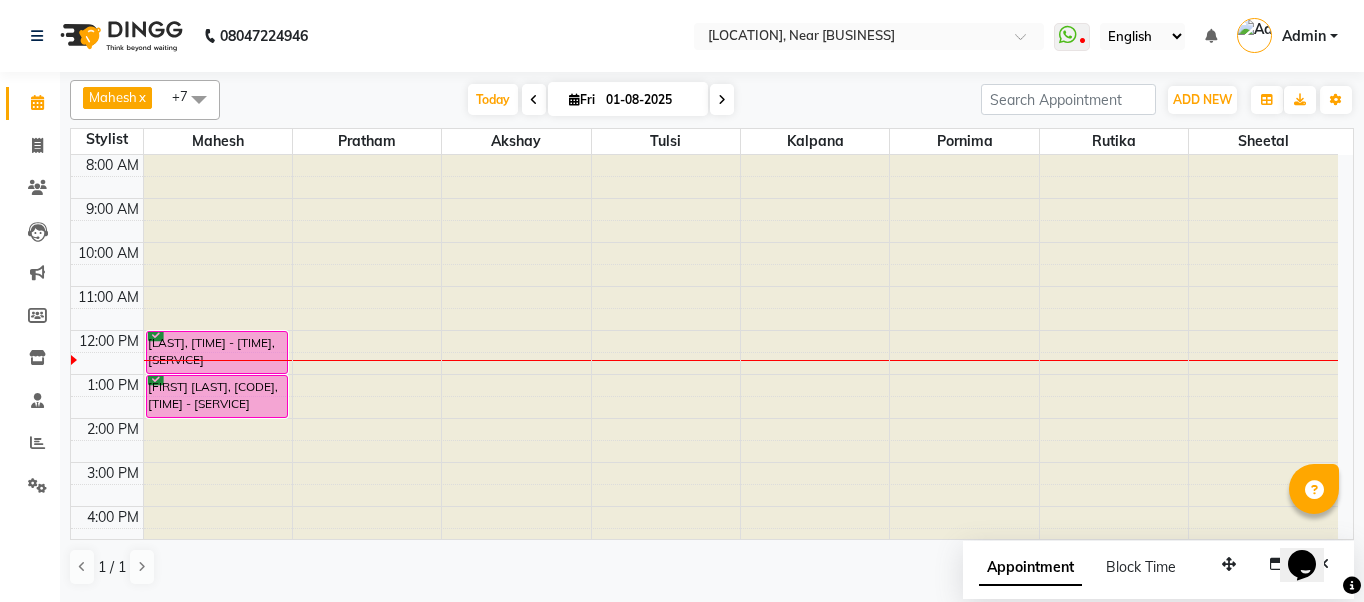 click at bounding box center (218, 155) 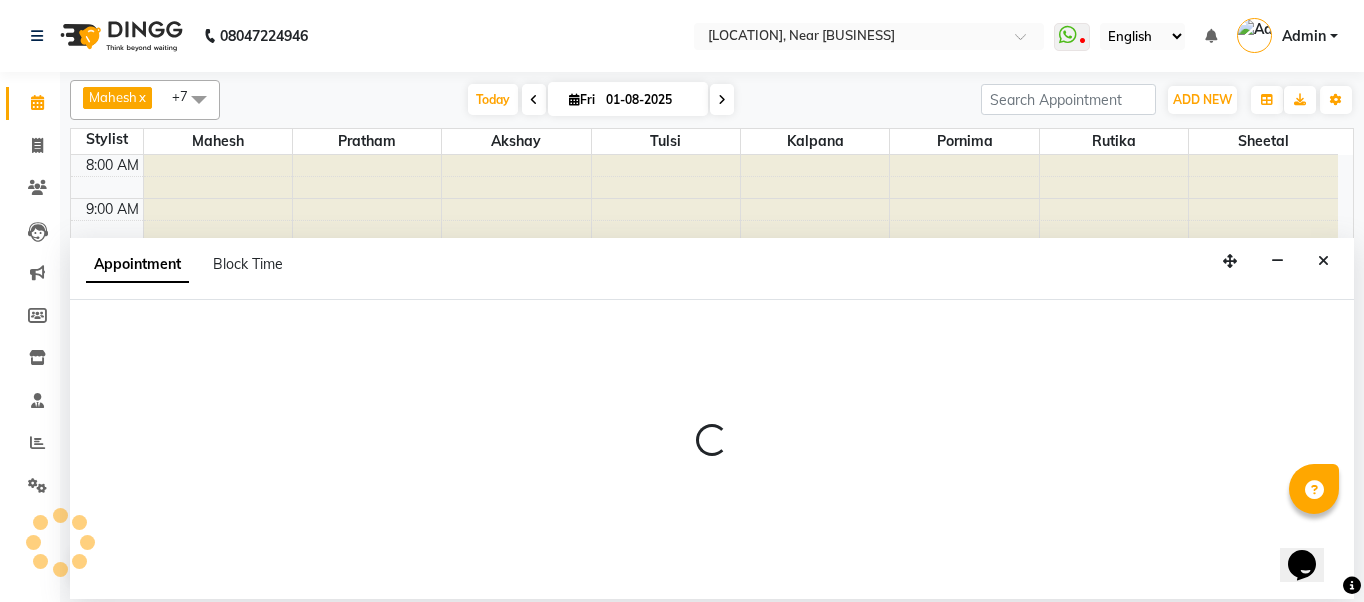 select on "32229" 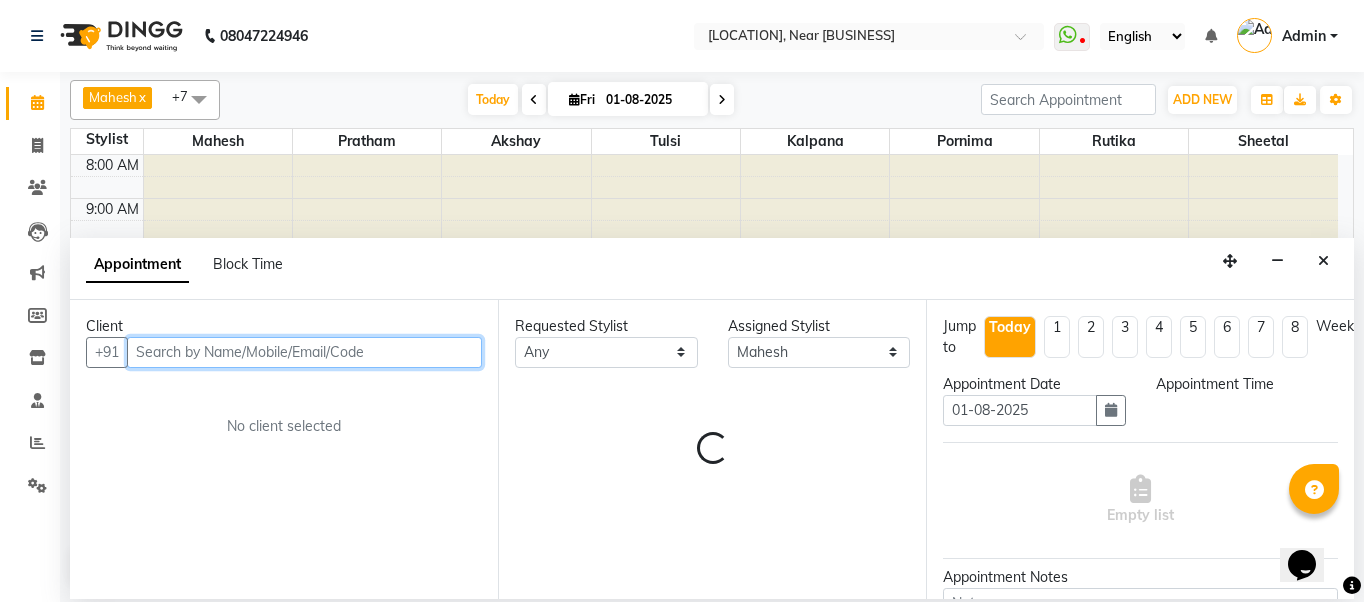 select on "840" 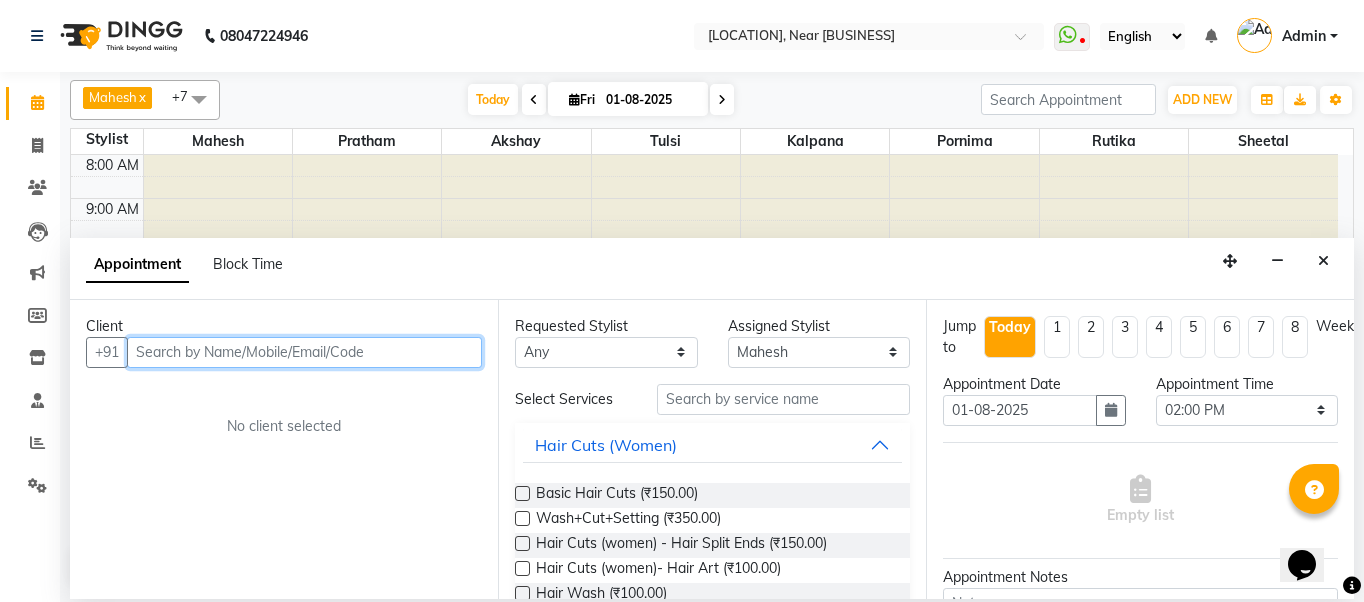 click at bounding box center (304, 352) 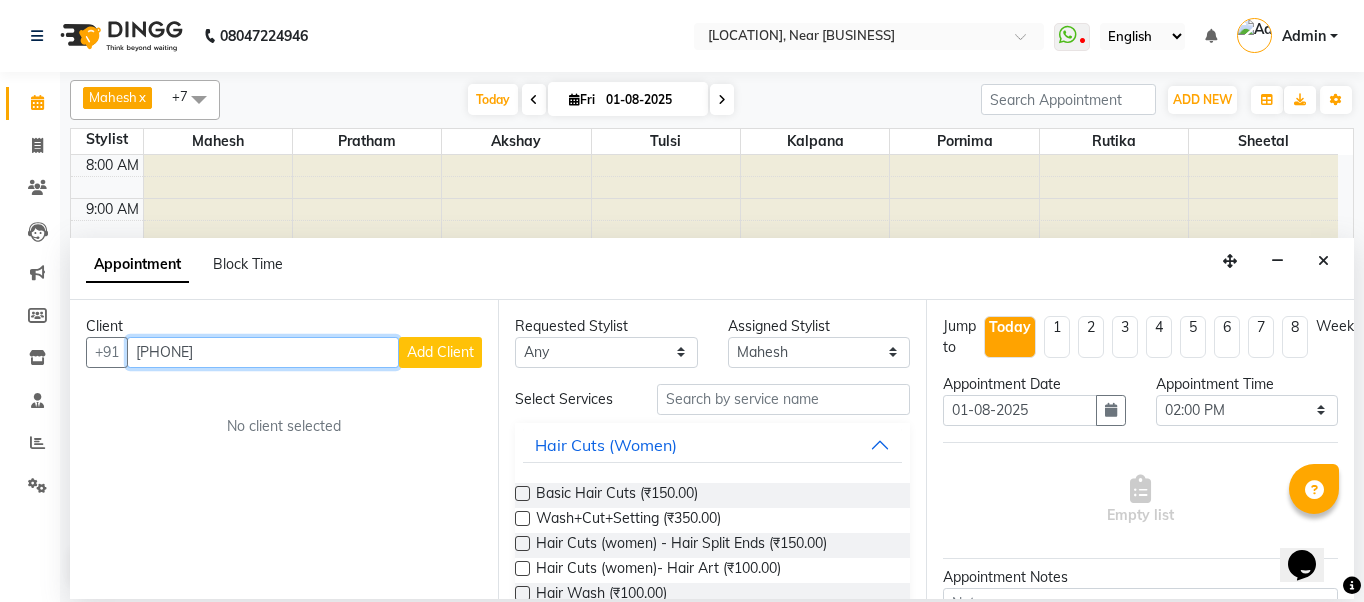 type on "[PHONE]" 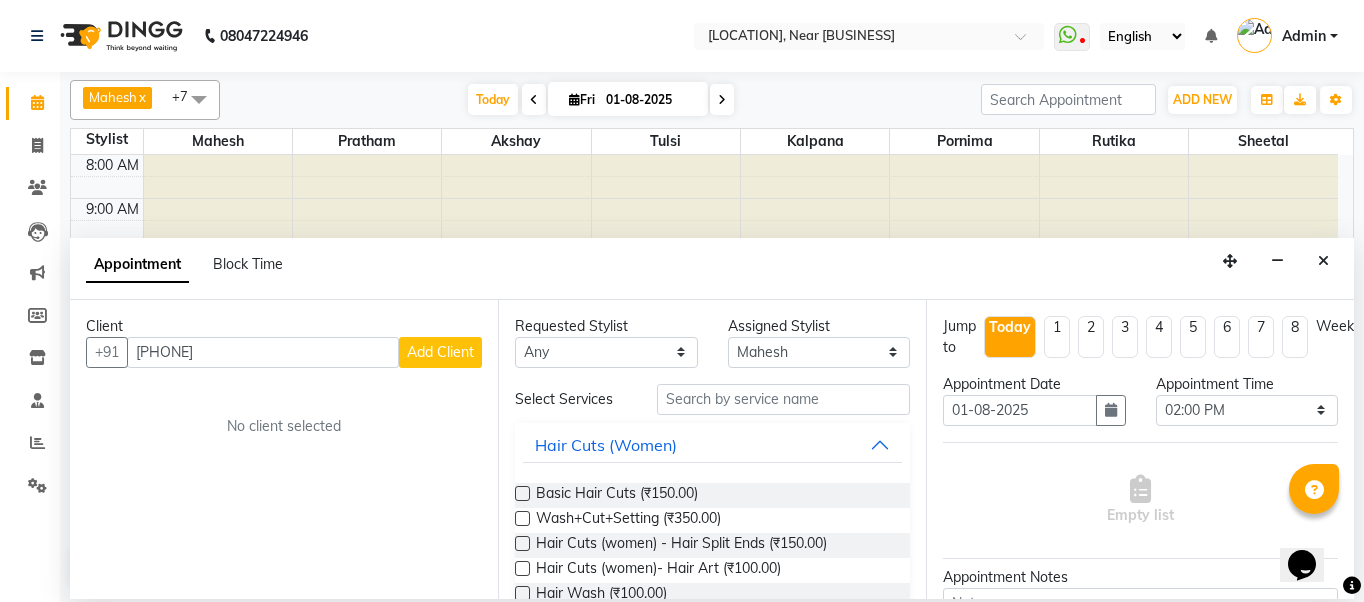 click on "Add Client" at bounding box center (440, 352) 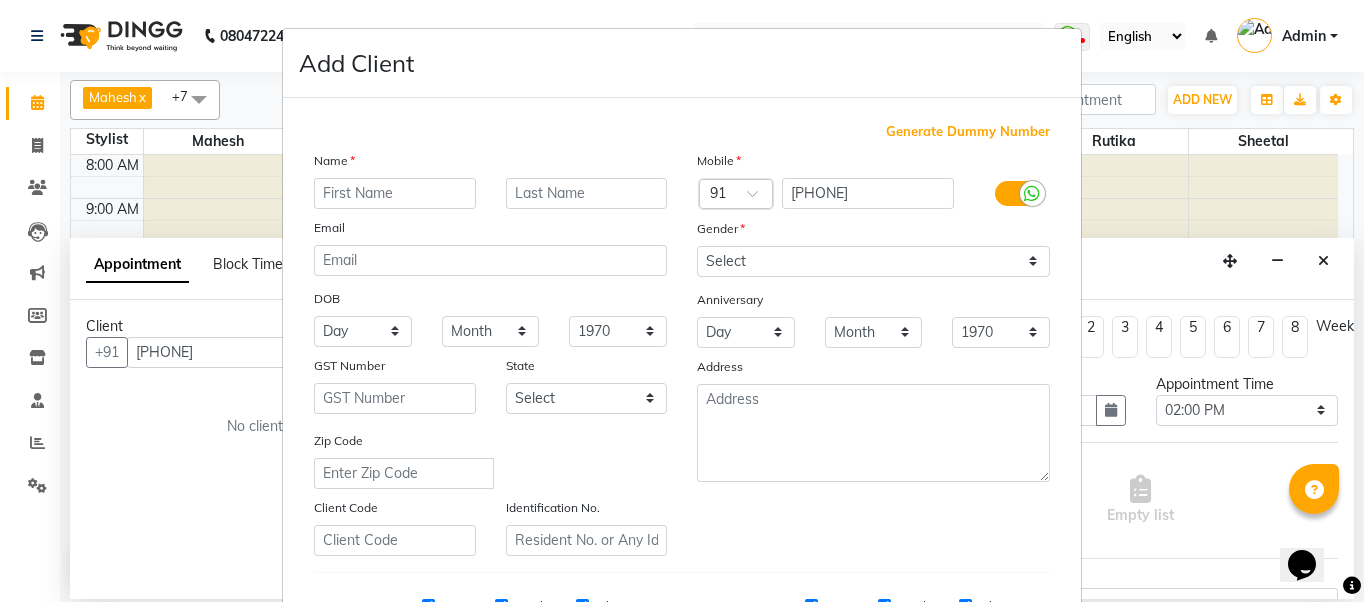 click at bounding box center [395, 193] 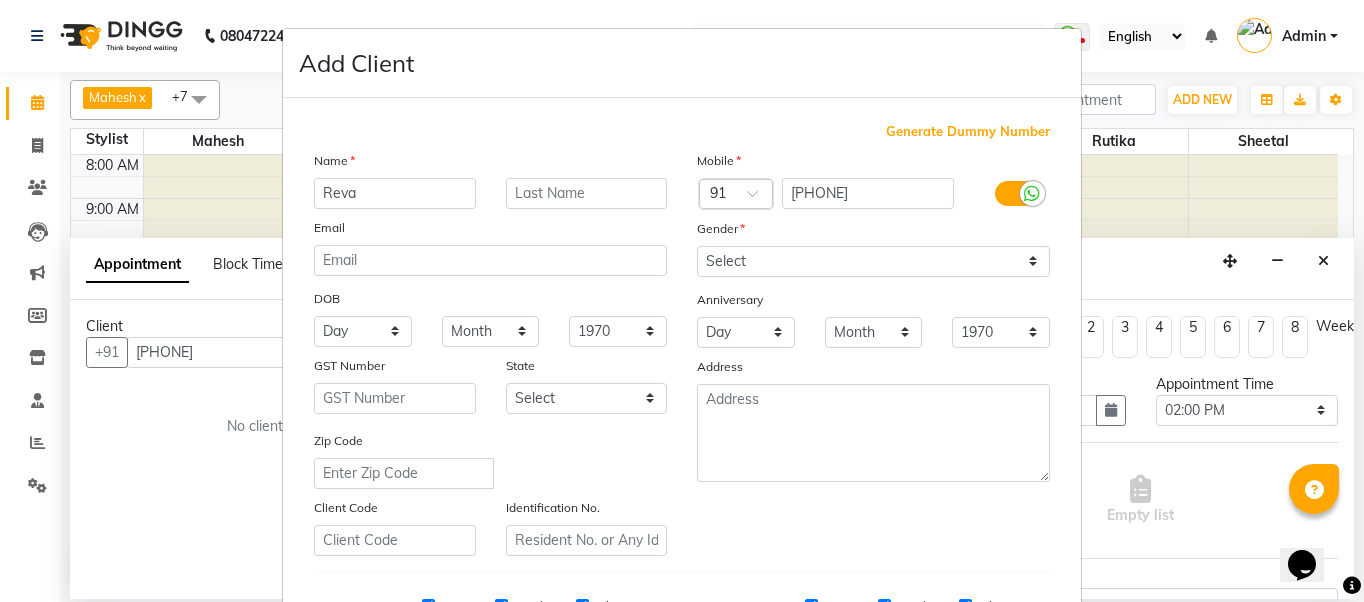 type on "Reva" 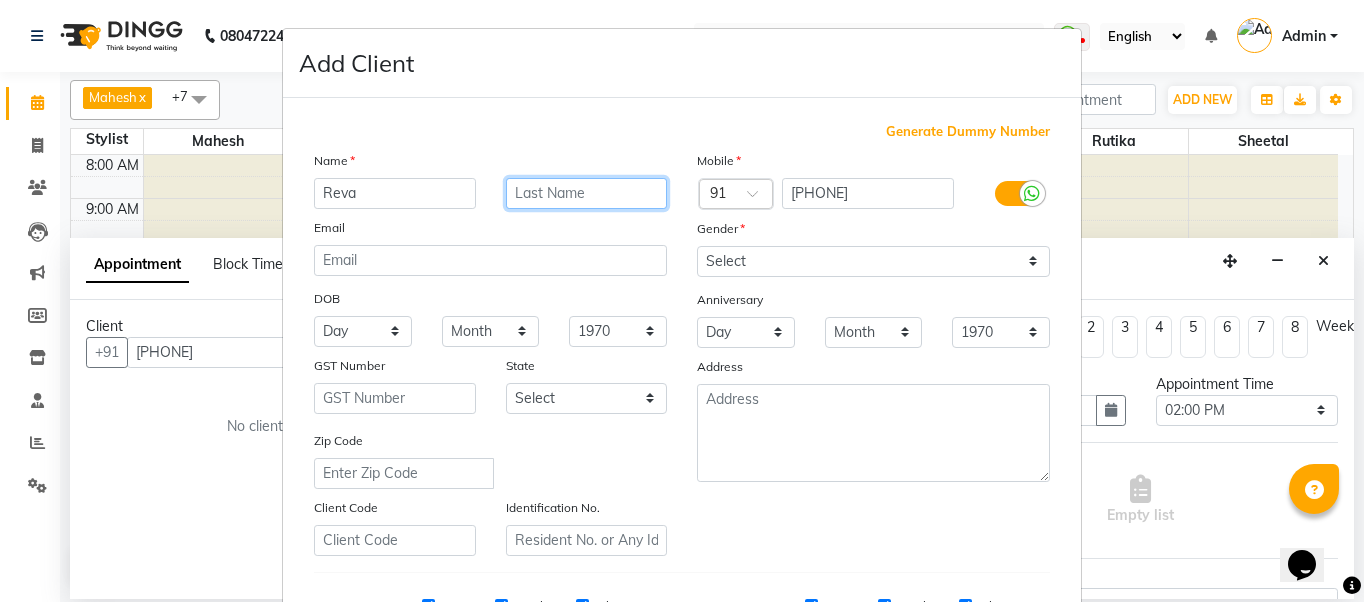 click at bounding box center (587, 193) 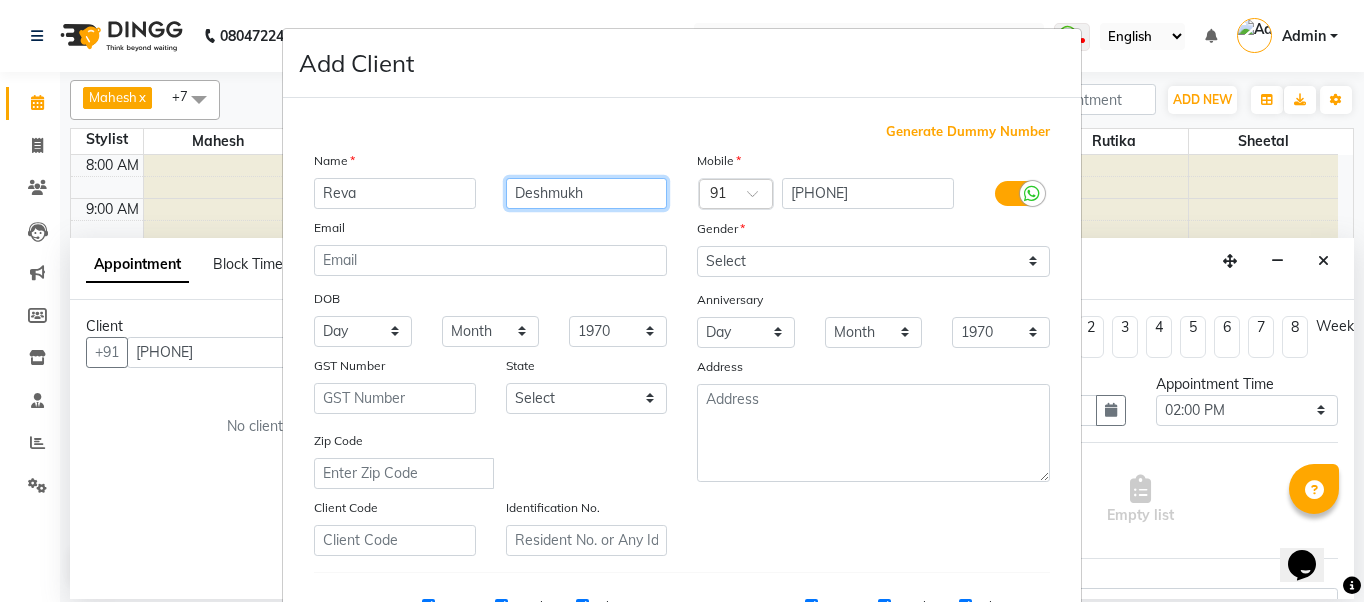 type on "Deshmukh" 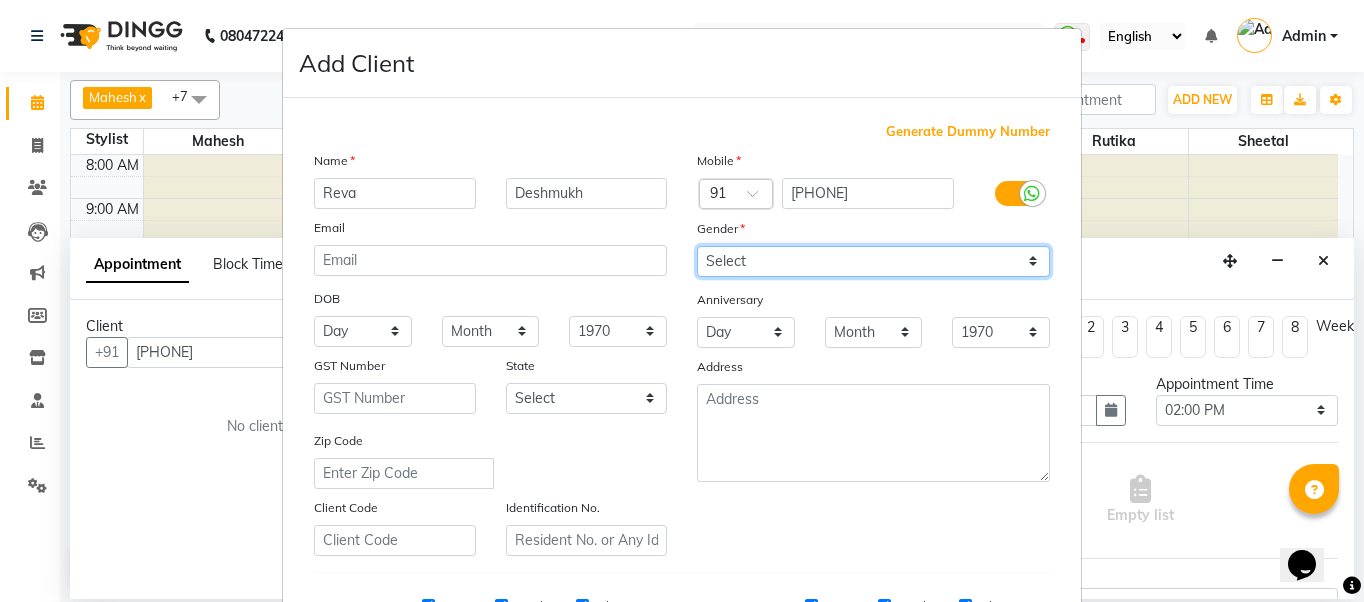 click on "Select Male Female Other Prefer Not To Say" at bounding box center (873, 261) 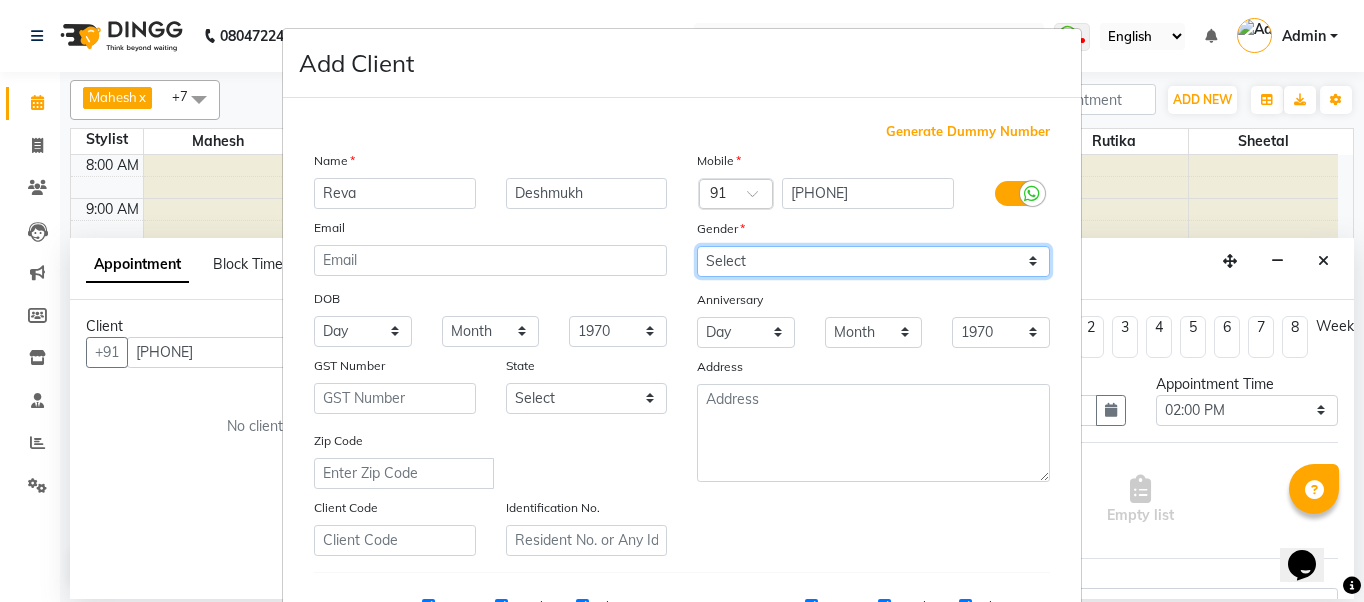 select on "female" 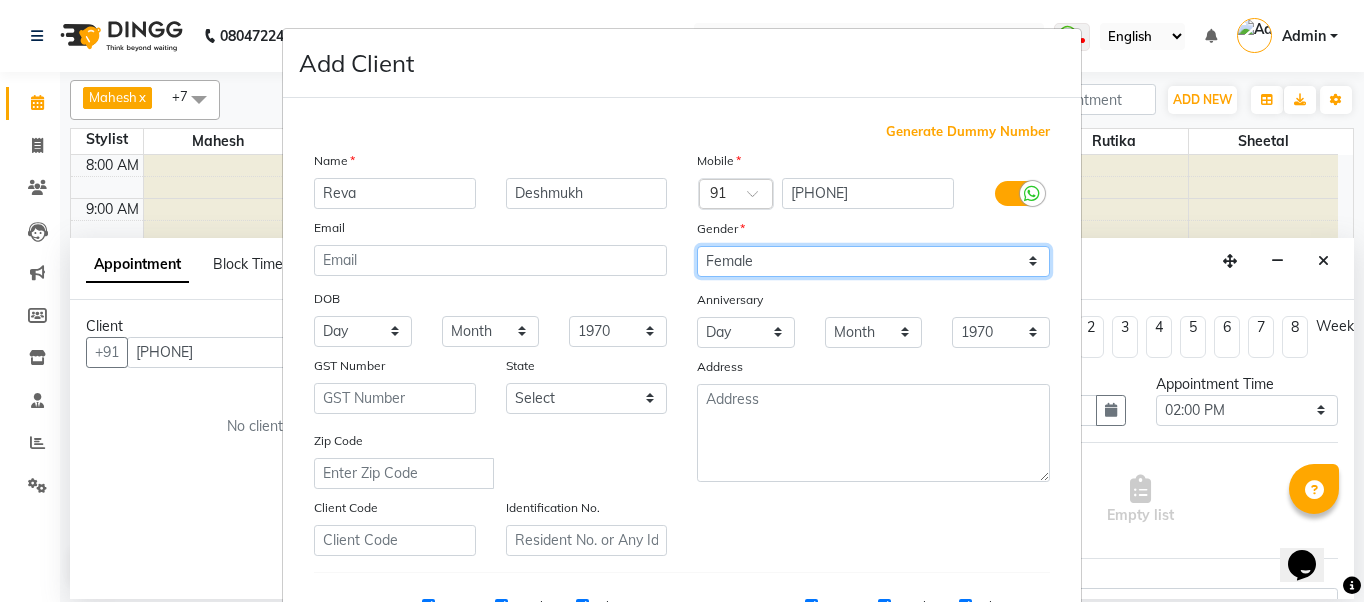 click on "Select Male Female Other Prefer Not To Say" at bounding box center [873, 261] 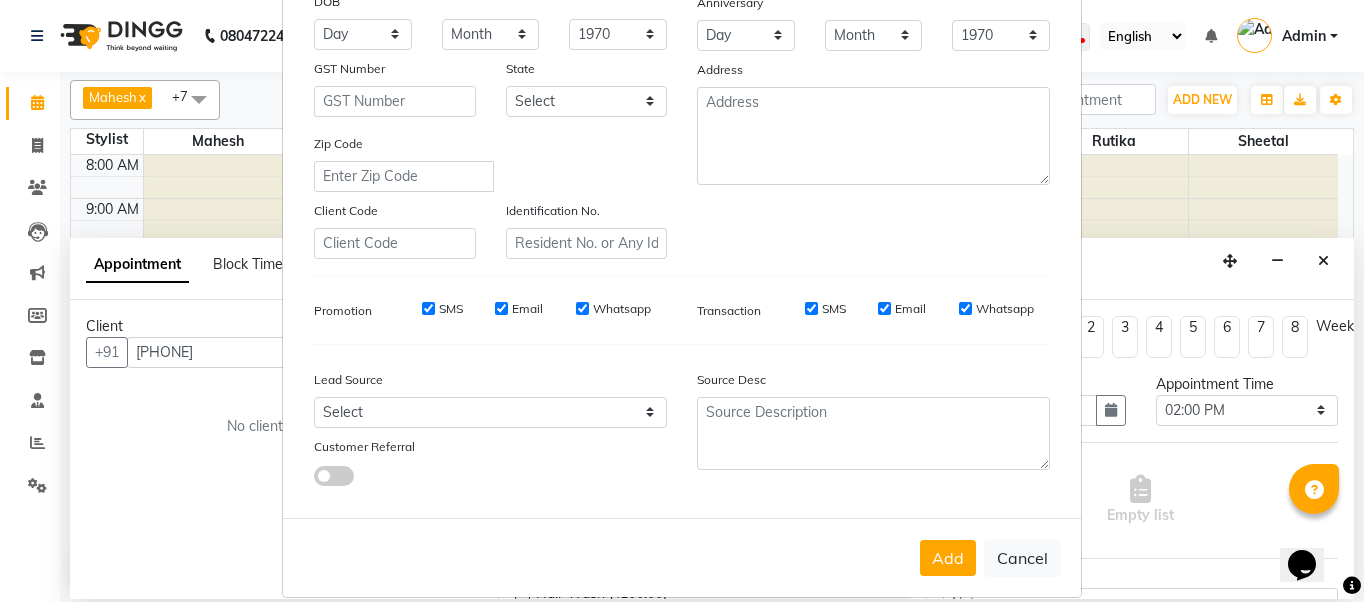 scroll, scrollTop: 321, scrollLeft: 0, axis: vertical 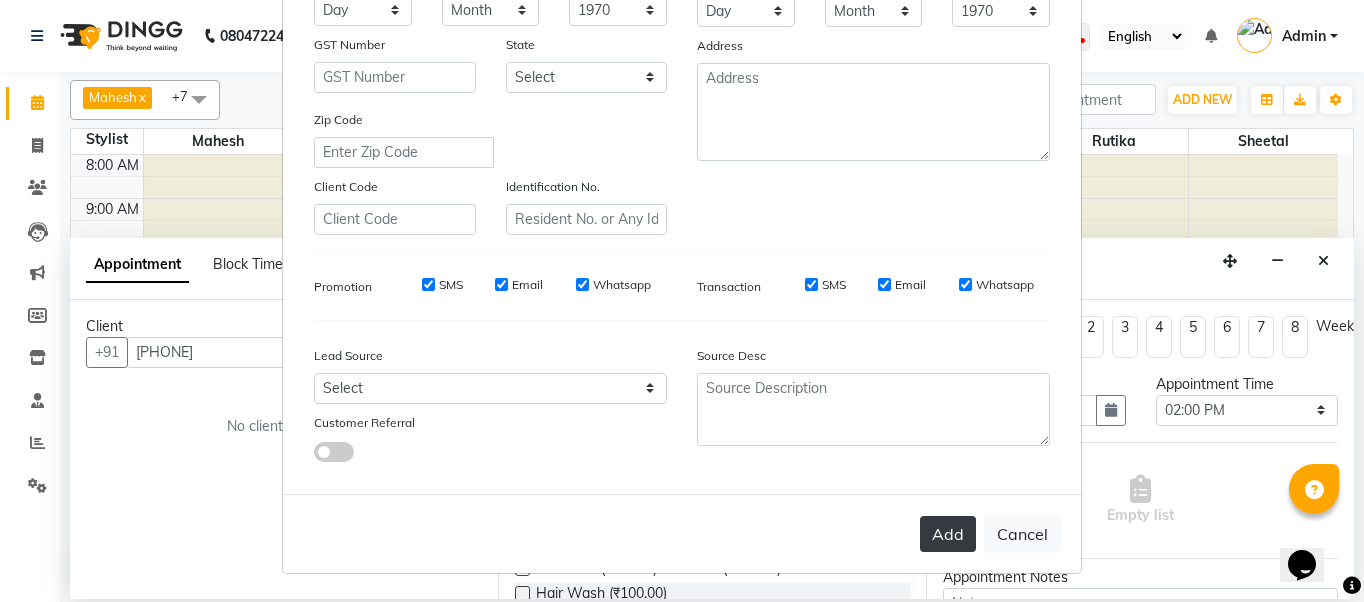 click on "Add" at bounding box center (948, 534) 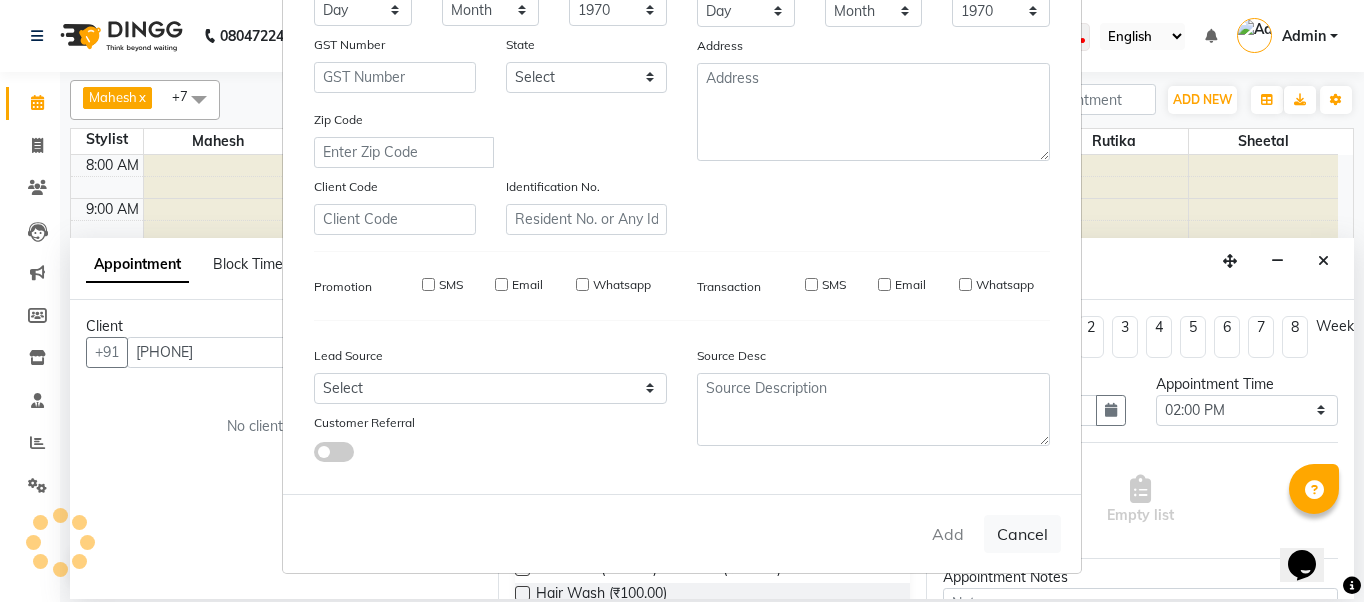 type 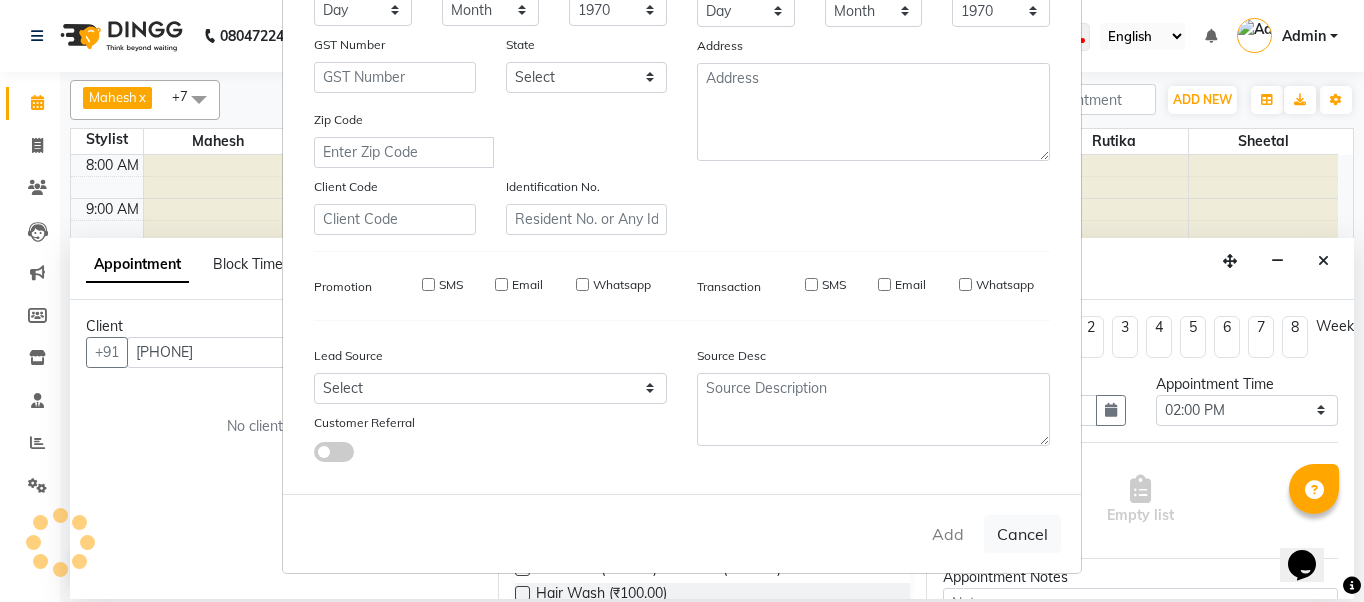type 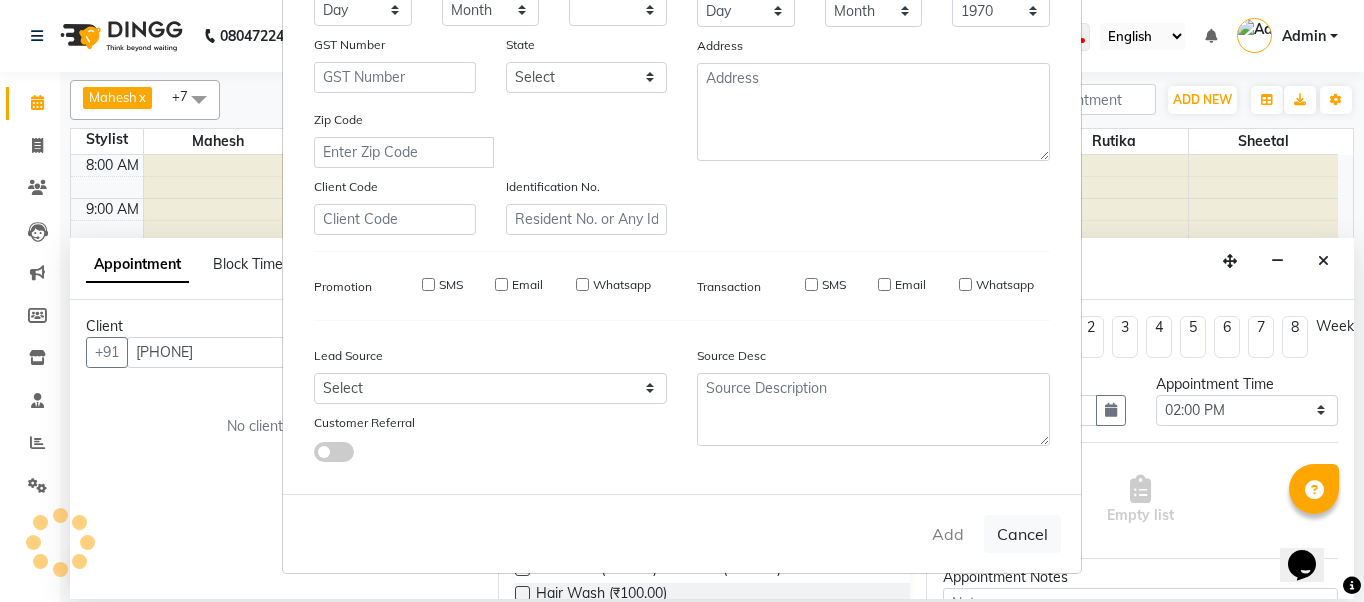 type 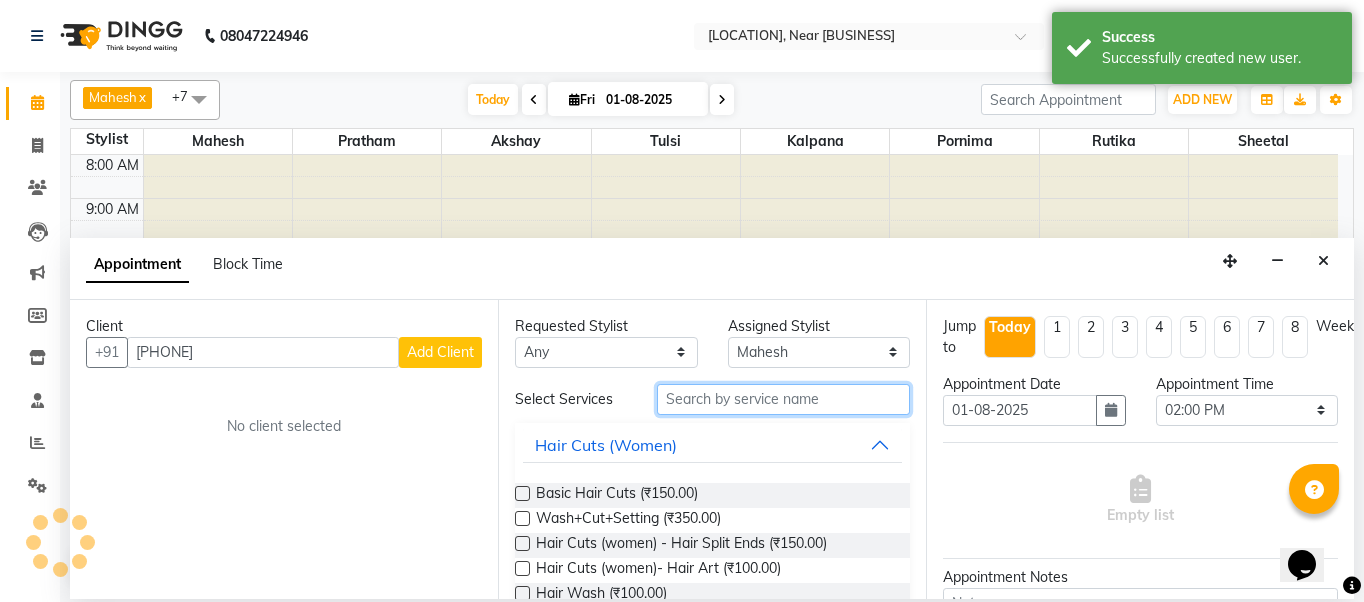 click at bounding box center [783, 399] 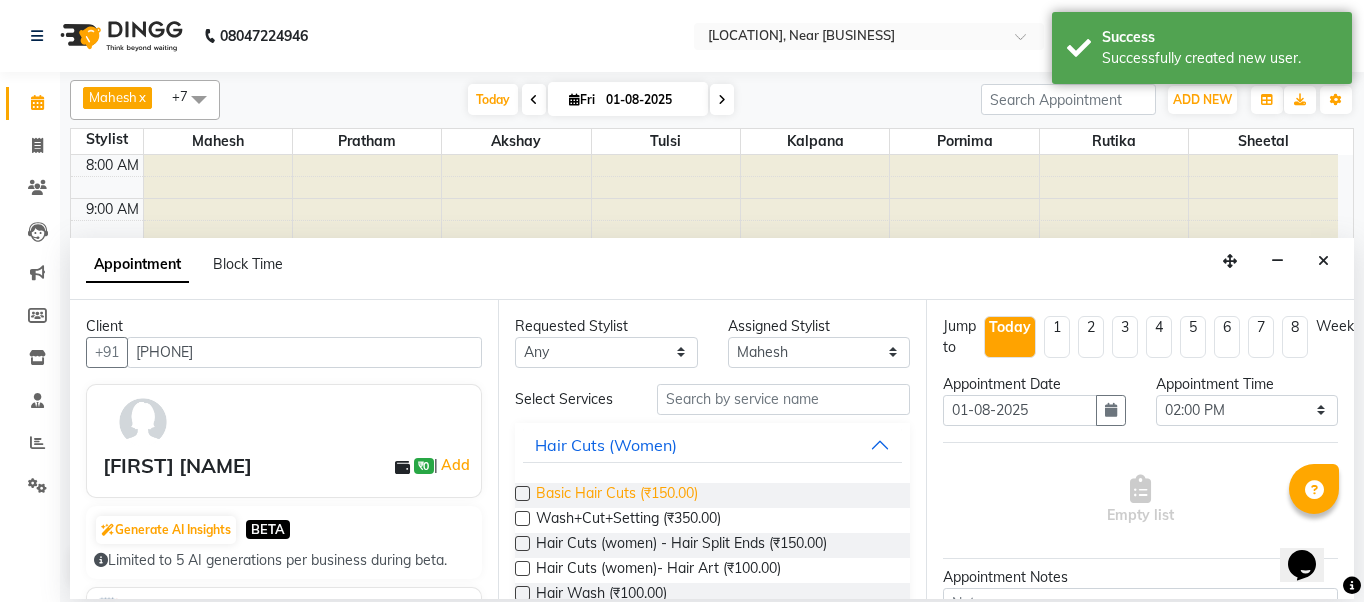 click on "Basic Hair Cuts (₹150.00)" at bounding box center (617, 495) 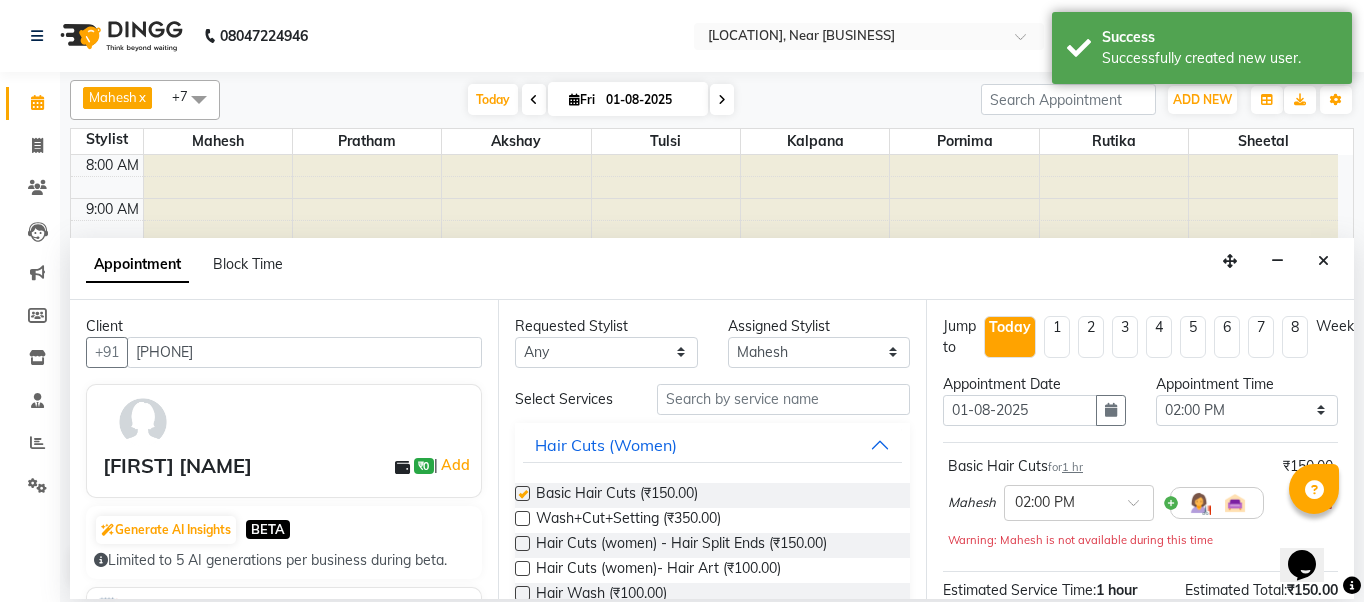 checkbox on "false" 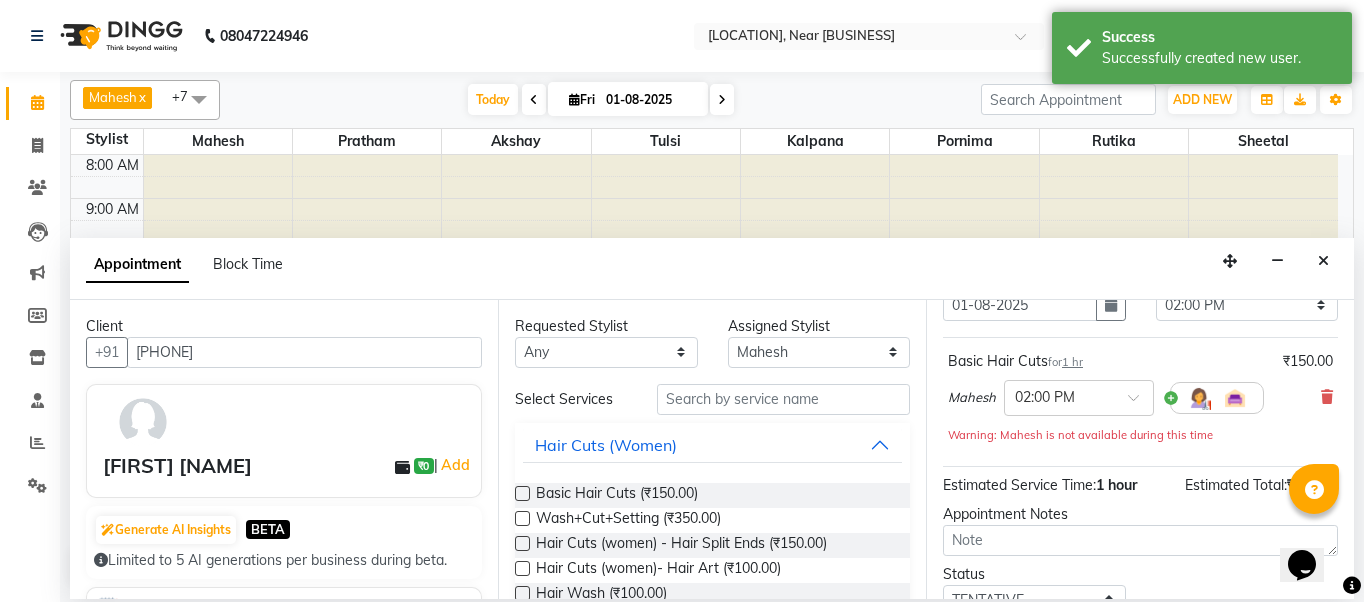 scroll, scrollTop: 263, scrollLeft: 0, axis: vertical 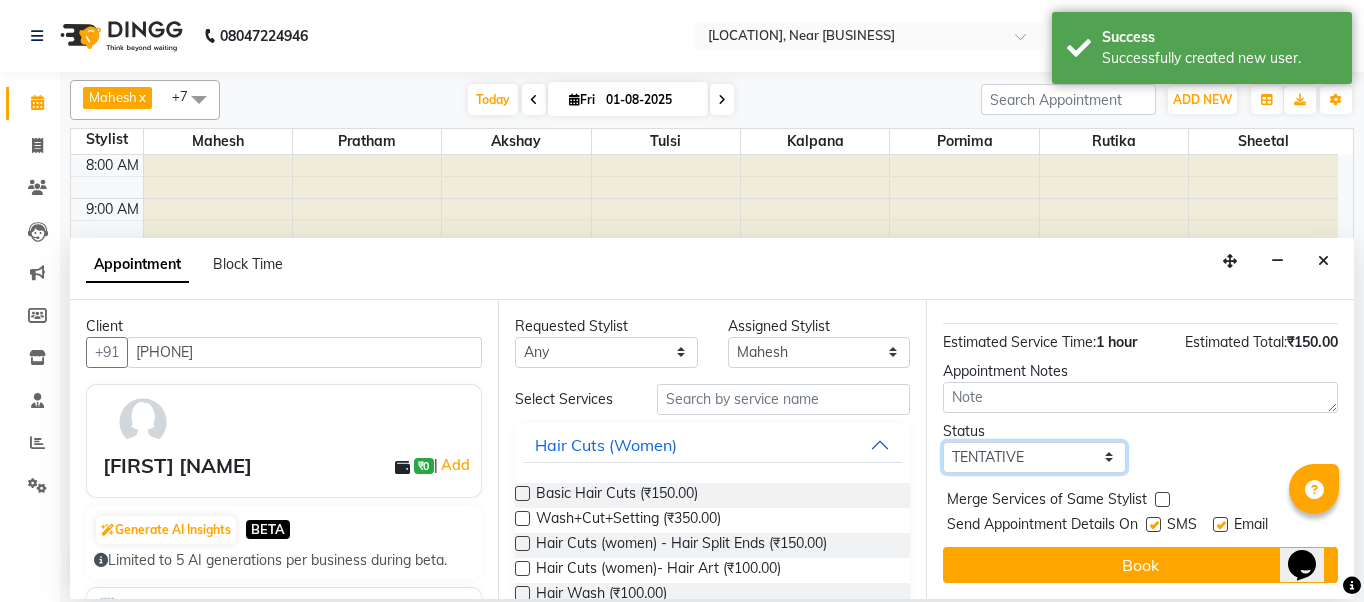 click on "Select TENTATIVE CONFIRM CHECK-IN UPCOMING" at bounding box center (1034, 457) 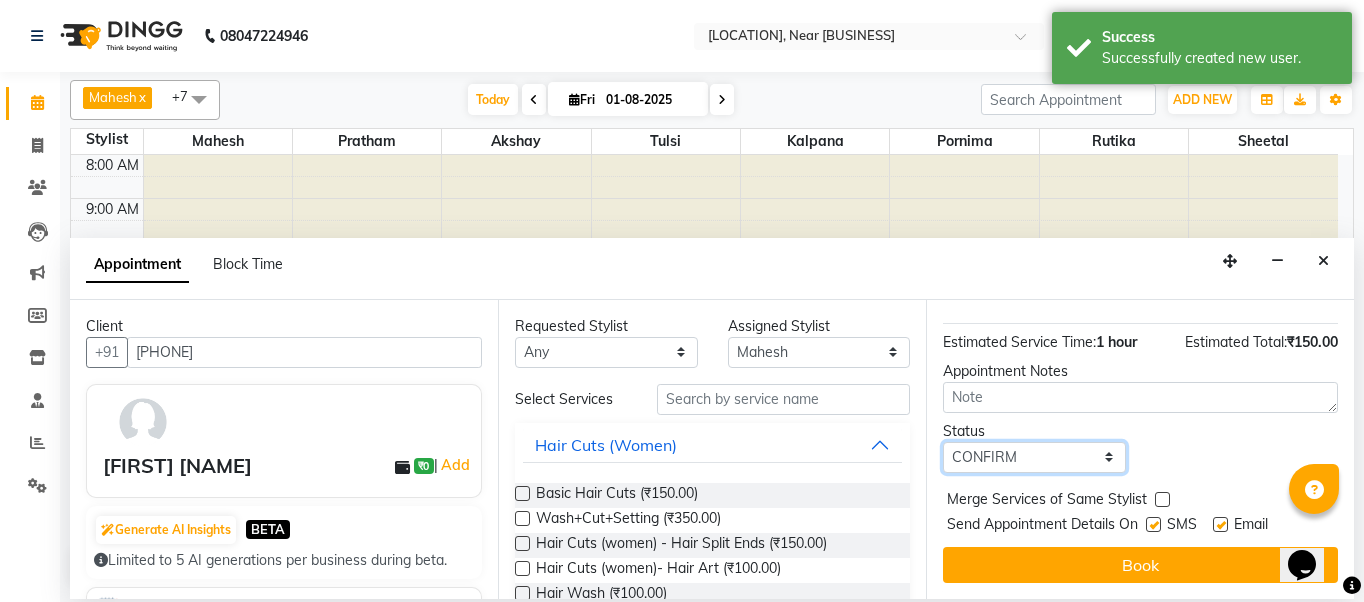 click on "Select TENTATIVE CONFIRM CHECK-IN UPCOMING" at bounding box center [1034, 457] 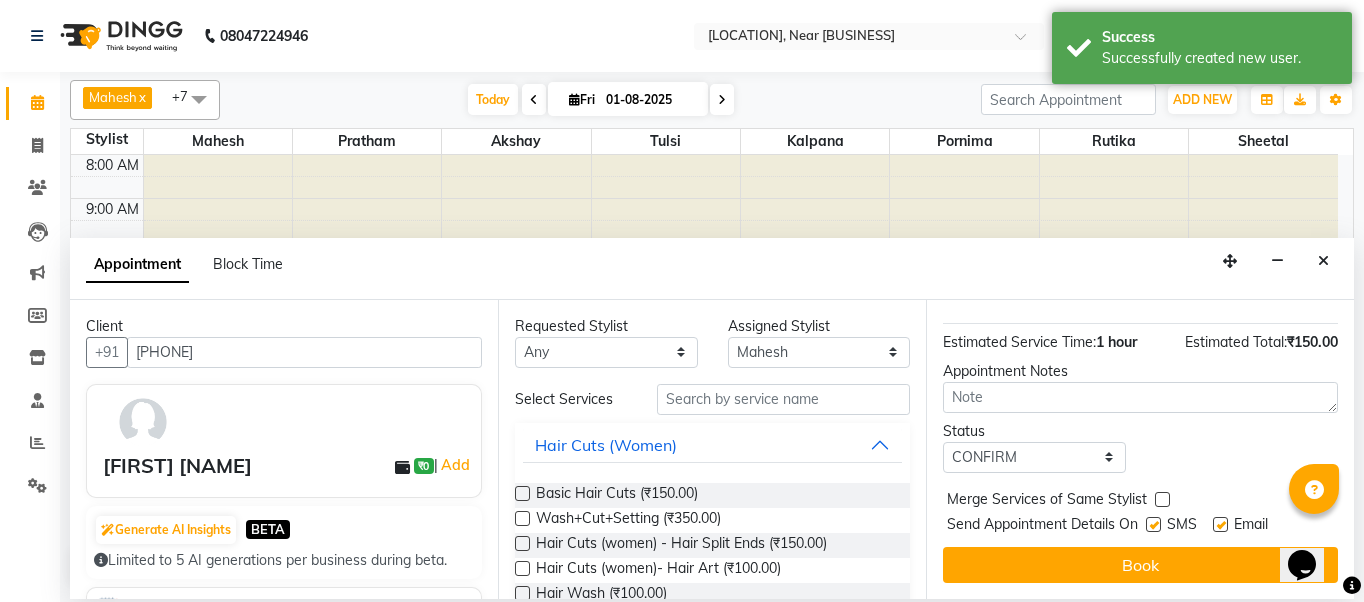 click at bounding box center [1153, 524] 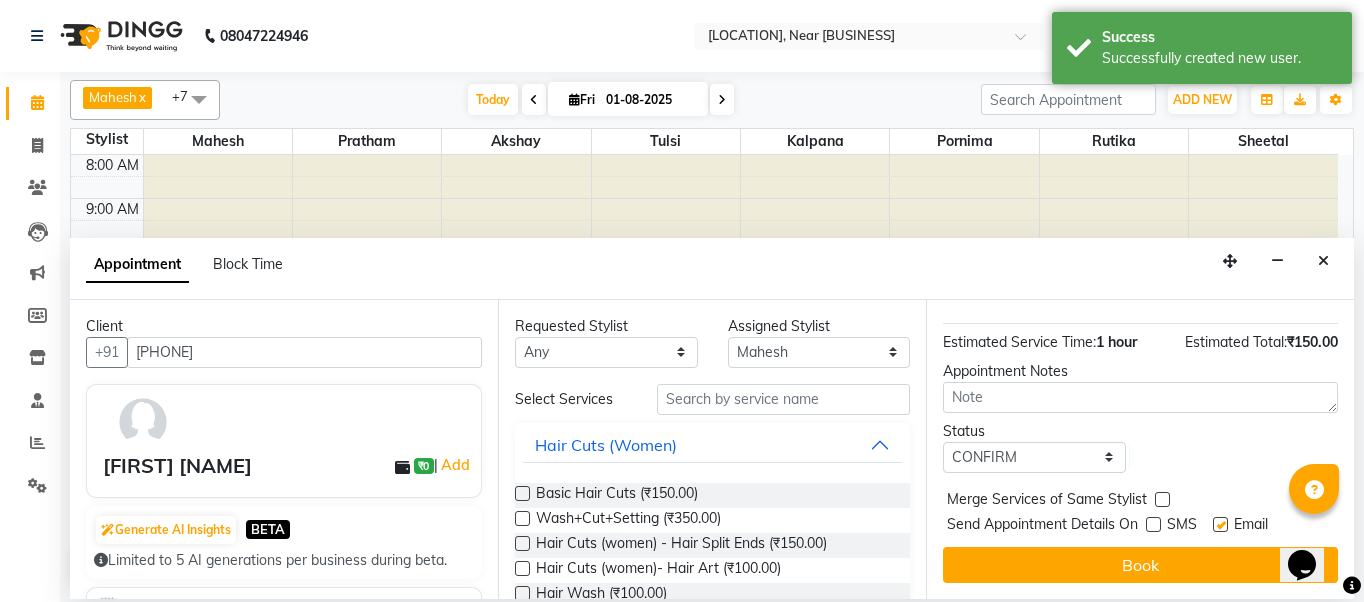 click on "Email" at bounding box center [1248, 526] 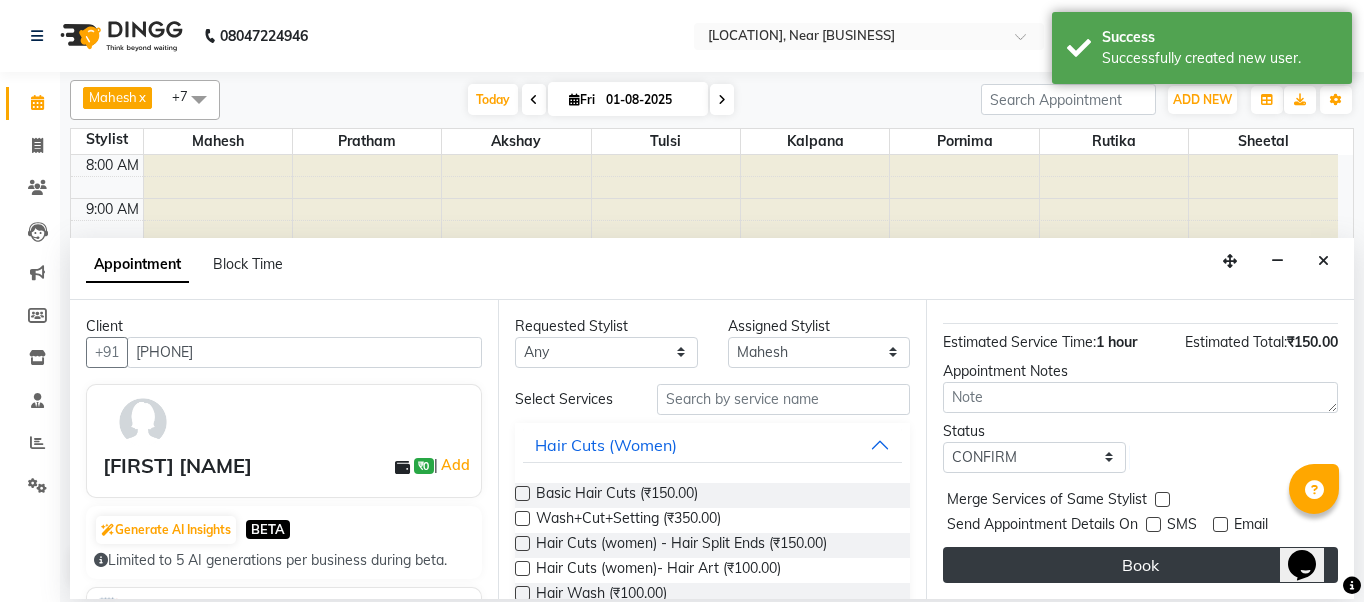 click on "Book" at bounding box center (1140, 565) 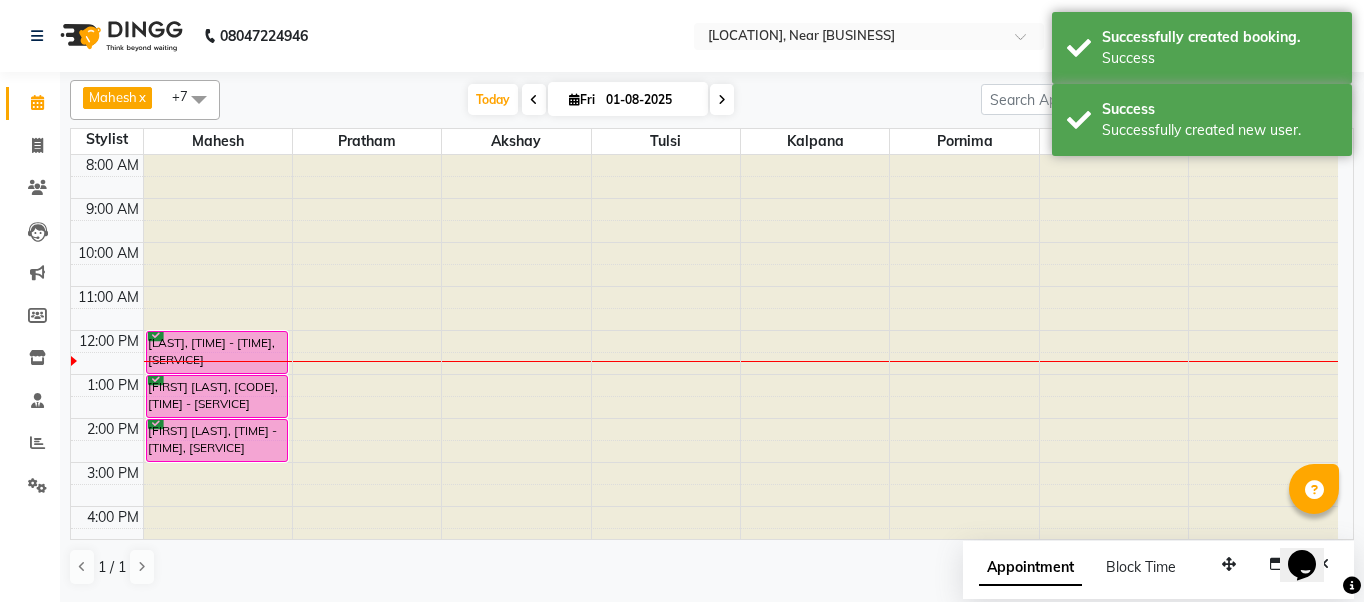 scroll, scrollTop: 100, scrollLeft: 0, axis: vertical 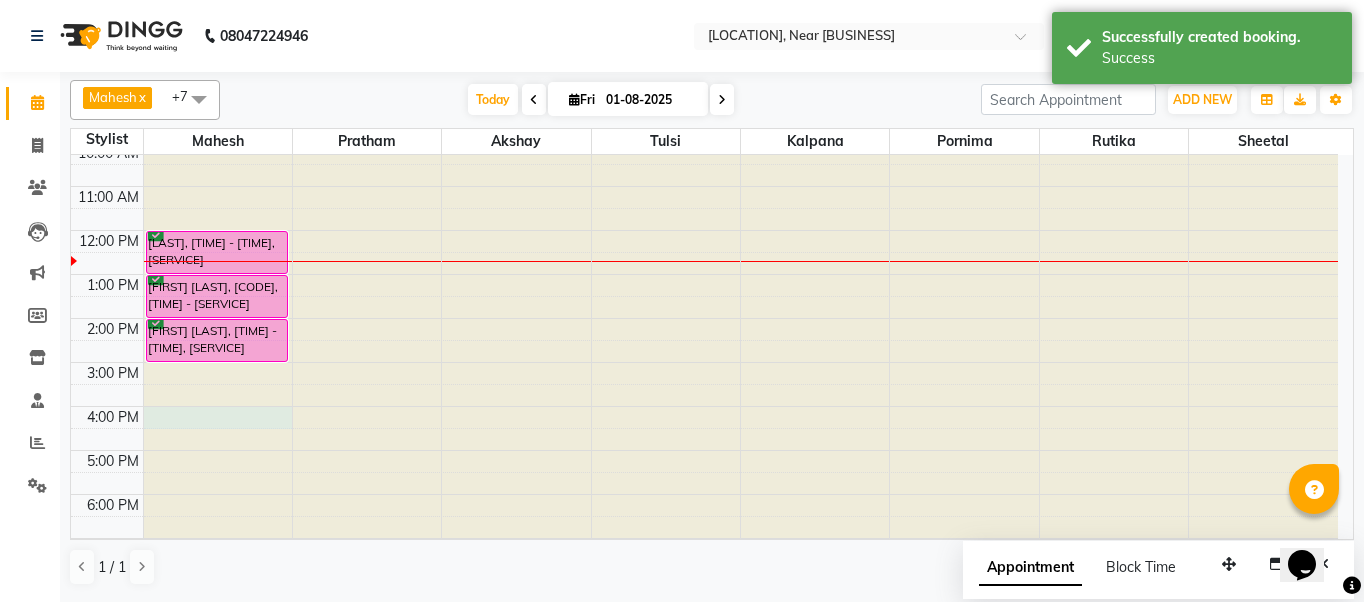 click at bounding box center (218, 55) 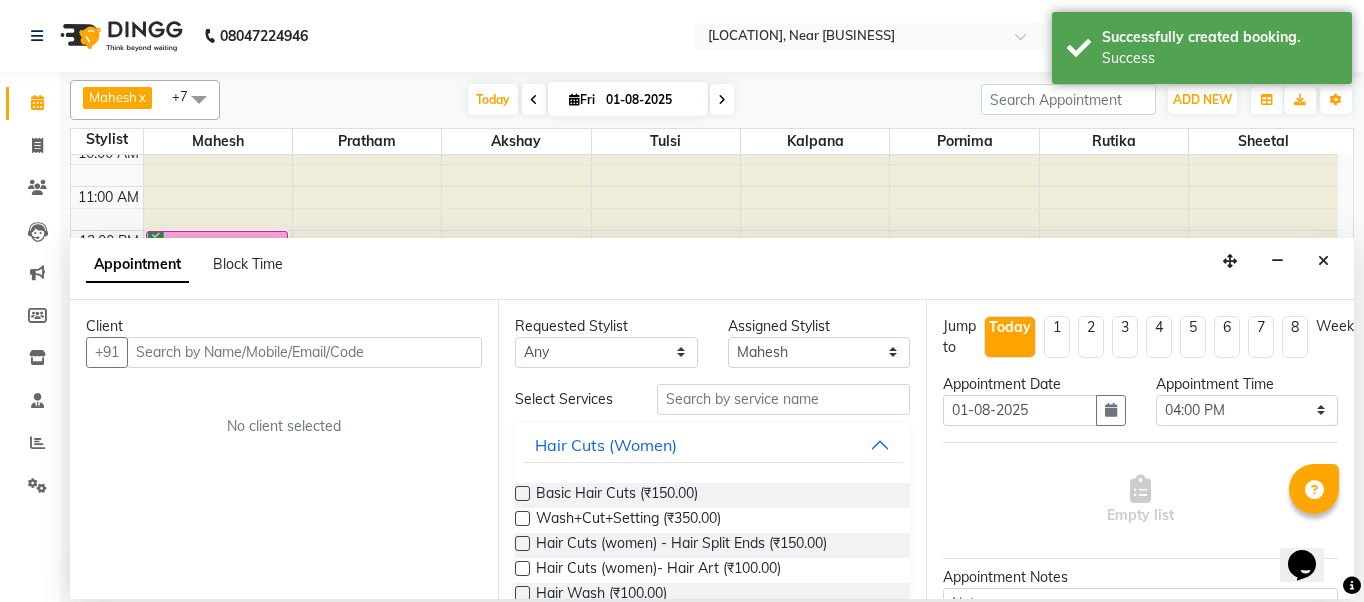 click at bounding box center [304, 352] 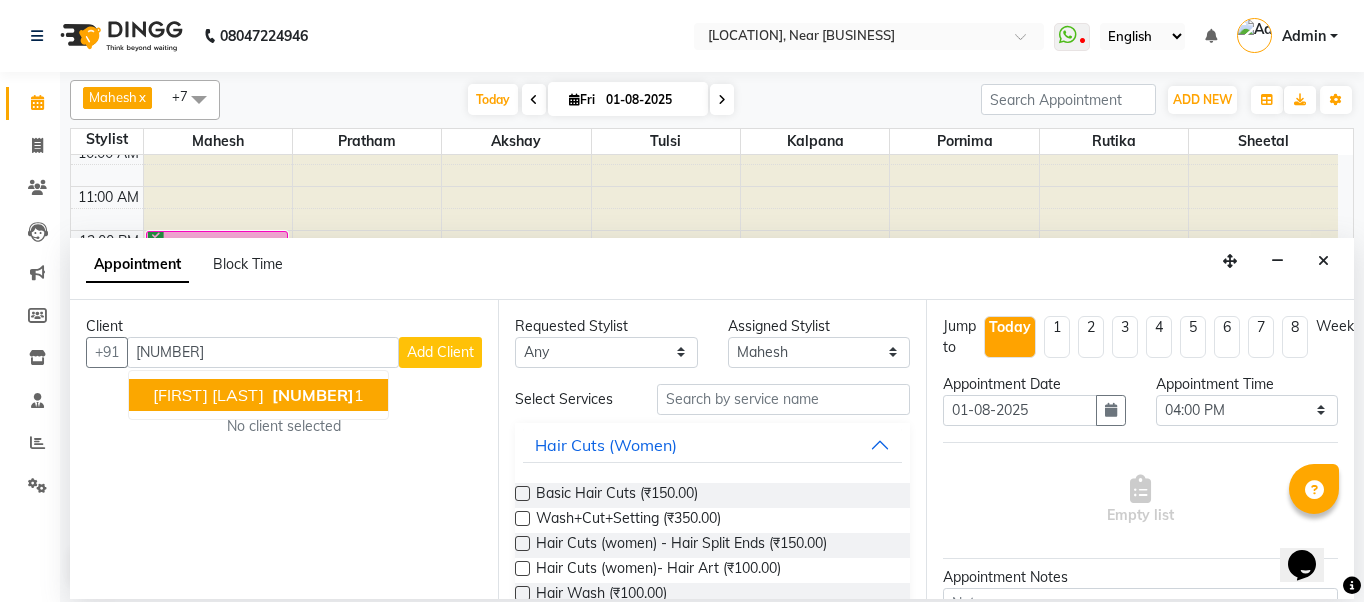click on "[FIRST] [LAST]" at bounding box center [208, 395] 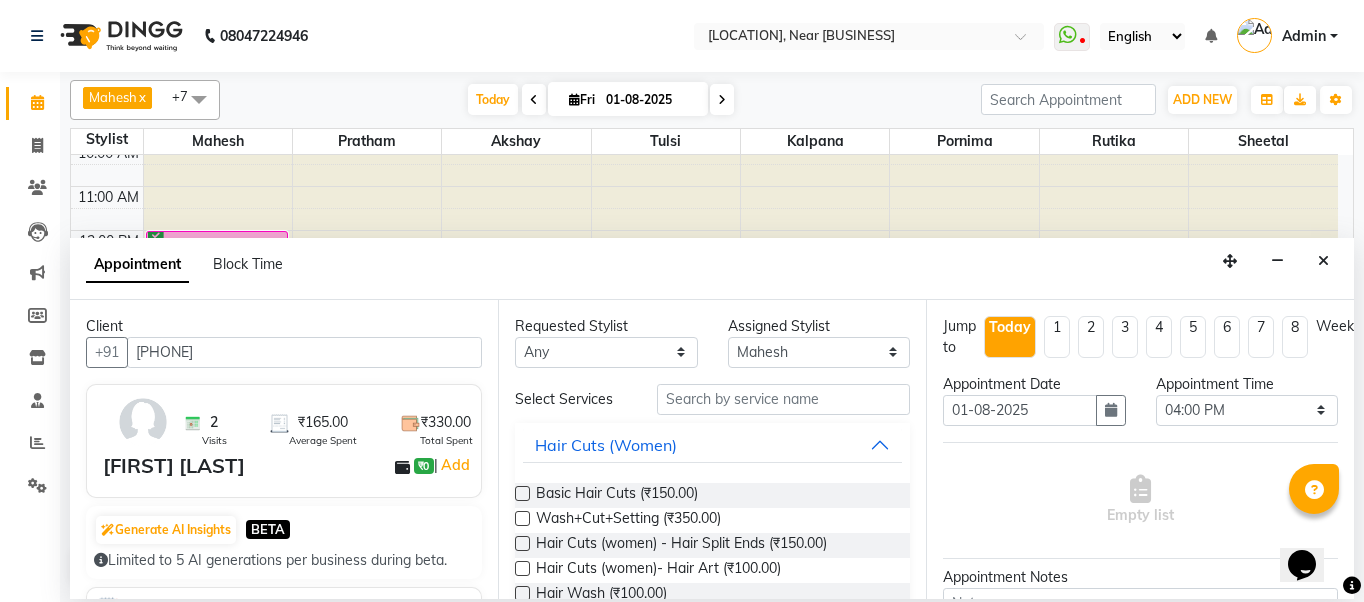 type on "[PHONE]" 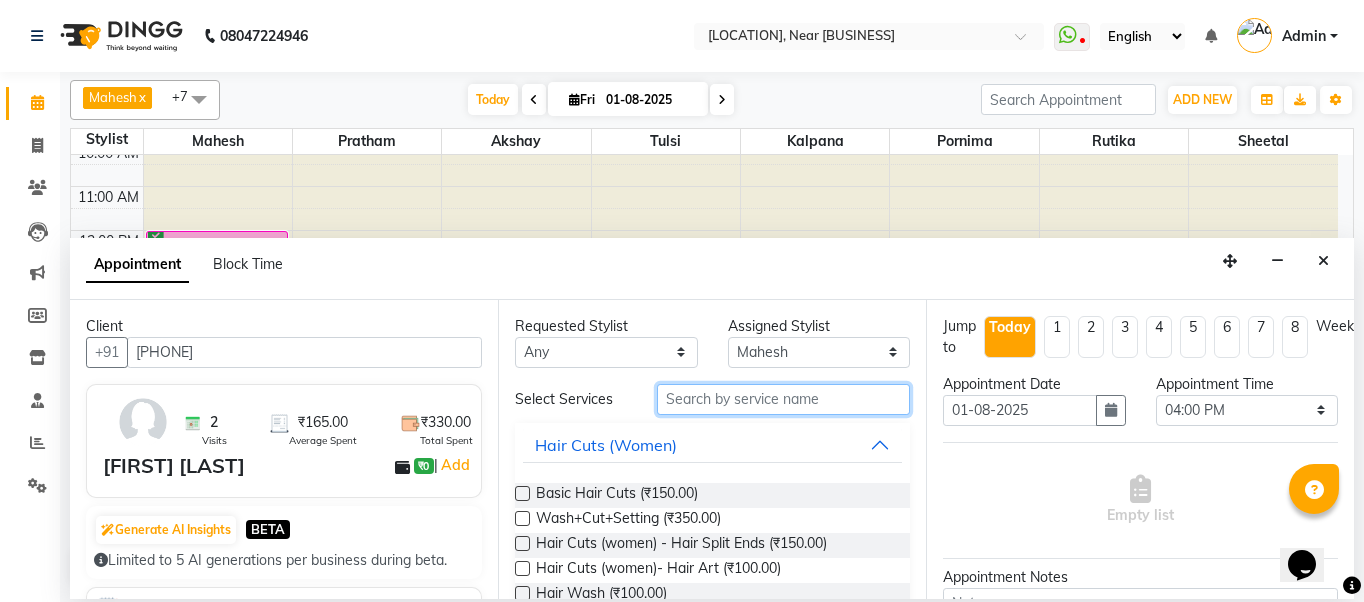 click at bounding box center [783, 399] 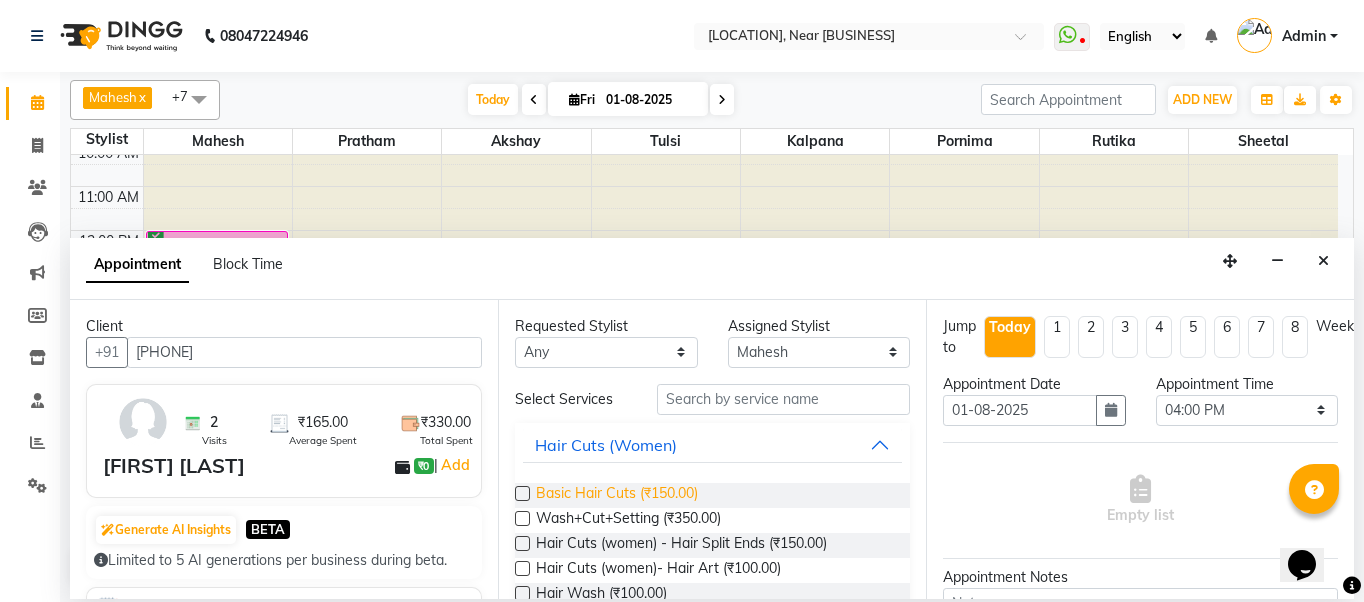 click on "Basic Hair Cuts (₹150.00)" at bounding box center (617, 495) 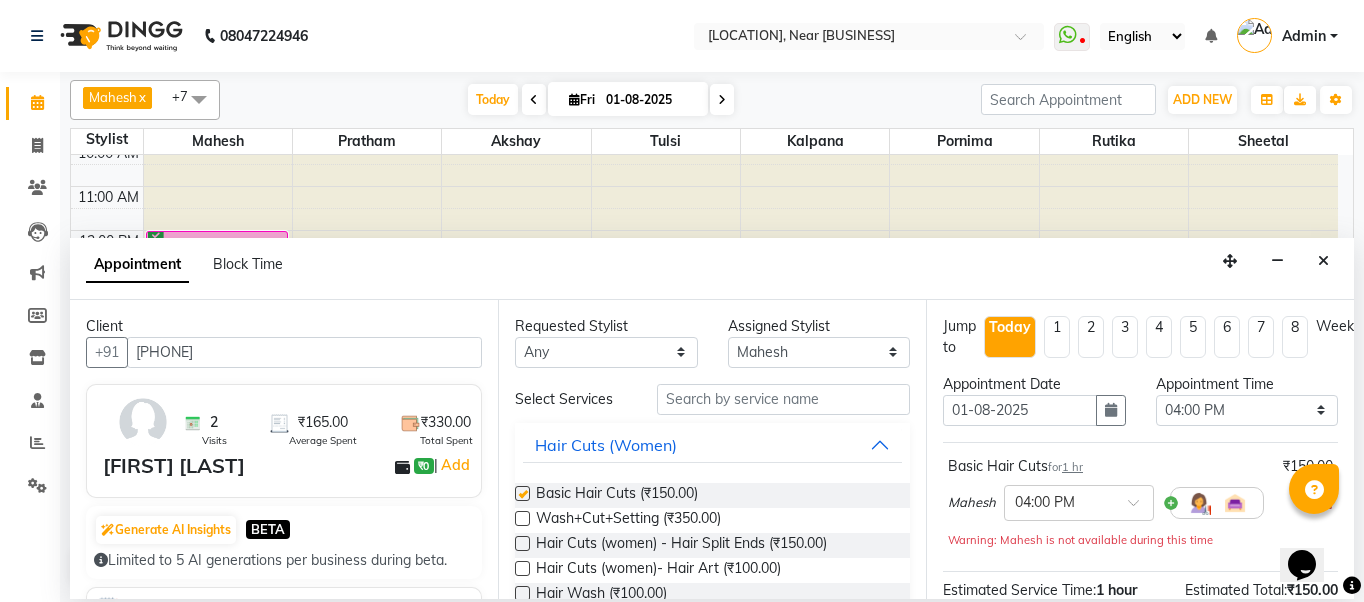 checkbox on "false" 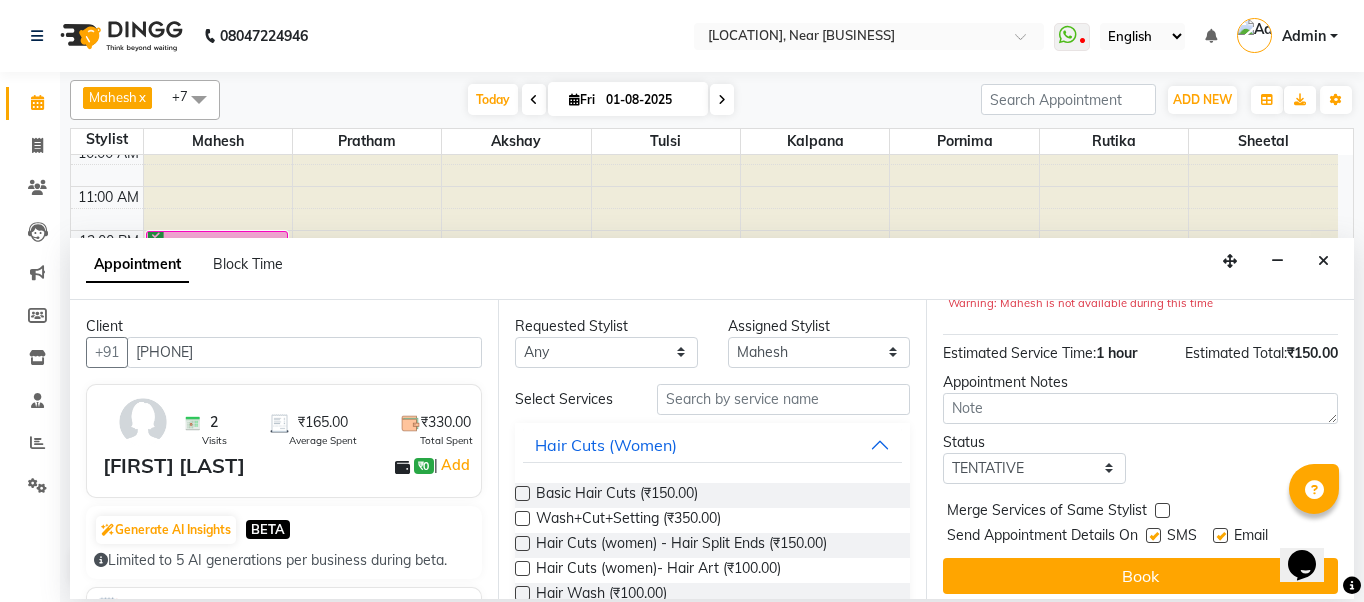 scroll, scrollTop: 263, scrollLeft: 0, axis: vertical 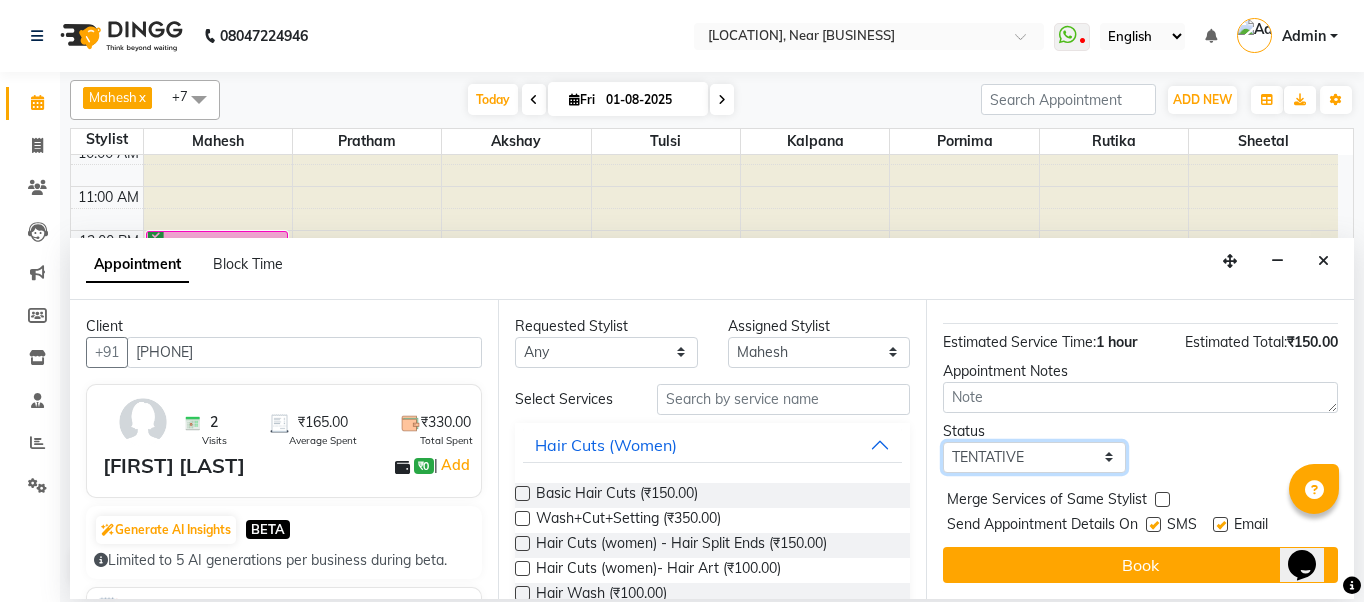 click on "Select TENTATIVE CONFIRM CHECK-IN UPCOMING" at bounding box center [1034, 457] 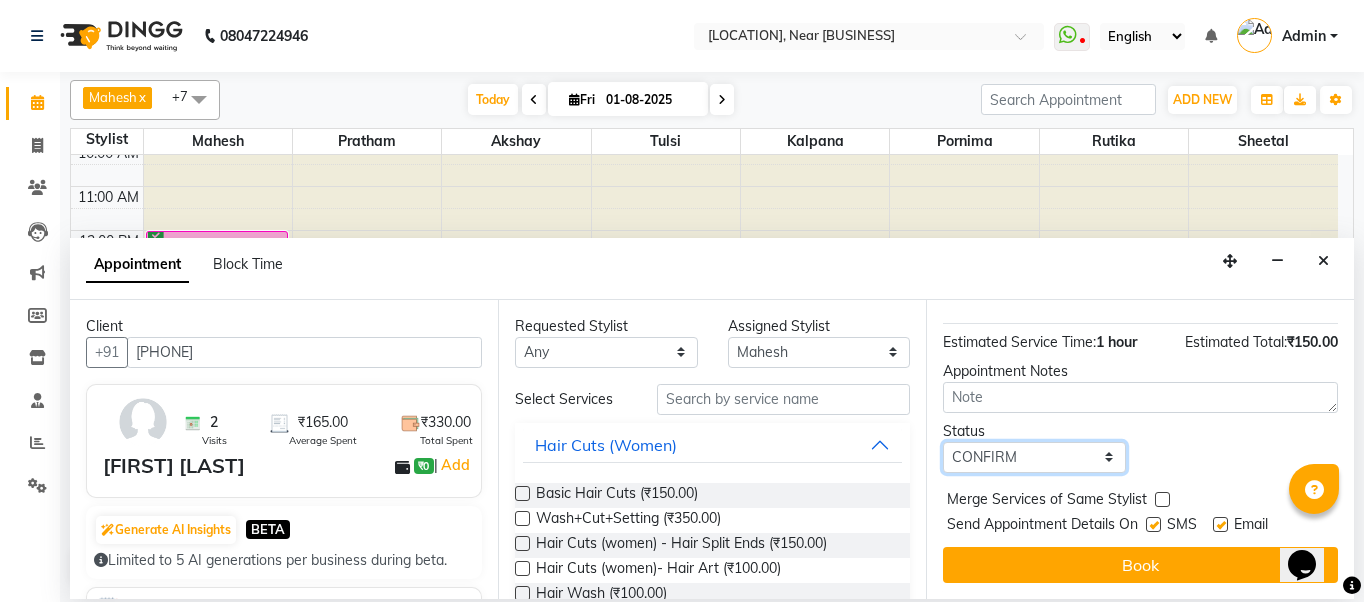 click on "Select TENTATIVE CONFIRM CHECK-IN UPCOMING" at bounding box center (1034, 457) 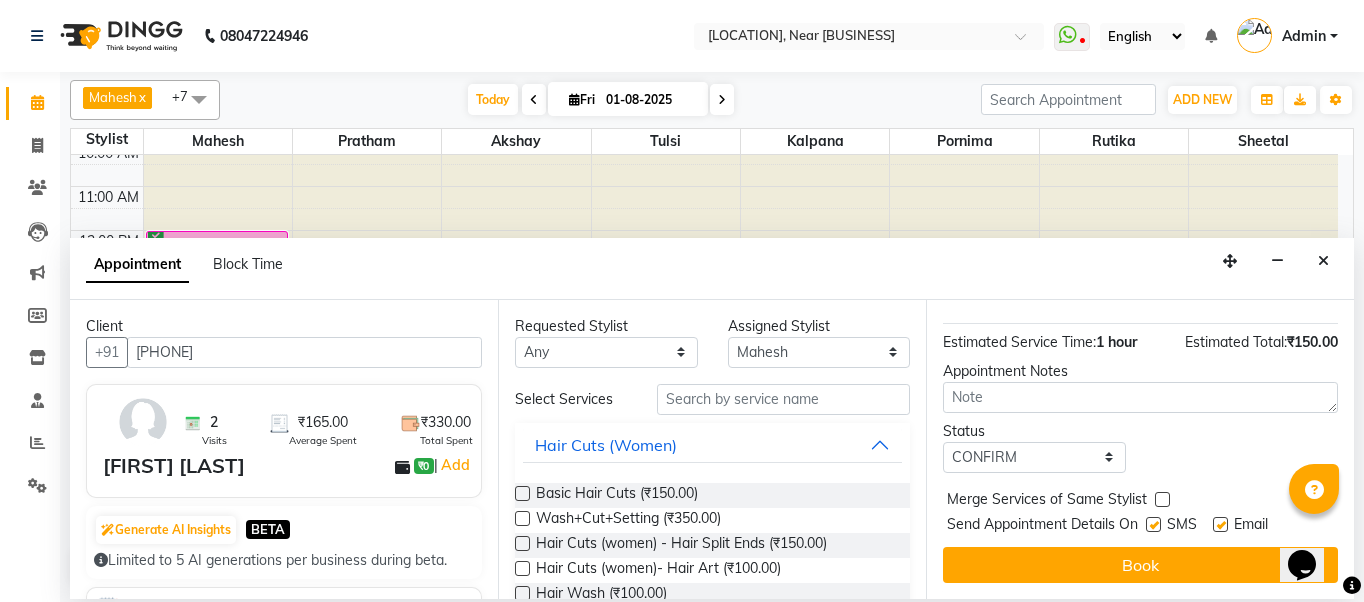 click at bounding box center (1153, 524) 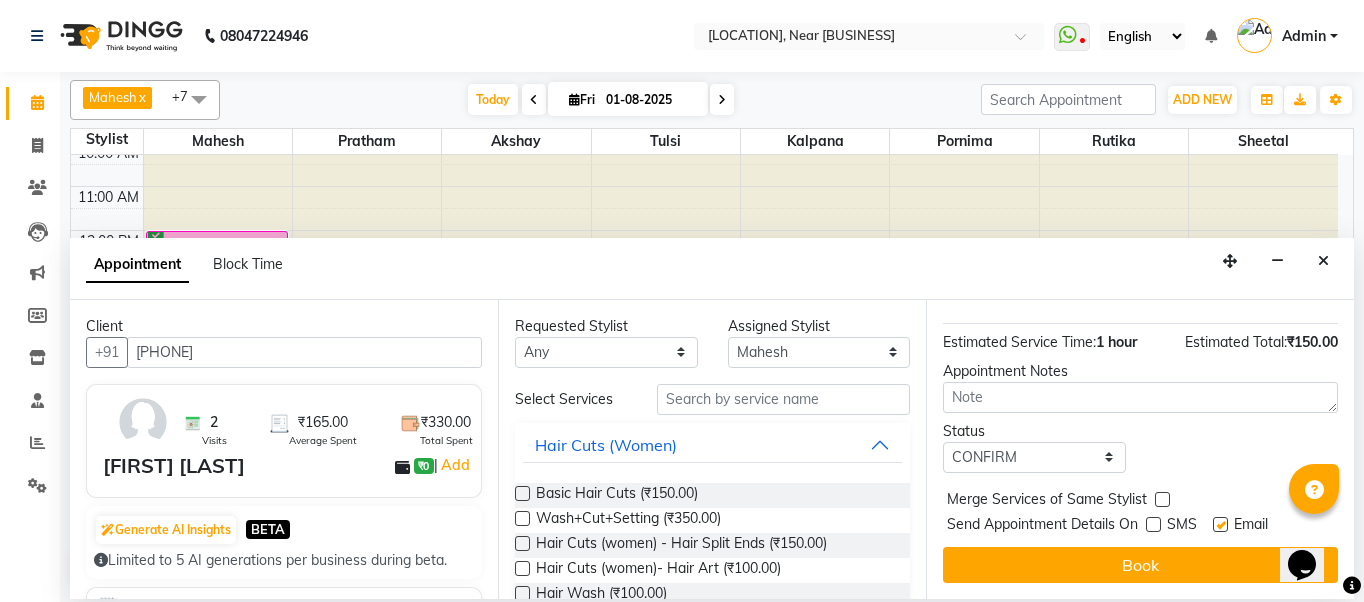 click at bounding box center [1220, 524] 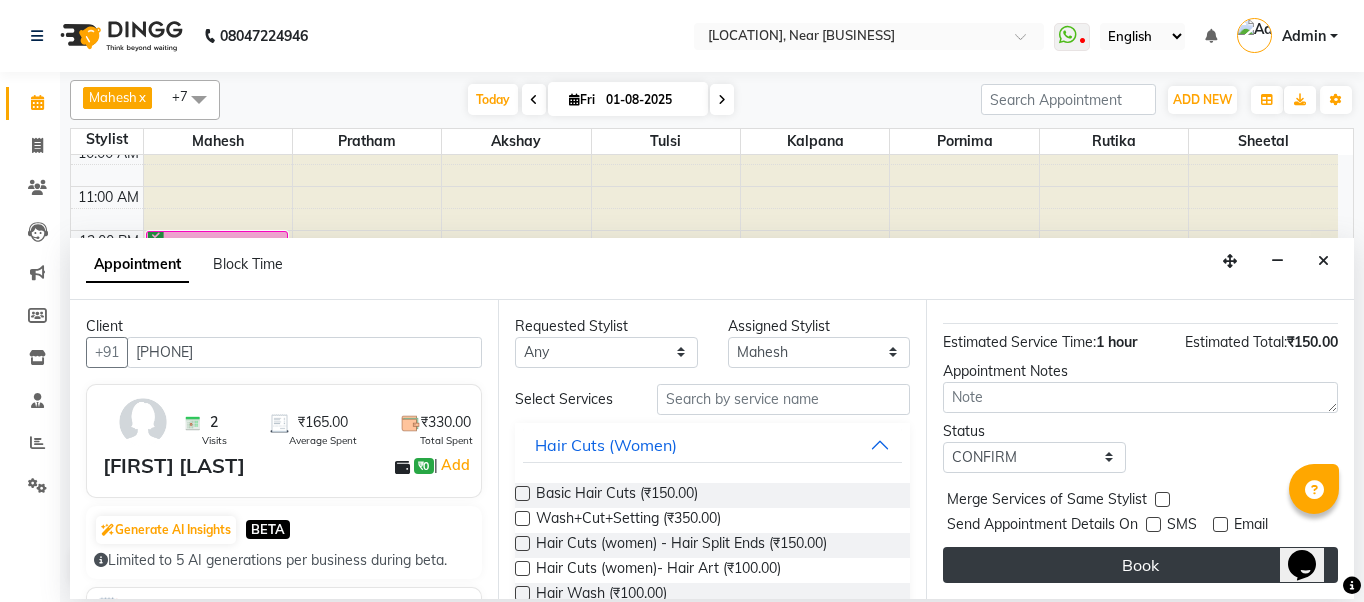 click on "Book" at bounding box center [1140, 565] 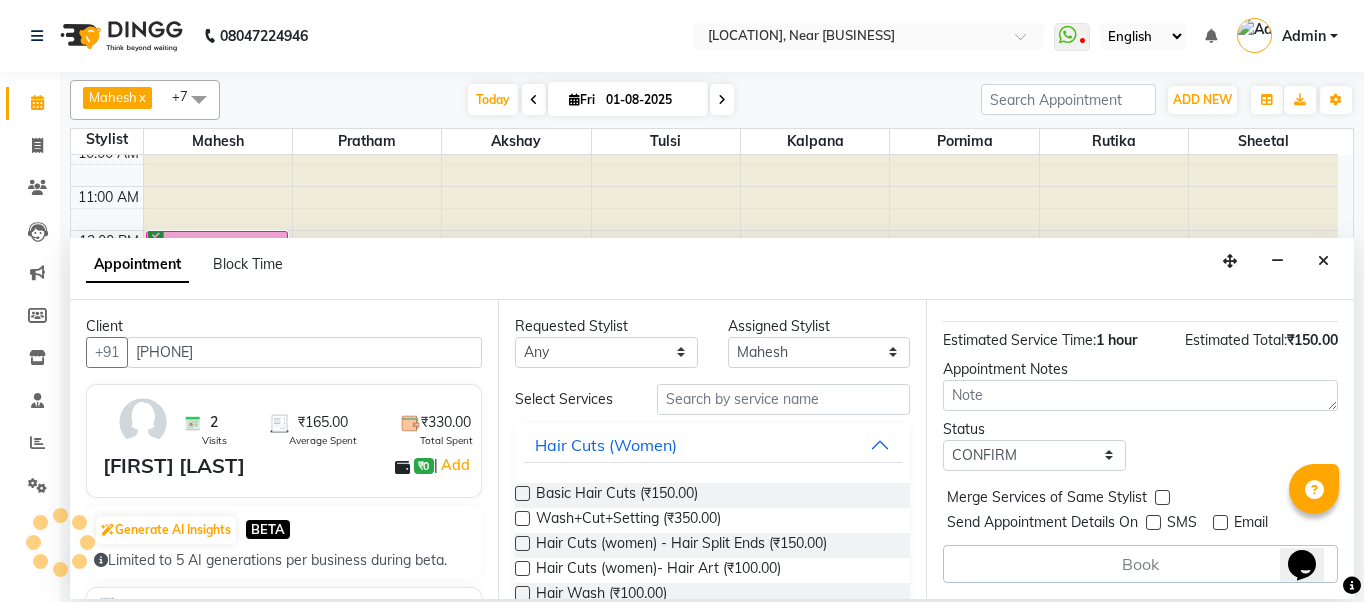 scroll, scrollTop: 265, scrollLeft: 0, axis: vertical 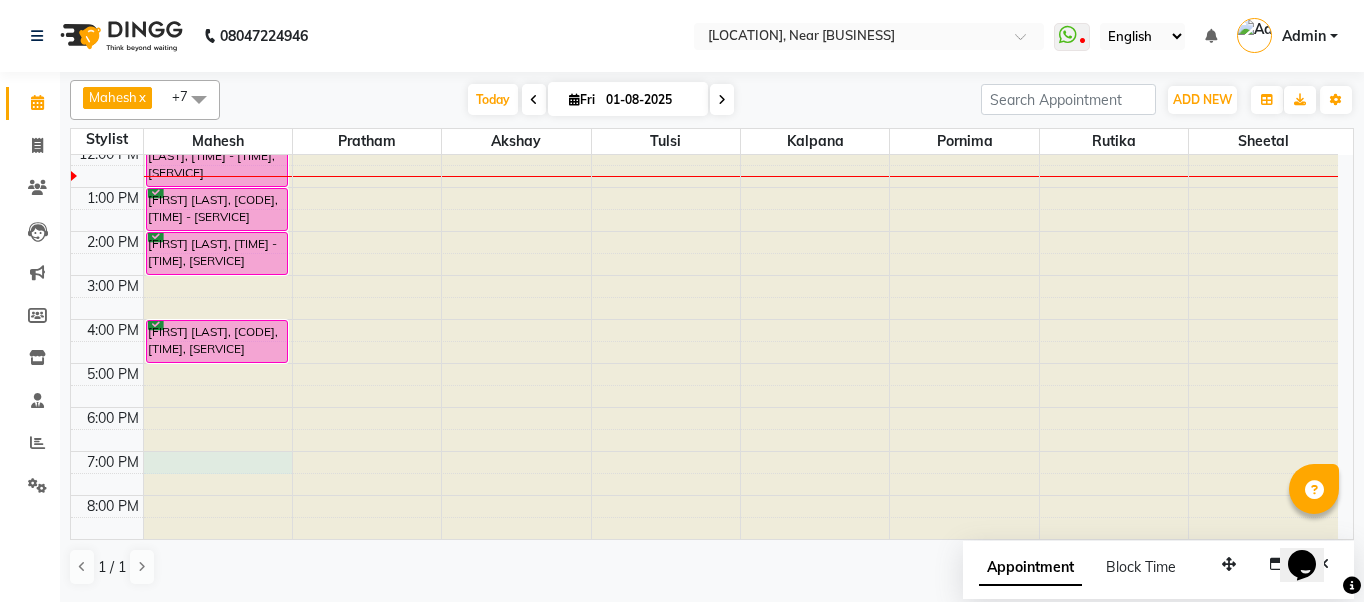click at bounding box center (218, -32) 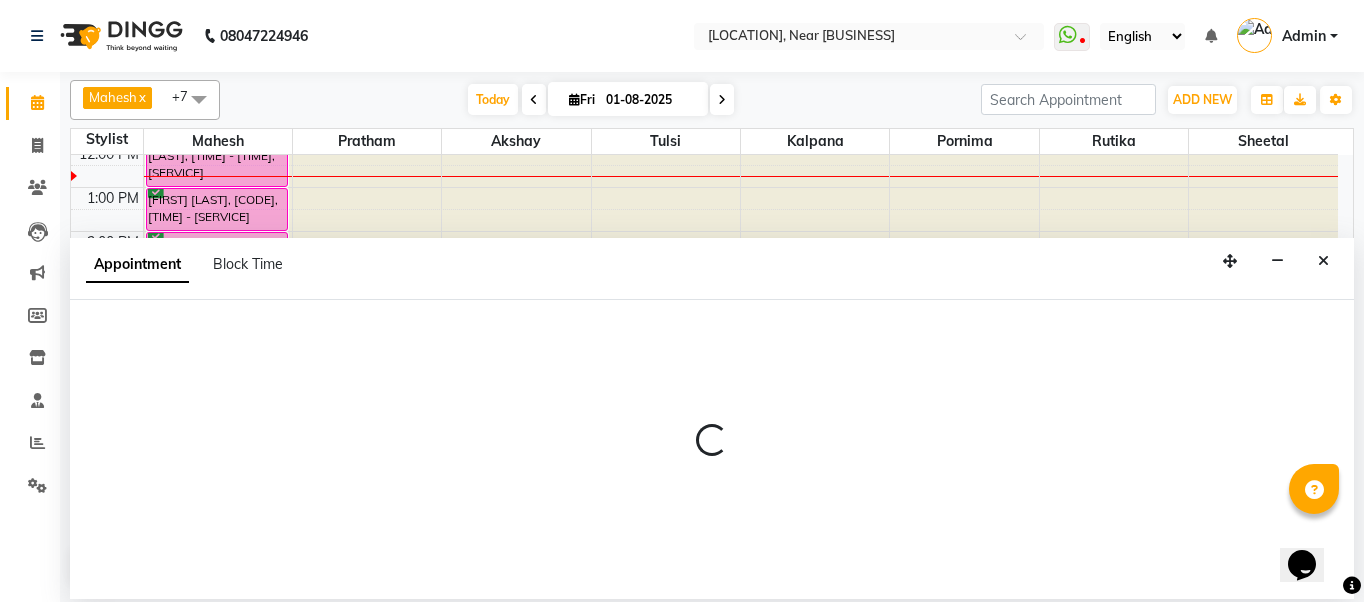 select on "32229" 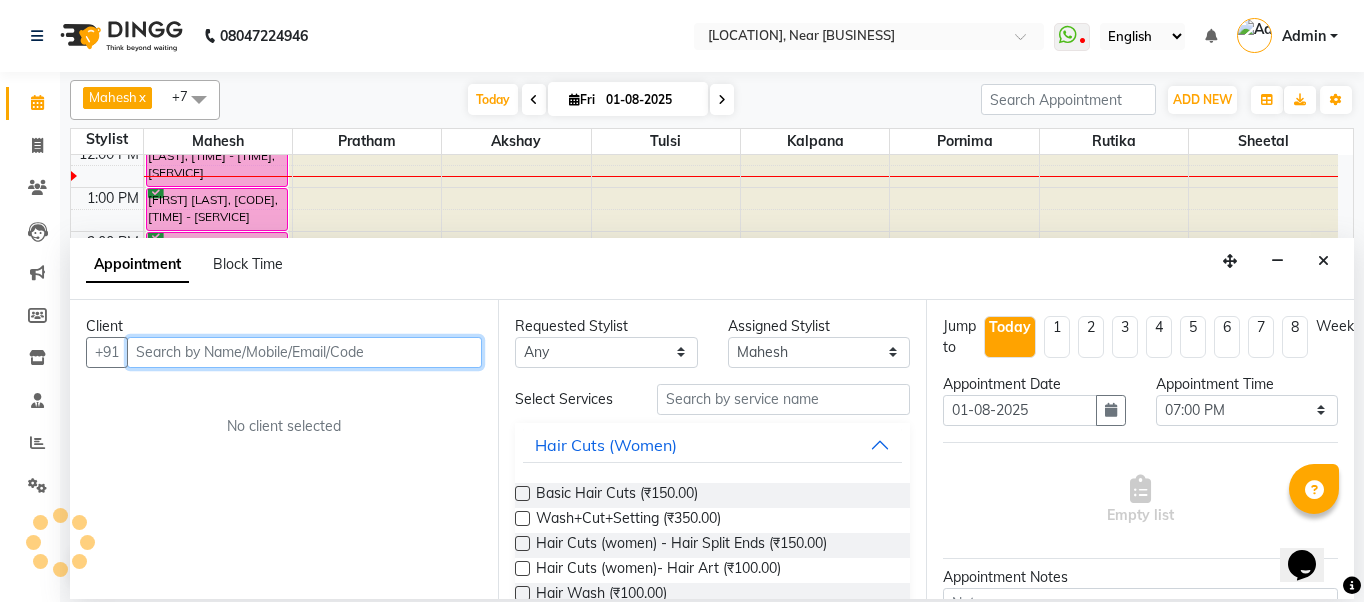 click at bounding box center [304, 352] 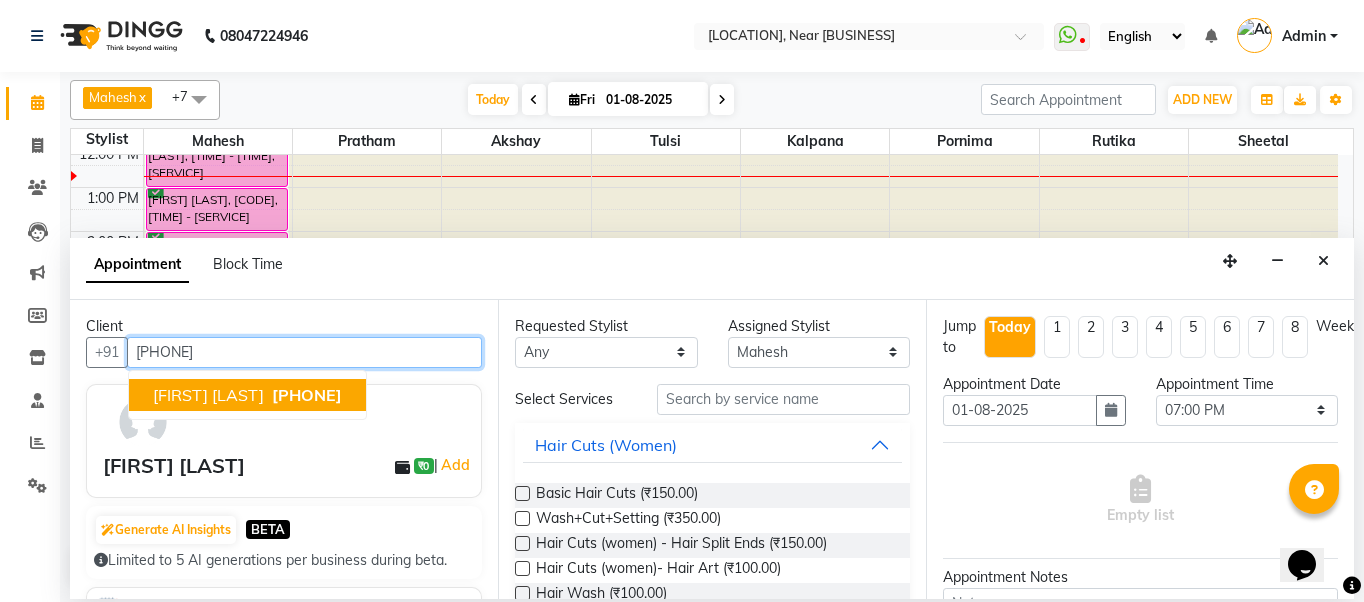 click on "[FIRST] [LAST] [PHONE]" at bounding box center (247, 395) 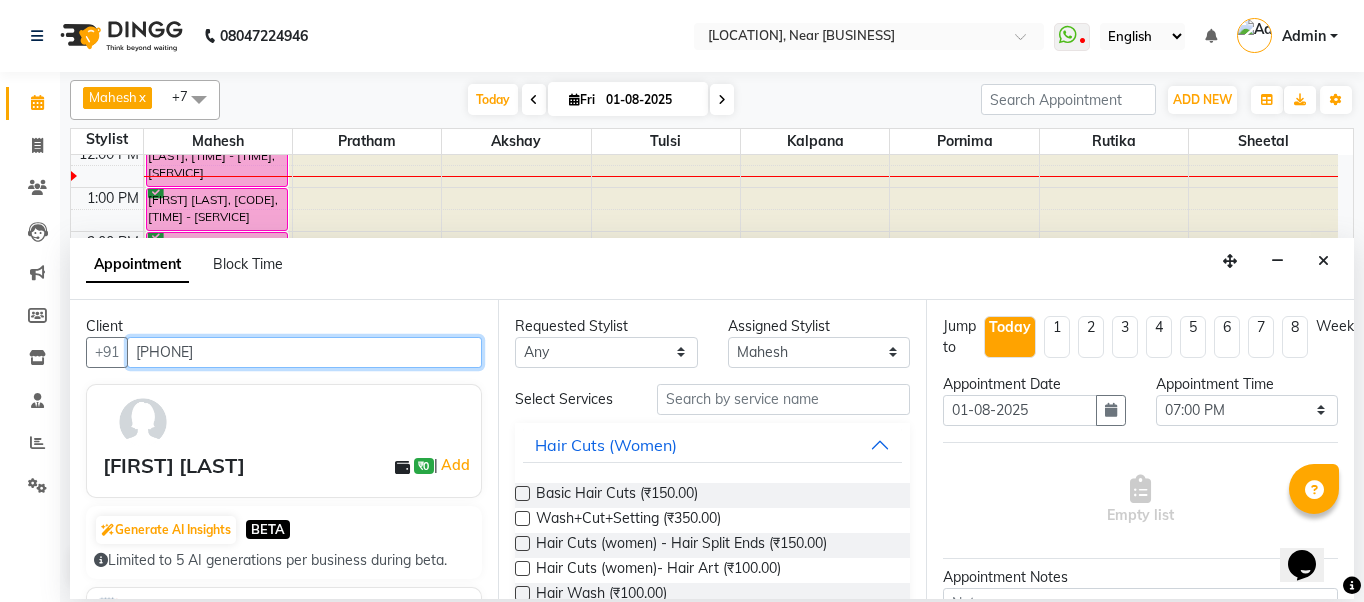 type on "[PHONE]" 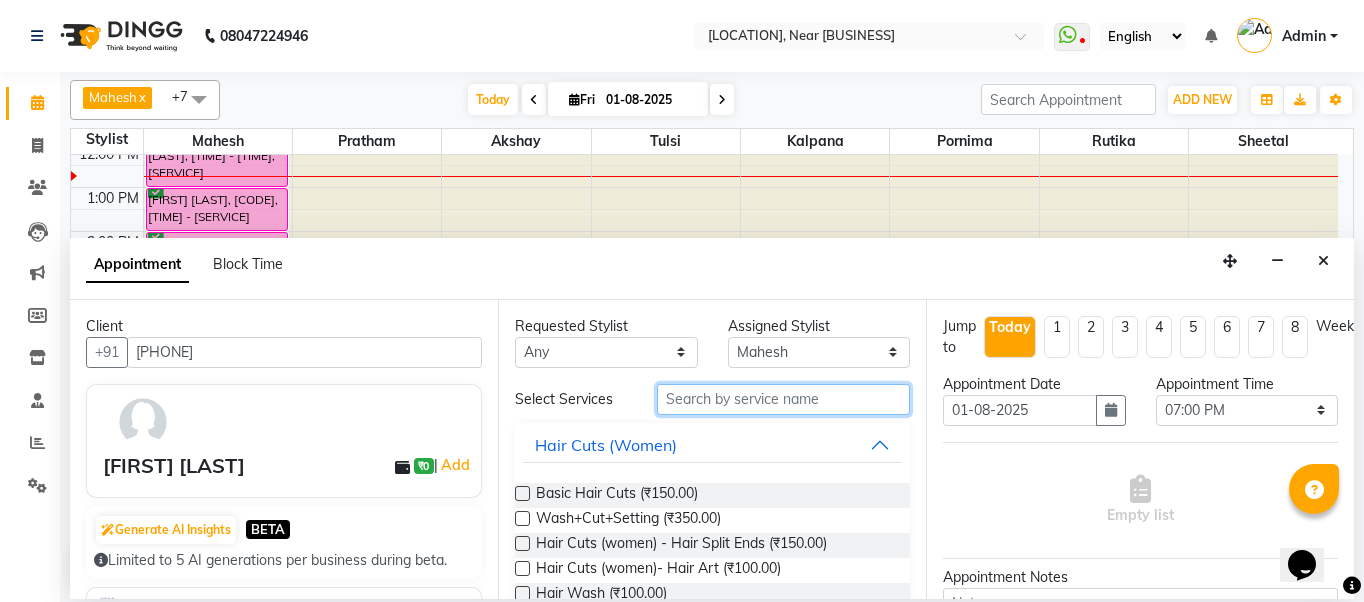 click at bounding box center [783, 399] 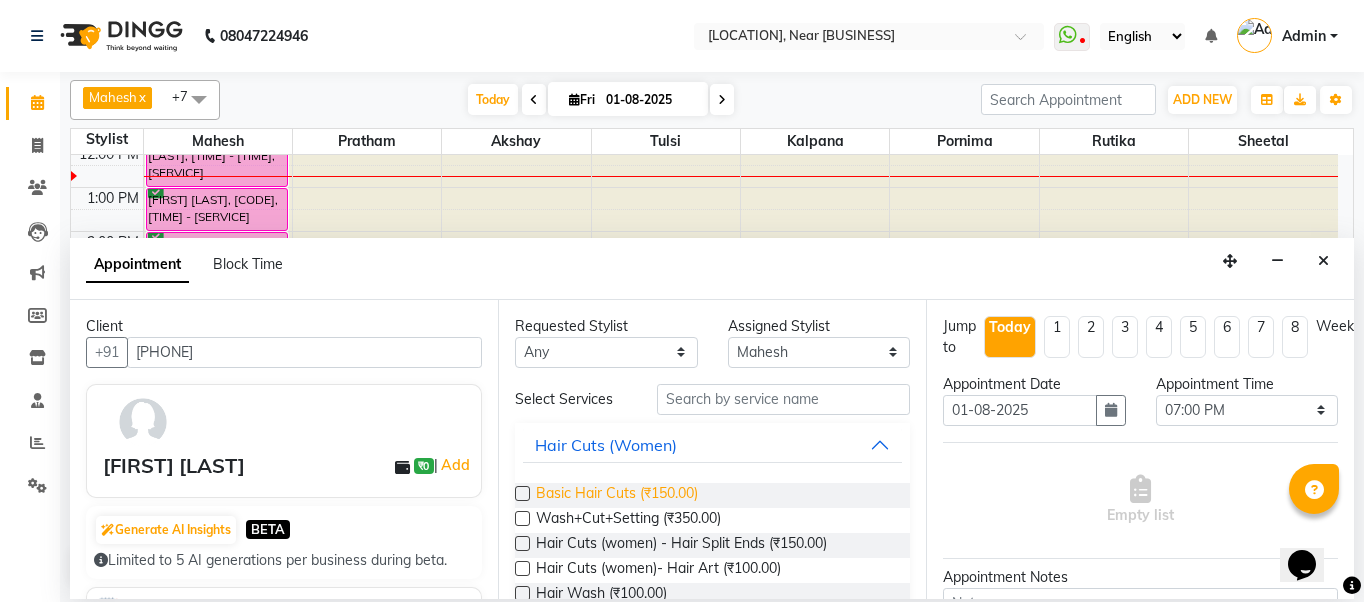 click on "Basic Hair Cuts (₹150.00)" at bounding box center [617, 495] 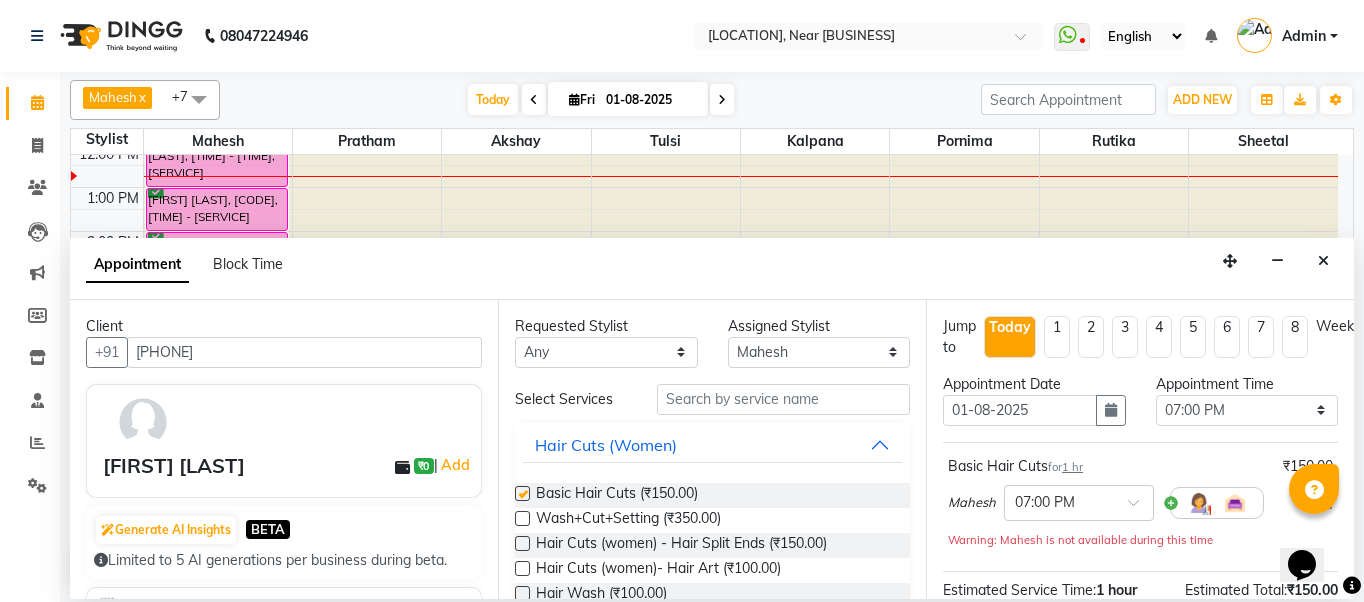 checkbox on "false" 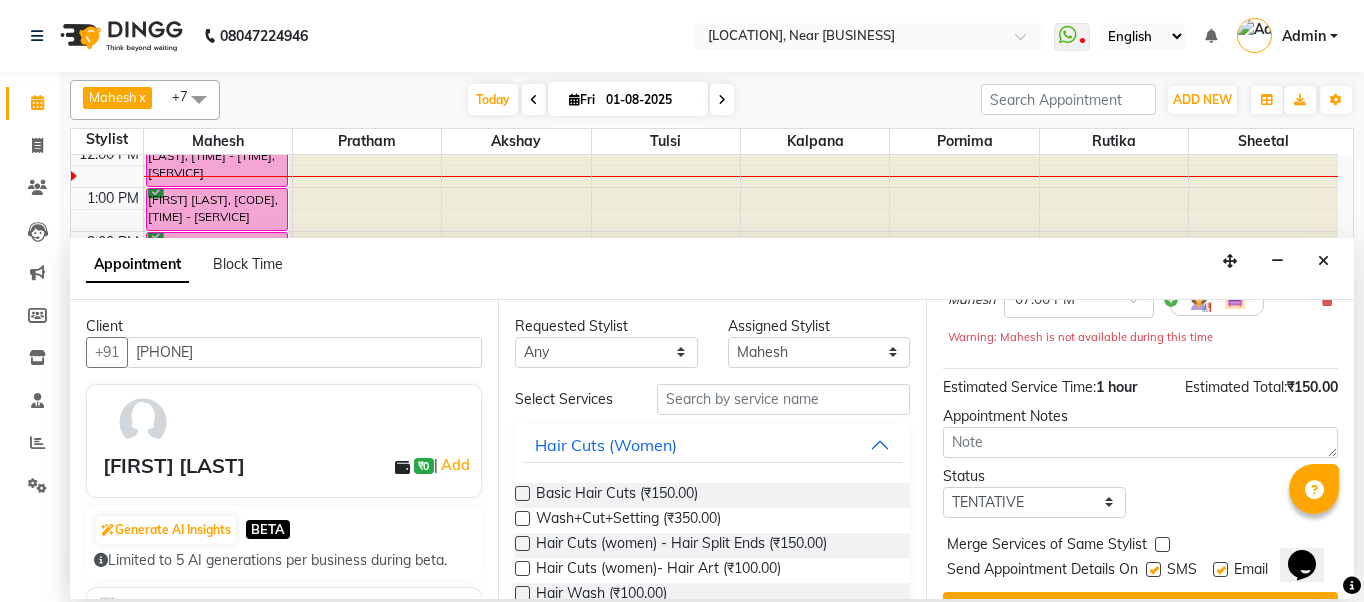 scroll, scrollTop: 263, scrollLeft: 0, axis: vertical 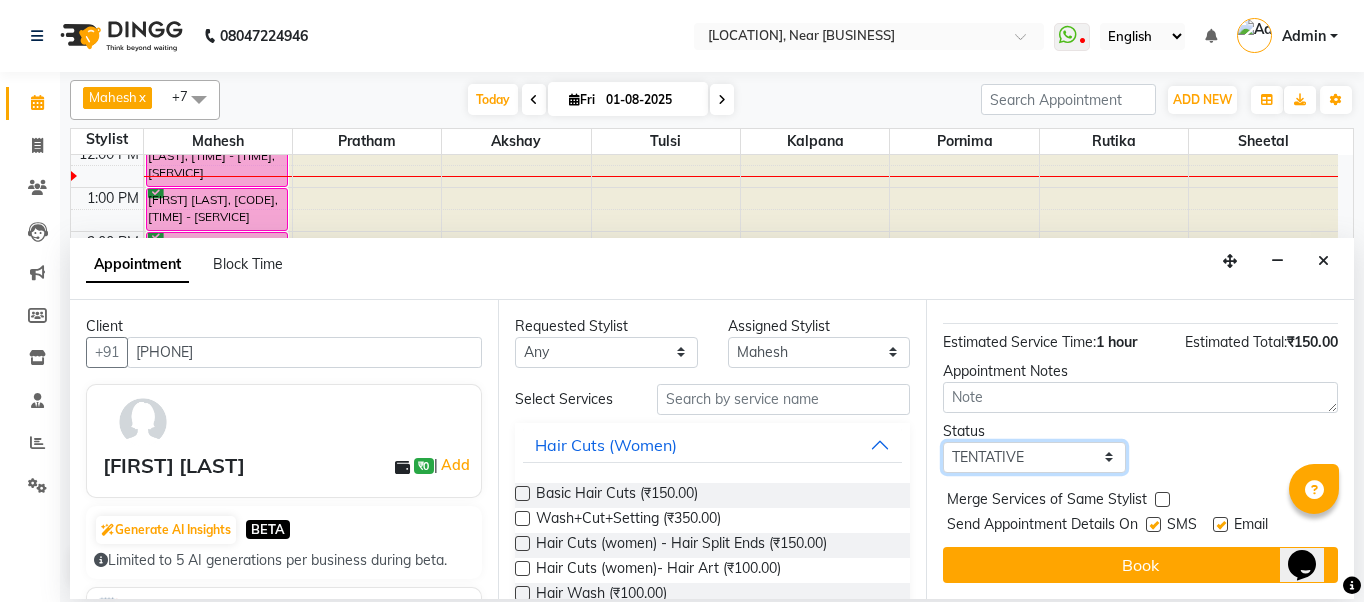 click on "Select TENTATIVE CONFIRM CHECK-IN UPCOMING" at bounding box center (1034, 457) 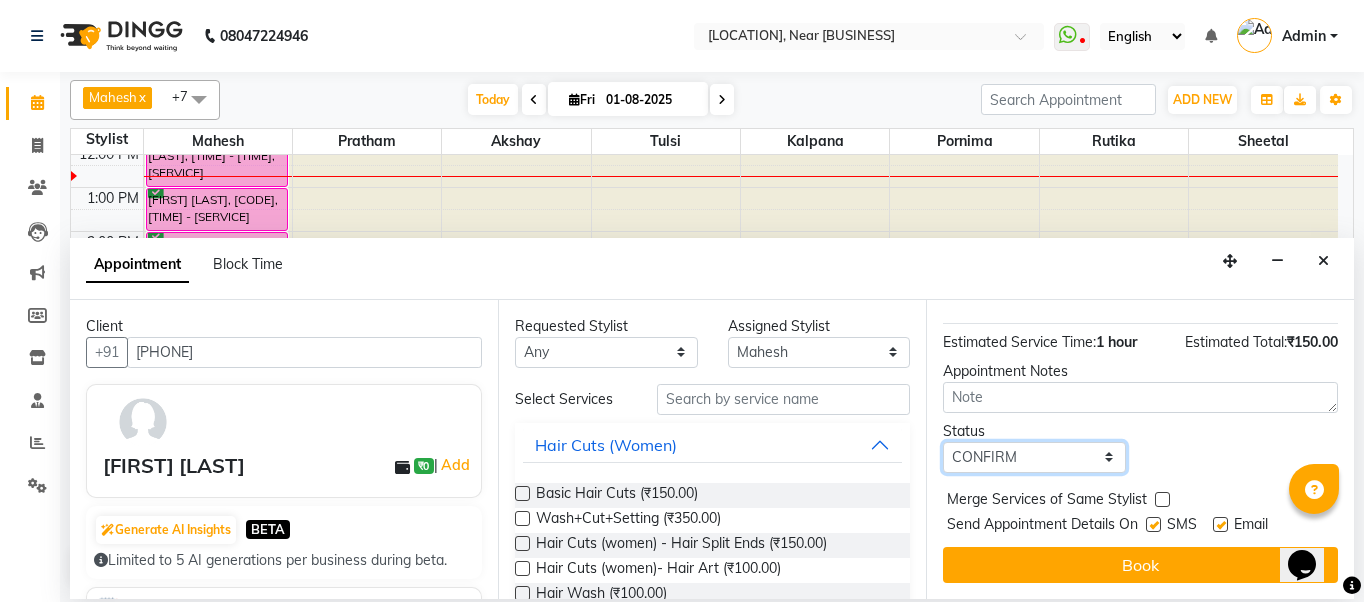 click on "Select TENTATIVE CONFIRM CHECK-IN UPCOMING" at bounding box center (1034, 457) 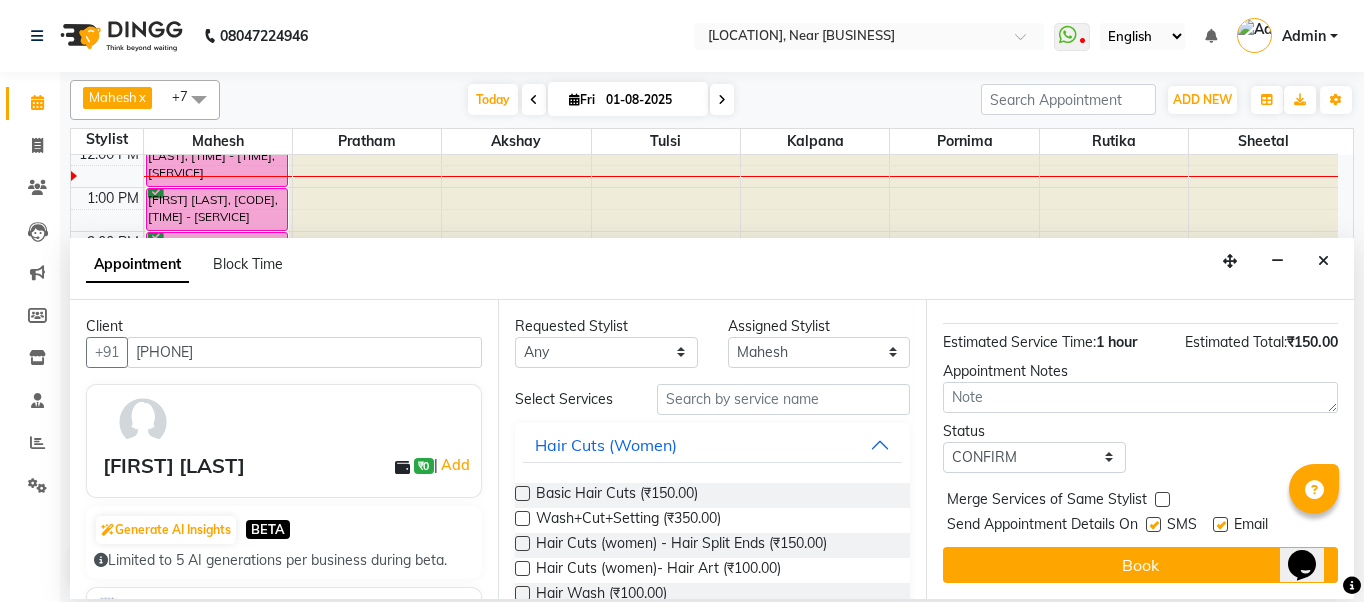 click at bounding box center (1153, 524) 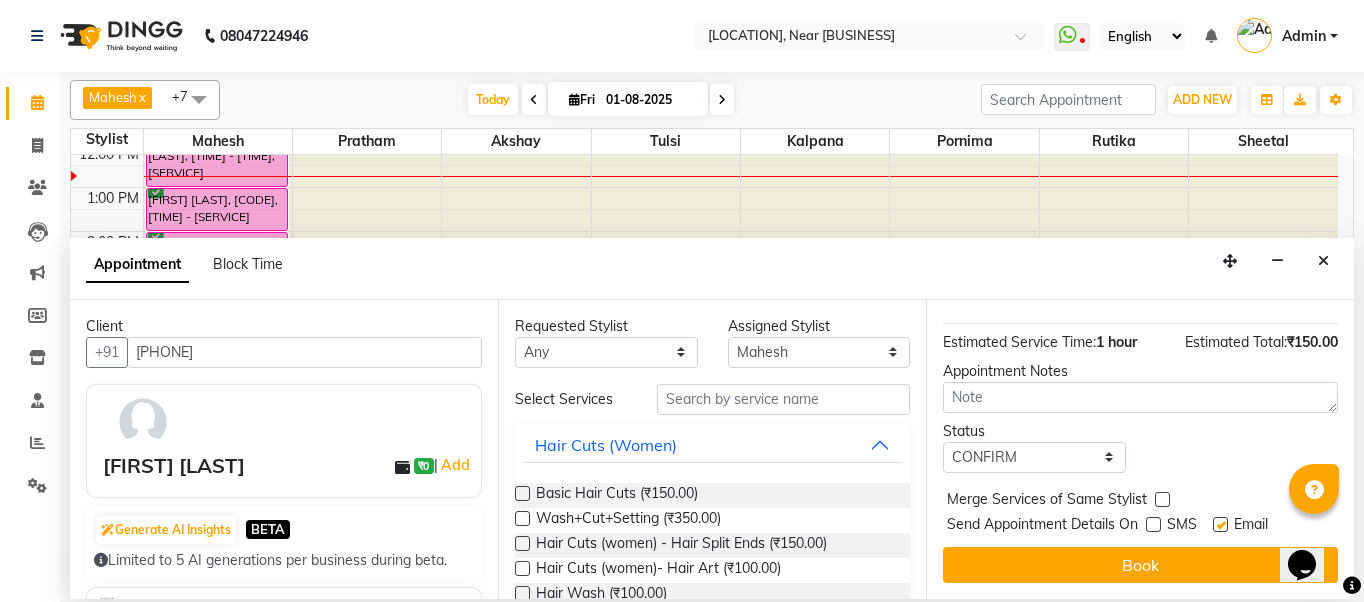 click at bounding box center [1220, 524] 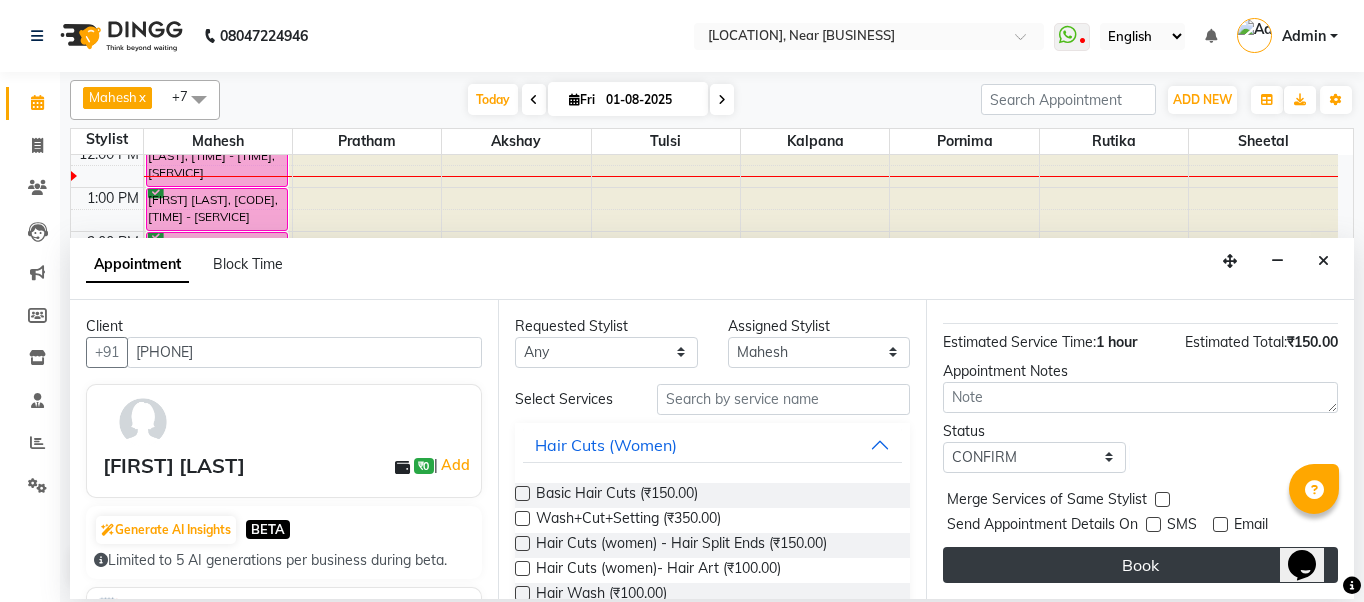 click on "Book" at bounding box center (1140, 565) 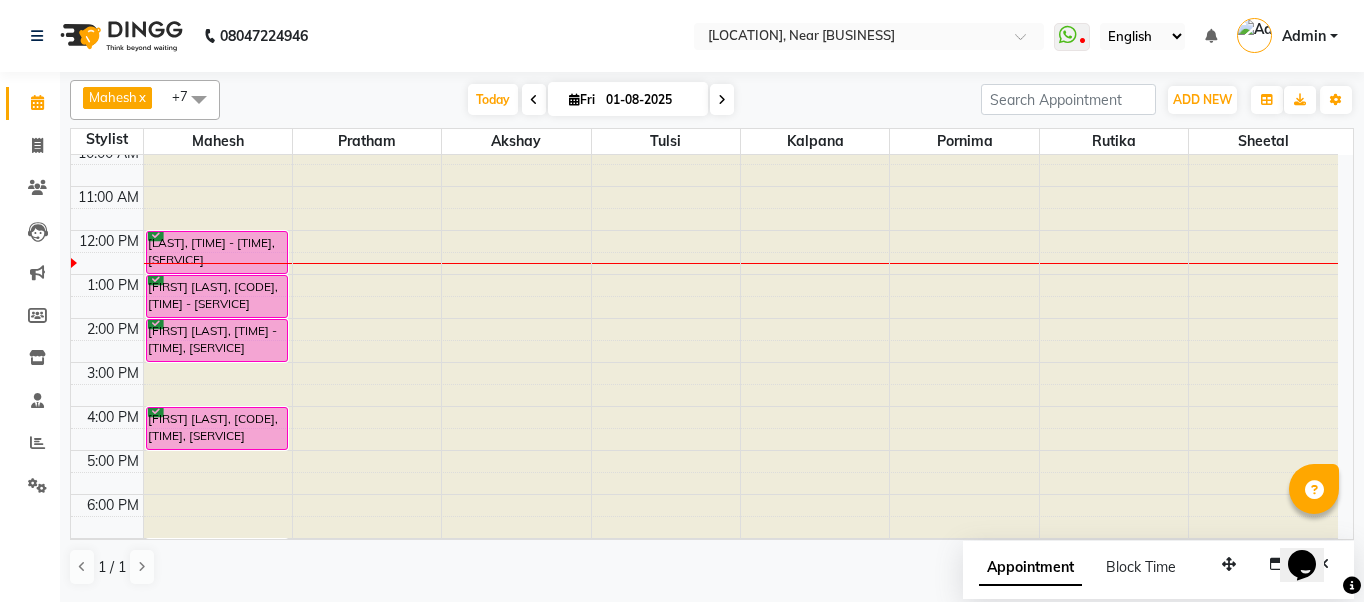 scroll, scrollTop: 0, scrollLeft: 0, axis: both 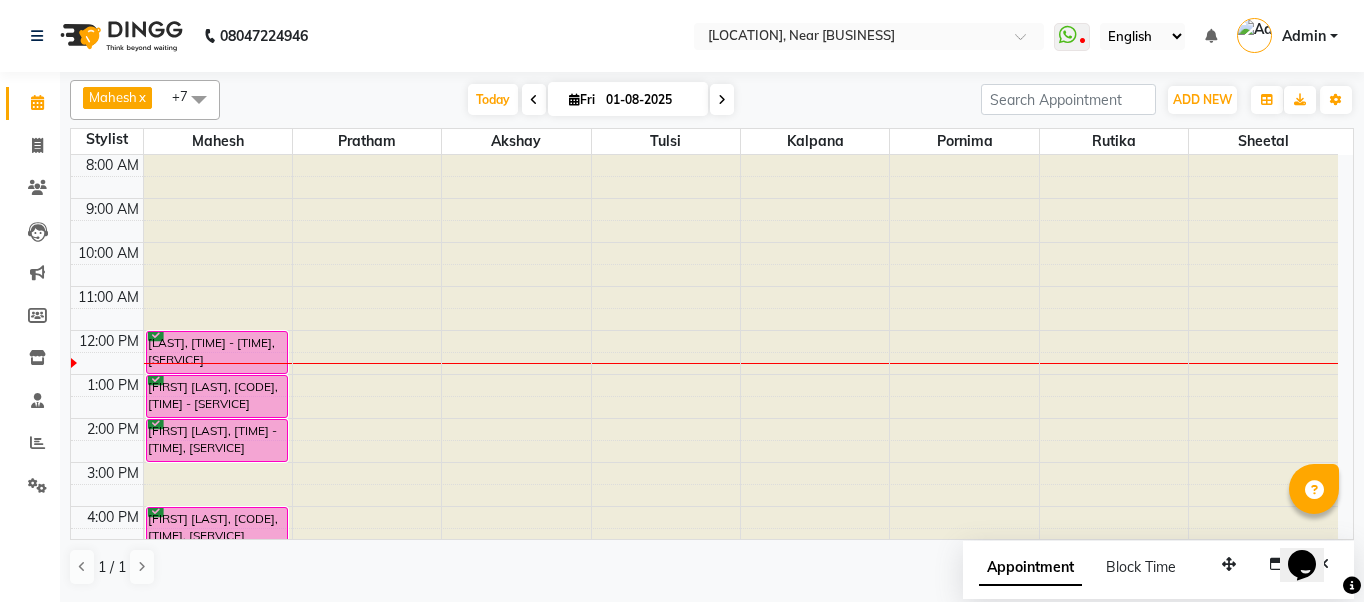 click at bounding box center (367, 155) 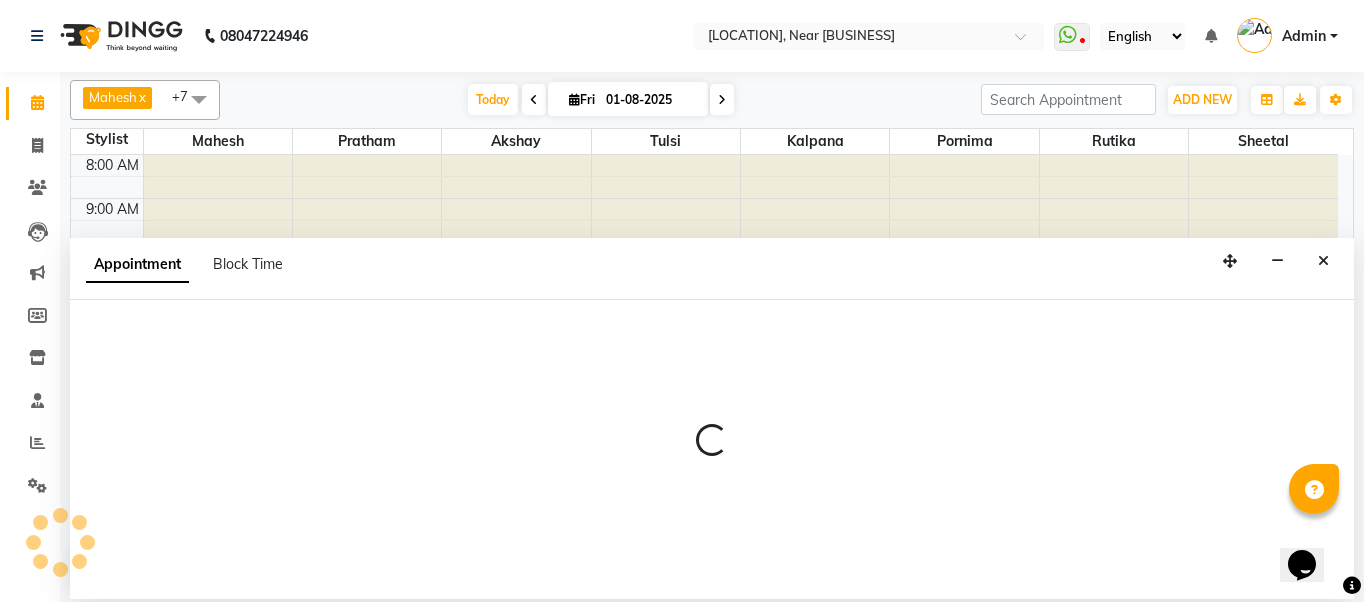 select on "32251" 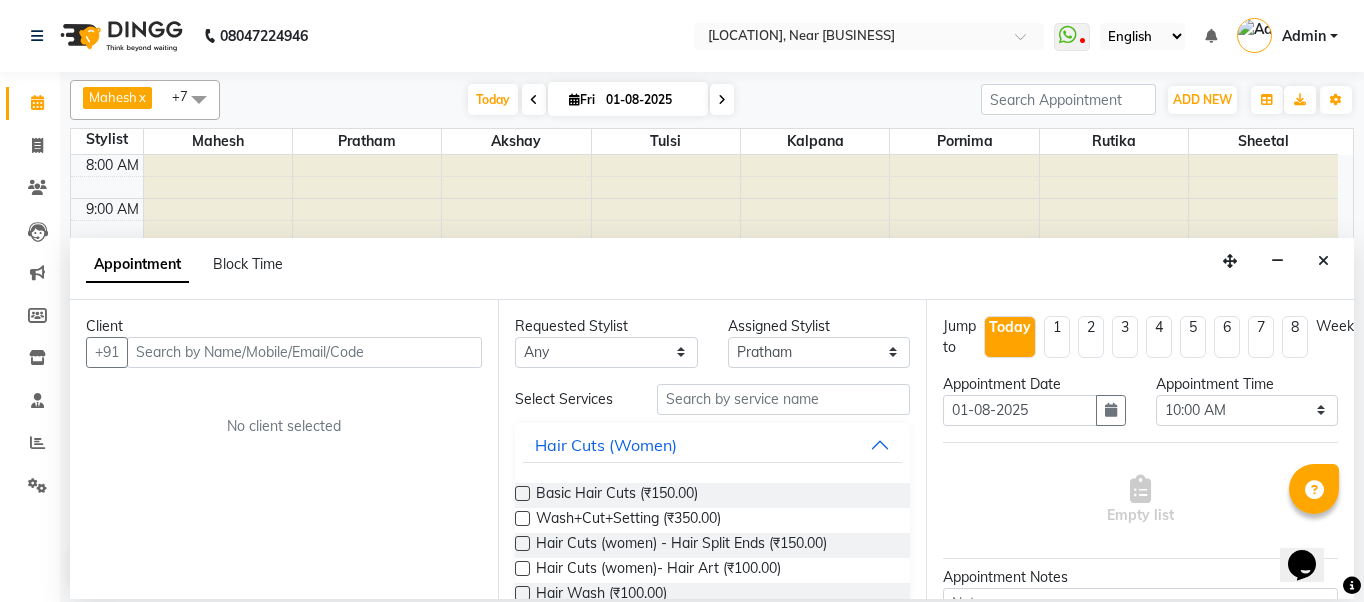 click at bounding box center (304, 352) 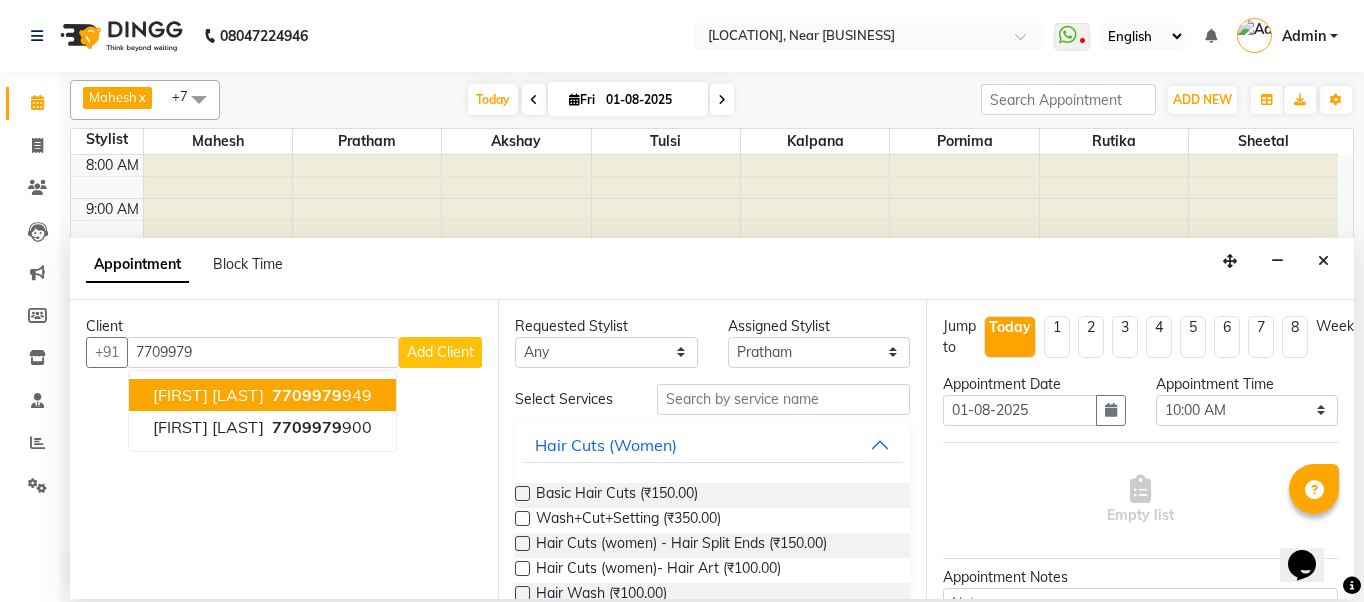 click on "[PHONE] [NUMBER]" at bounding box center [320, 395] 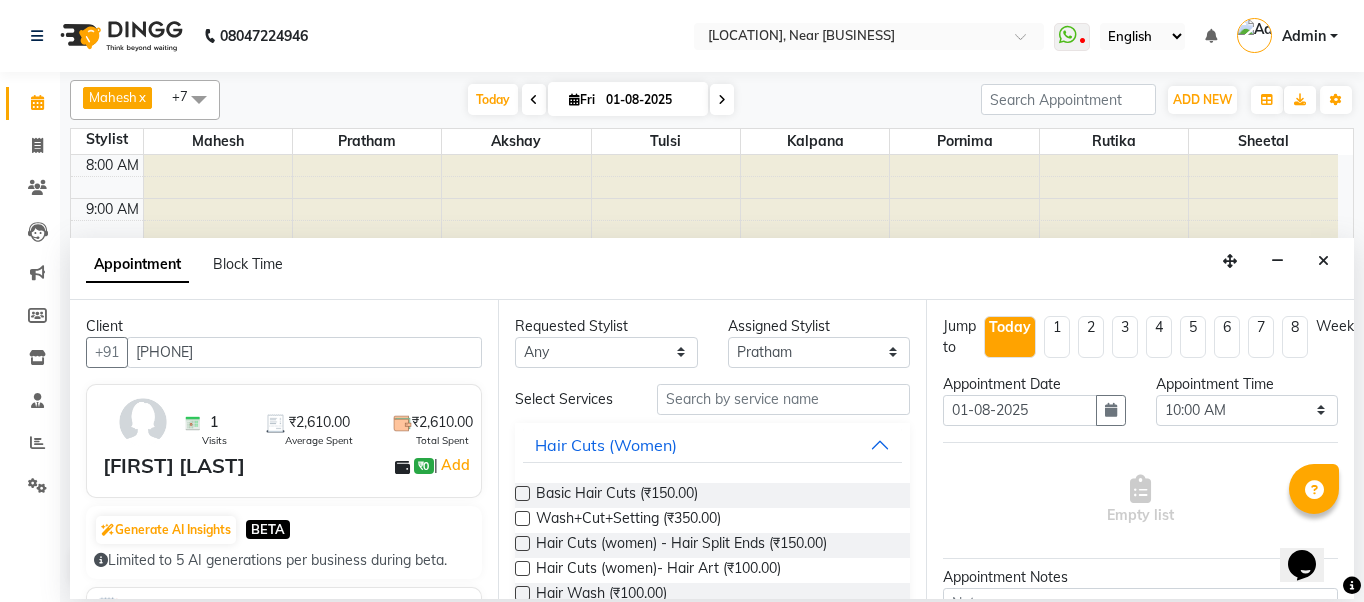 type on "[PHONE]" 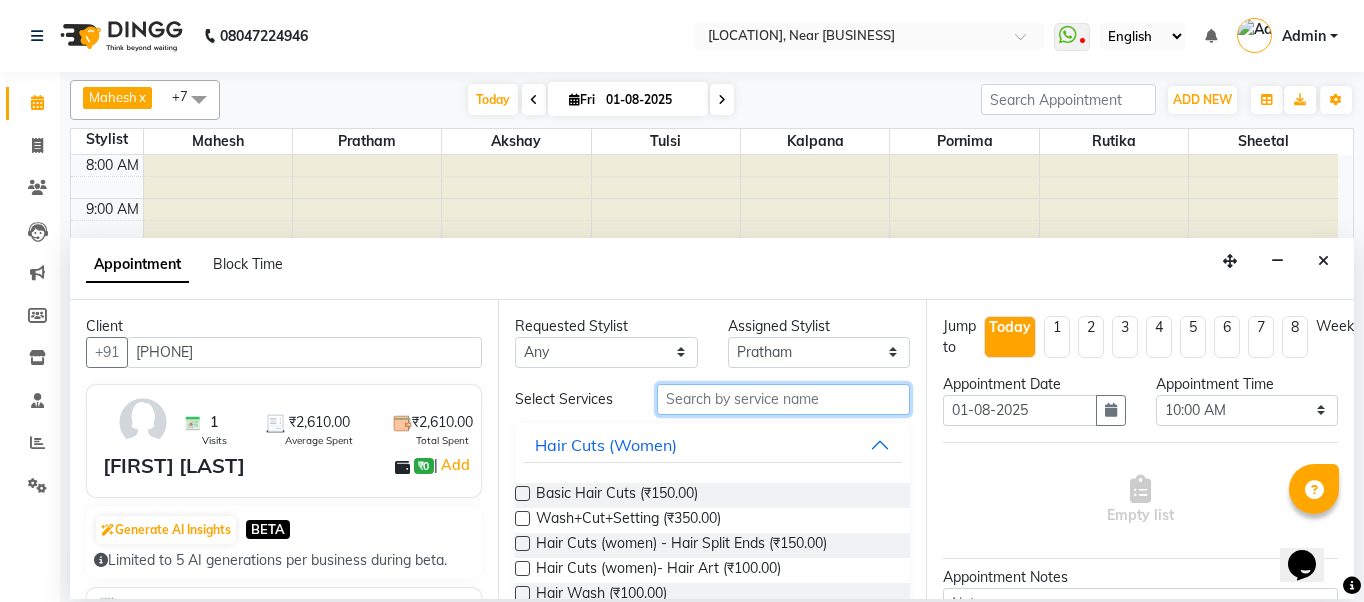 click at bounding box center (783, 399) 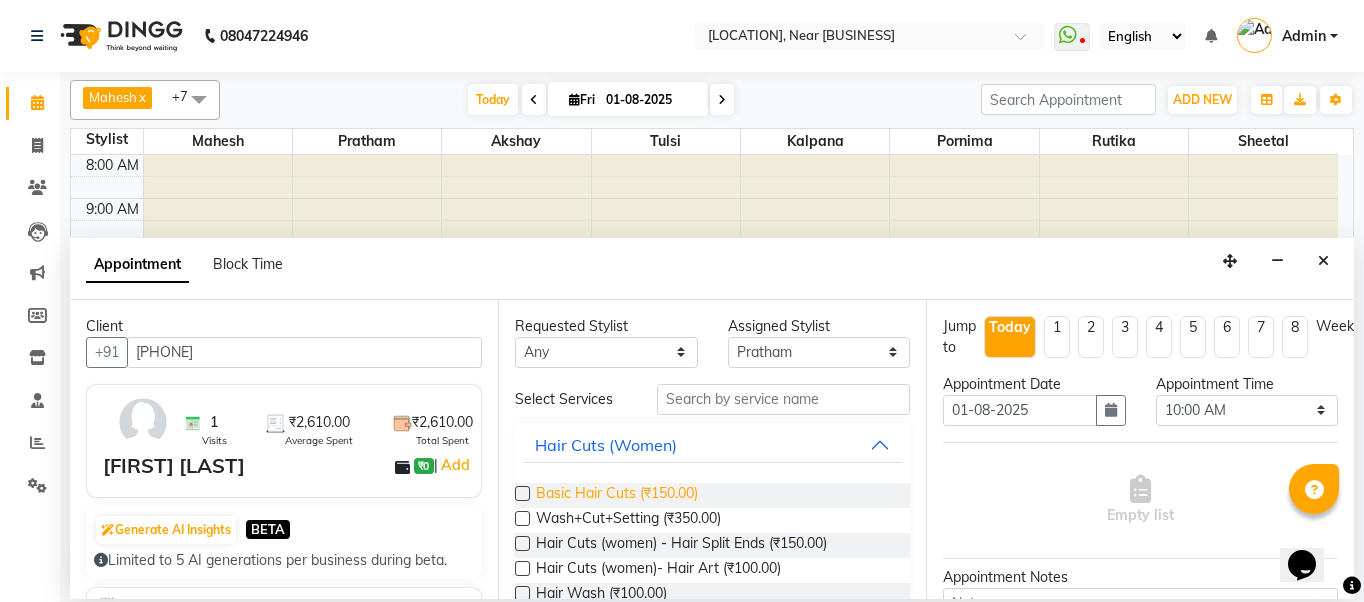 click on "Basic Hair Cuts (₹150.00)" at bounding box center [617, 495] 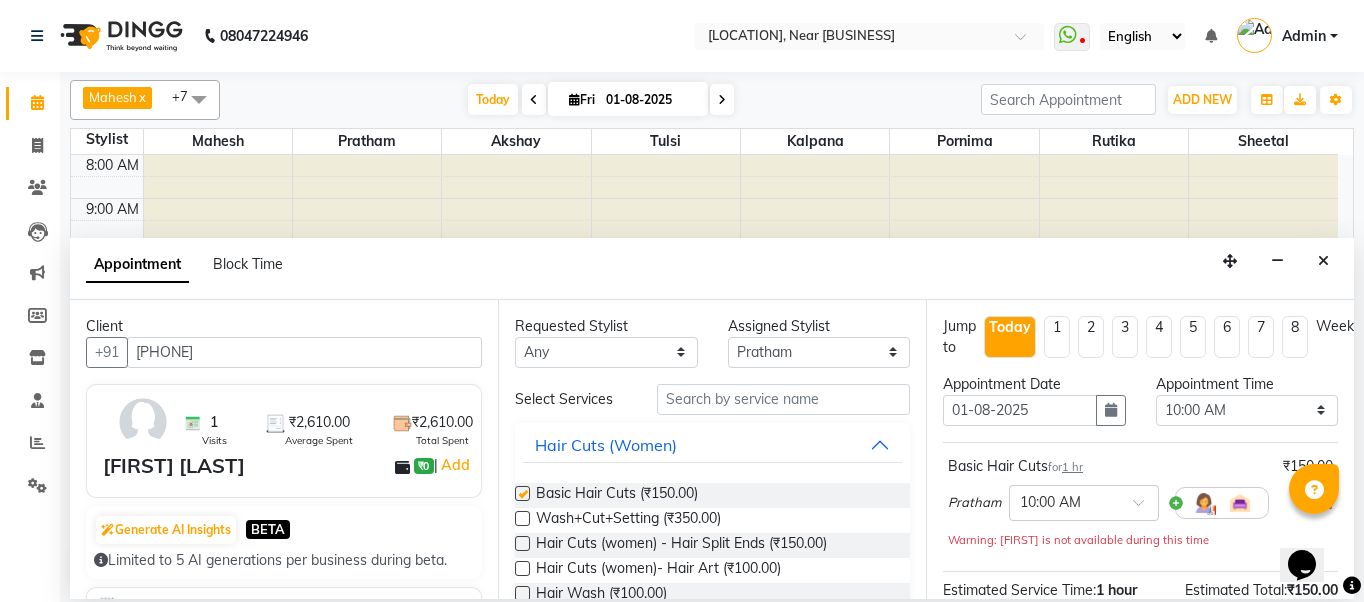 checkbox on "false" 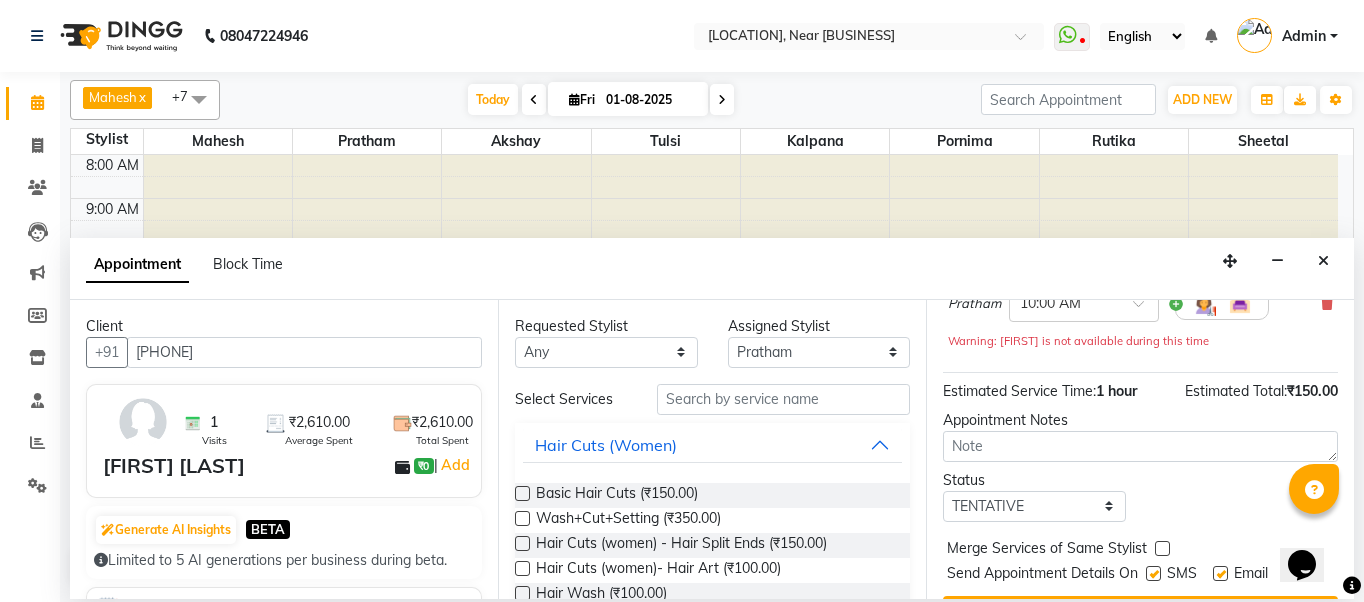 scroll, scrollTop: 200, scrollLeft: 0, axis: vertical 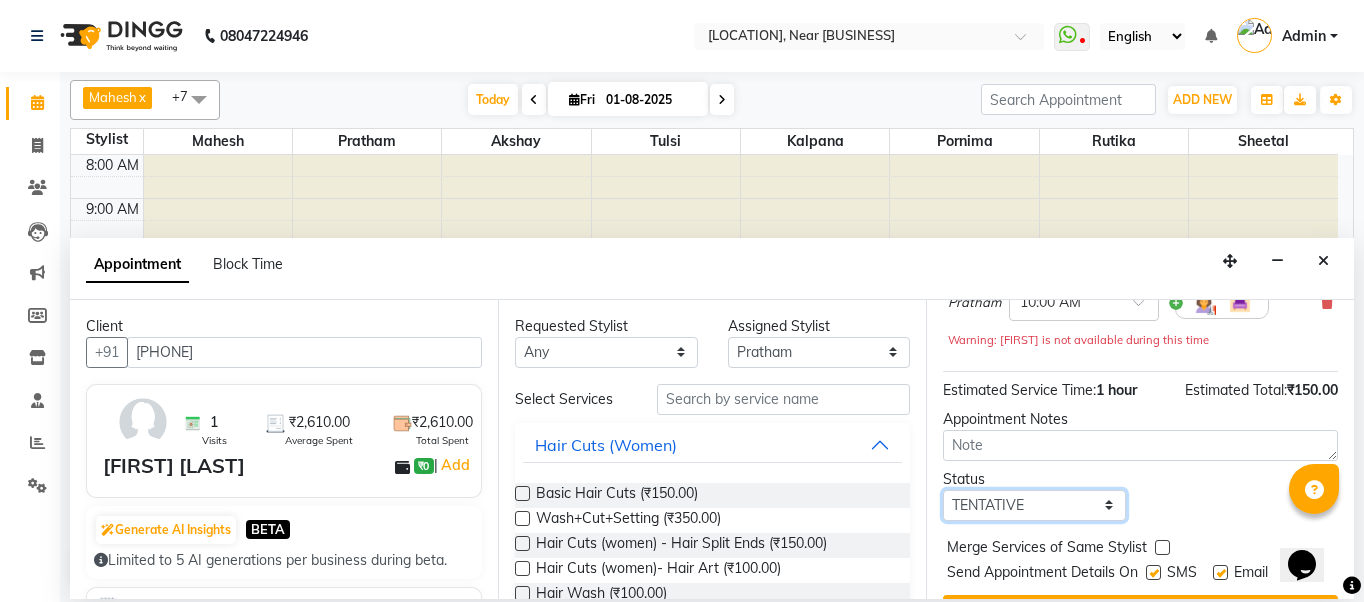 click on "Select TENTATIVE CONFIRM CHECK-IN UPCOMING" at bounding box center [1034, 505] 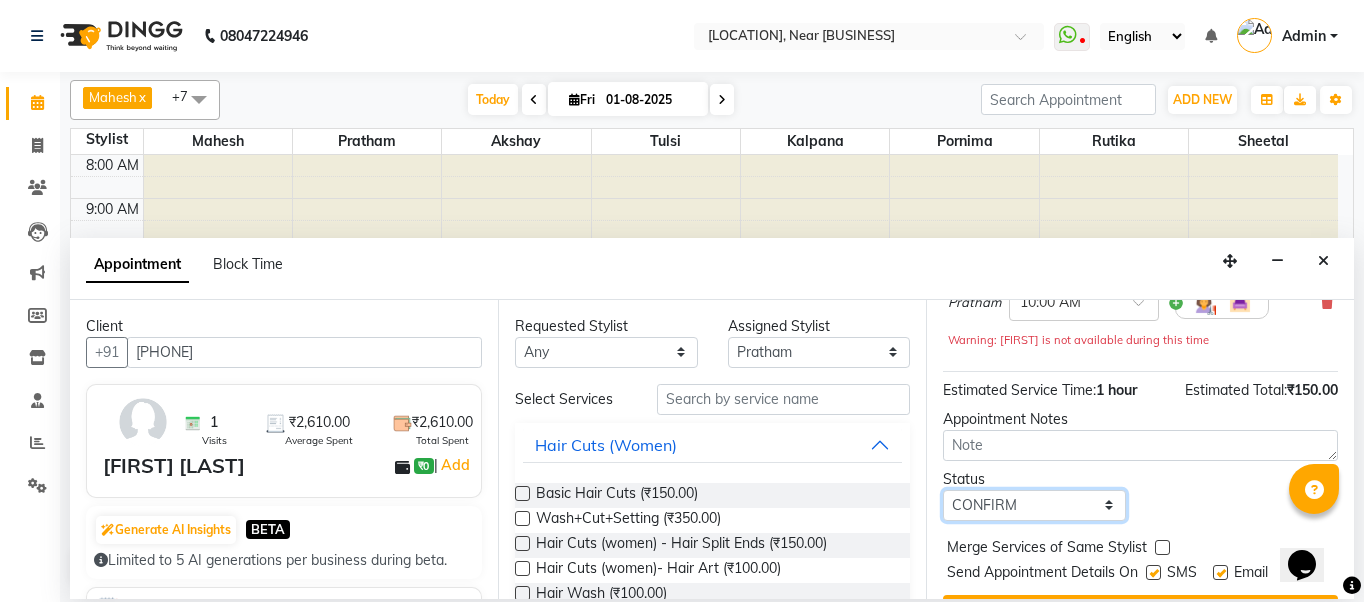 click on "Select TENTATIVE CONFIRM CHECK-IN UPCOMING" at bounding box center [1034, 505] 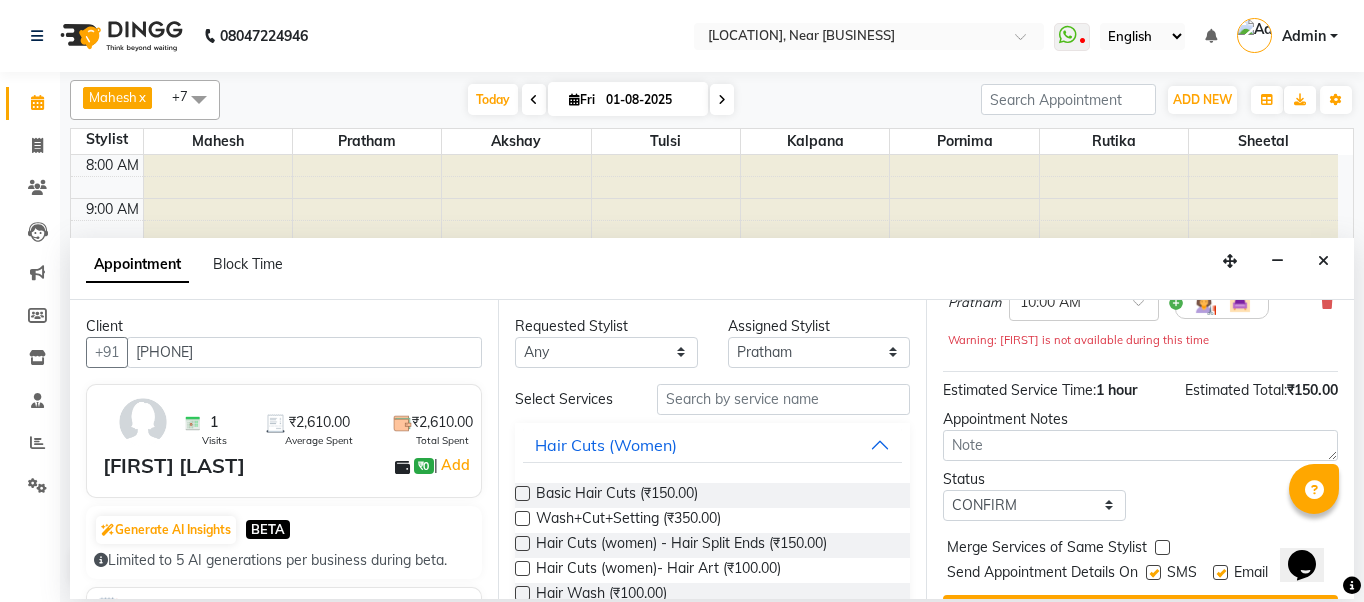 click at bounding box center (1153, 572) 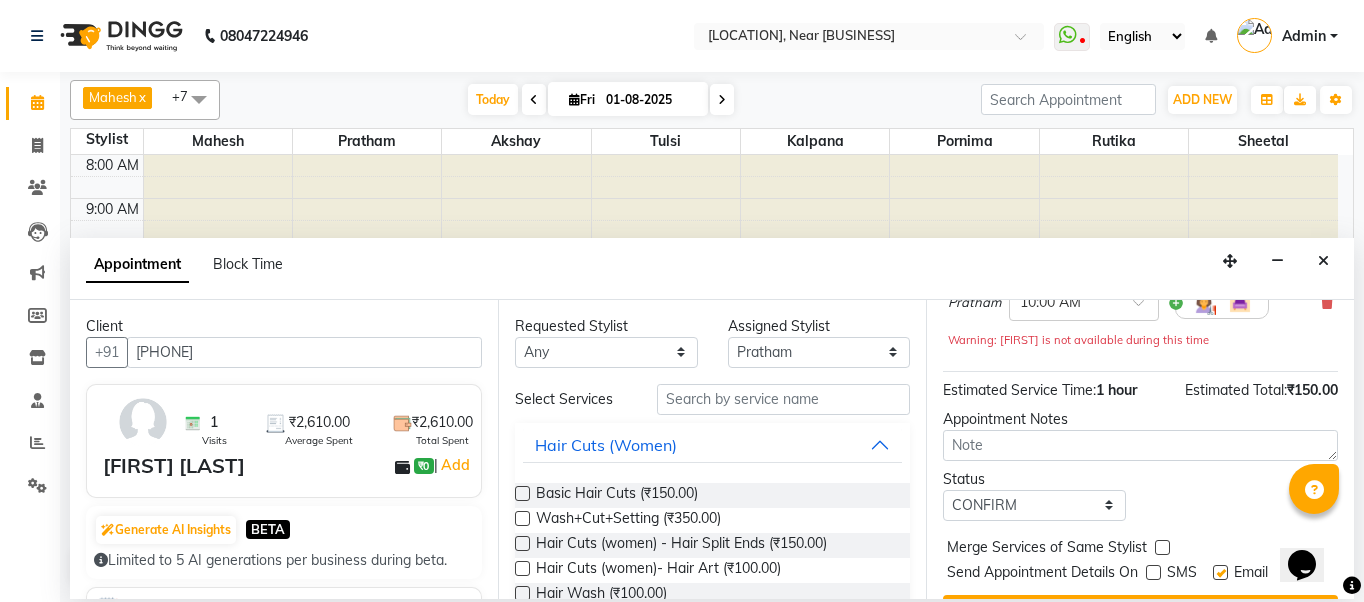 click at bounding box center [1220, 572] 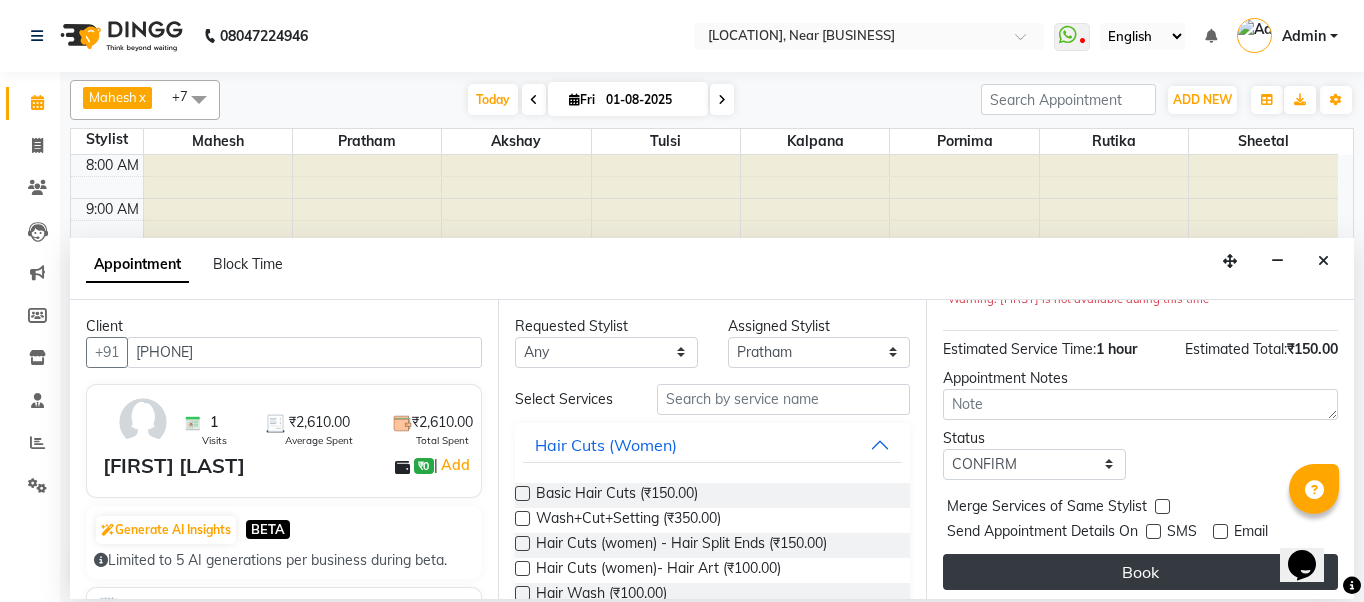 scroll, scrollTop: 263, scrollLeft: 0, axis: vertical 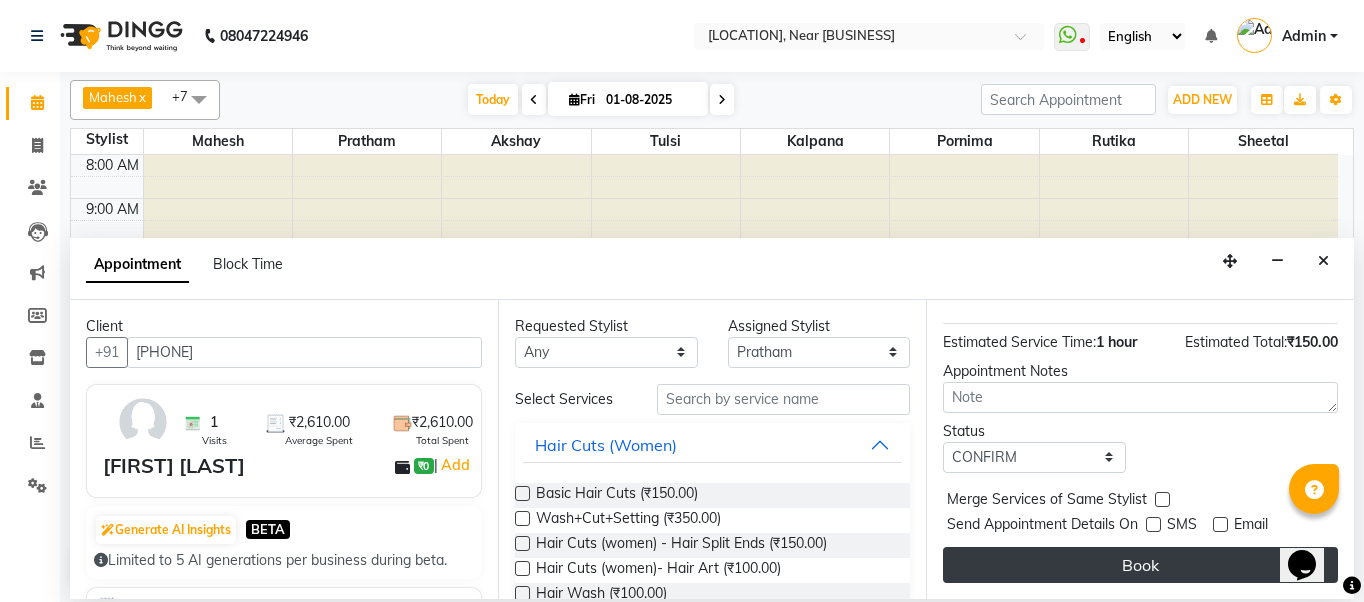 click on "Book" at bounding box center [1140, 565] 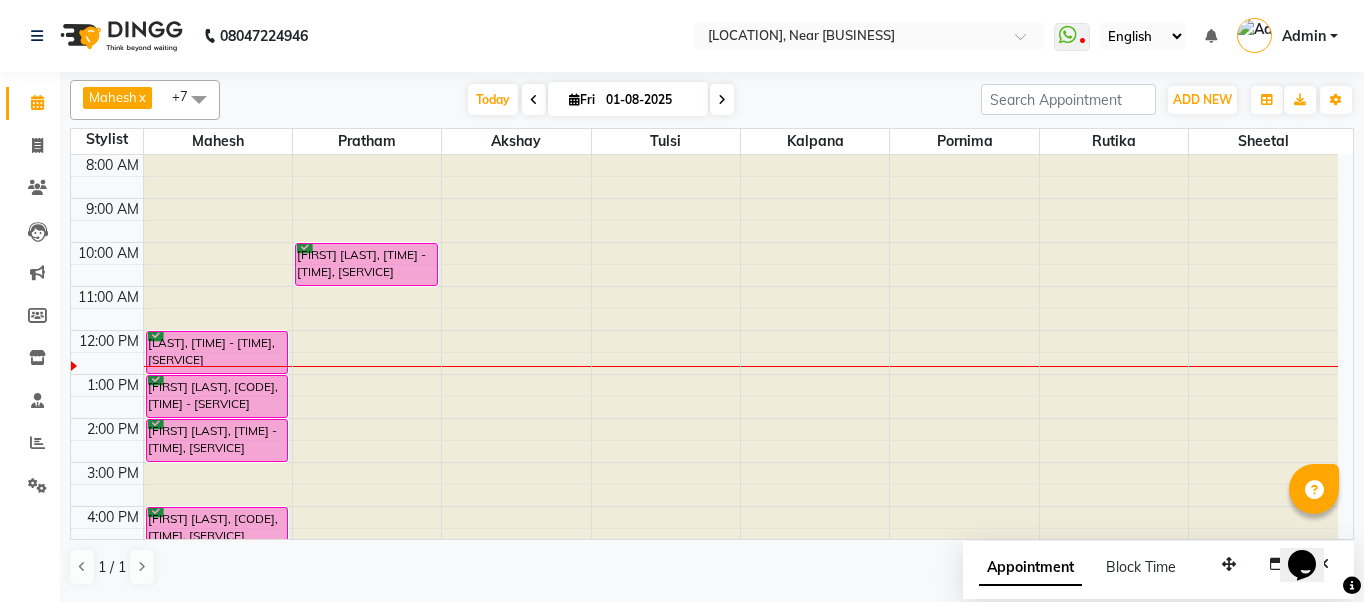click at bounding box center (367, 155) 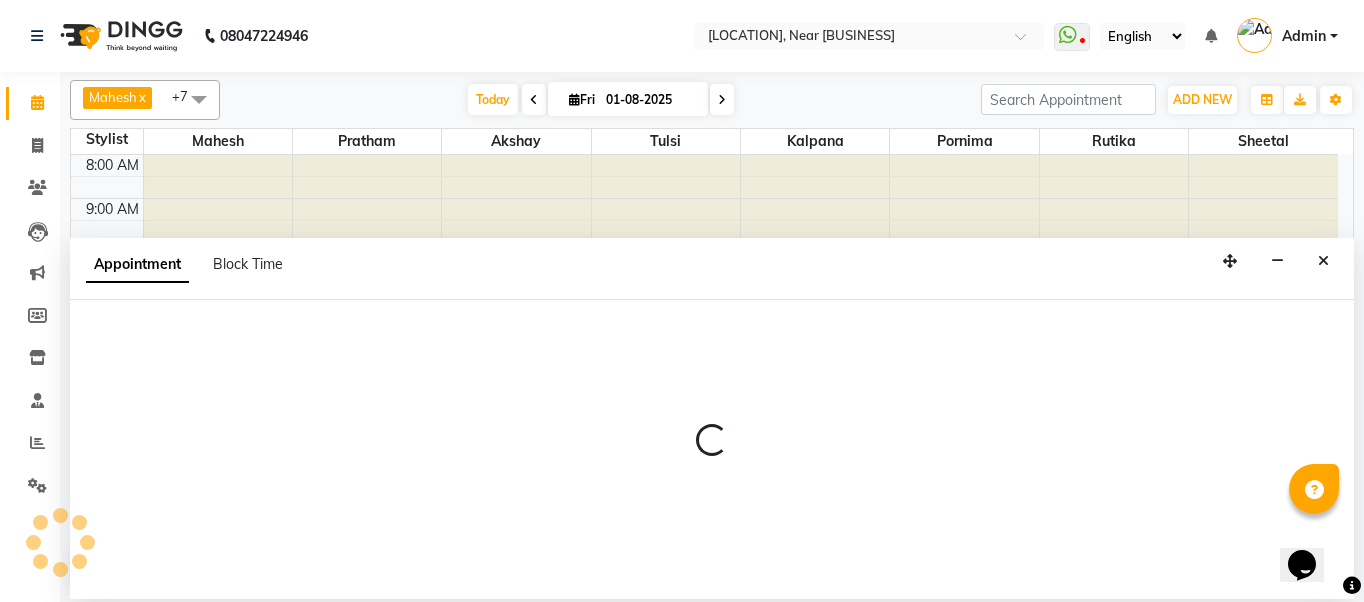 select on "32251" 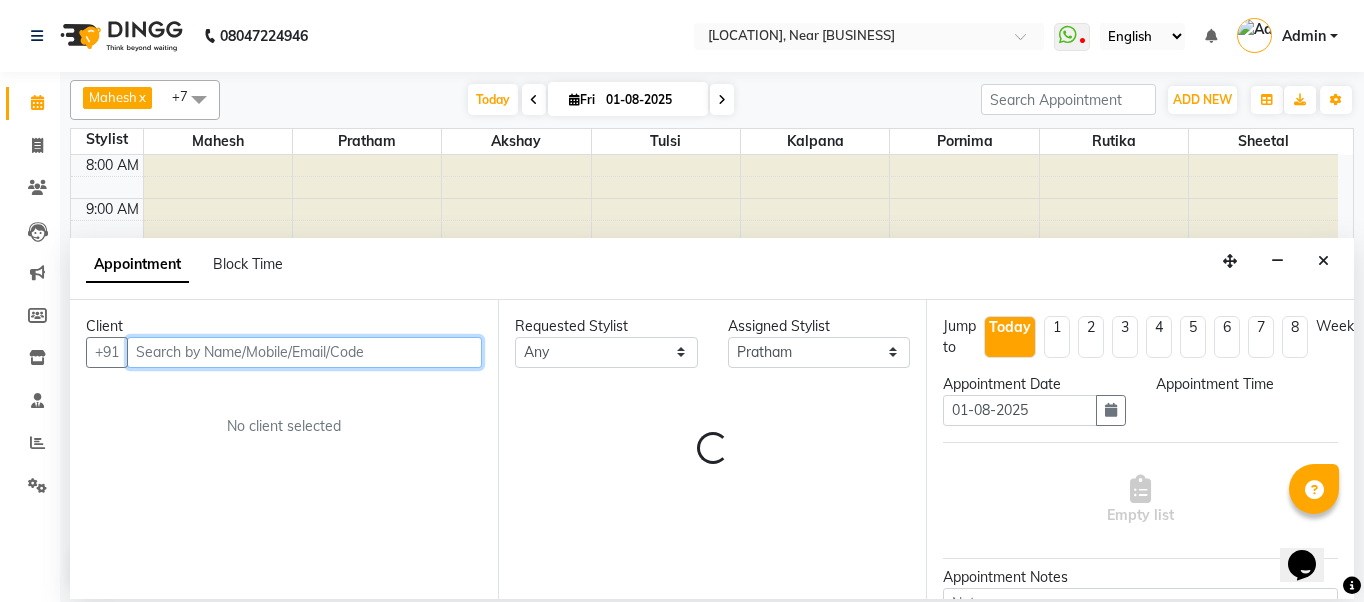 select on "660" 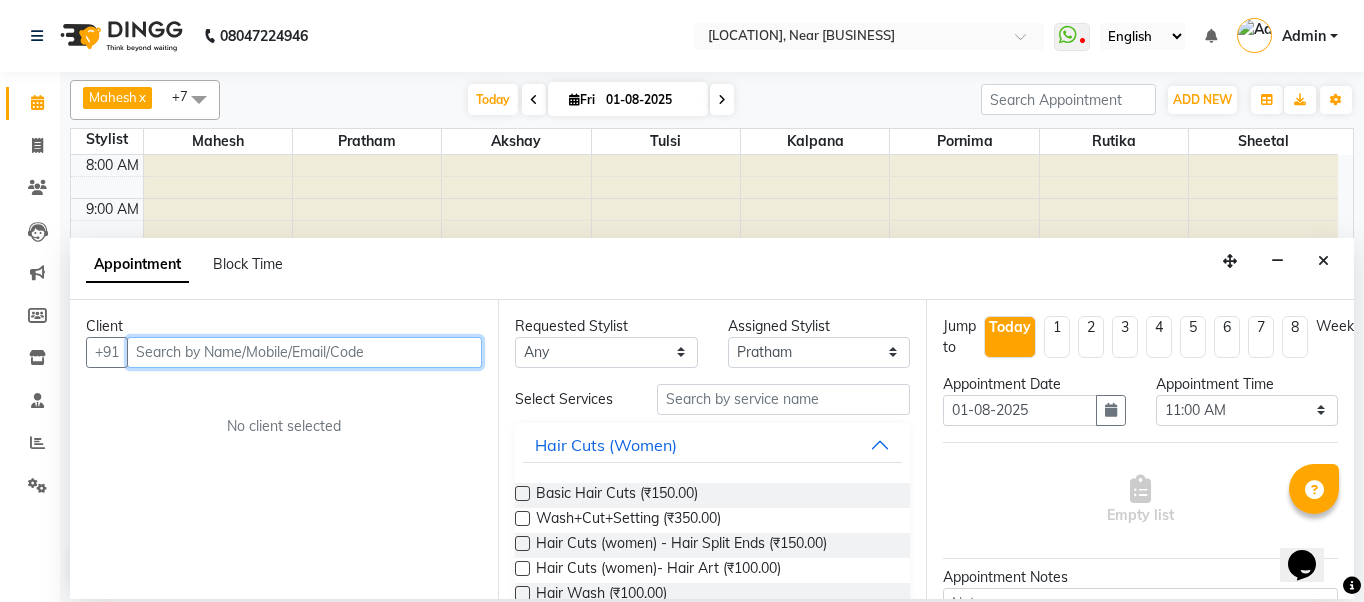 click at bounding box center [304, 352] 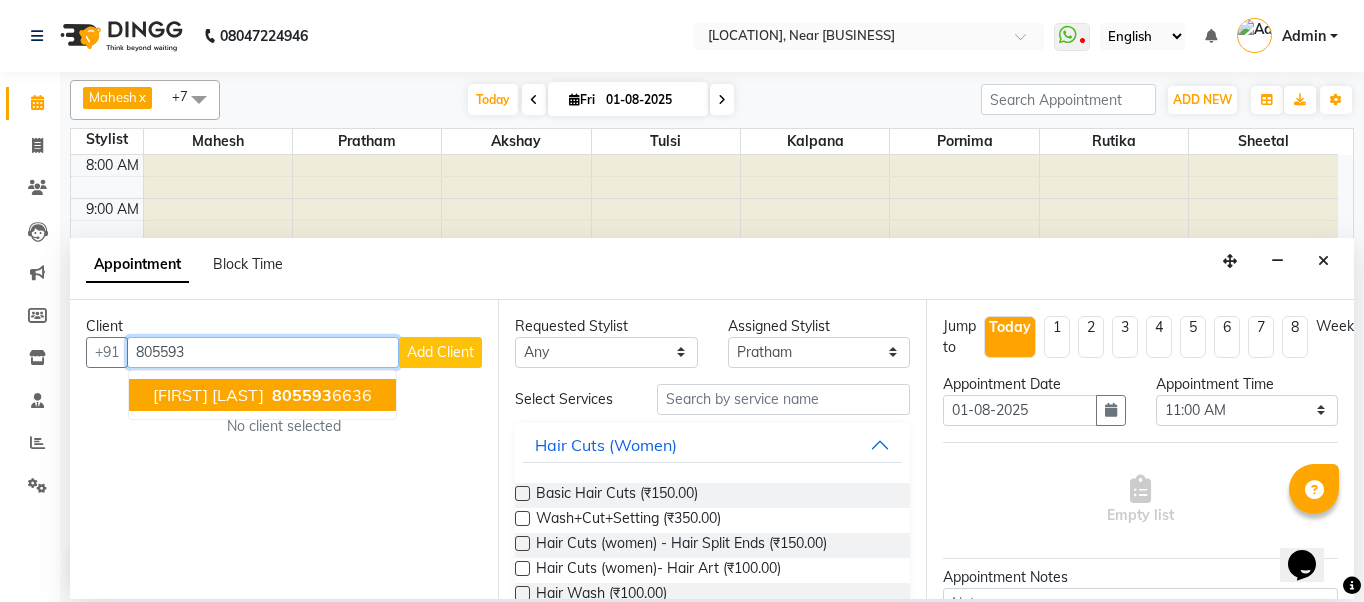 click on "[PHONE]" at bounding box center [320, 395] 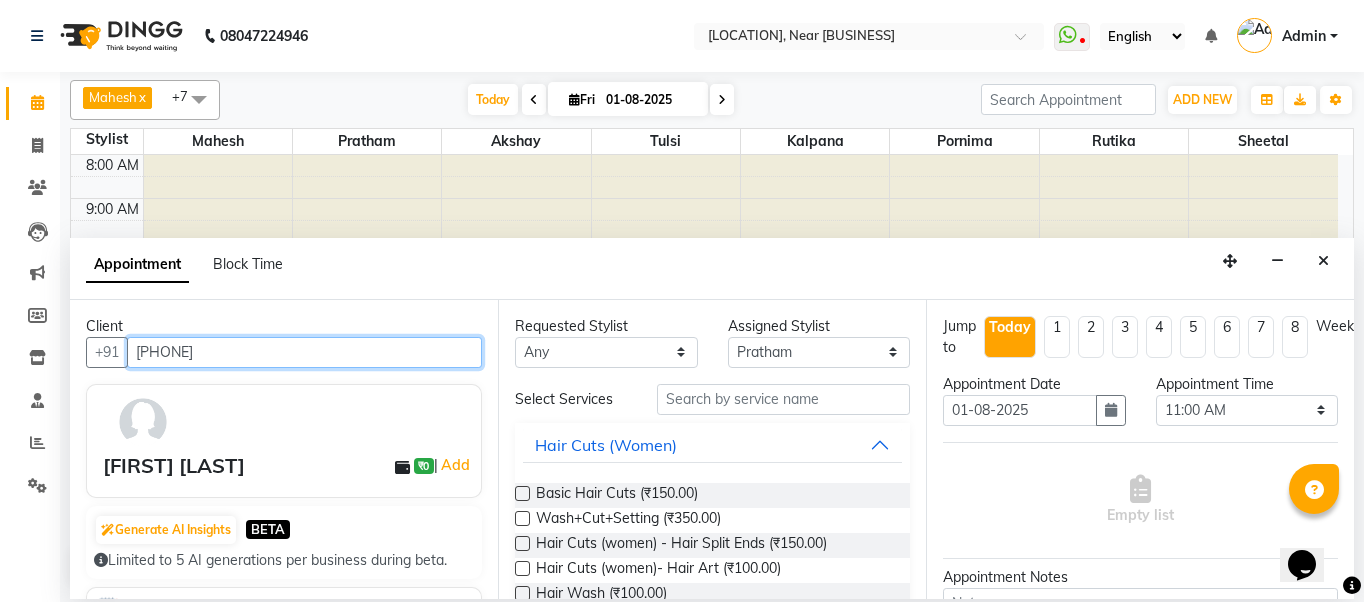 type on "[PHONE]" 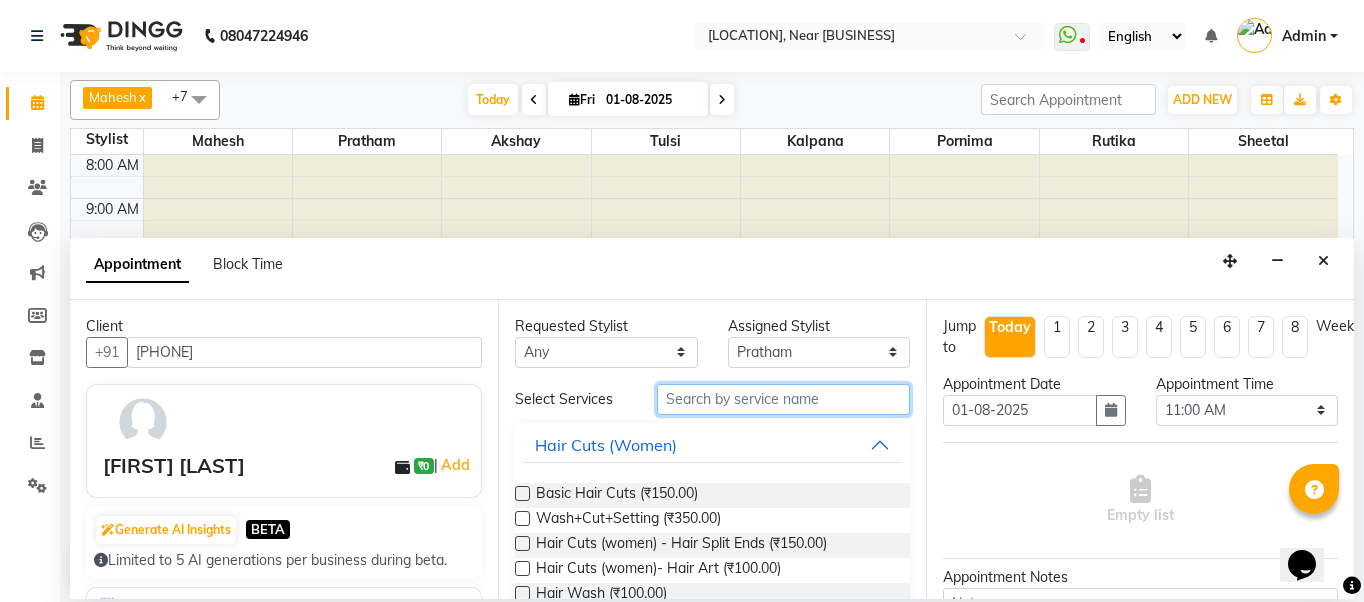 click at bounding box center (783, 399) 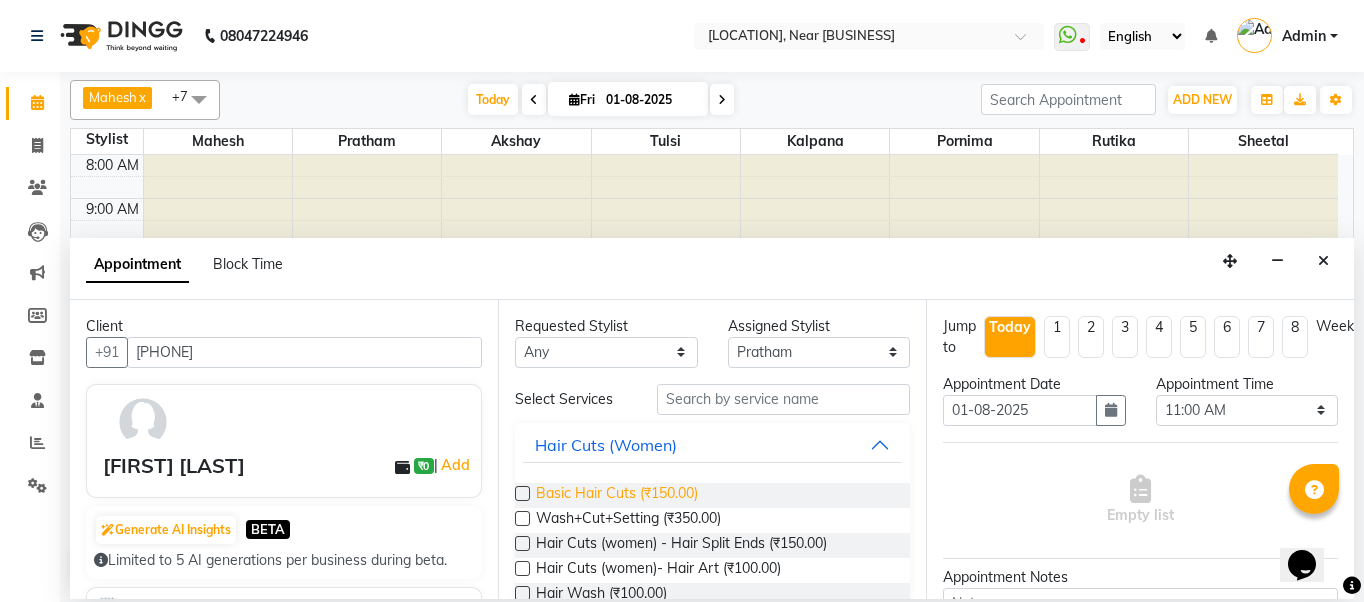 click on "Basic Hair Cuts (₹150.00)" at bounding box center (617, 495) 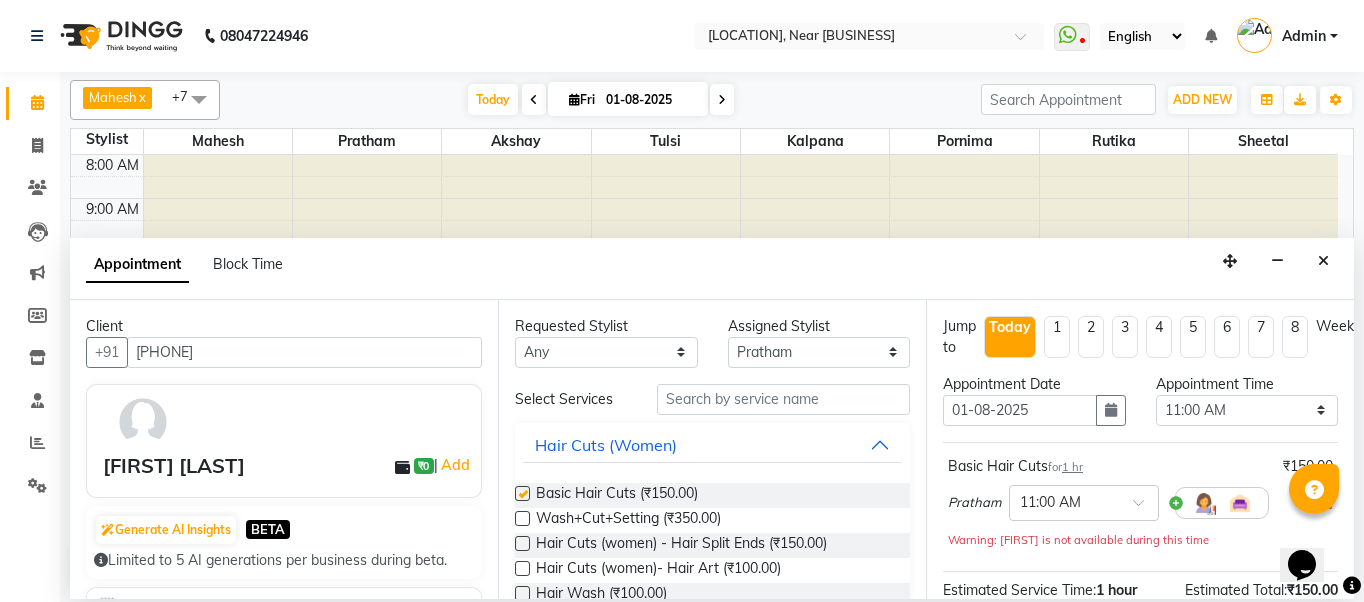 checkbox on "false" 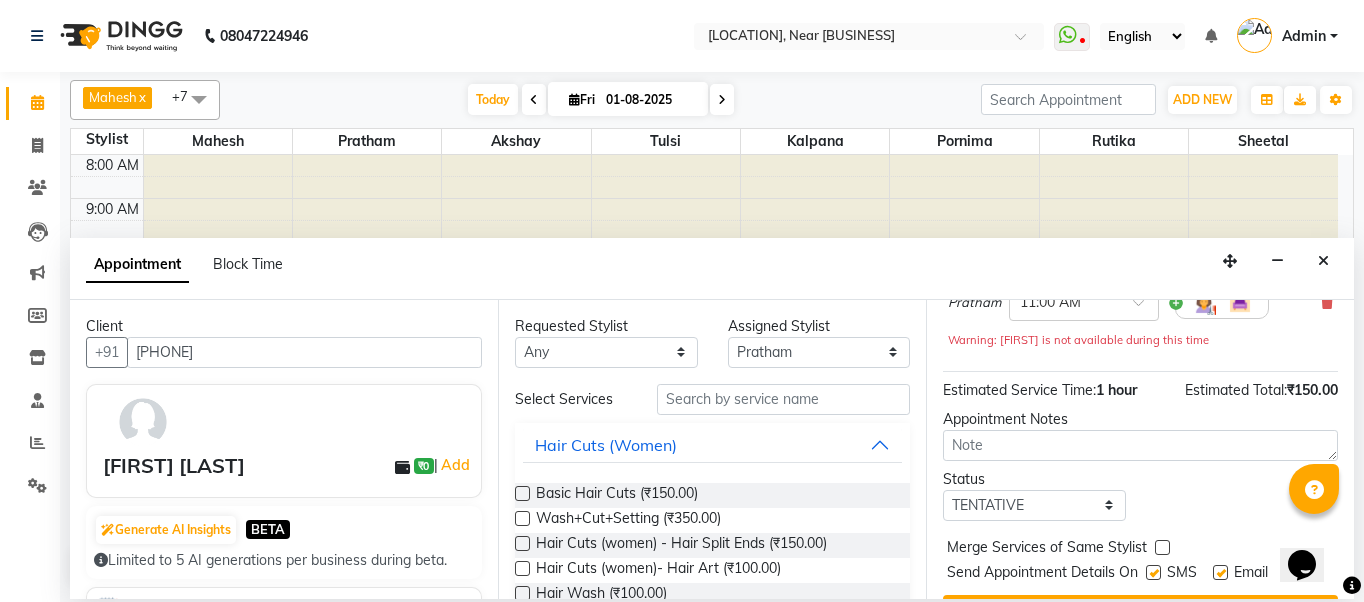 scroll, scrollTop: 263, scrollLeft: 0, axis: vertical 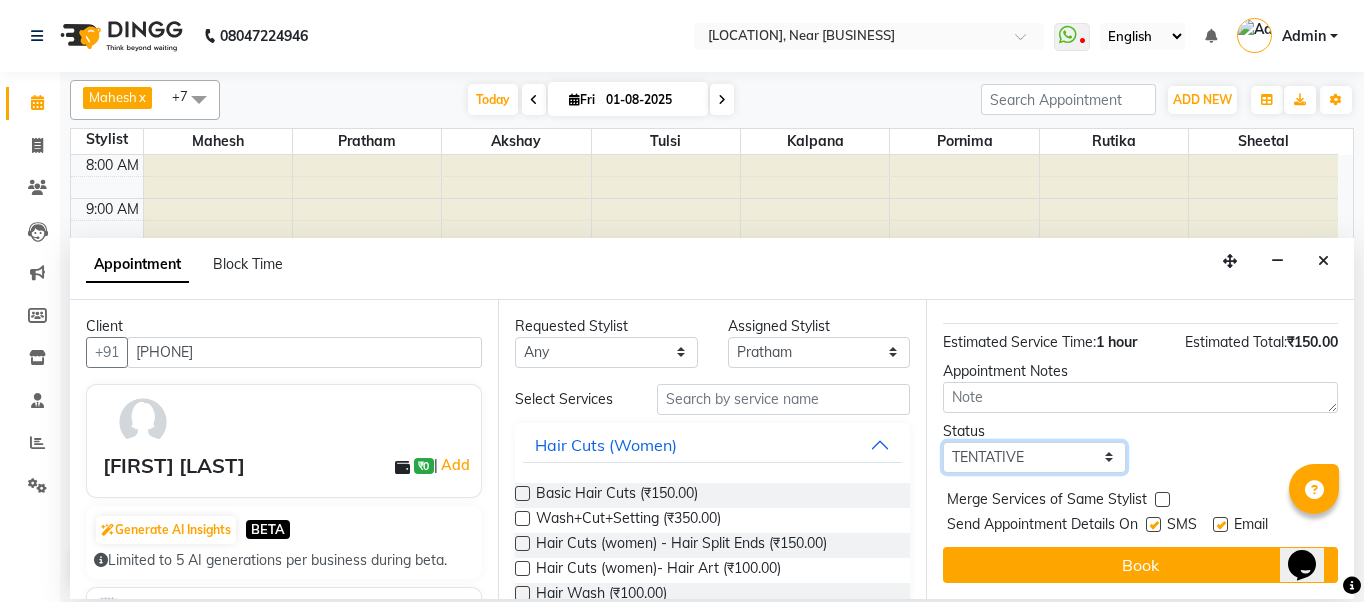 click on "Select TENTATIVE CONFIRM CHECK-IN UPCOMING" at bounding box center [1034, 457] 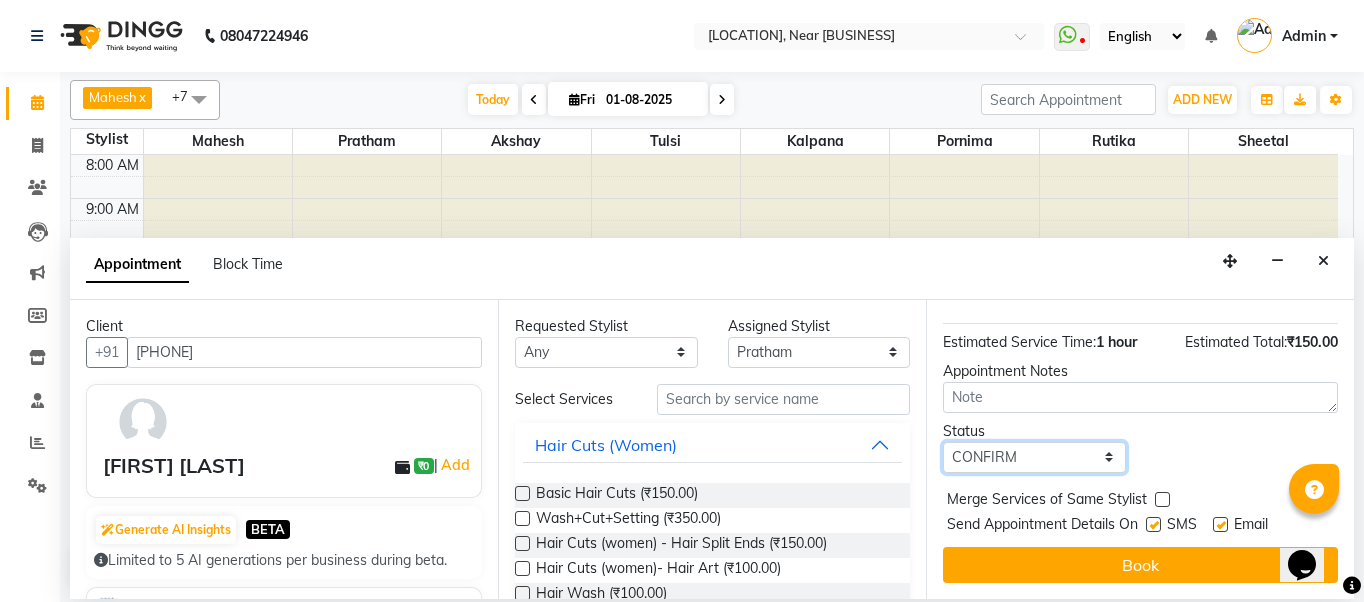 click on "Select TENTATIVE CONFIRM CHECK-IN UPCOMING" at bounding box center [1034, 457] 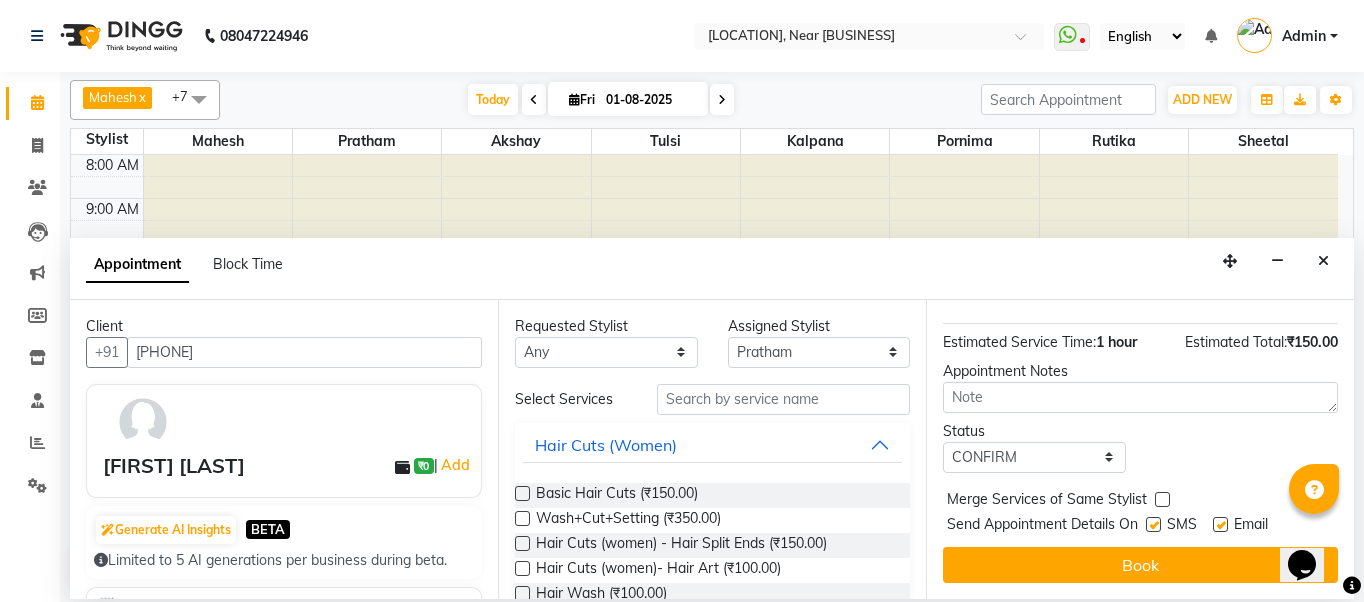 click at bounding box center (1153, 524) 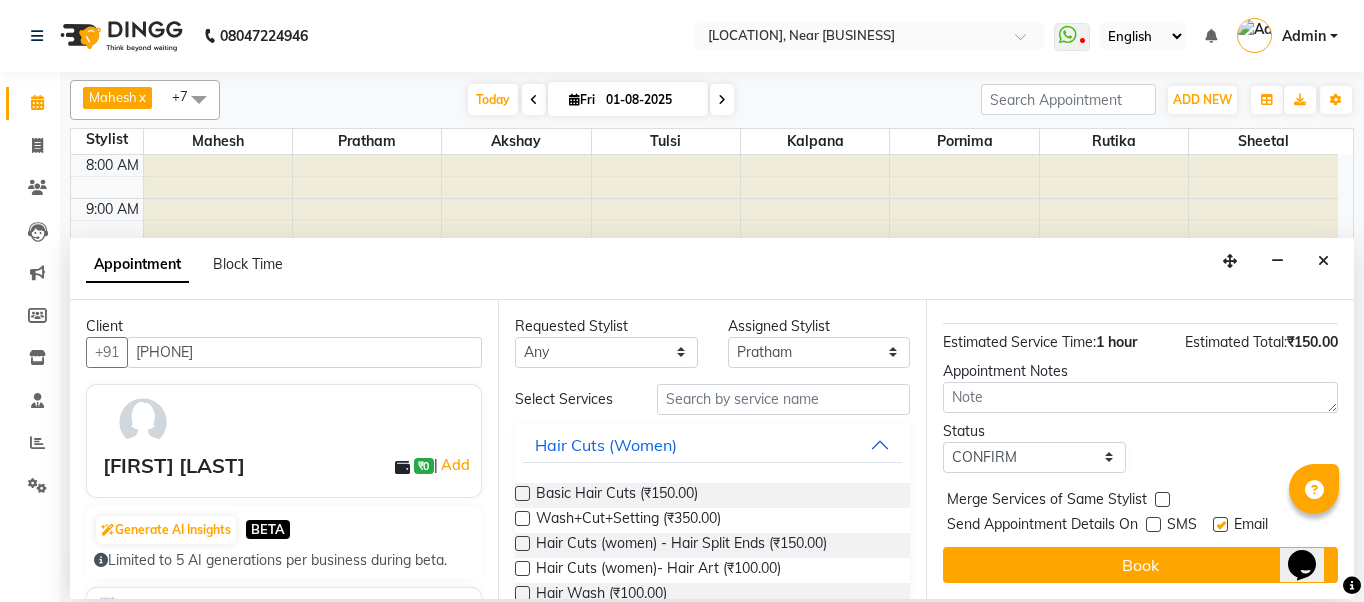 click at bounding box center (1220, 524) 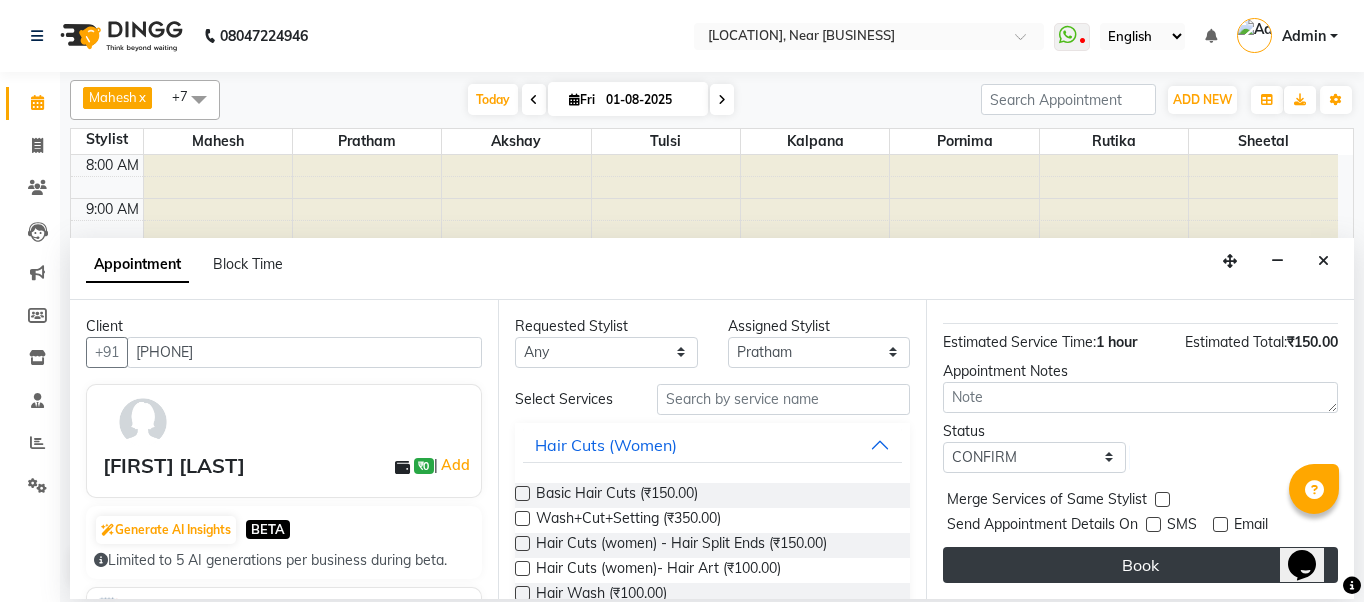click on "Book" at bounding box center (1140, 565) 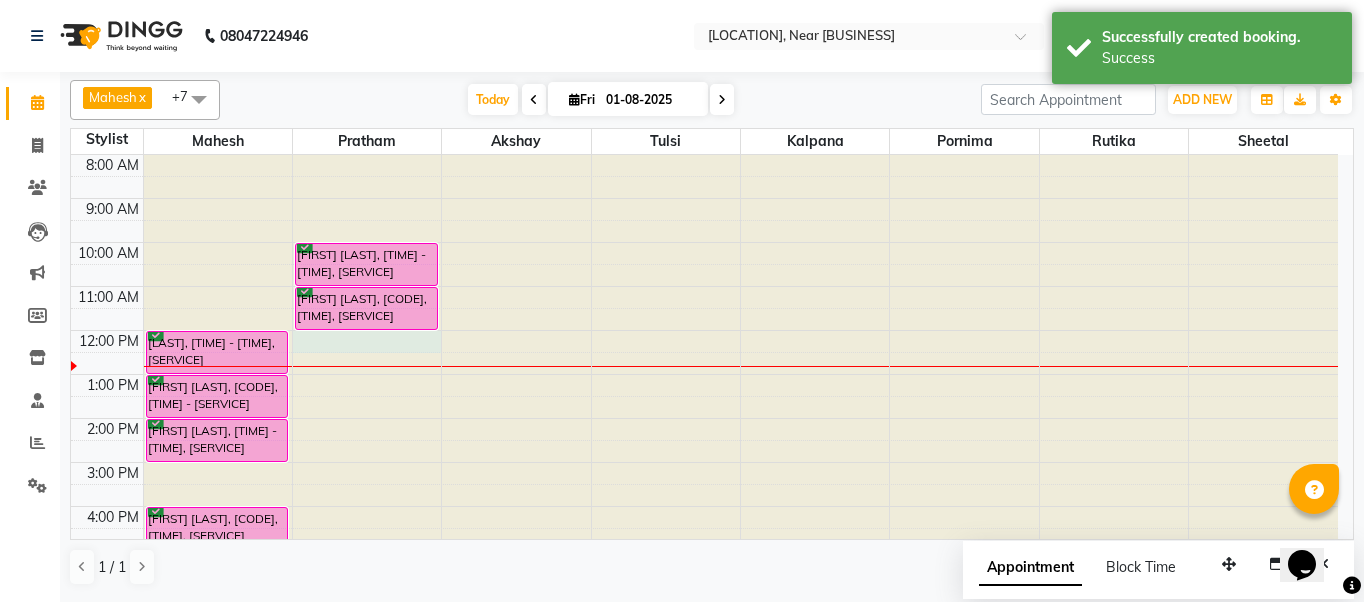 click at bounding box center [367, 155] 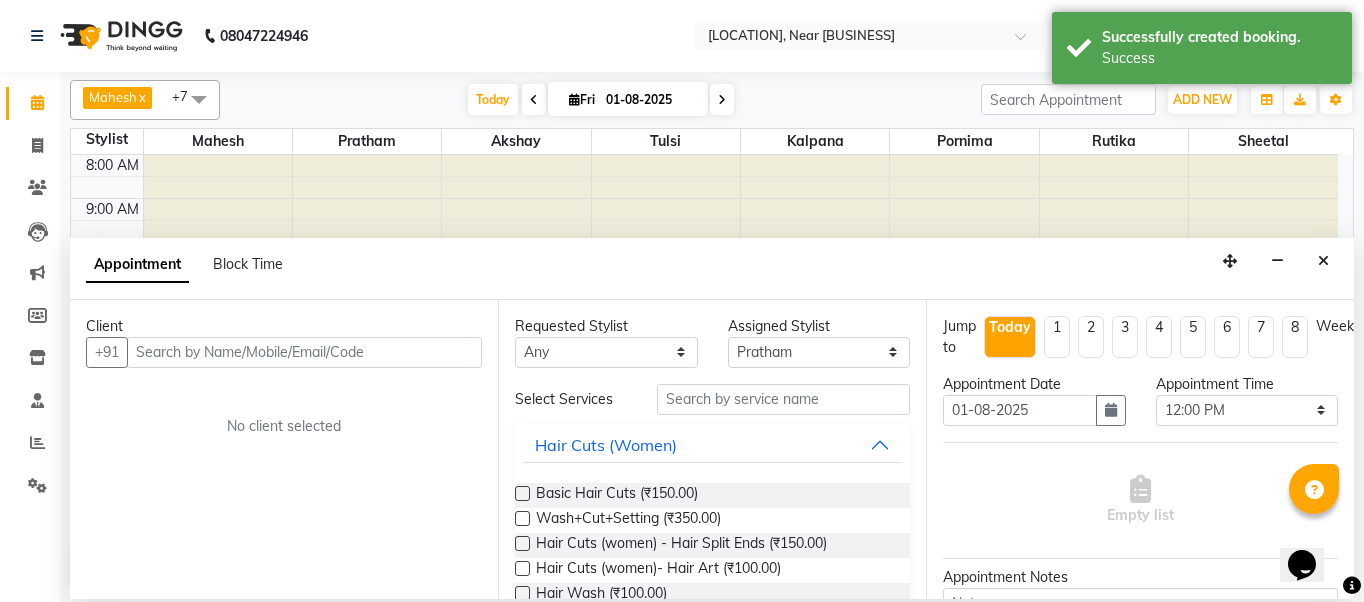 click at bounding box center (304, 352) 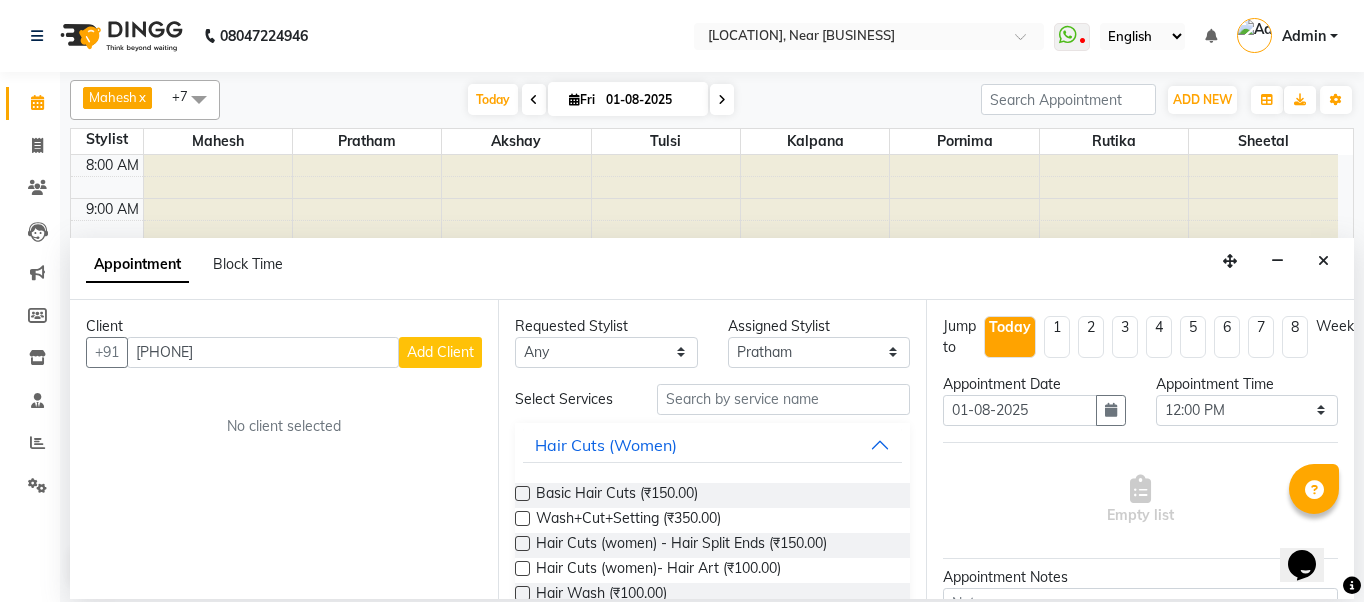 type on "[PHONE]" 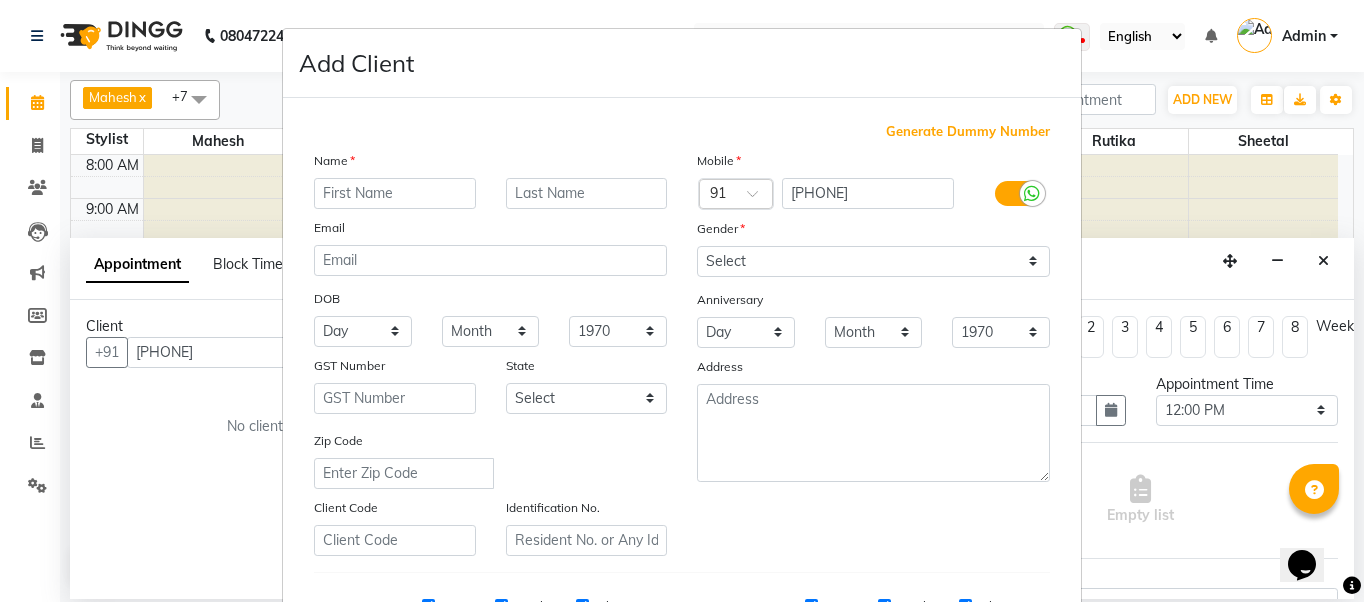 click at bounding box center (395, 193) 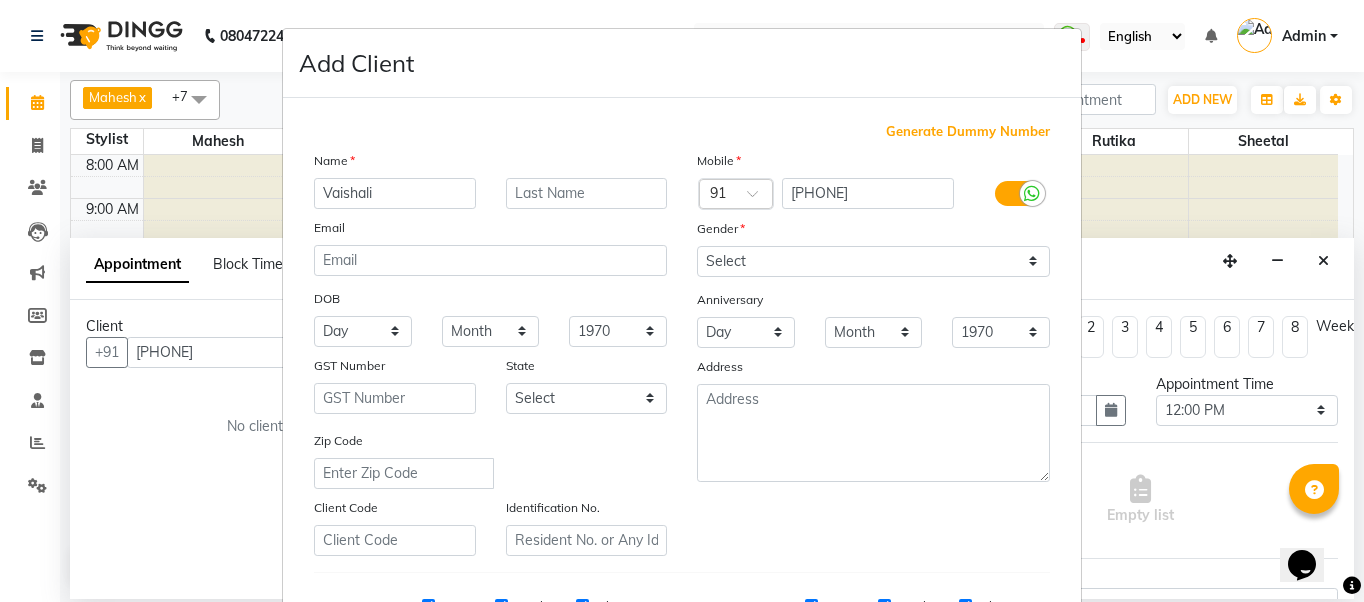 type on "Vaishali" 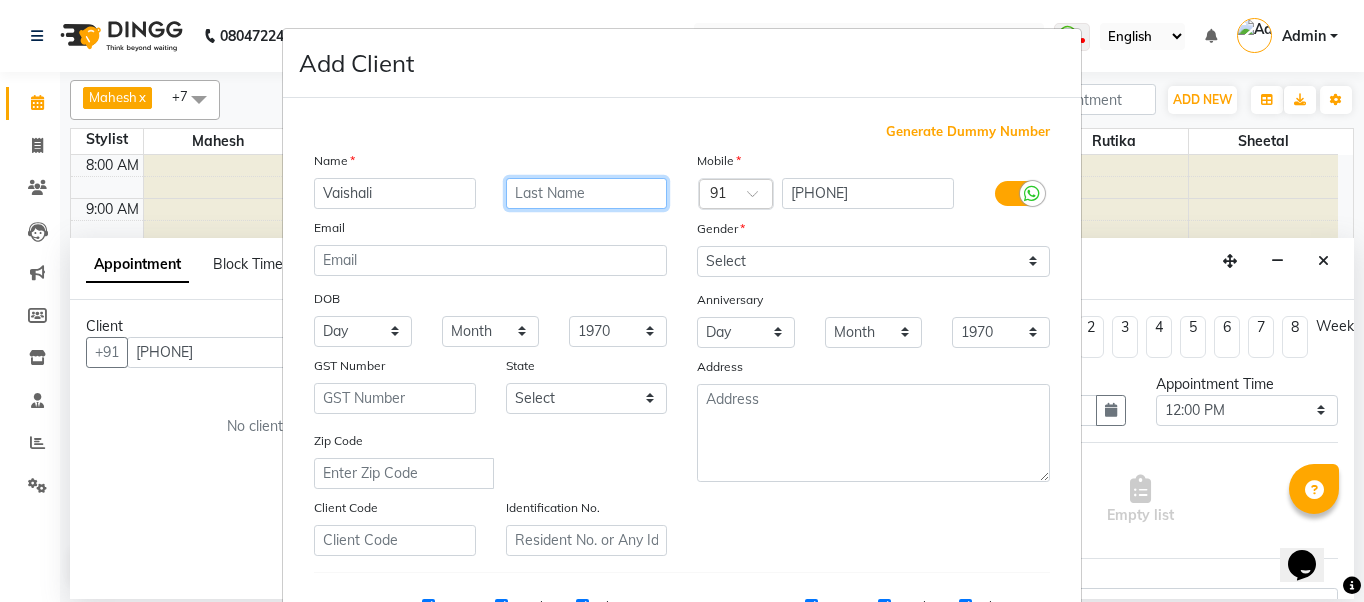click at bounding box center (587, 193) 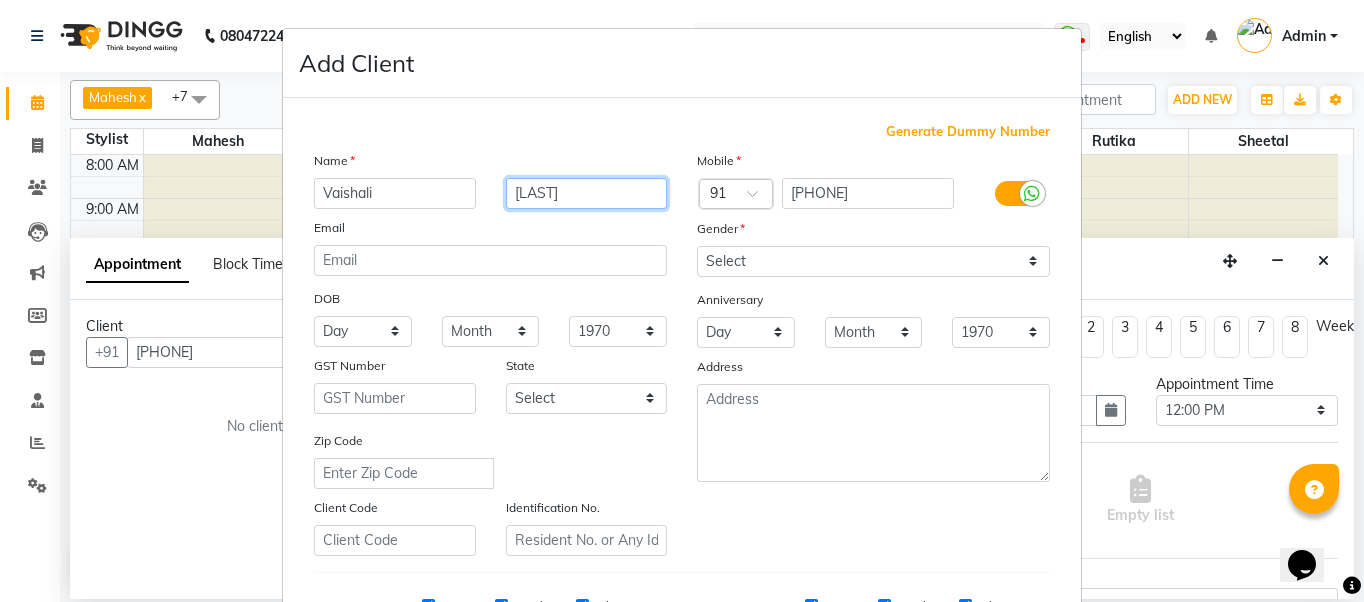 type on "[LAST]" 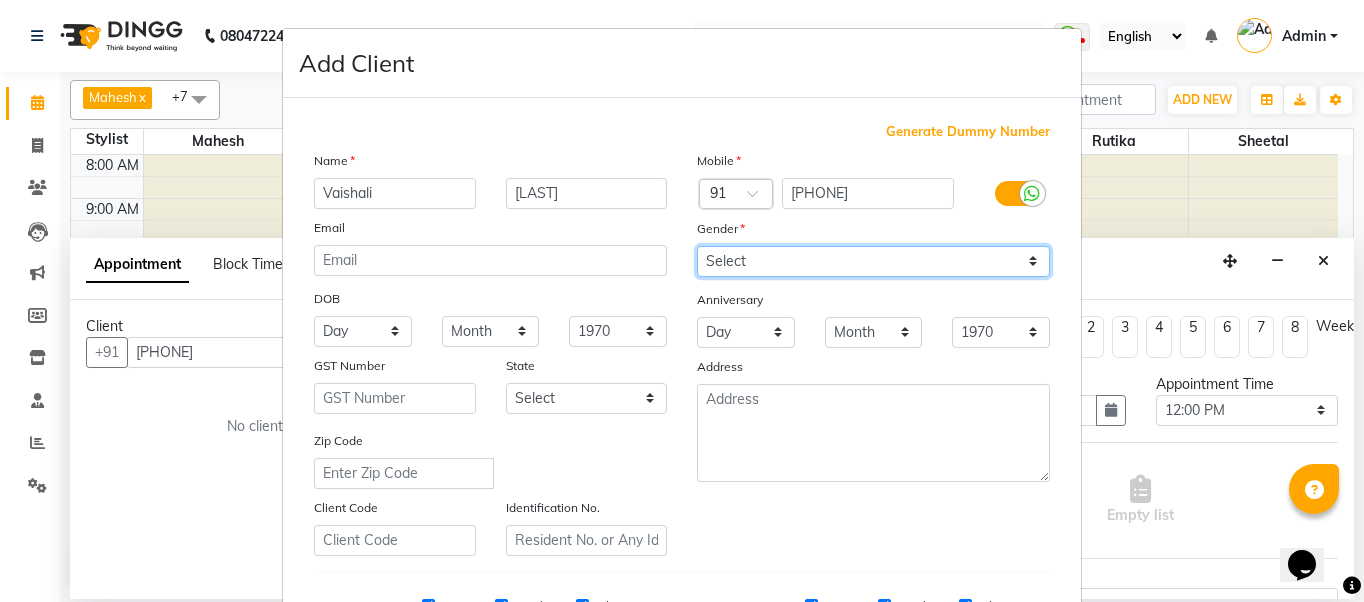 drag, startPoint x: 772, startPoint y: 260, endPoint x: 772, endPoint y: 276, distance: 16 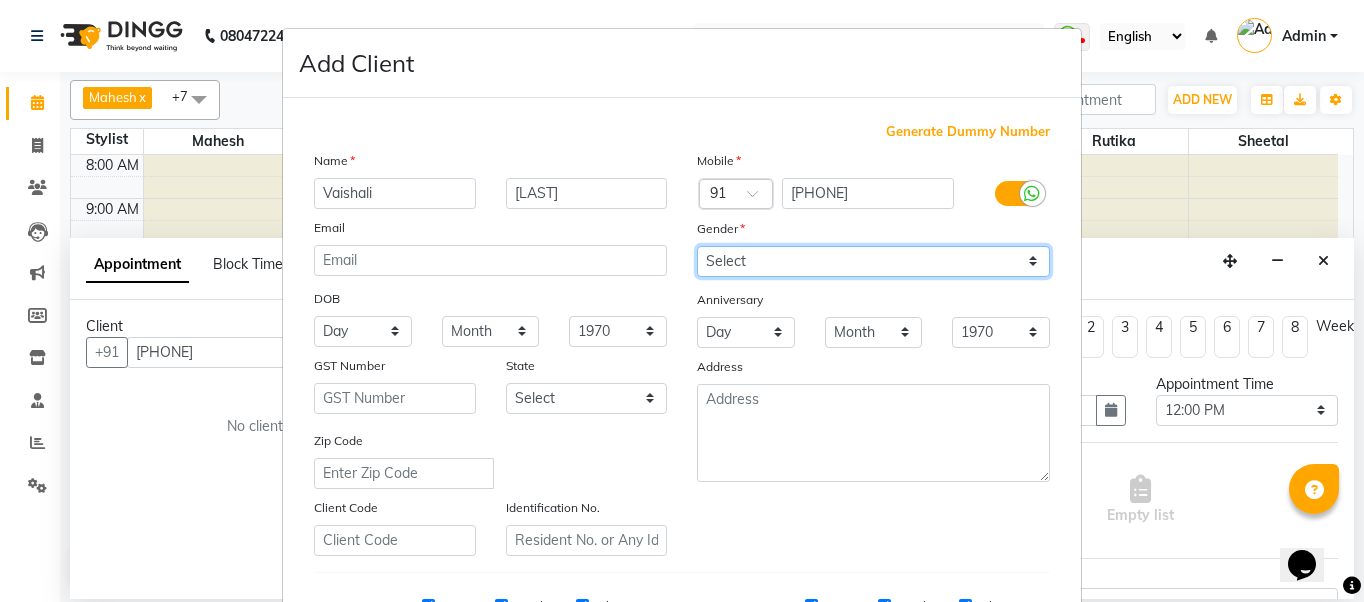 click on "Select Male Female Other Prefer Not To Say" at bounding box center [873, 261] 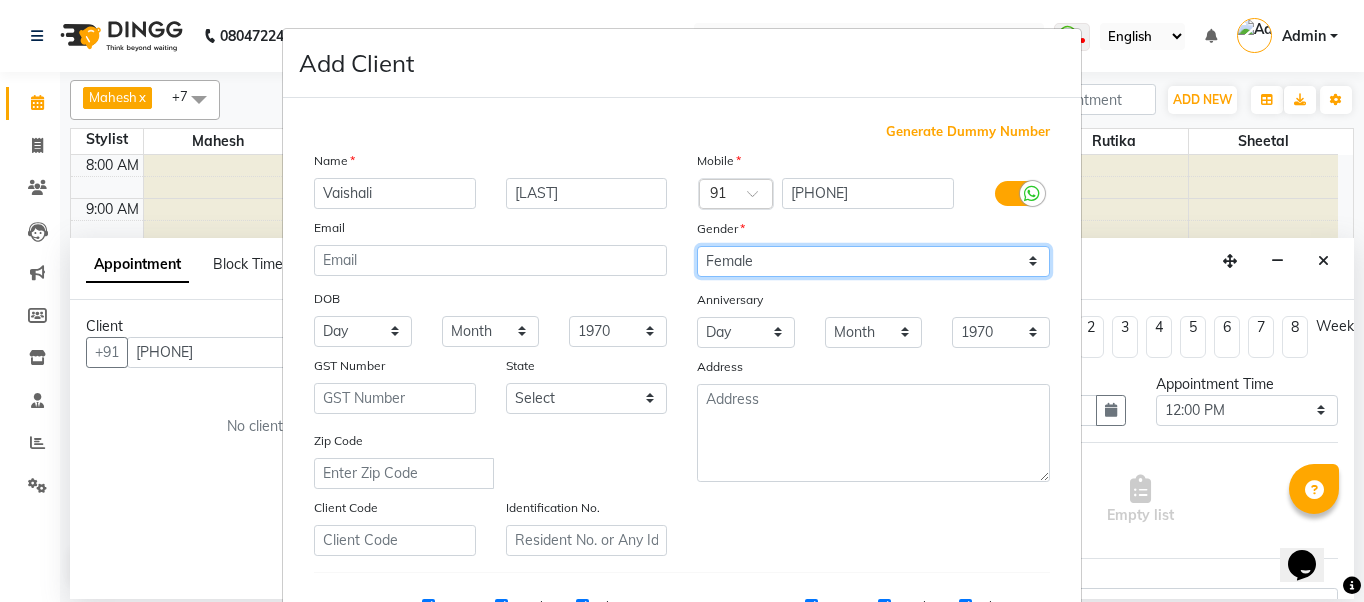 click on "Select Male Female Other Prefer Not To Say" at bounding box center [873, 261] 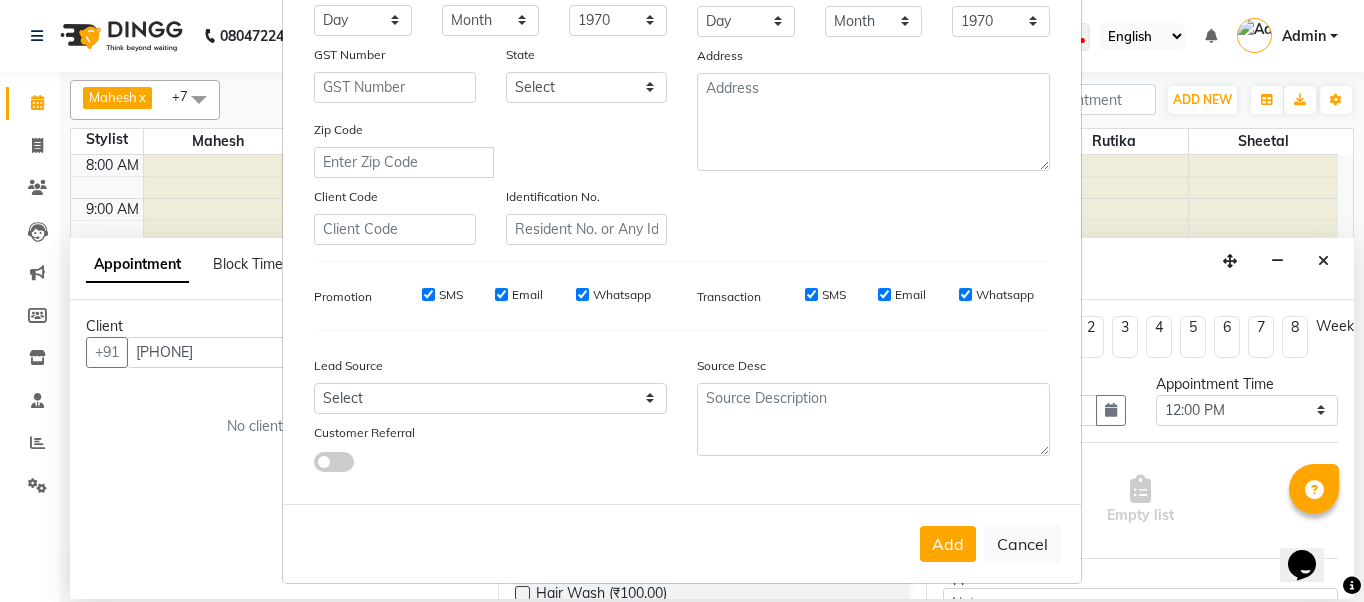 scroll, scrollTop: 321, scrollLeft: 0, axis: vertical 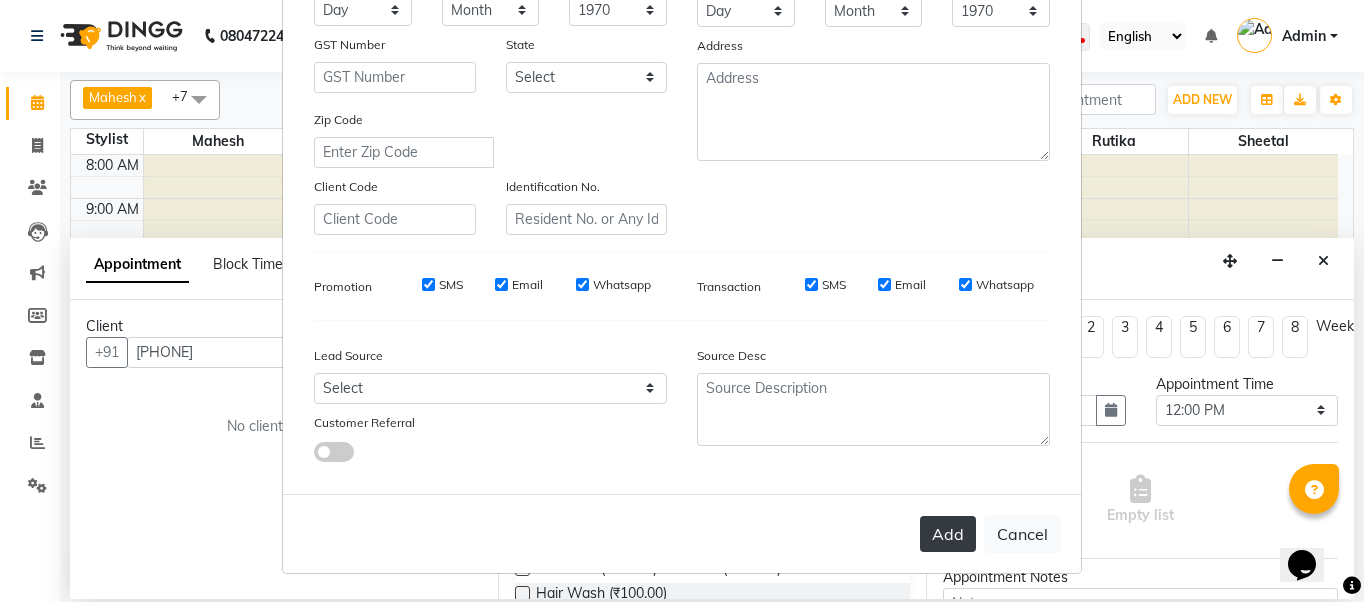 click on "Add" at bounding box center (948, 534) 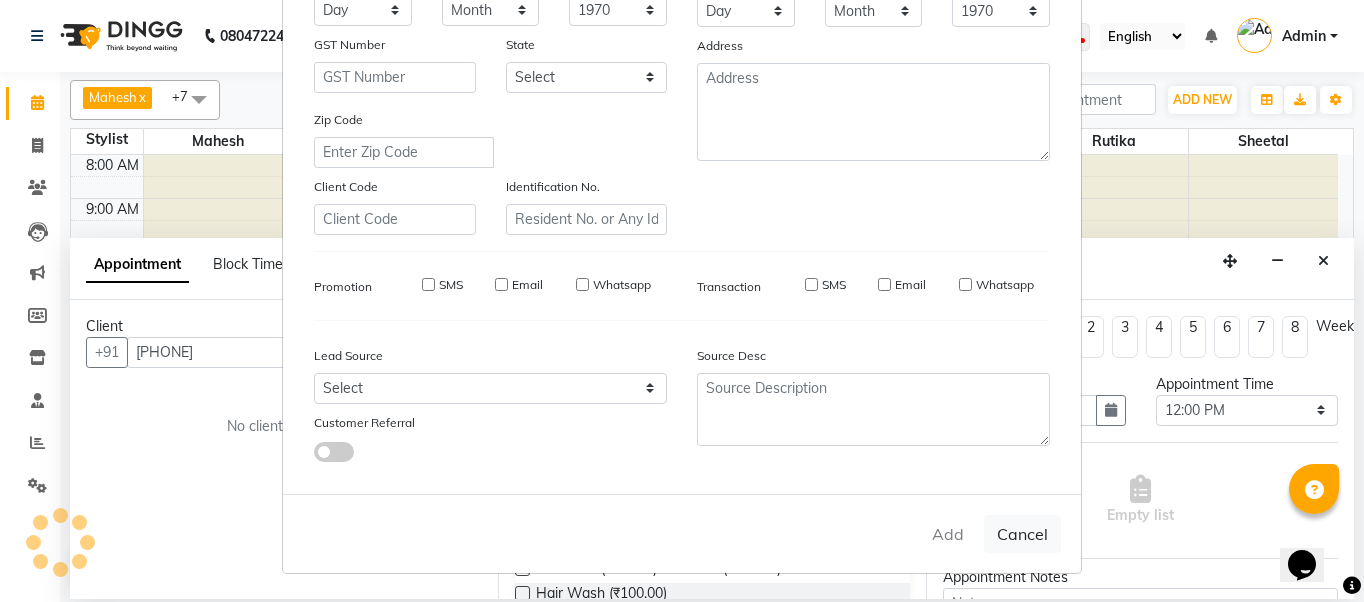 type 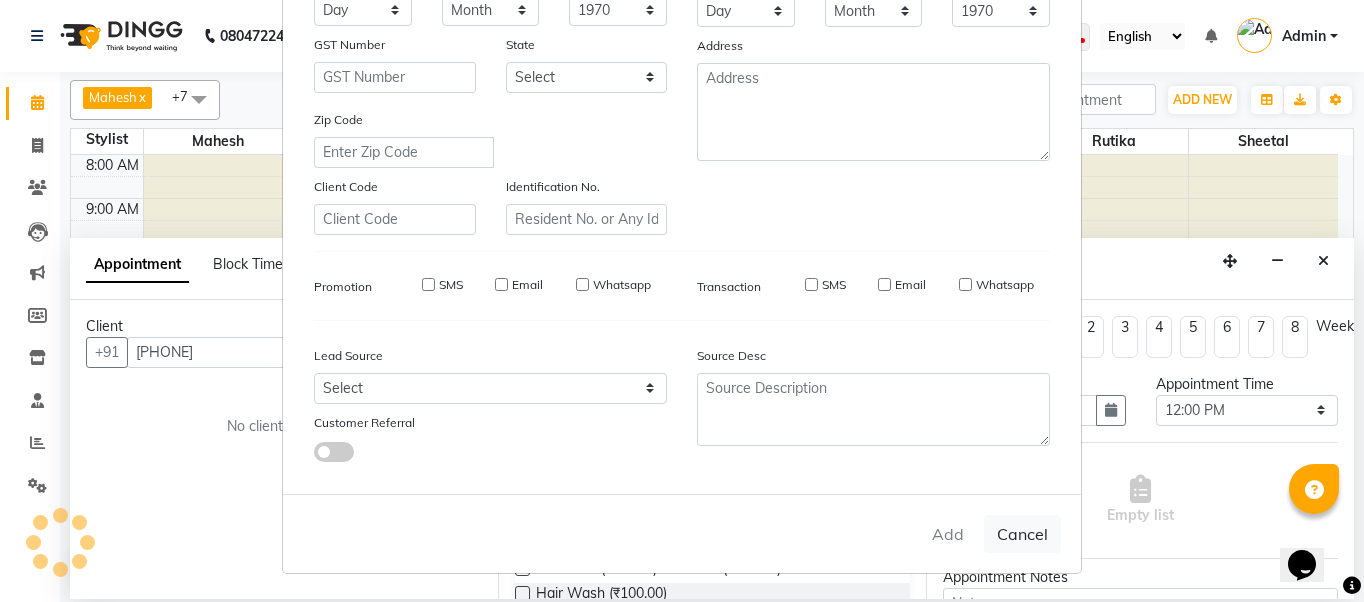 type 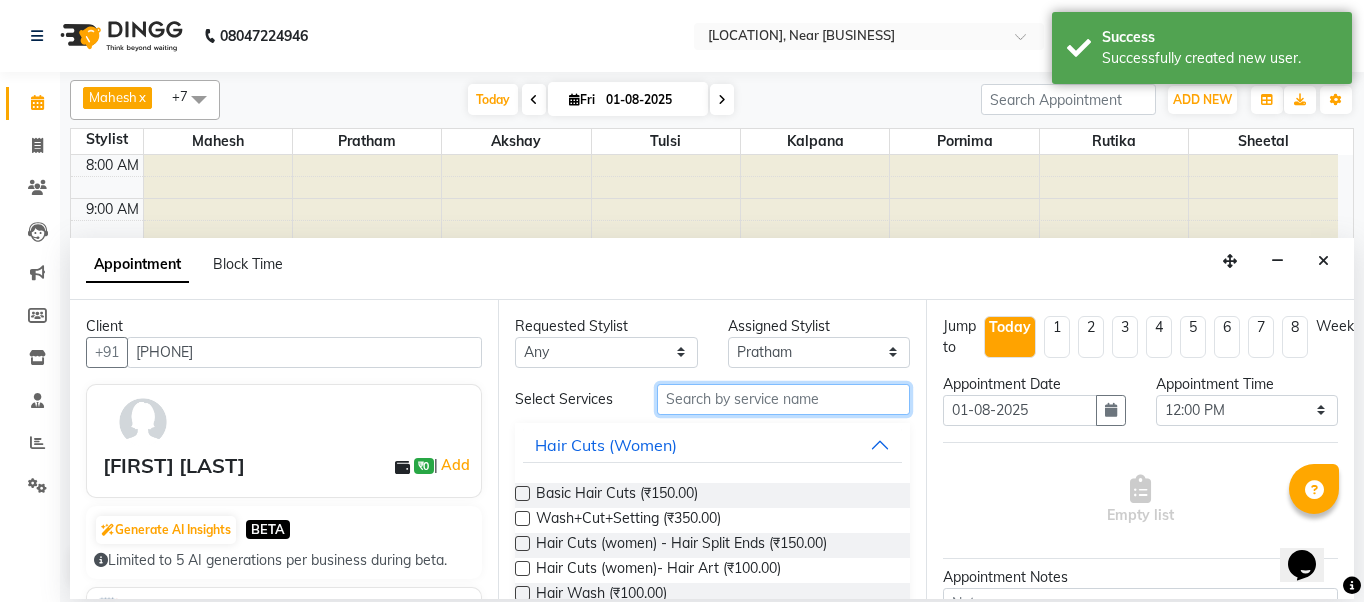 click at bounding box center [783, 399] 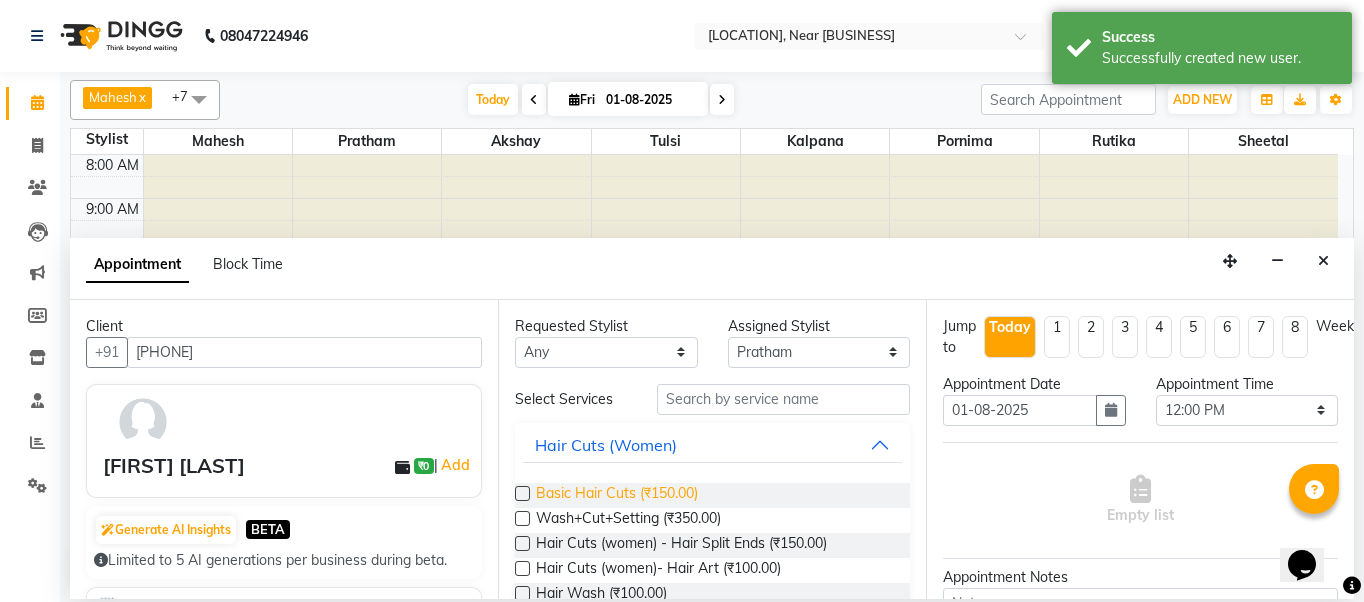 click on "Basic Hair Cuts (₹150.00)" at bounding box center [617, 495] 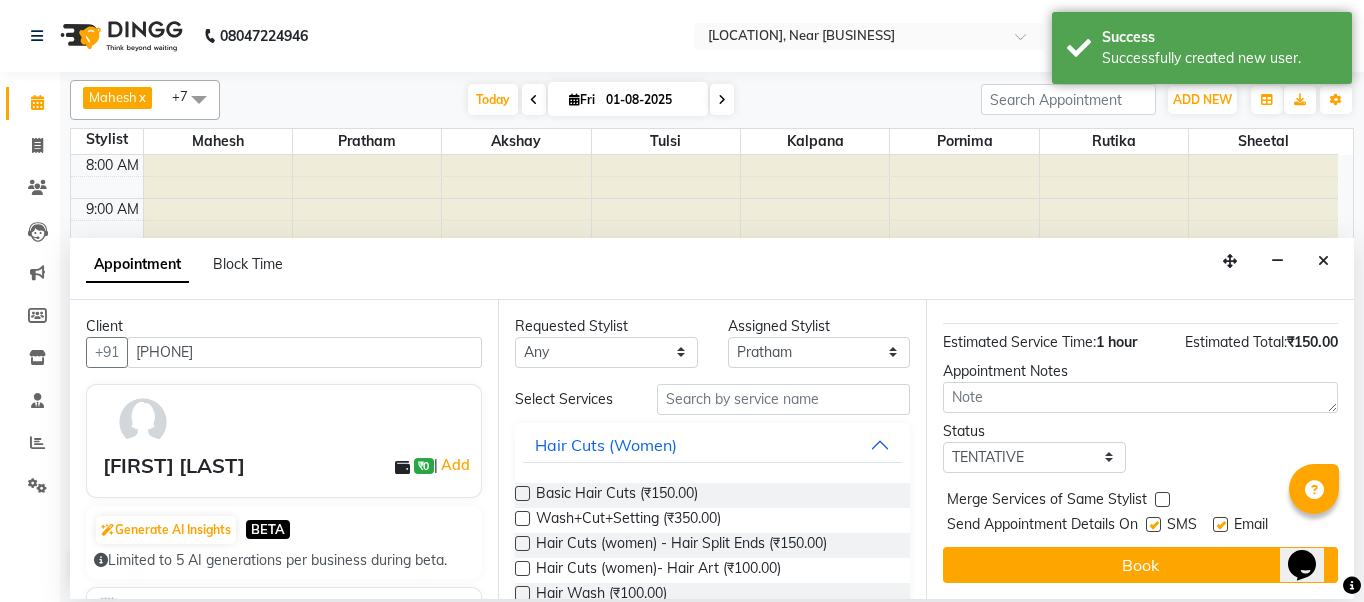 scroll, scrollTop: 263, scrollLeft: 0, axis: vertical 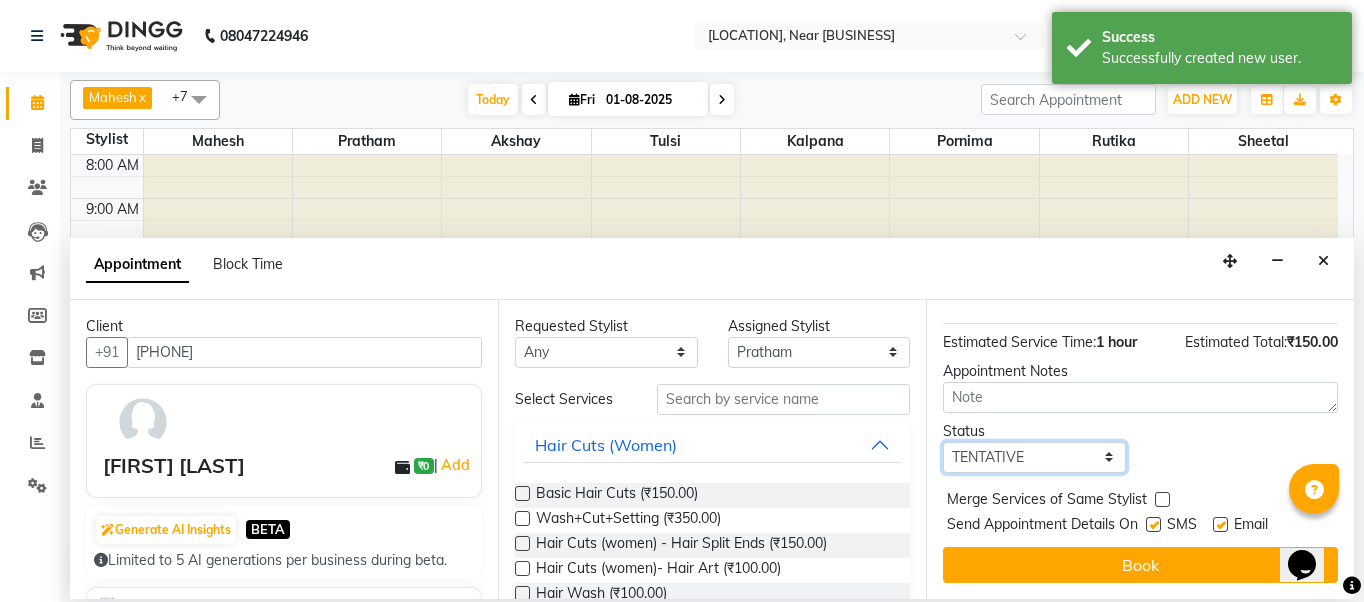 click on "Select TENTATIVE CONFIRM CHECK-IN UPCOMING" at bounding box center [1034, 457] 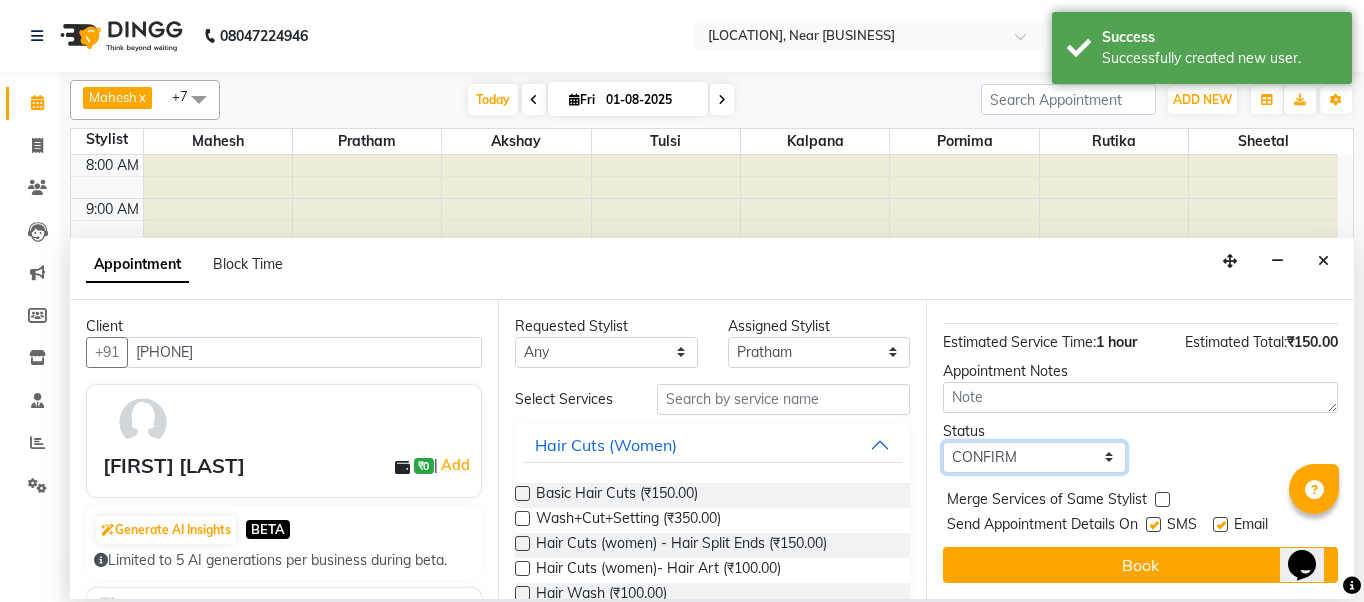 click on "Select TENTATIVE CONFIRM CHECK-IN UPCOMING" at bounding box center (1034, 457) 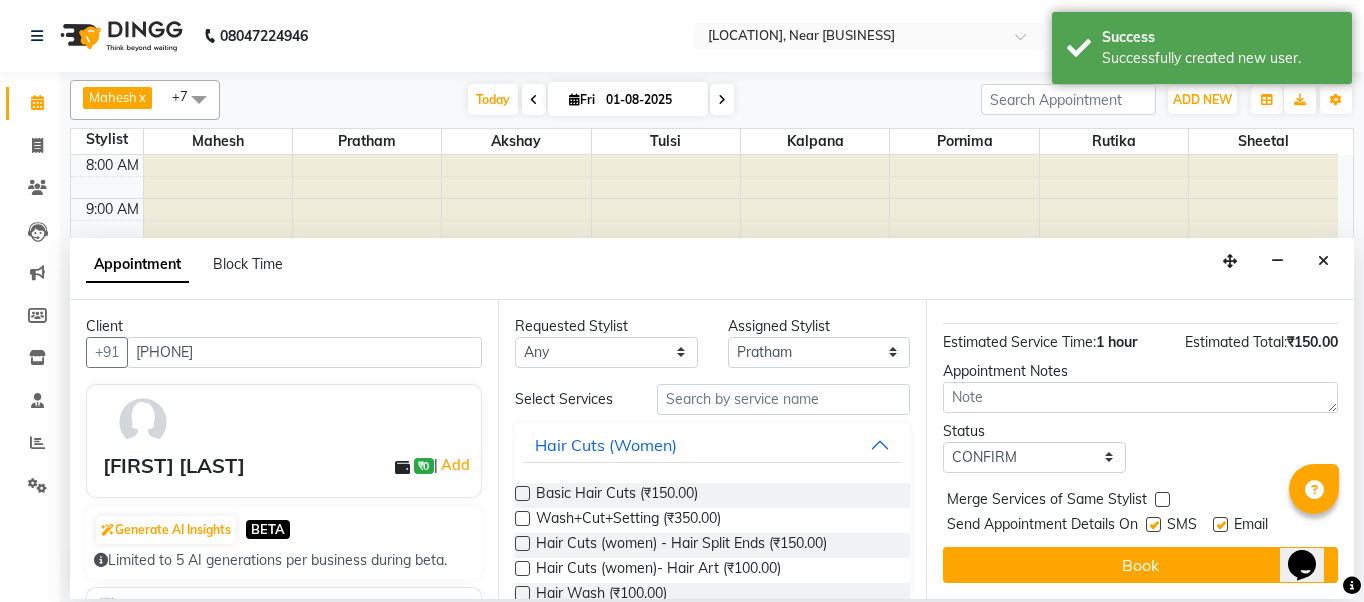 click at bounding box center (1153, 524) 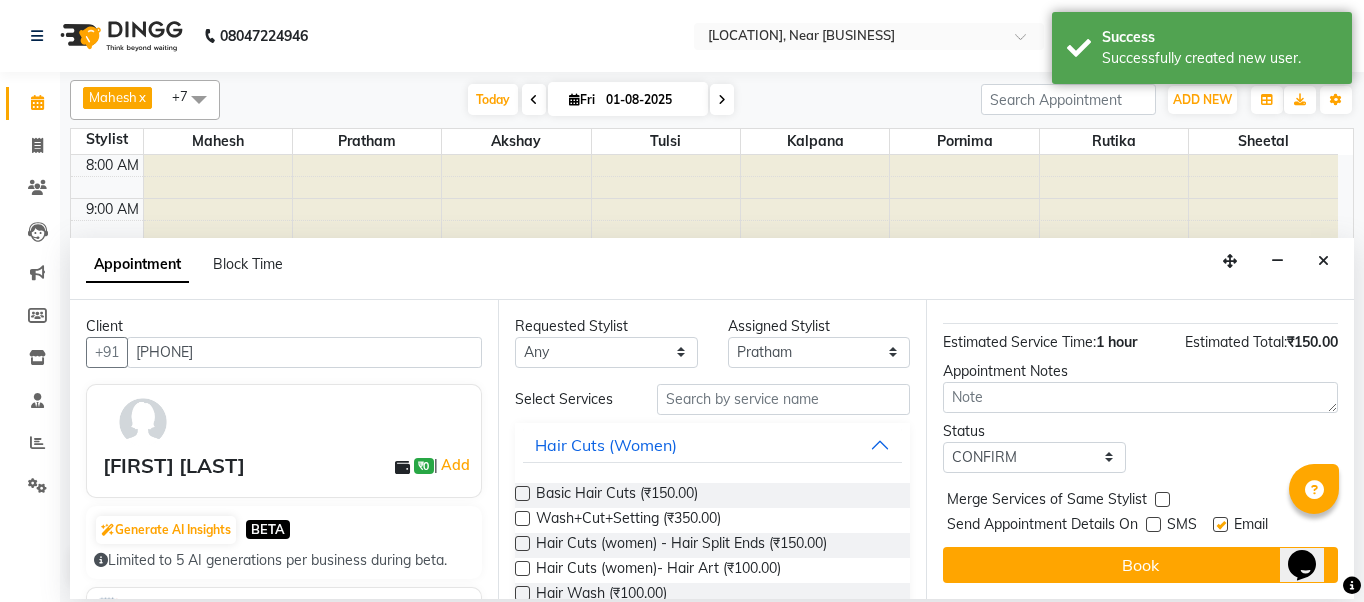 click at bounding box center [1220, 524] 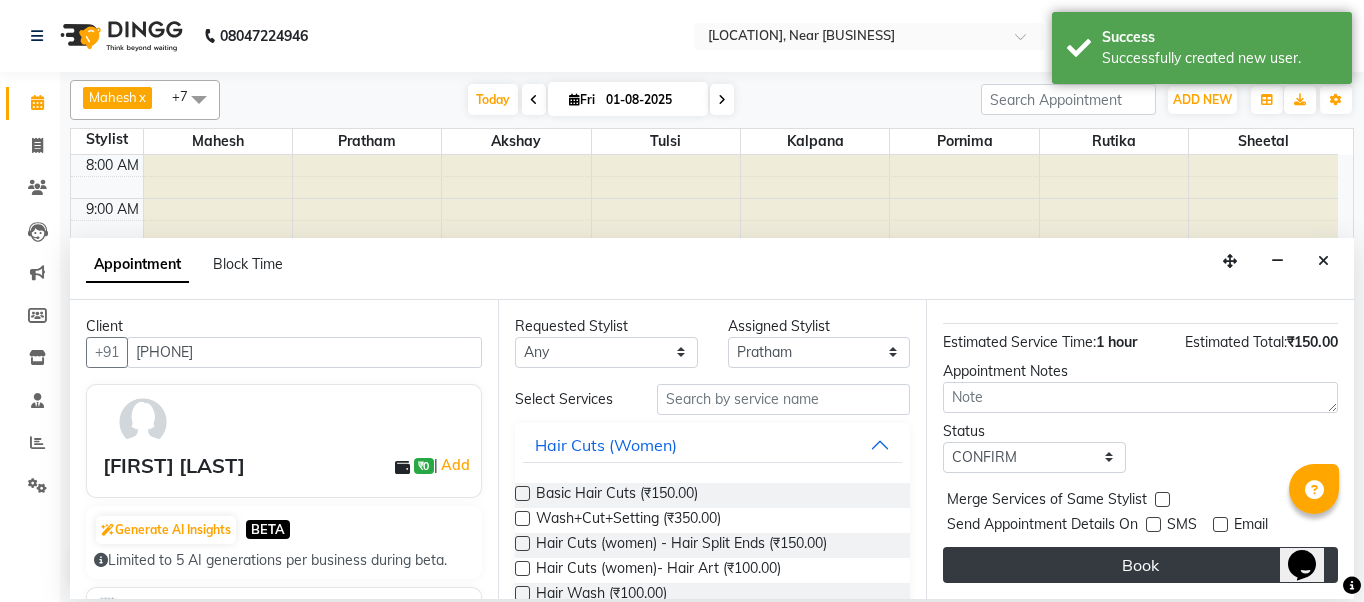 click on "Book" at bounding box center [1140, 565] 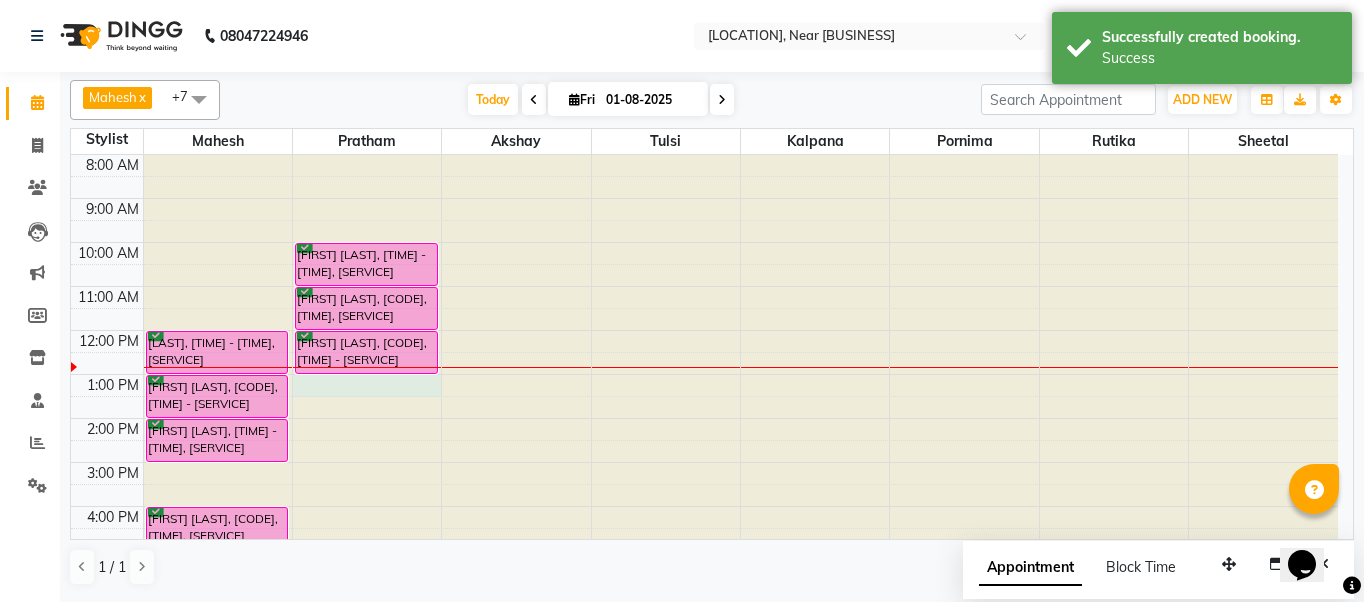 click at bounding box center [367, 155] 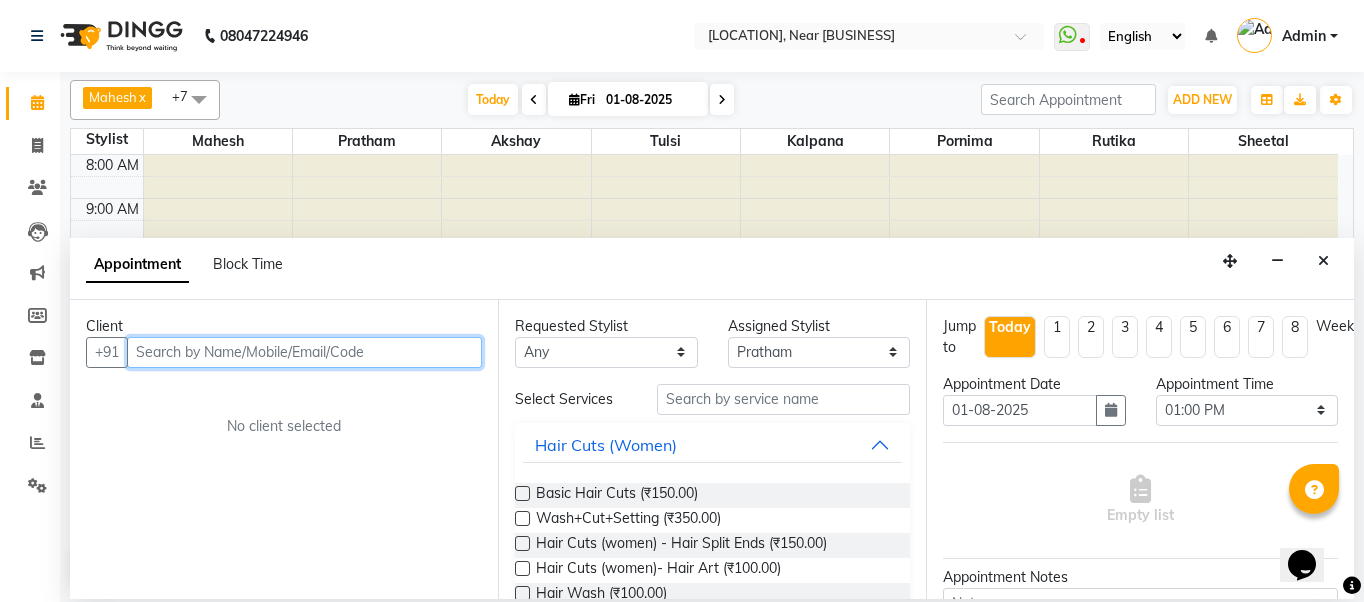 click at bounding box center [304, 352] 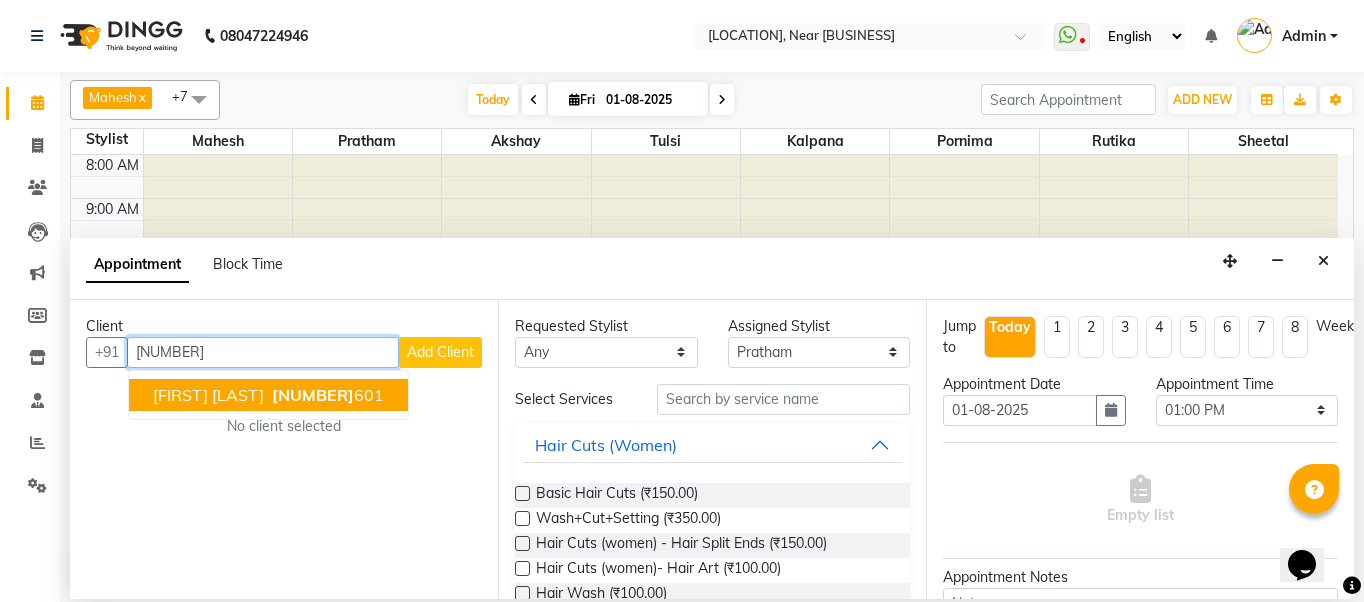 click on "[NUMBER]" at bounding box center [313, 395] 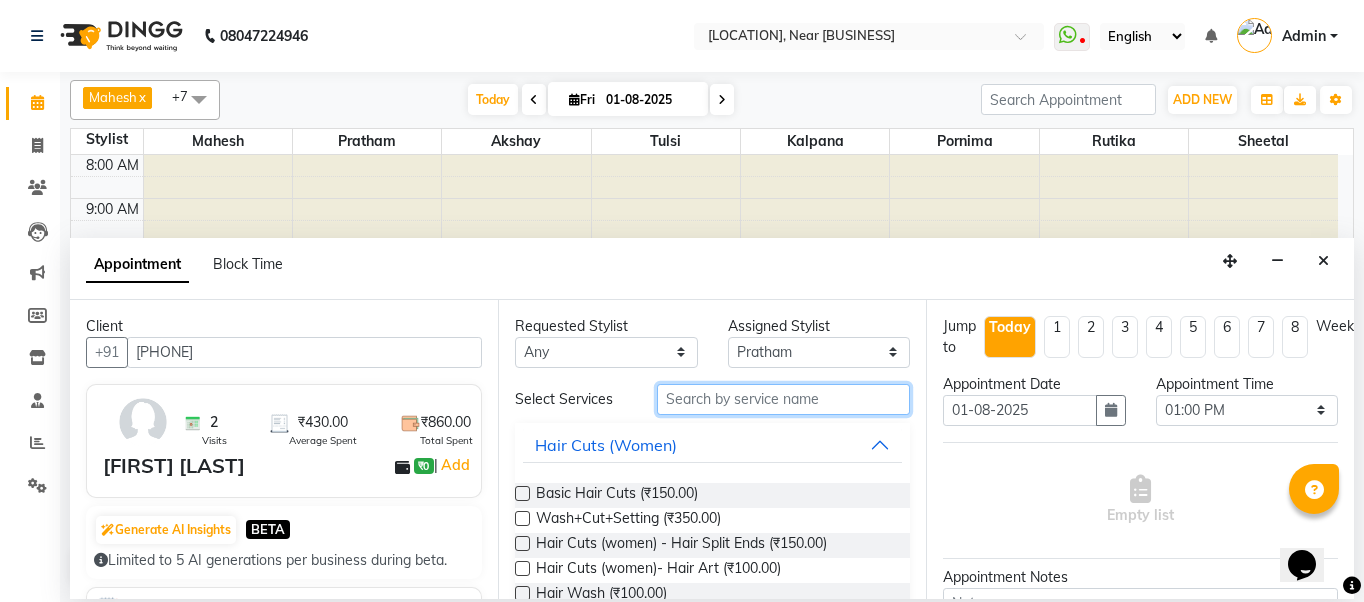 click at bounding box center (783, 399) 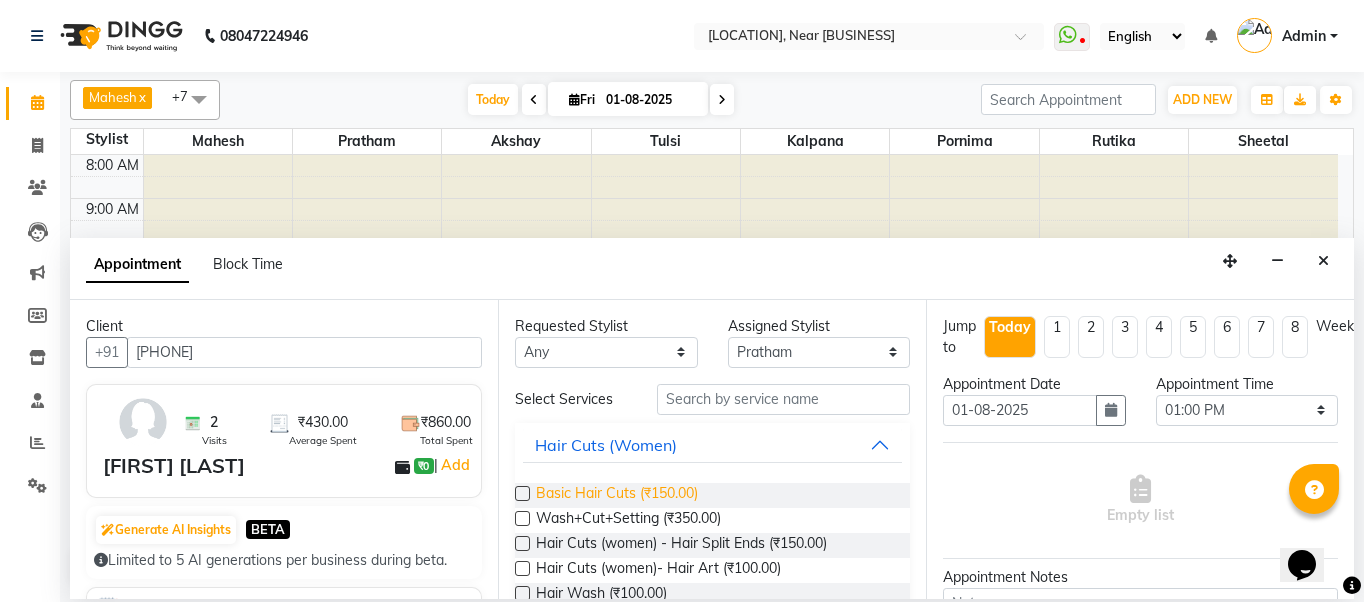 click on "Basic Hair Cuts (₹150.00)" at bounding box center (617, 495) 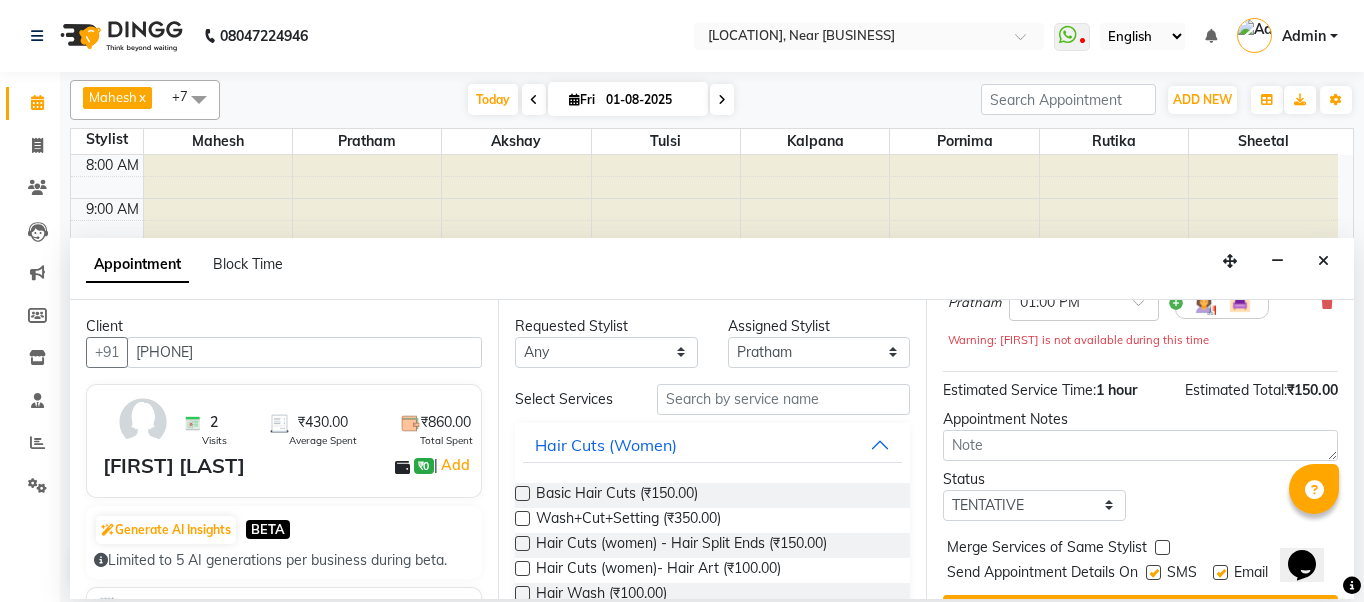scroll, scrollTop: 263, scrollLeft: 0, axis: vertical 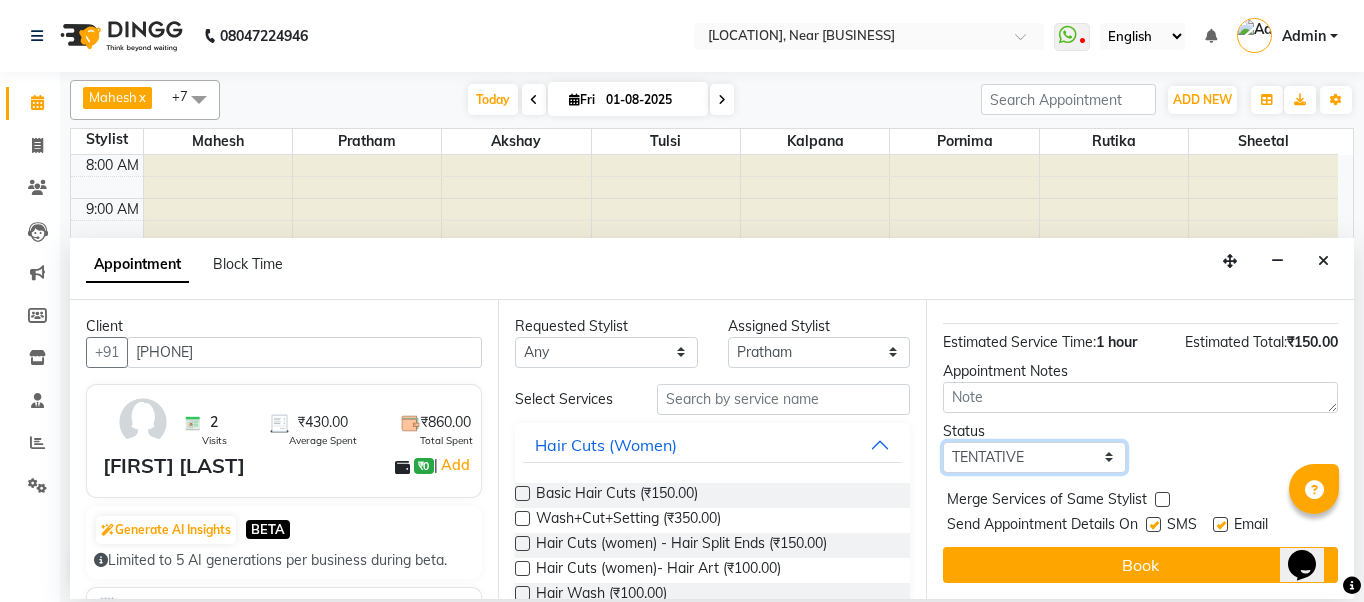click on "Select TENTATIVE CONFIRM CHECK-IN UPCOMING" at bounding box center (1034, 457) 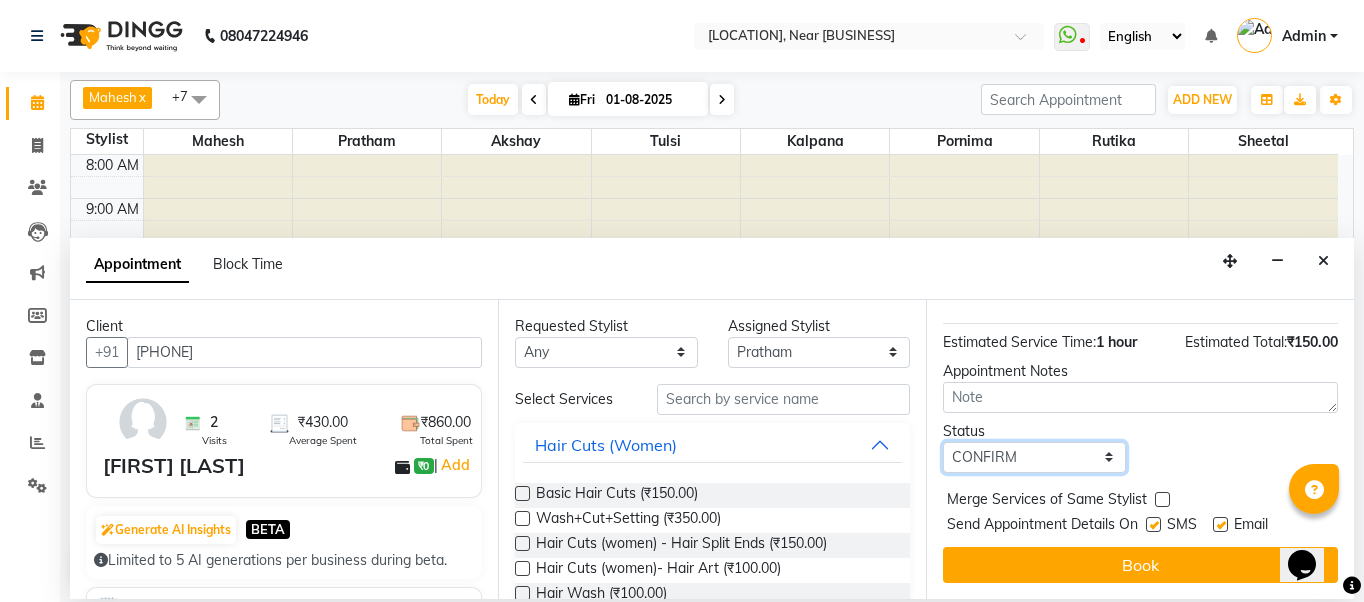 click on "Select TENTATIVE CONFIRM CHECK-IN UPCOMING" at bounding box center (1034, 457) 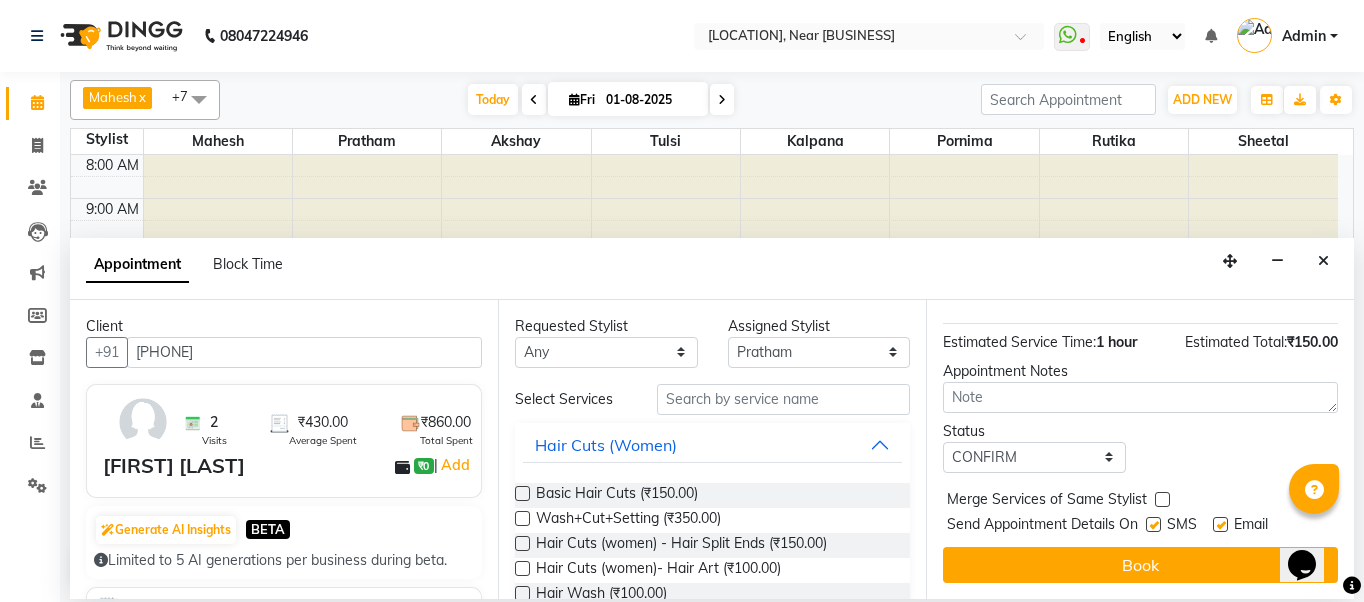 click at bounding box center [1153, 524] 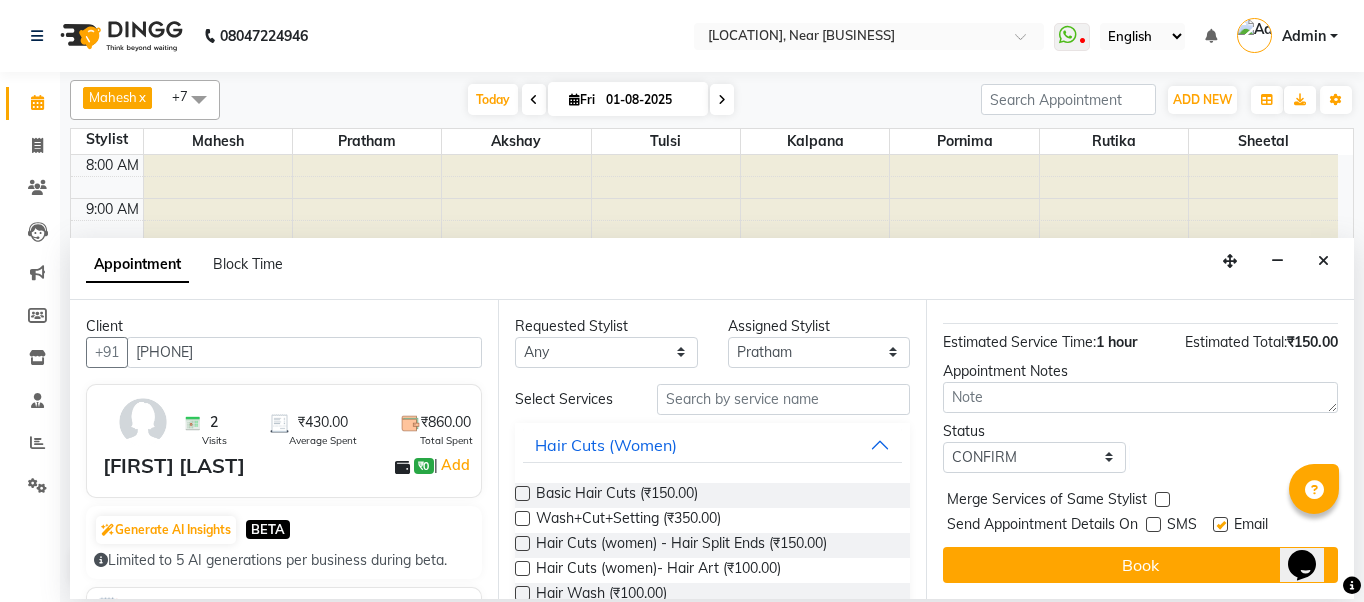 click at bounding box center (1220, 524) 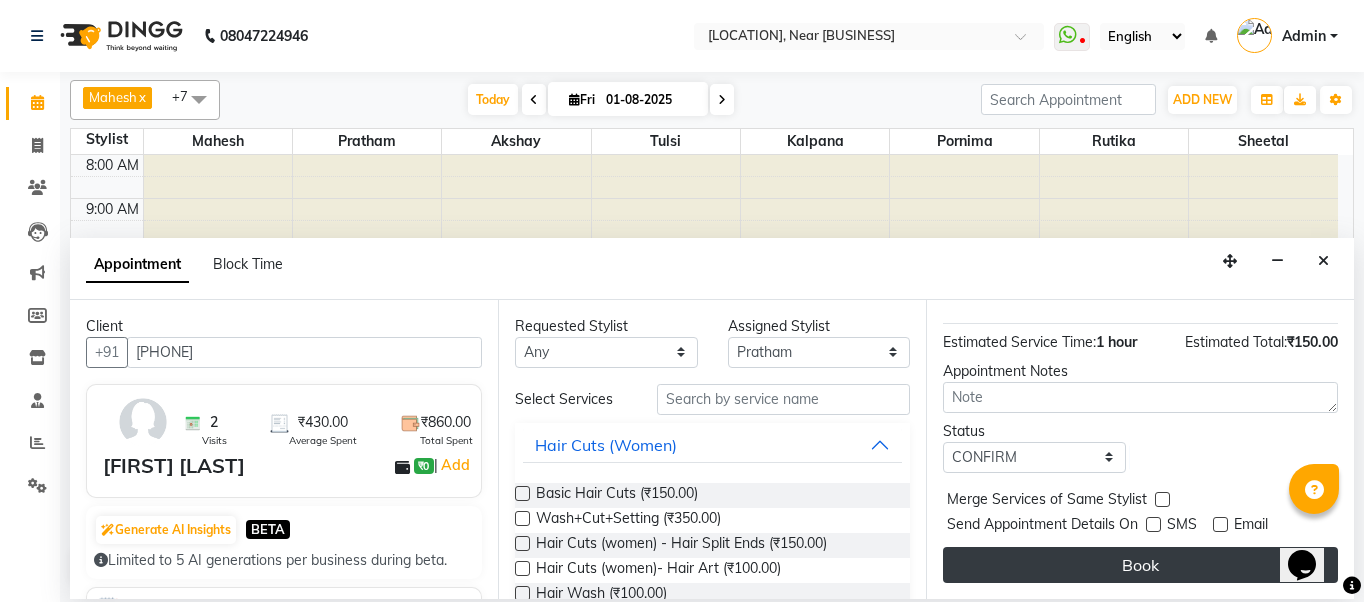 click on "Book" at bounding box center [1140, 565] 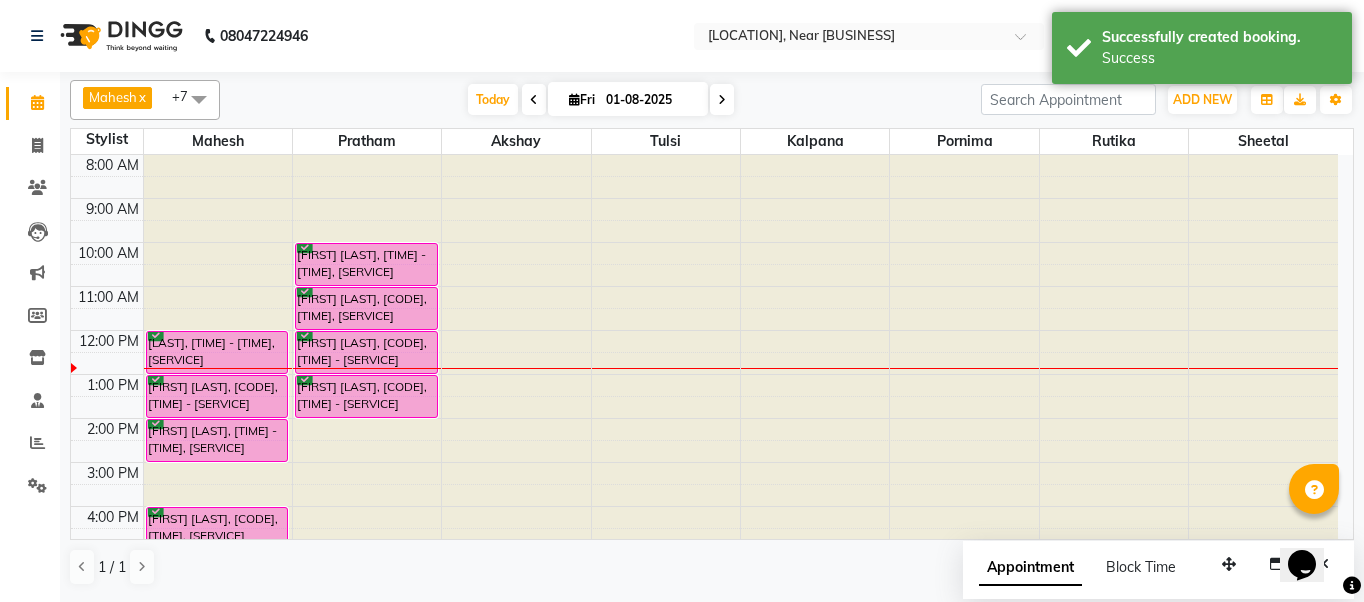click at bounding box center (516, 155) 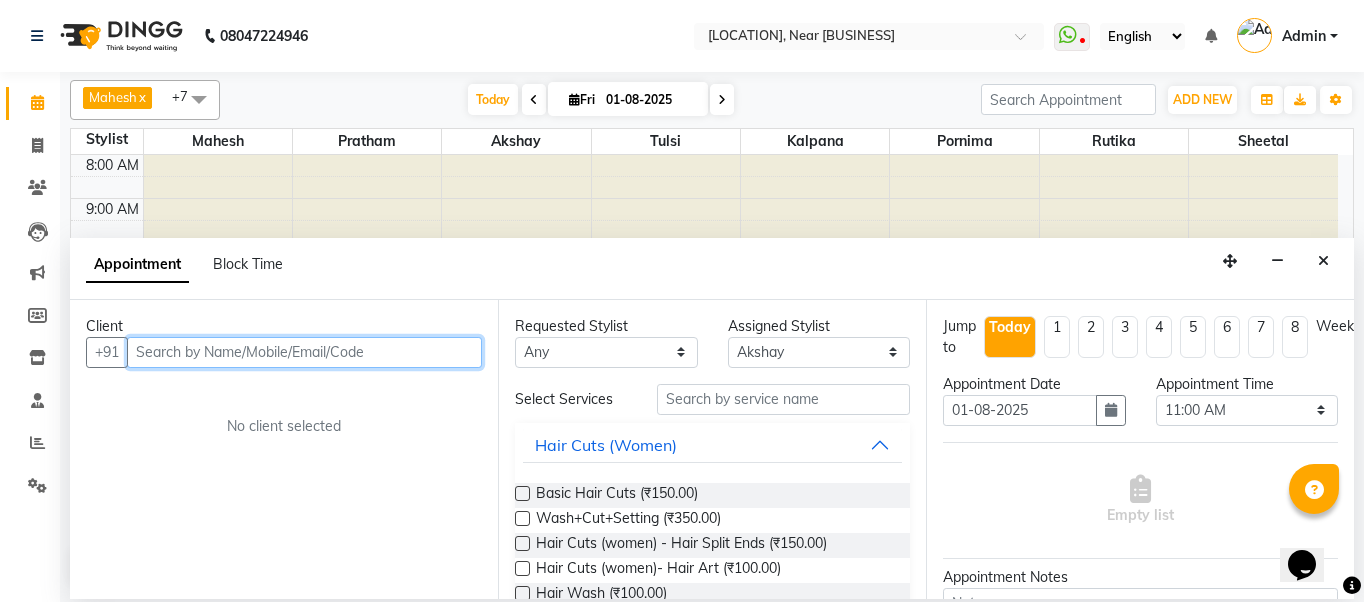 click at bounding box center (304, 352) 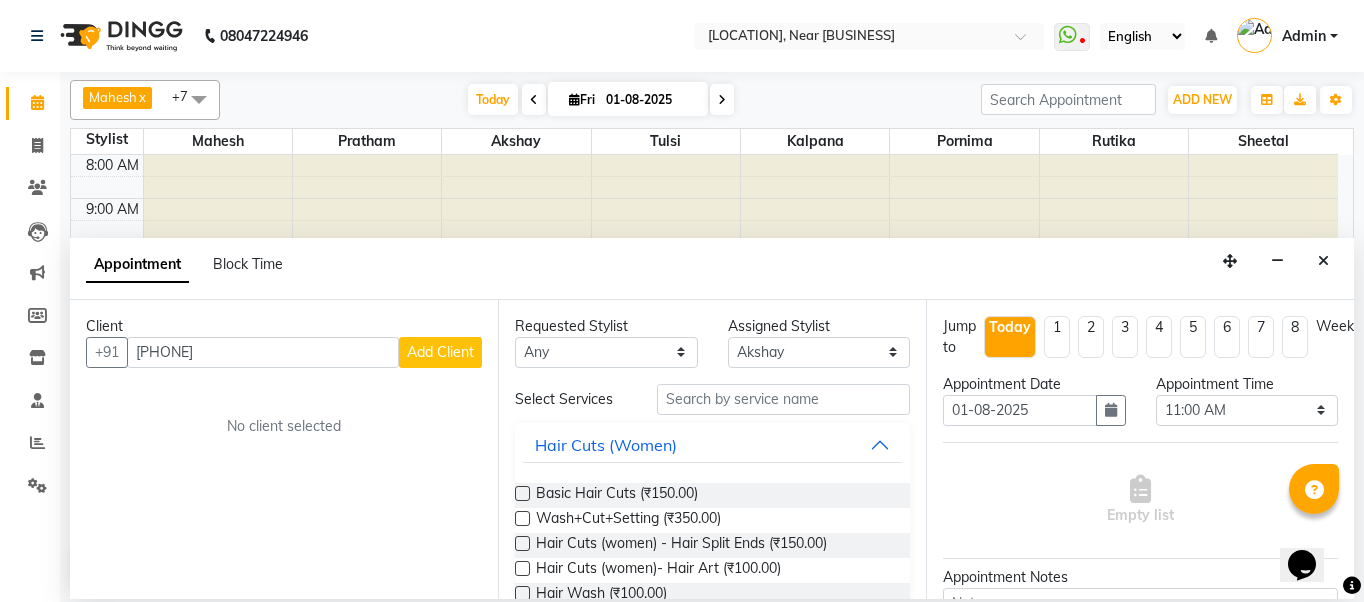 click on "Add Client" at bounding box center (440, 352) 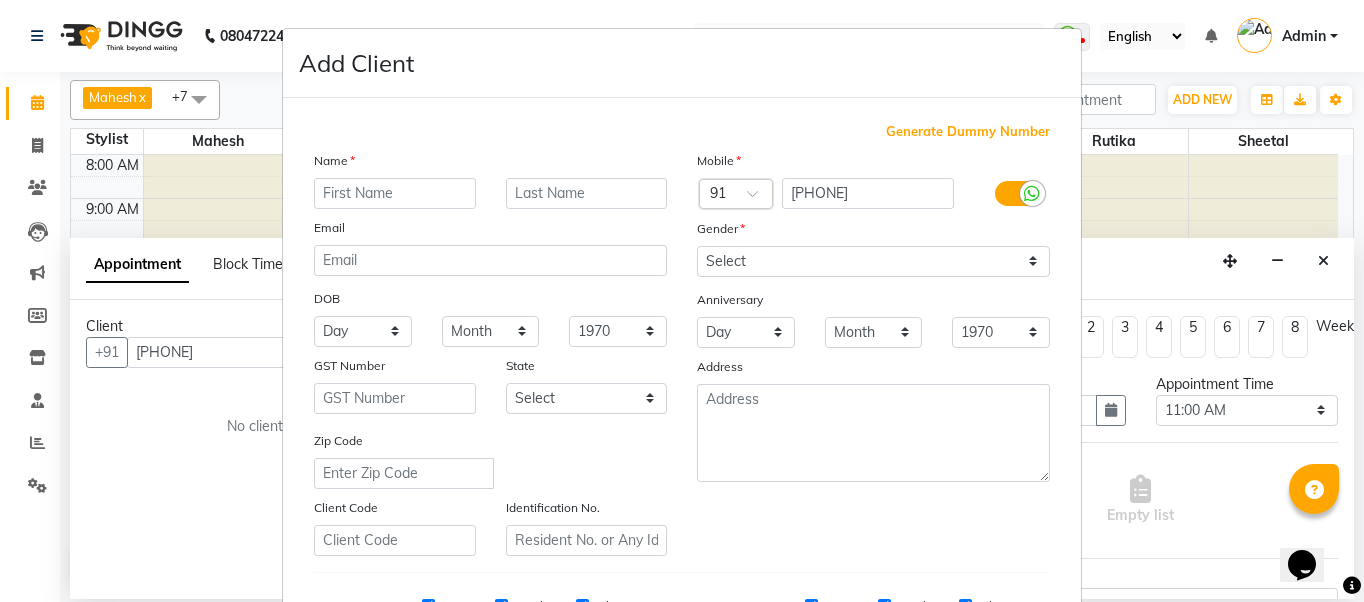 click at bounding box center [395, 193] 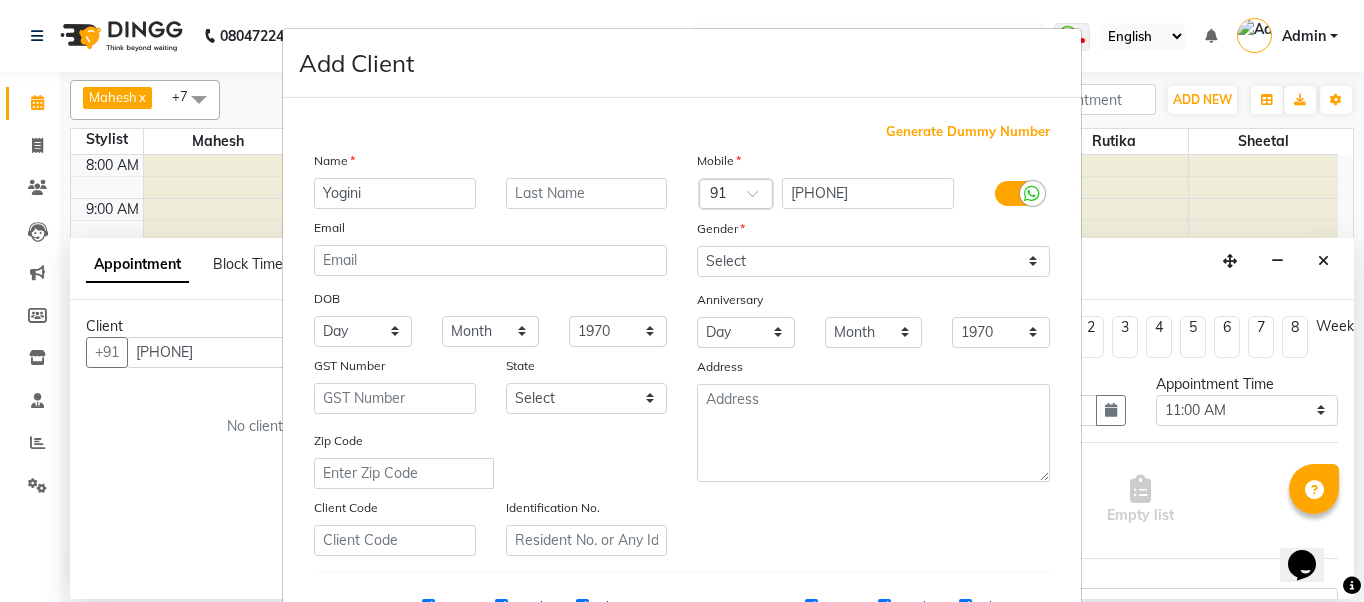 click at bounding box center (587, 193) 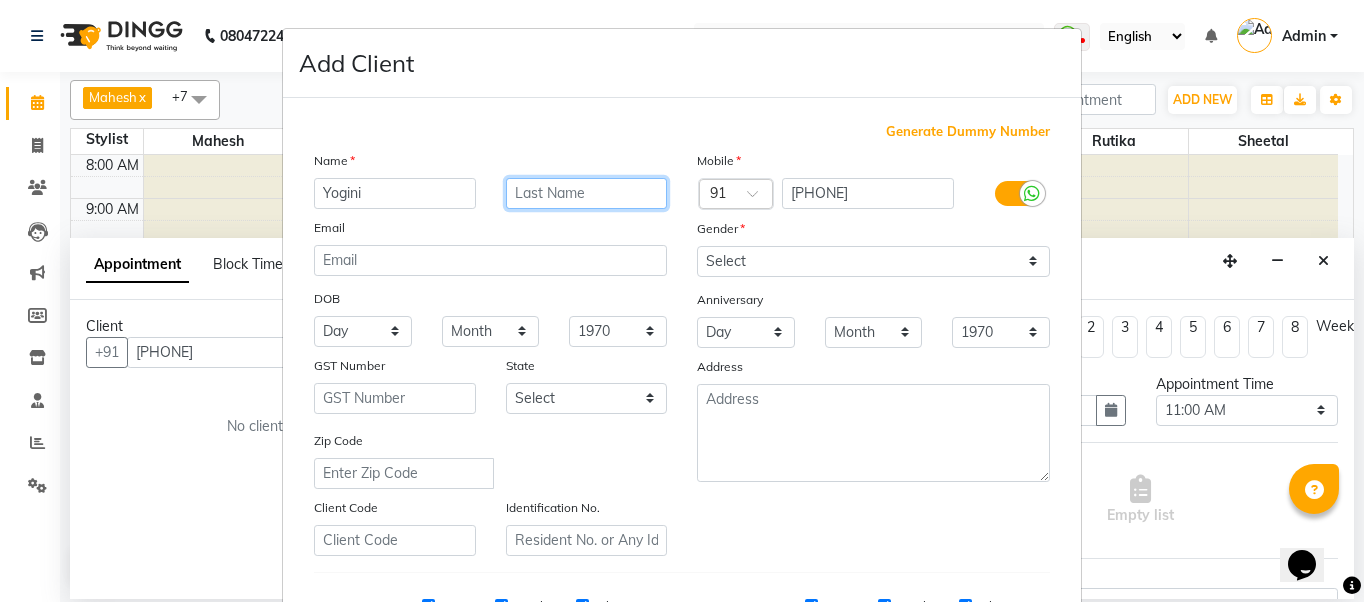 click at bounding box center (587, 193) 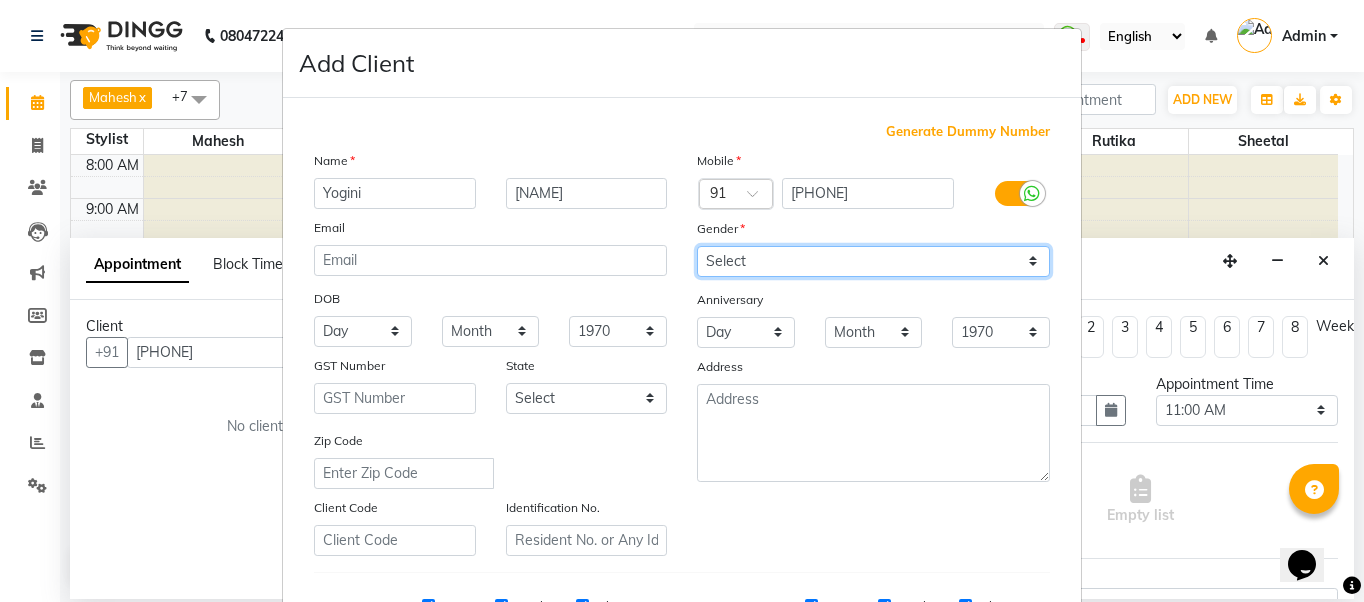 drag, startPoint x: 777, startPoint y: 258, endPoint x: 775, endPoint y: 274, distance: 16.124516 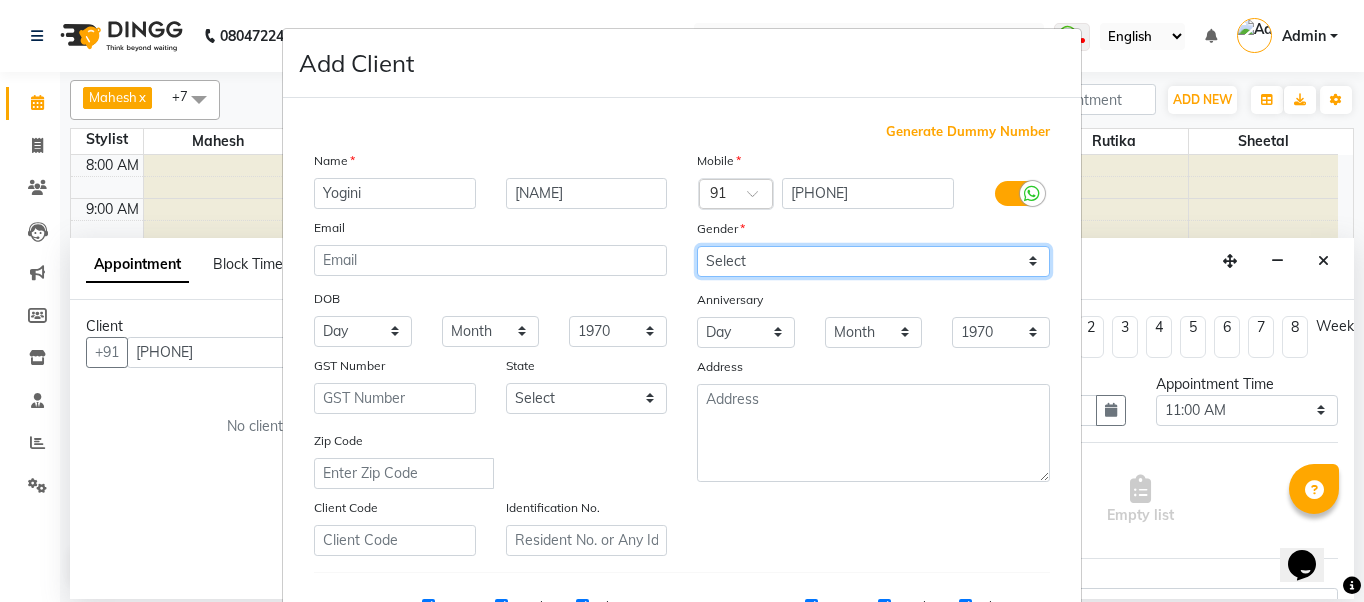 click on "Select Male Female Other Prefer Not To Say" at bounding box center [873, 261] 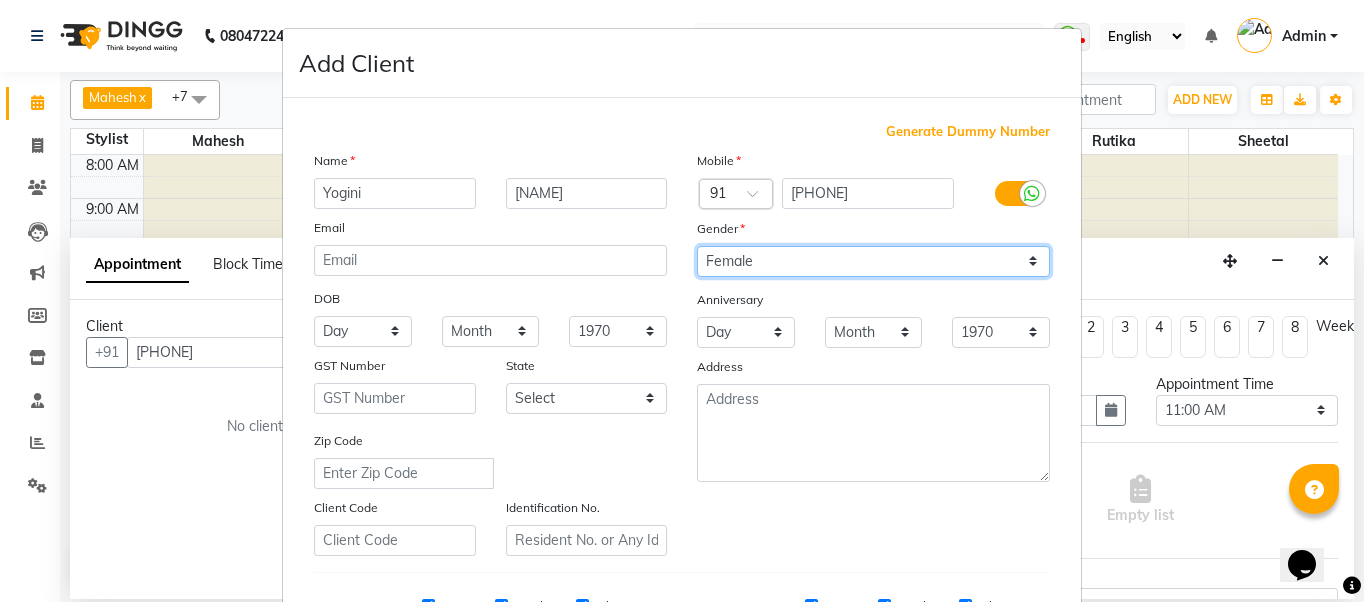 click on "Select Male Female Other Prefer Not To Say" at bounding box center [873, 261] 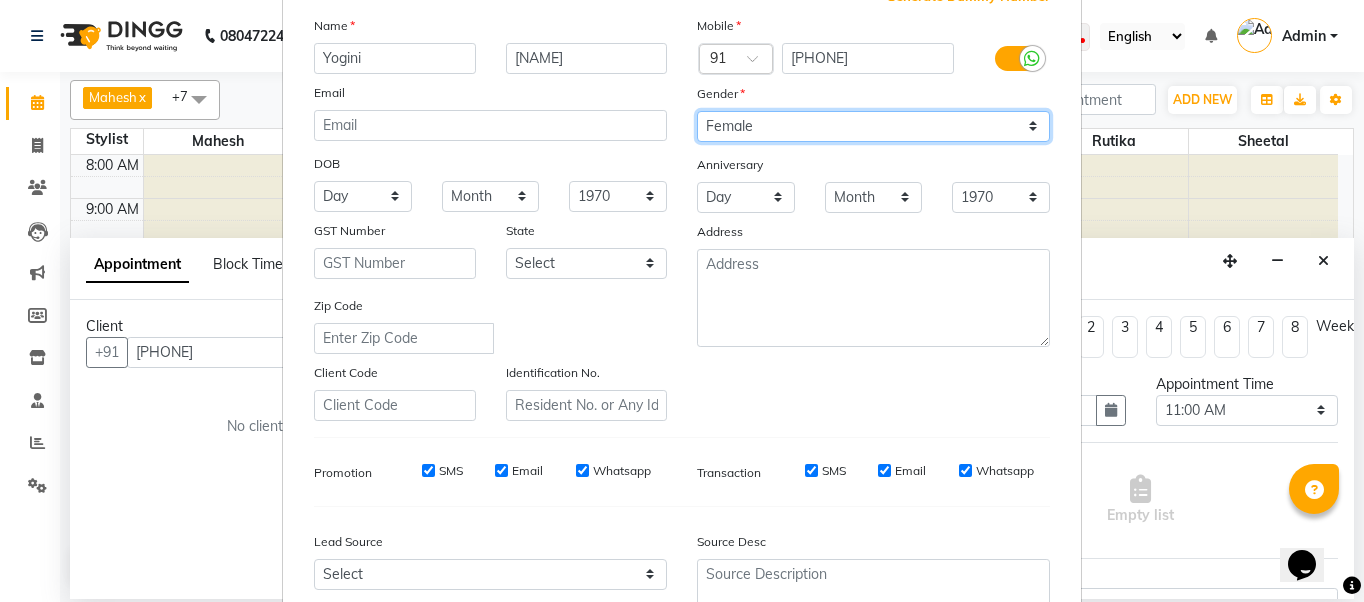 scroll, scrollTop: 321, scrollLeft: 0, axis: vertical 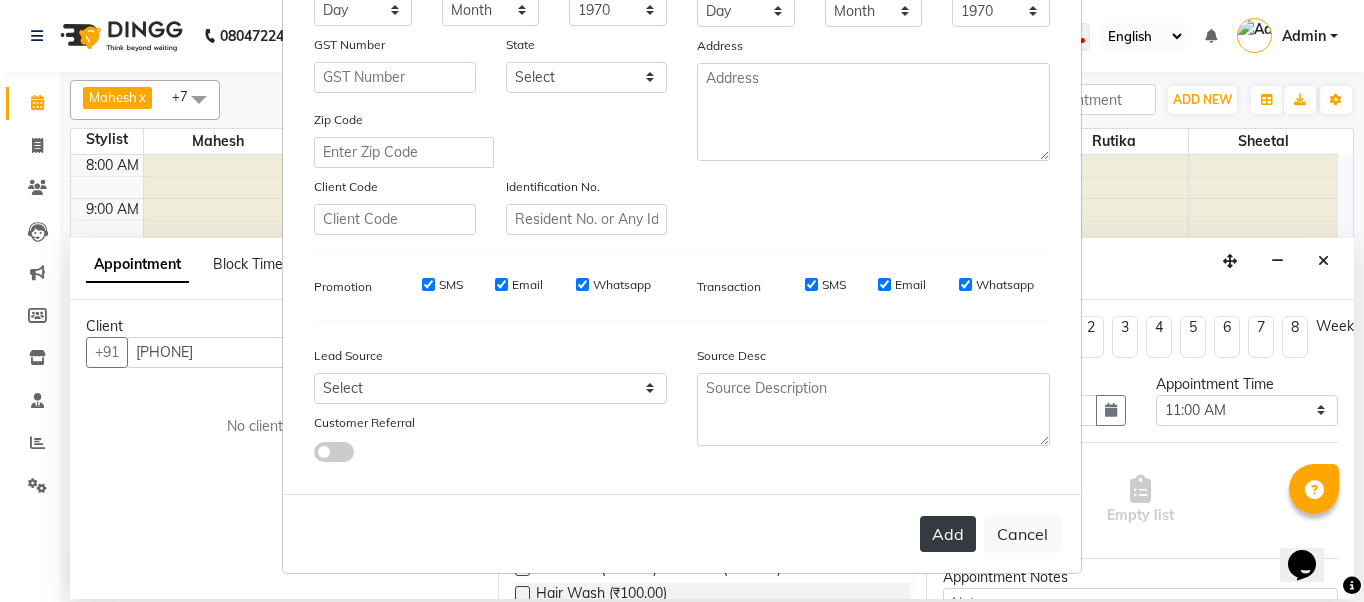 click on "Add" at bounding box center (948, 534) 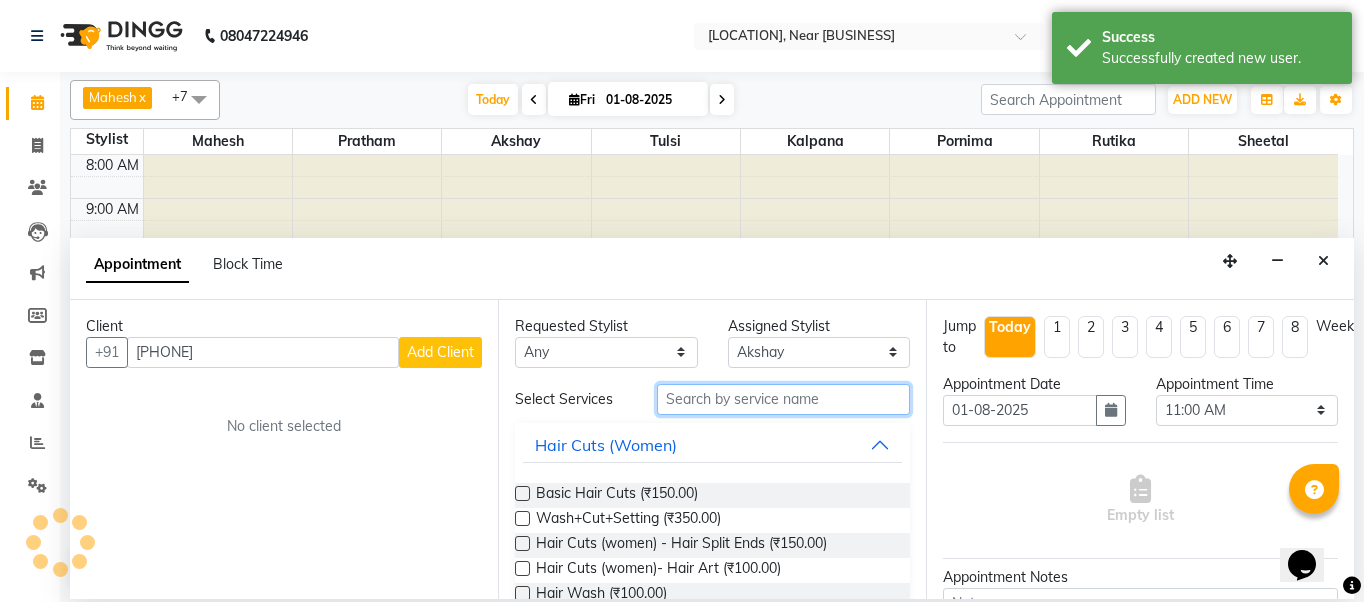 click at bounding box center [783, 399] 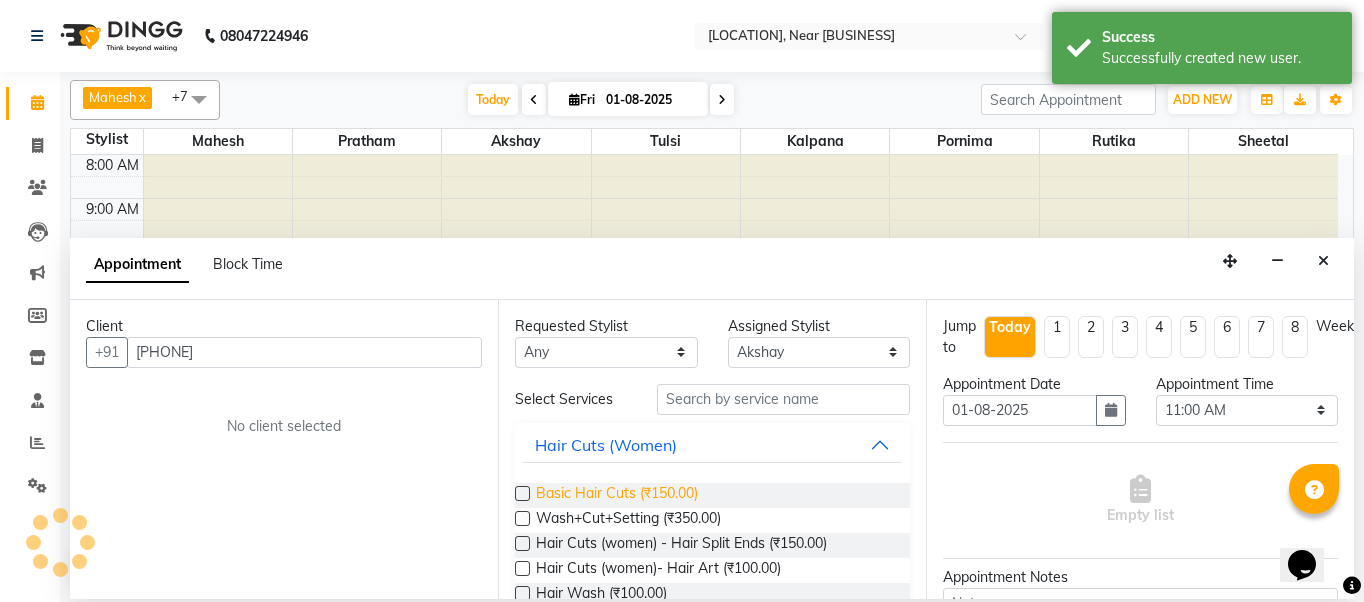 click on "Basic Hair Cuts (₹150.00)" at bounding box center (617, 495) 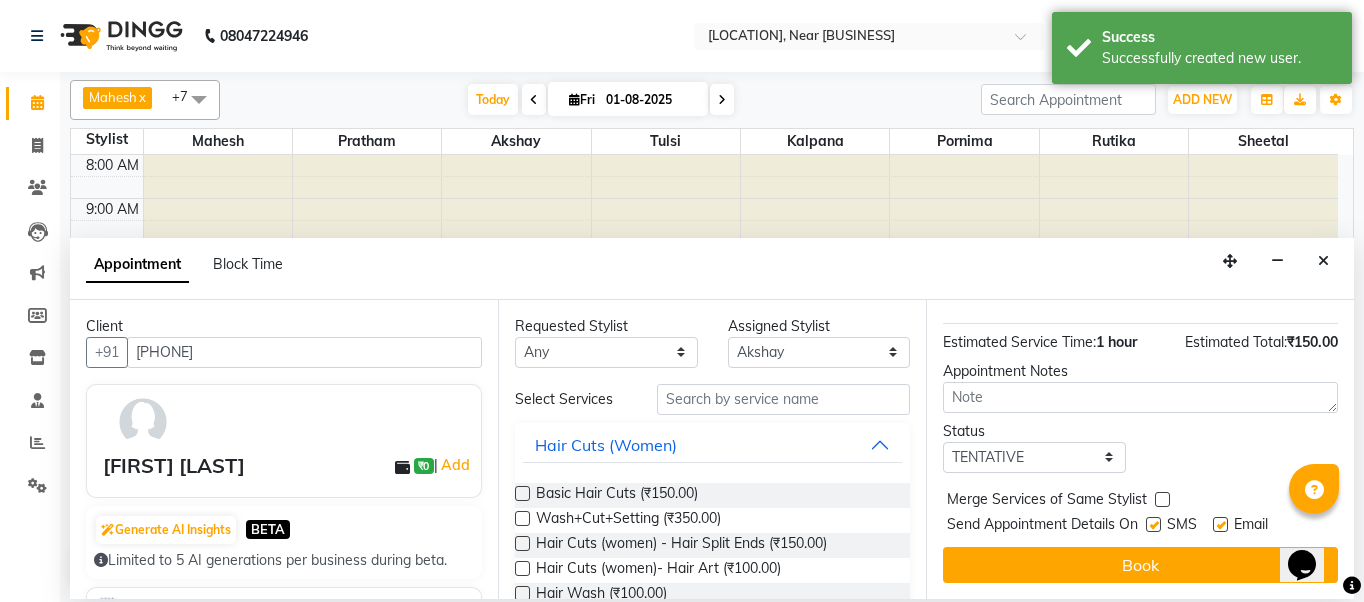 scroll, scrollTop: 263, scrollLeft: 0, axis: vertical 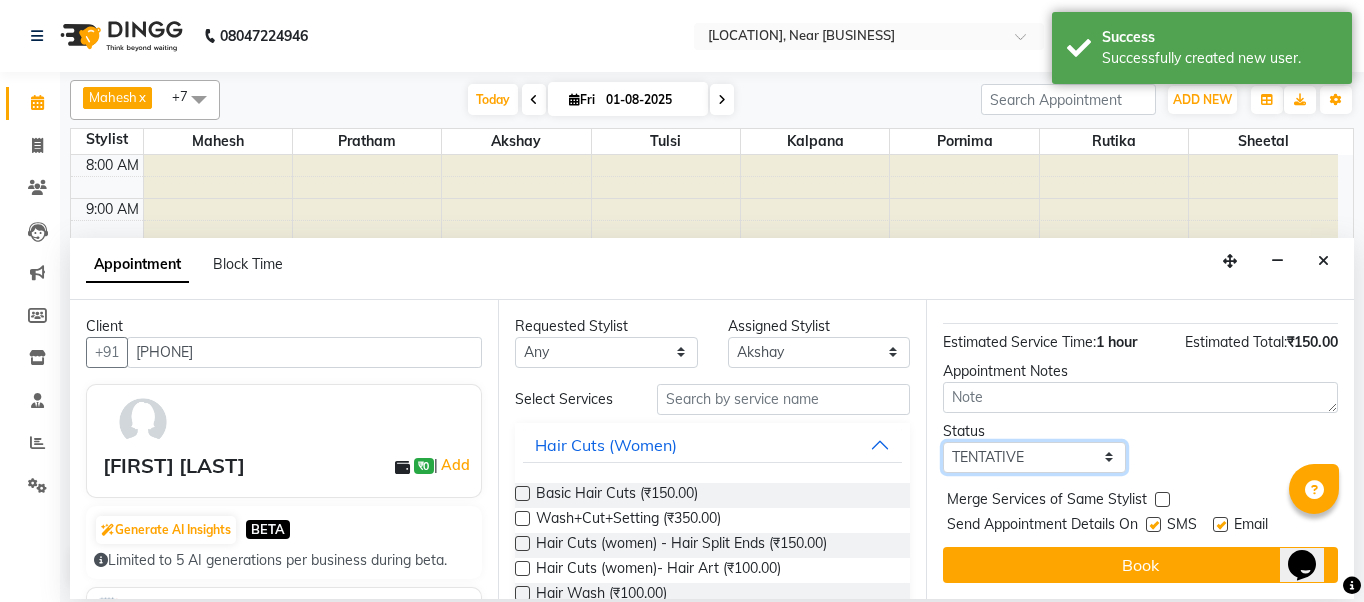 click on "Select TENTATIVE CONFIRM CHECK-IN UPCOMING" at bounding box center [1034, 457] 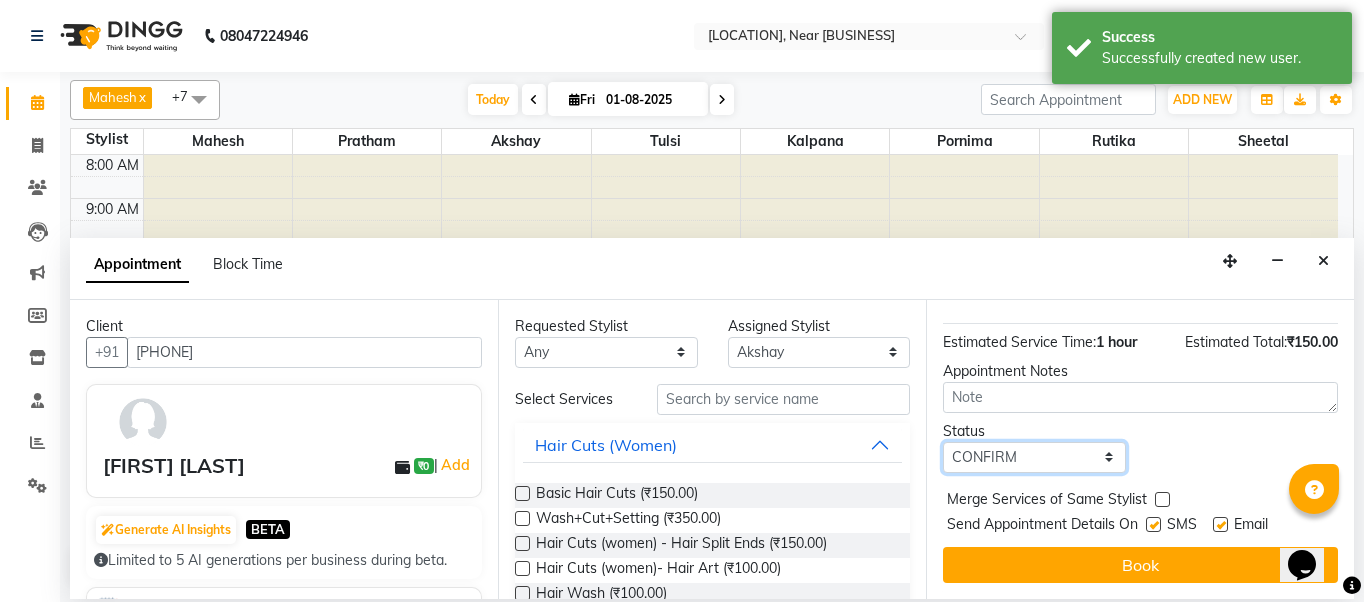 click on "Select TENTATIVE CONFIRM CHECK-IN UPCOMING" at bounding box center (1034, 457) 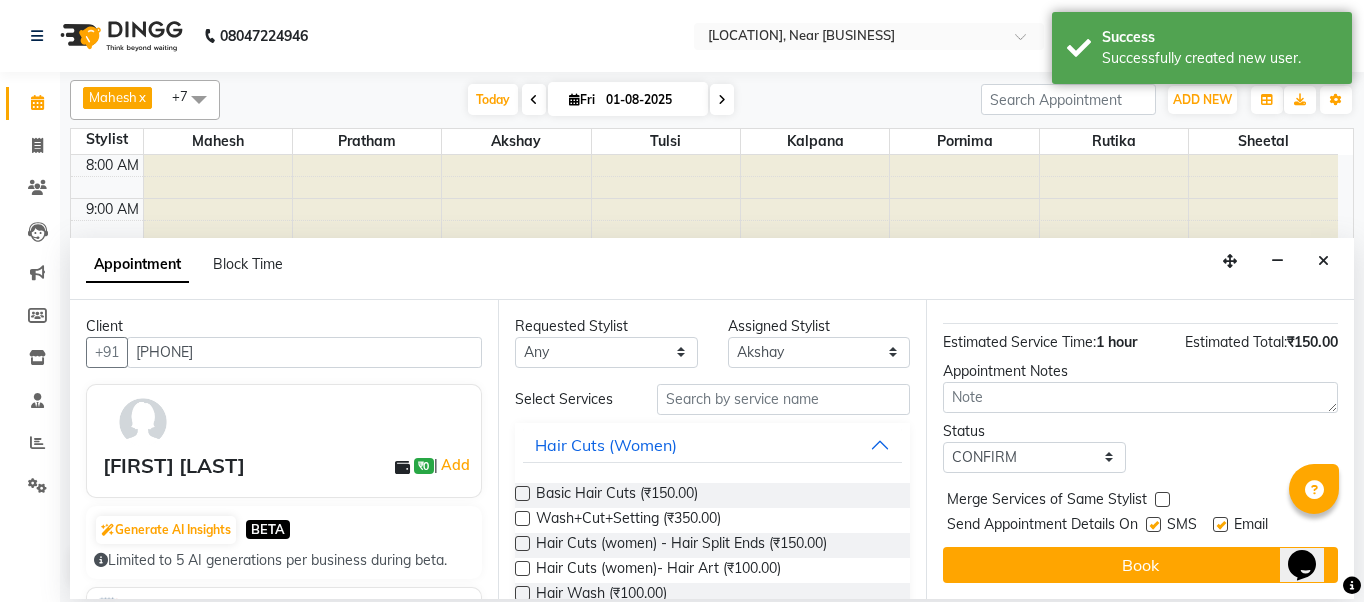 drag, startPoint x: 1149, startPoint y: 510, endPoint x: 1173, endPoint y: 515, distance: 24.5153 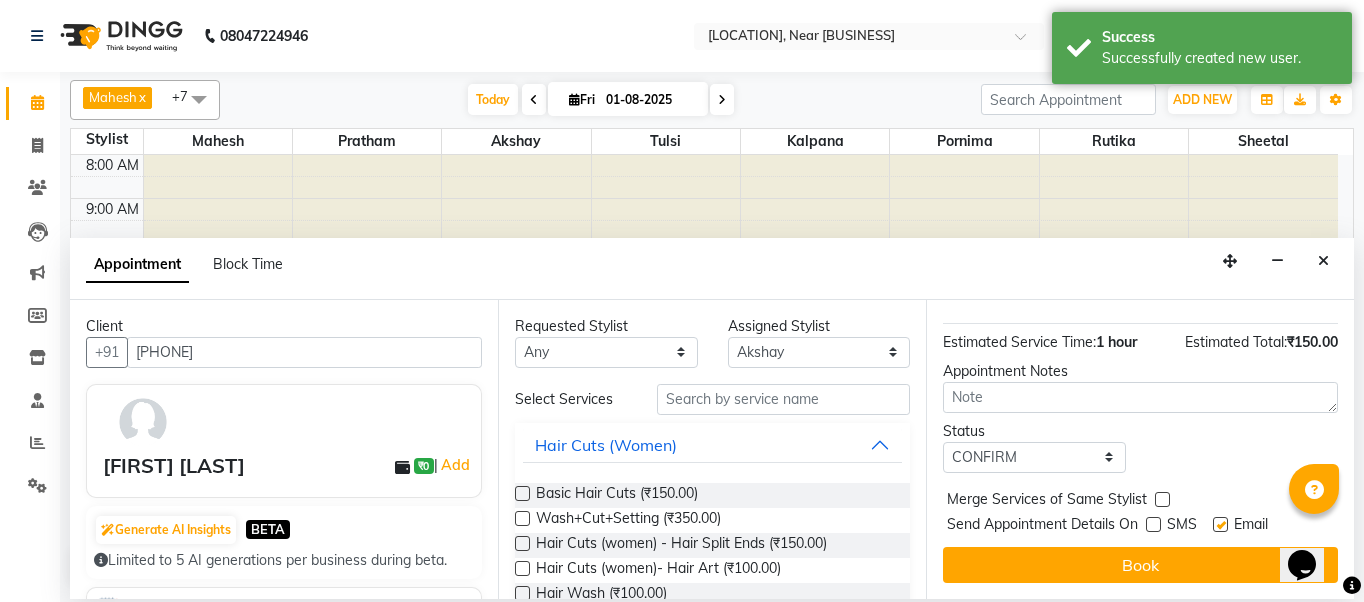 click at bounding box center (1220, 524) 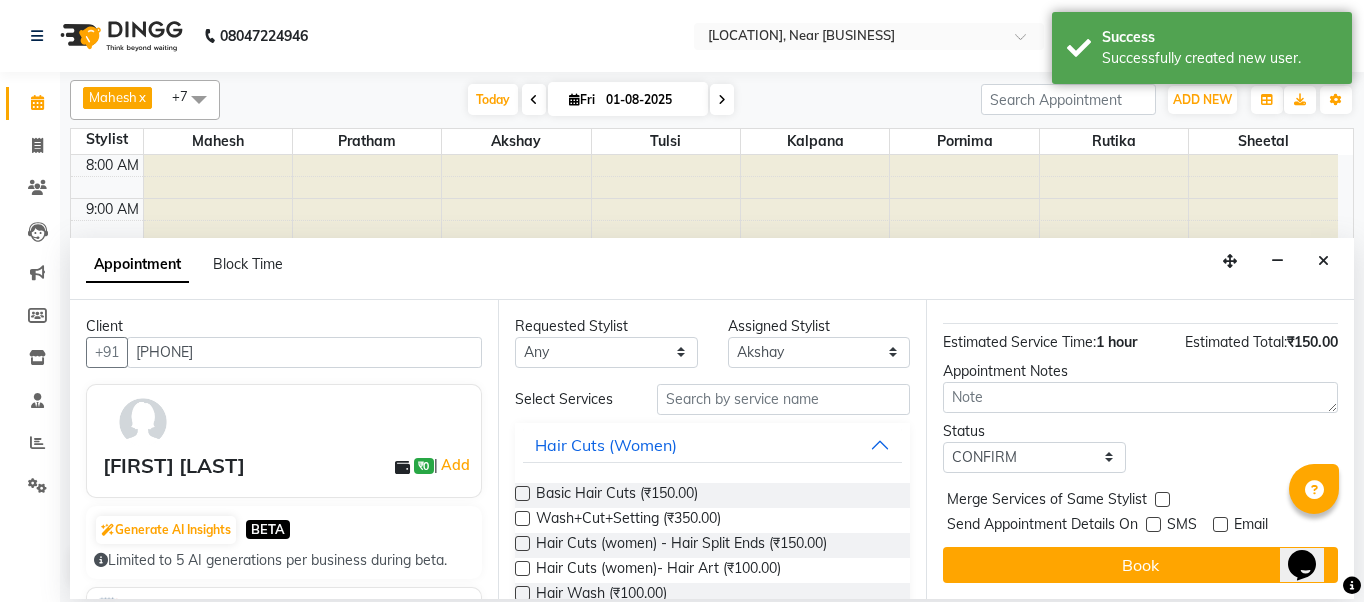 click on "Book" at bounding box center (1140, 565) 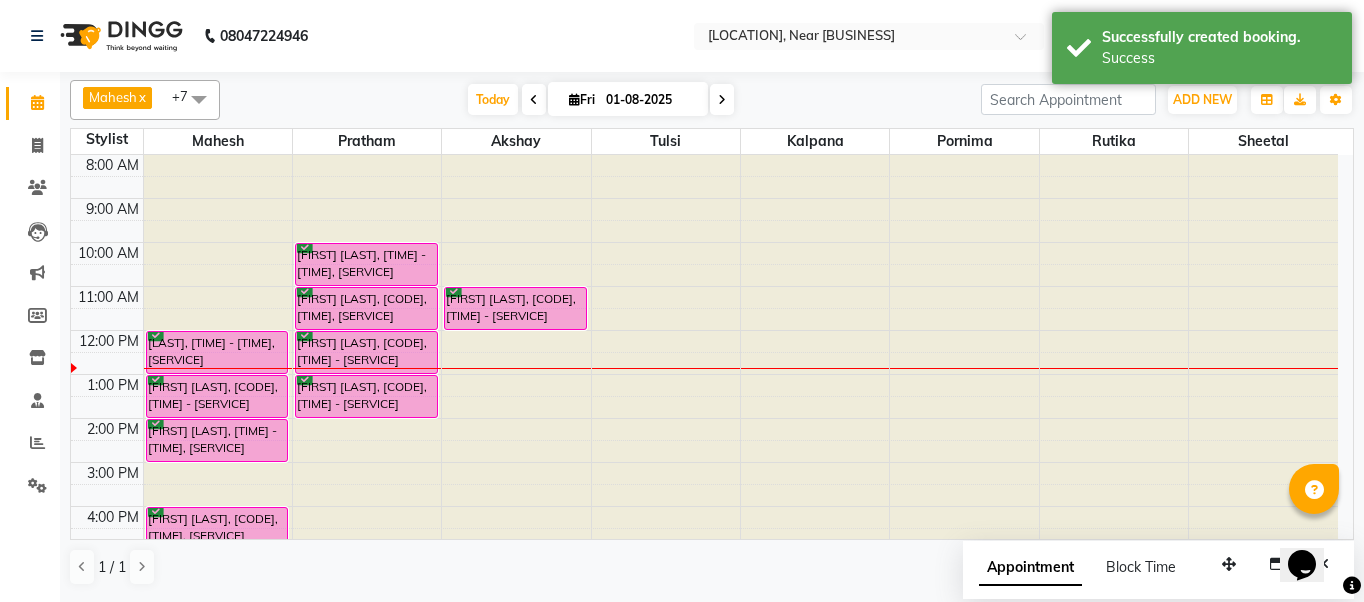 click at bounding box center (516, 155) 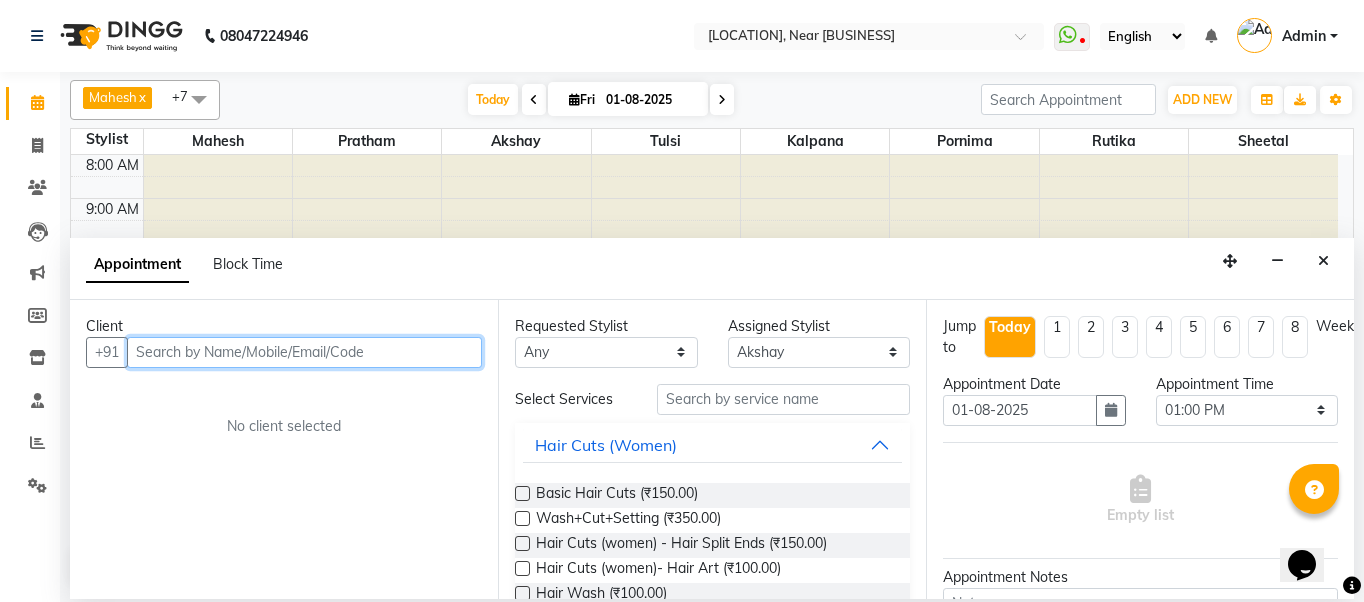 click at bounding box center (304, 352) 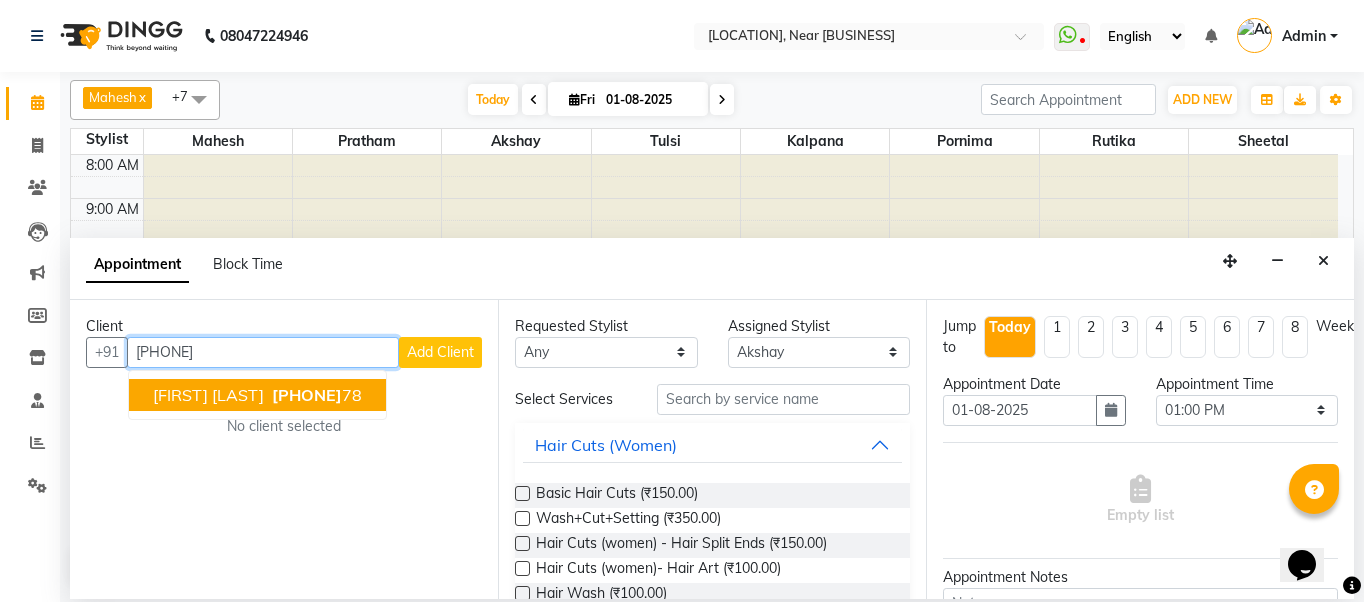 click on "[PHONE]" at bounding box center [307, 395] 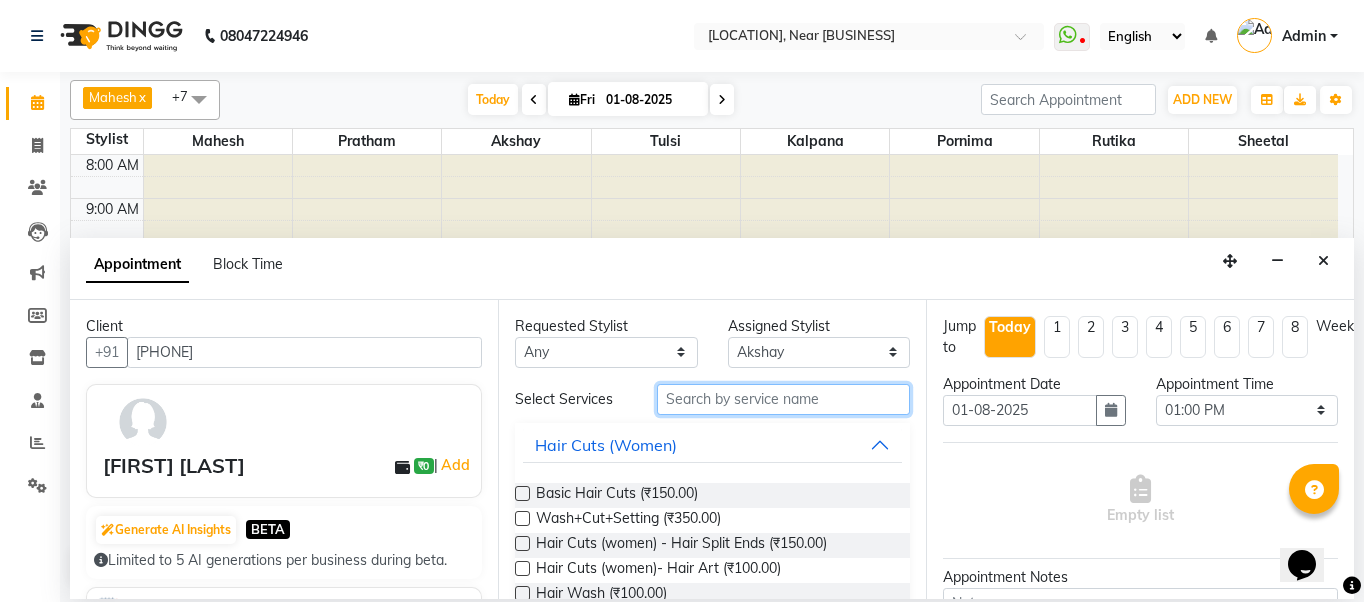 drag, startPoint x: 733, startPoint y: 393, endPoint x: 690, endPoint y: 467, distance: 85.58621 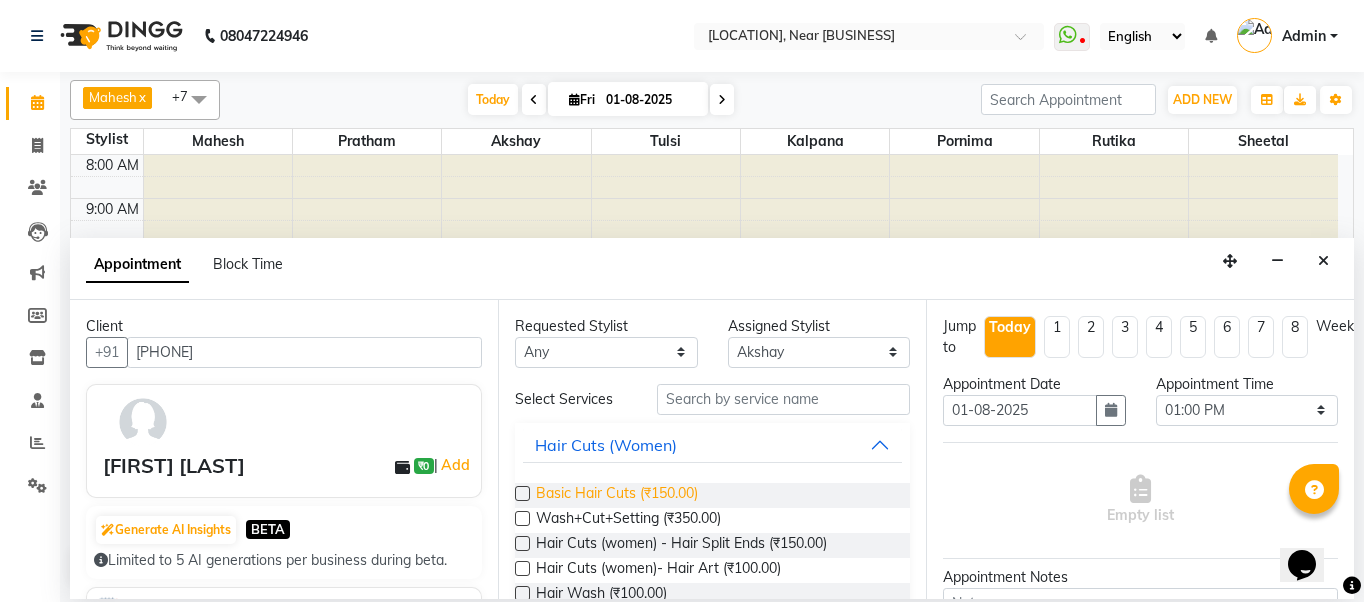 click on "Basic Hair Cuts (₹150.00)" at bounding box center (617, 495) 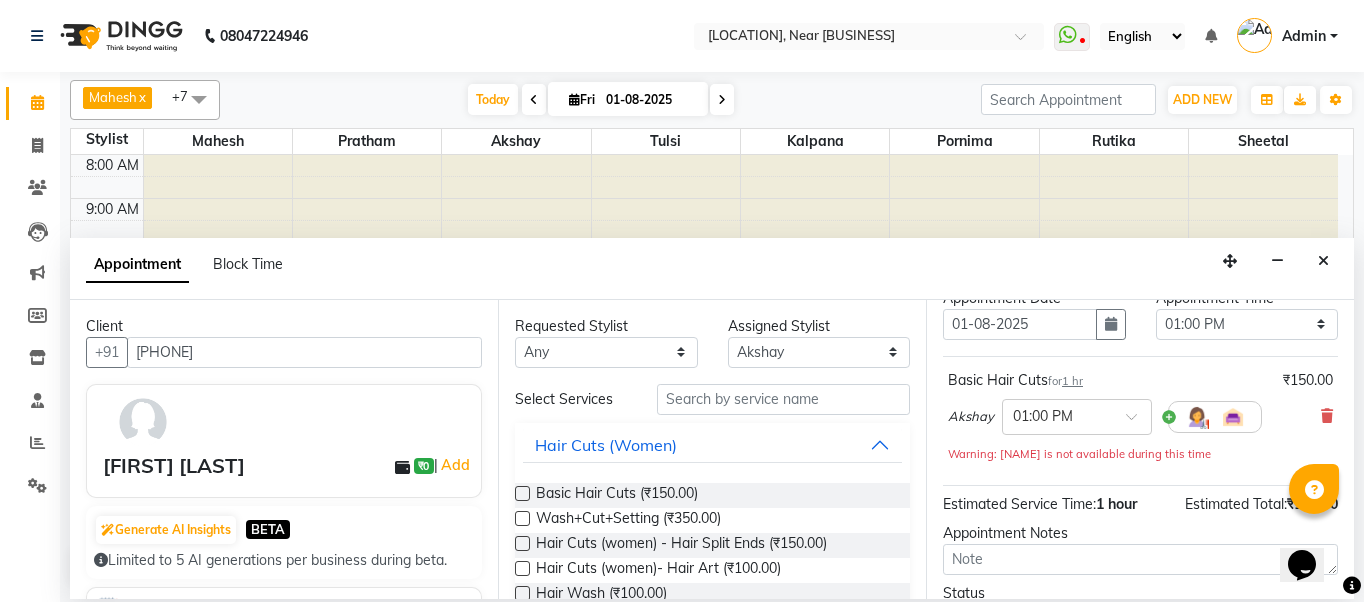 scroll, scrollTop: 263, scrollLeft: 0, axis: vertical 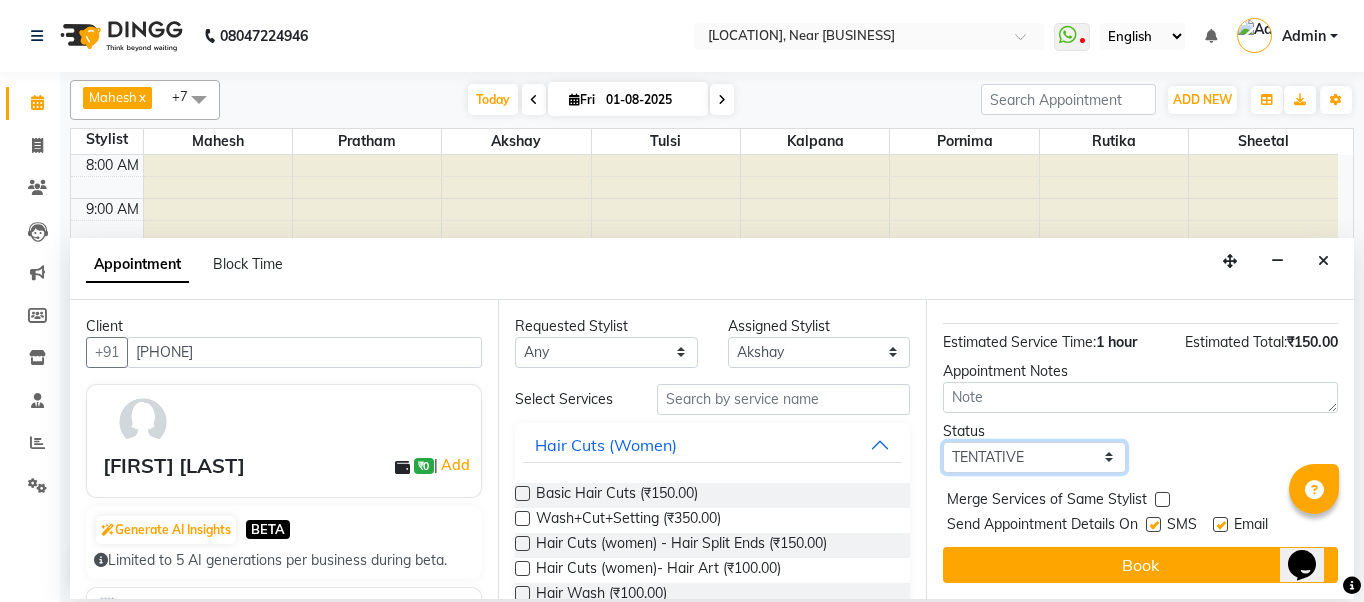 drag, startPoint x: 1017, startPoint y: 444, endPoint x: 1009, endPoint y: 454, distance: 12.806249 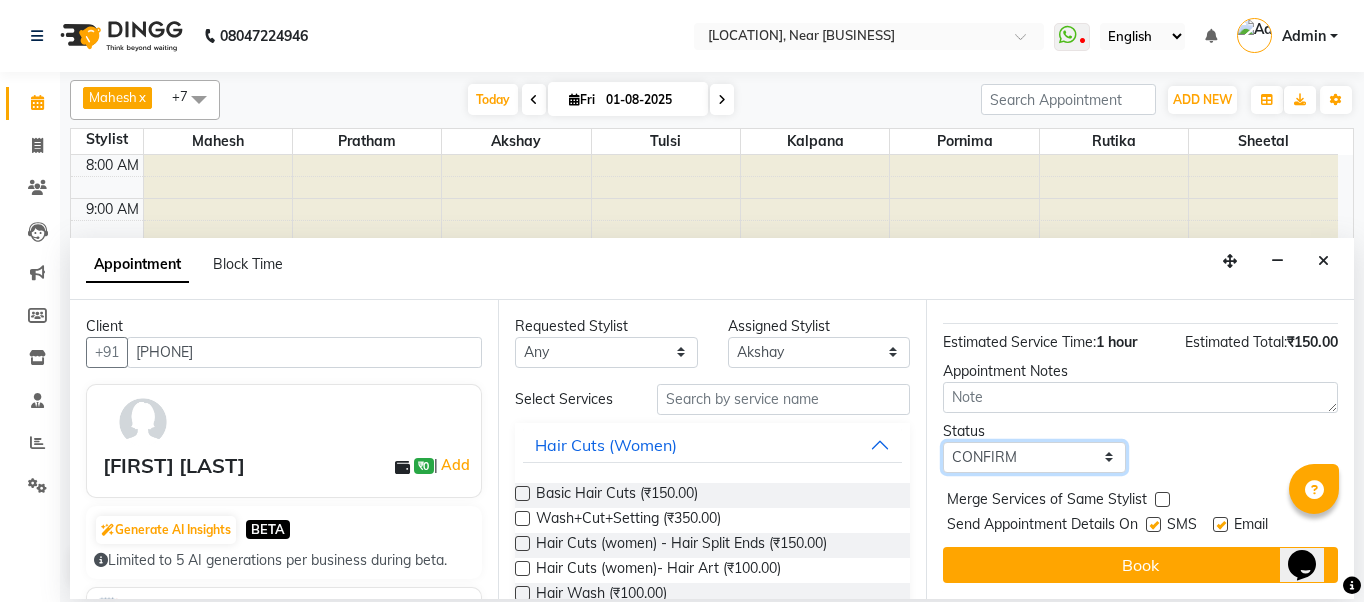 click on "Select TENTATIVE CONFIRM CHECK-IN UPCOMING" at bounding box center [1034, 457] 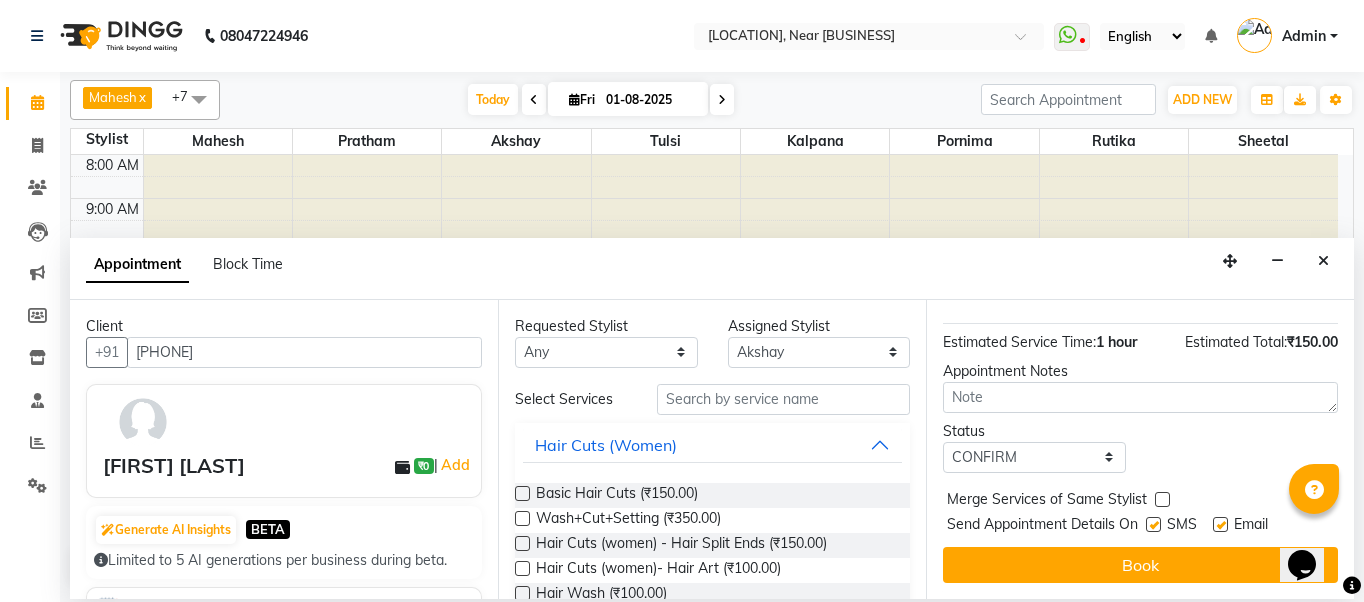 click at bounding box center [1153, 524] 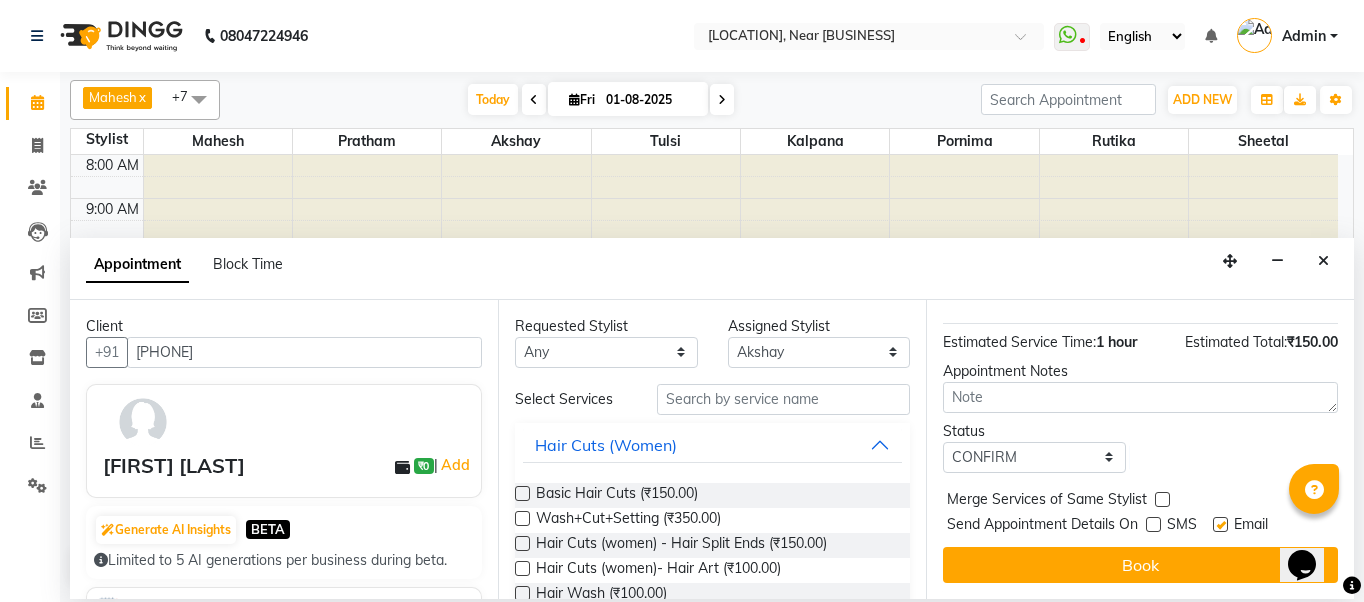 drag, startPoint x: 1225, startPoint y: 504, endPoint x: 1216, endPoint y: 527, distance: 24.698177 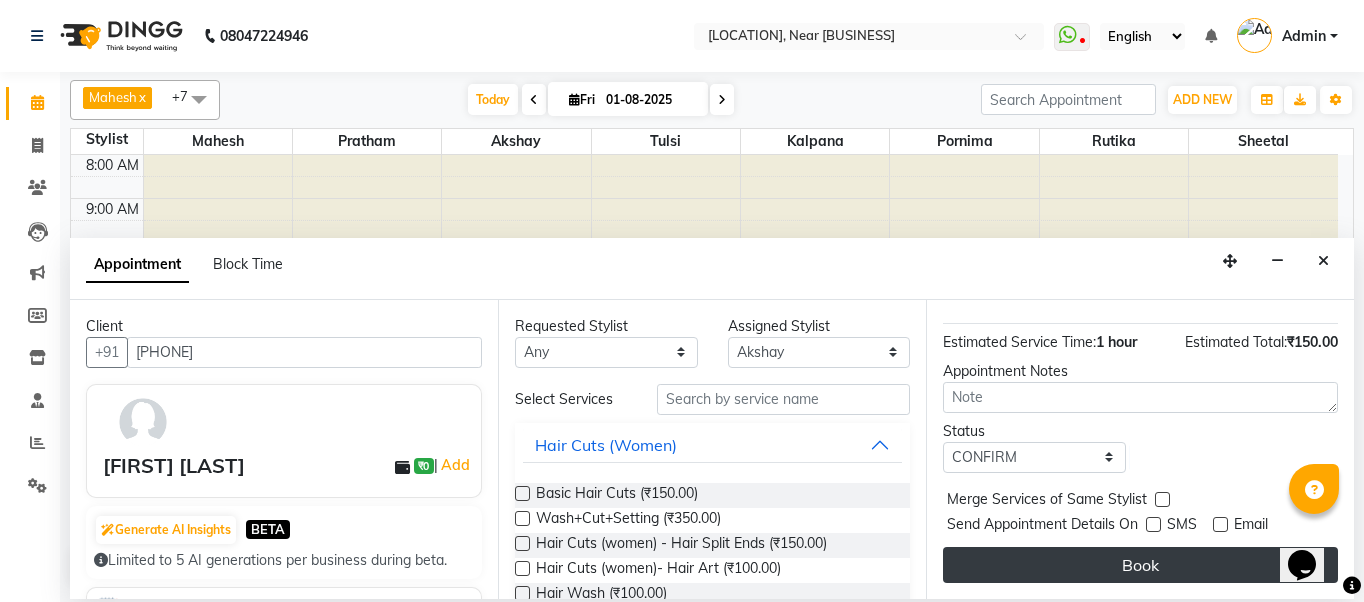 click on "Book" at bounding box center (1140, 565) 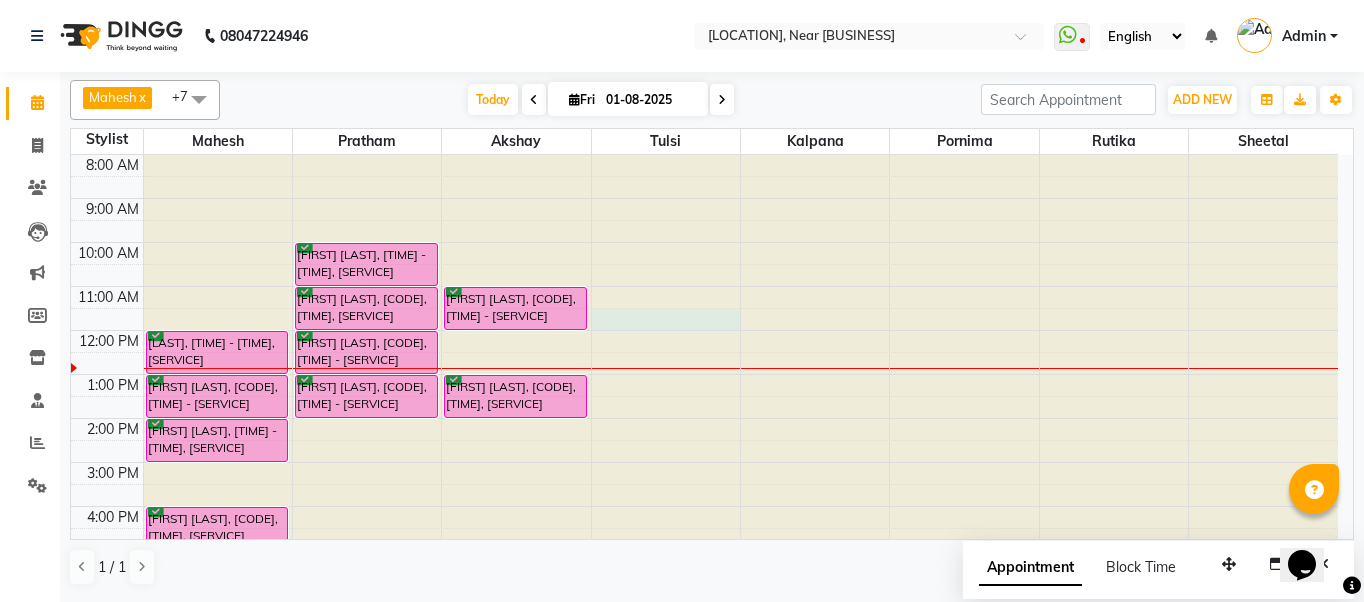 click at bounding box center (666, 155) 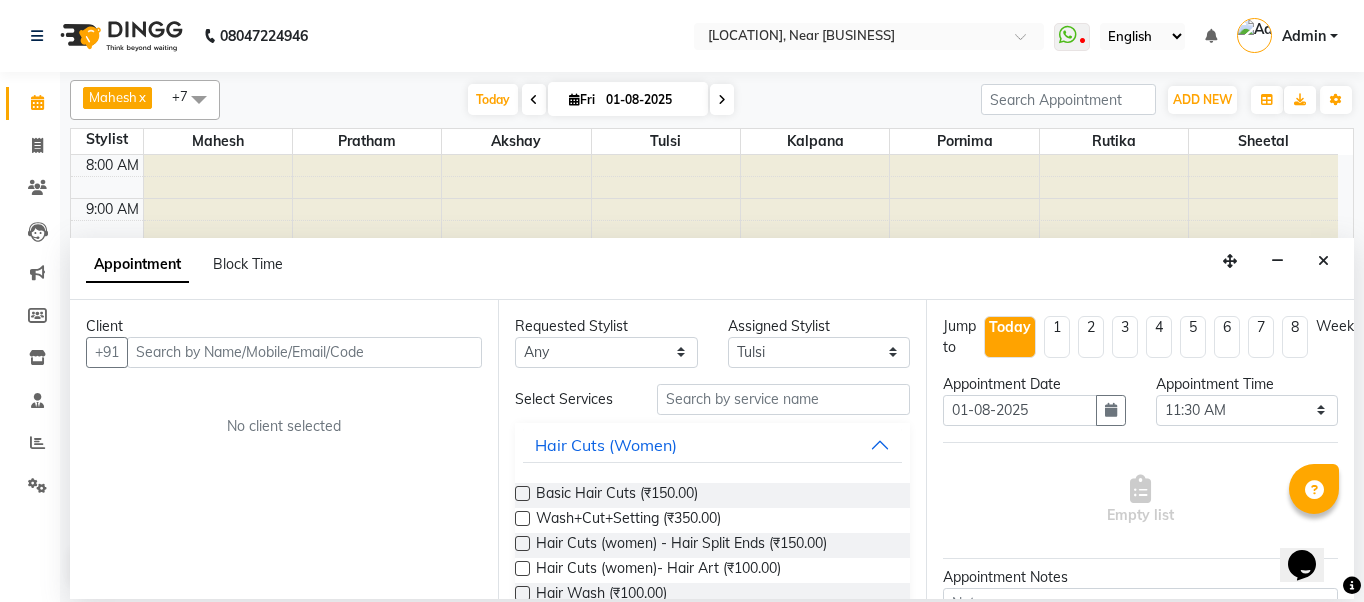 click at bounding box center (304, 352) 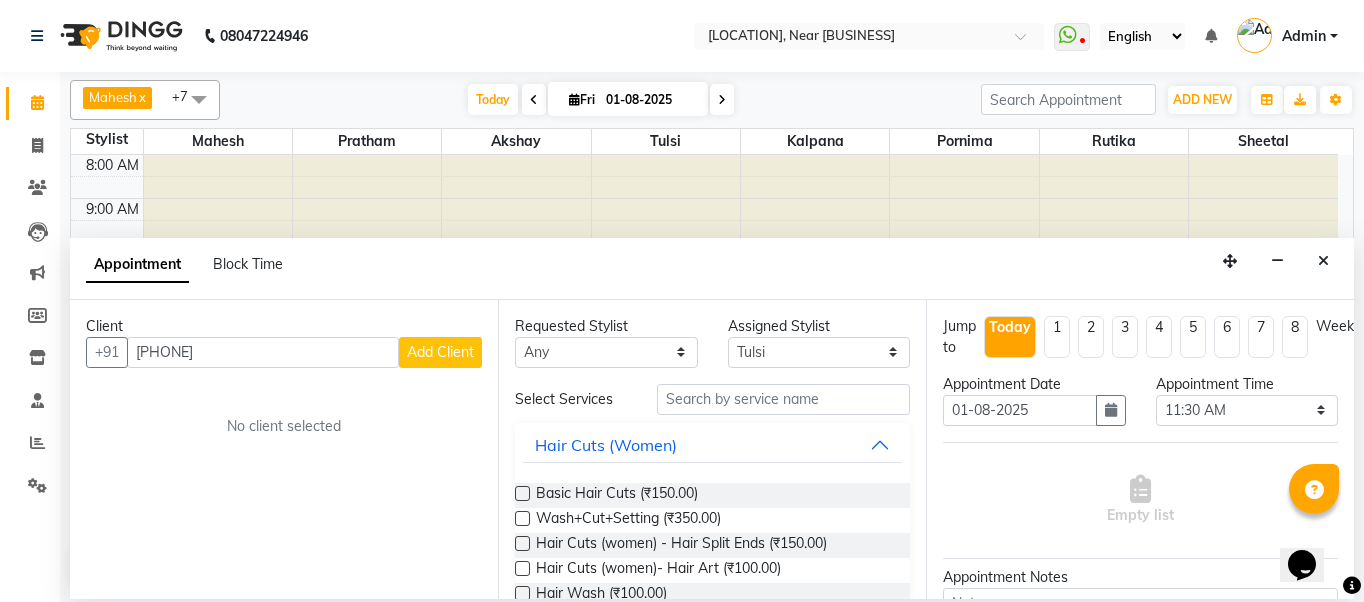 click on "Client +[PHONE] Add Client  No client selected" at bounding box center [284, 449] 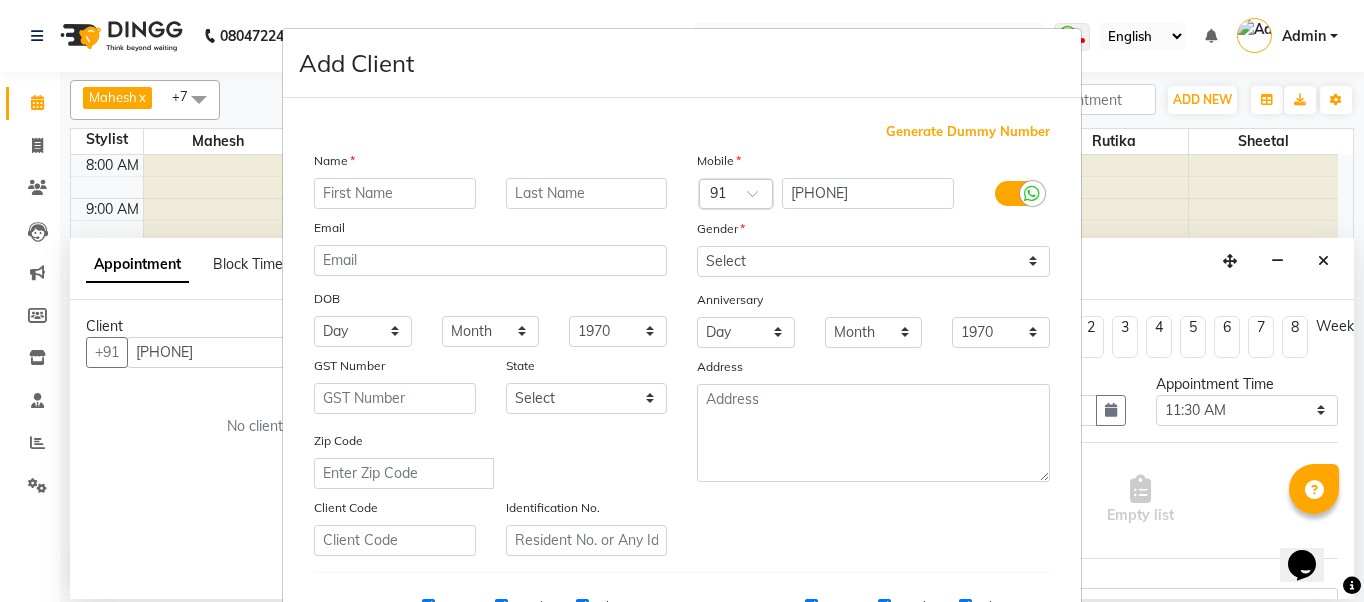 click at bounding box center [395, 193] 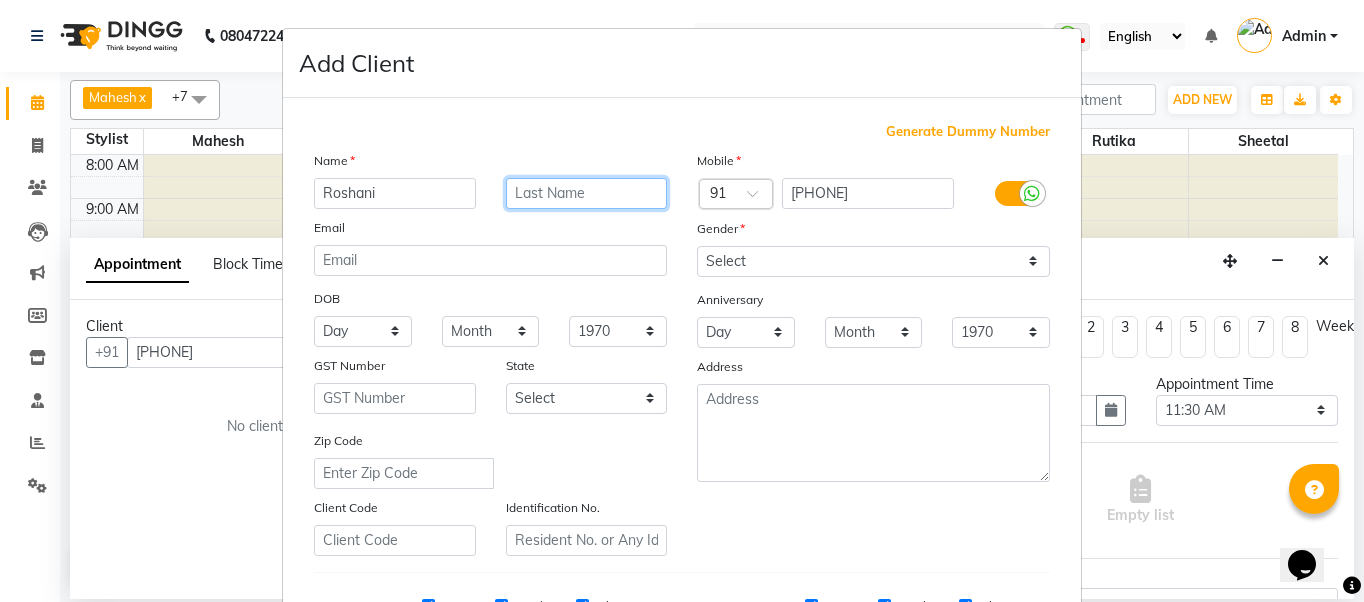 click at bounding box center (587, 193) 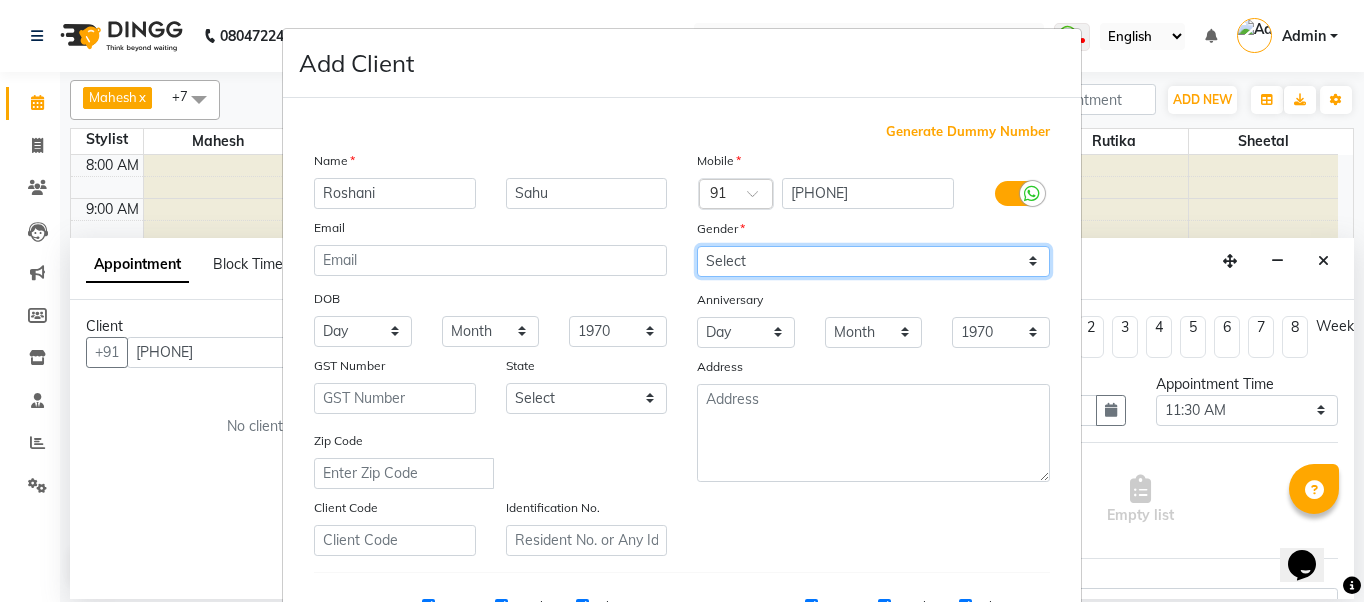 drag, startPoint x: 743, startPoint y: 253, endPoint x: 752, endPoint y: 270, distance: 19.235384 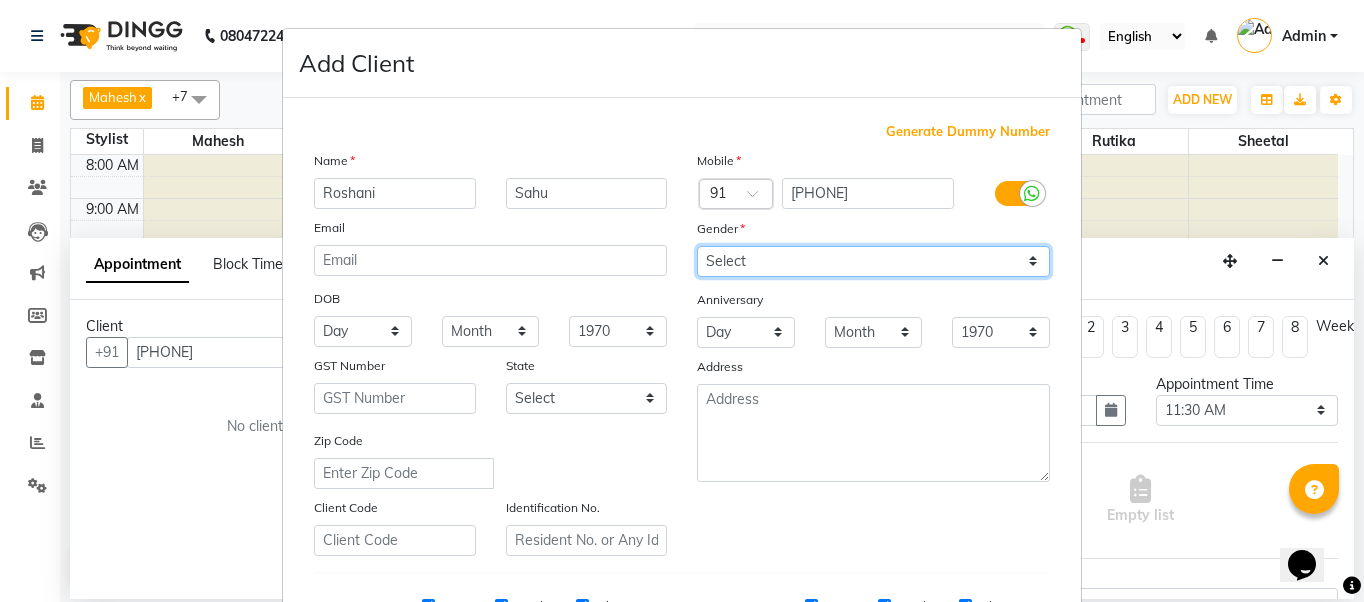 click on "Select Male Female Other Prefer Not To Say" at bounding box center [873, 261] 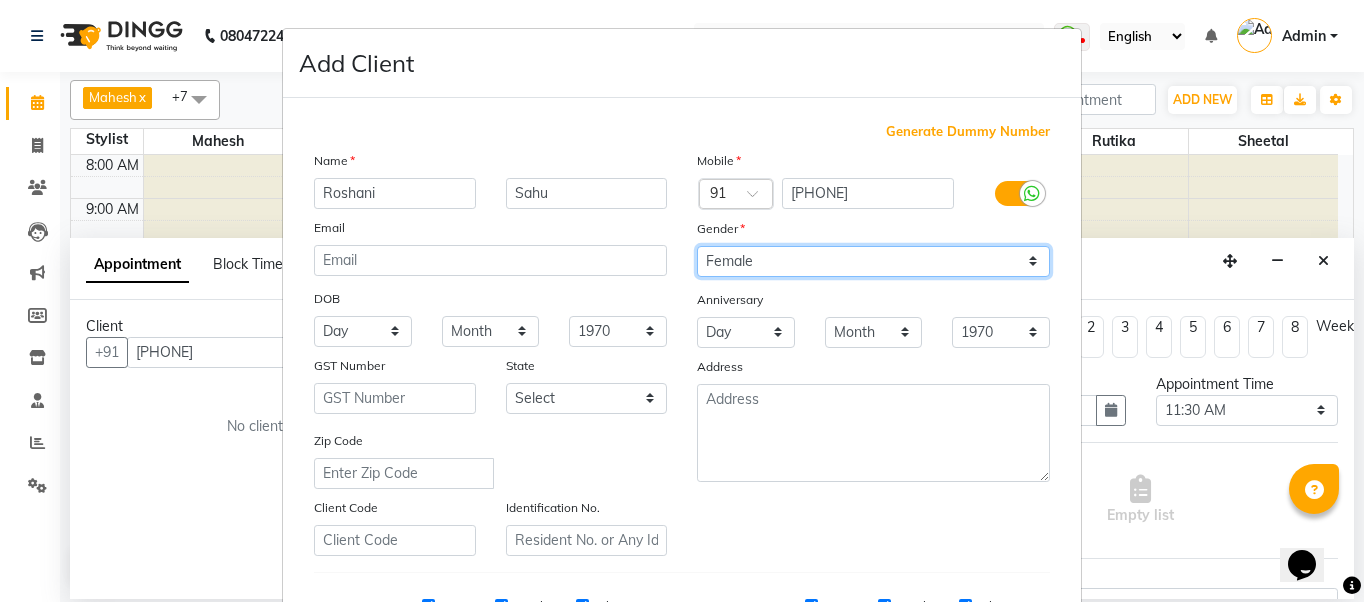 click on "Select Male Female Other Prefer Not To Say" at bounding box center (873, 261) 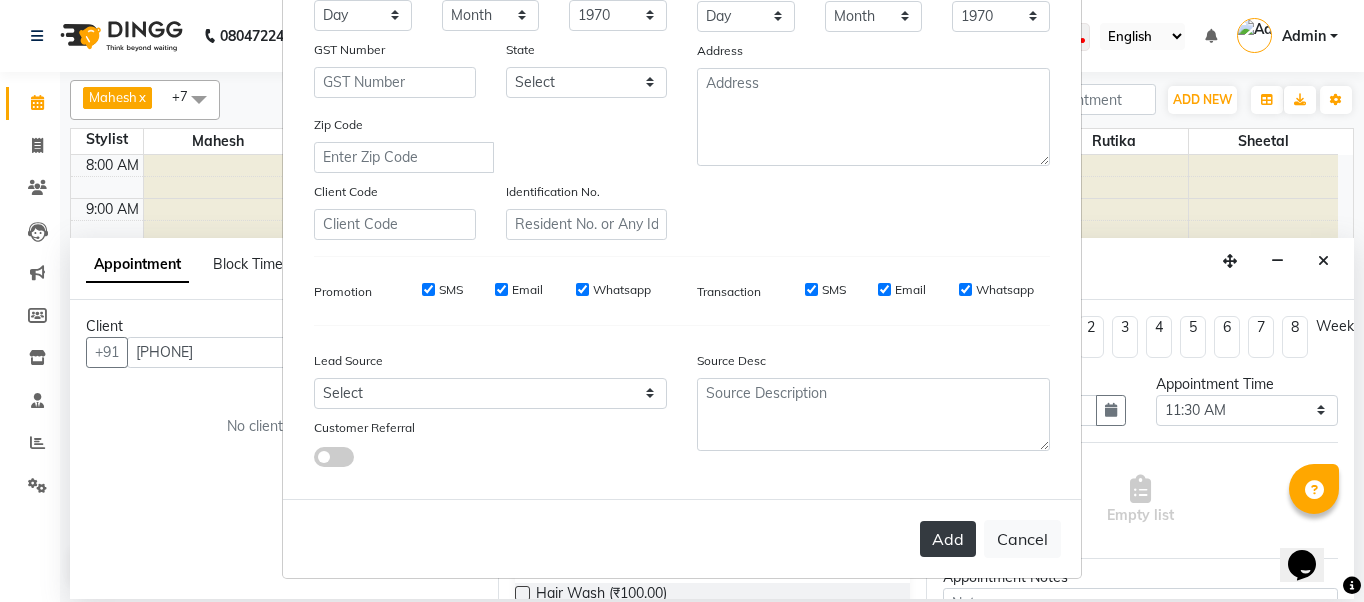 scroll, scrollTop: 321, scrollLeft: 0, axis: vertical 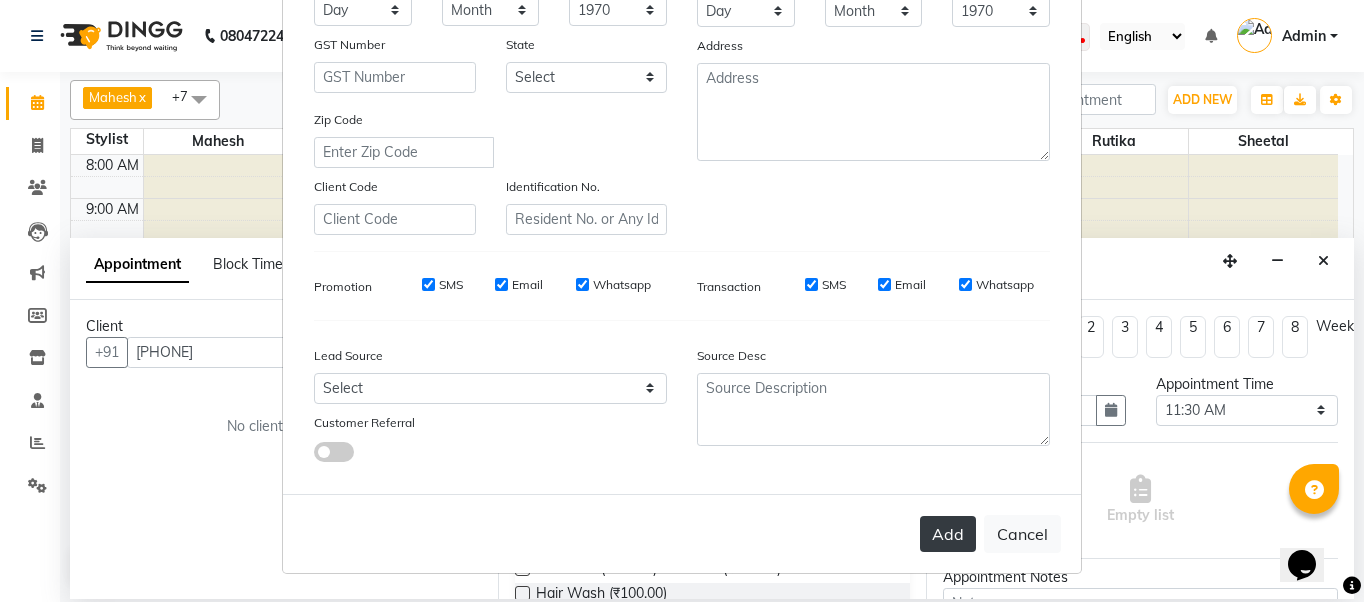 click on "Add" at bounding box center (948, 534) 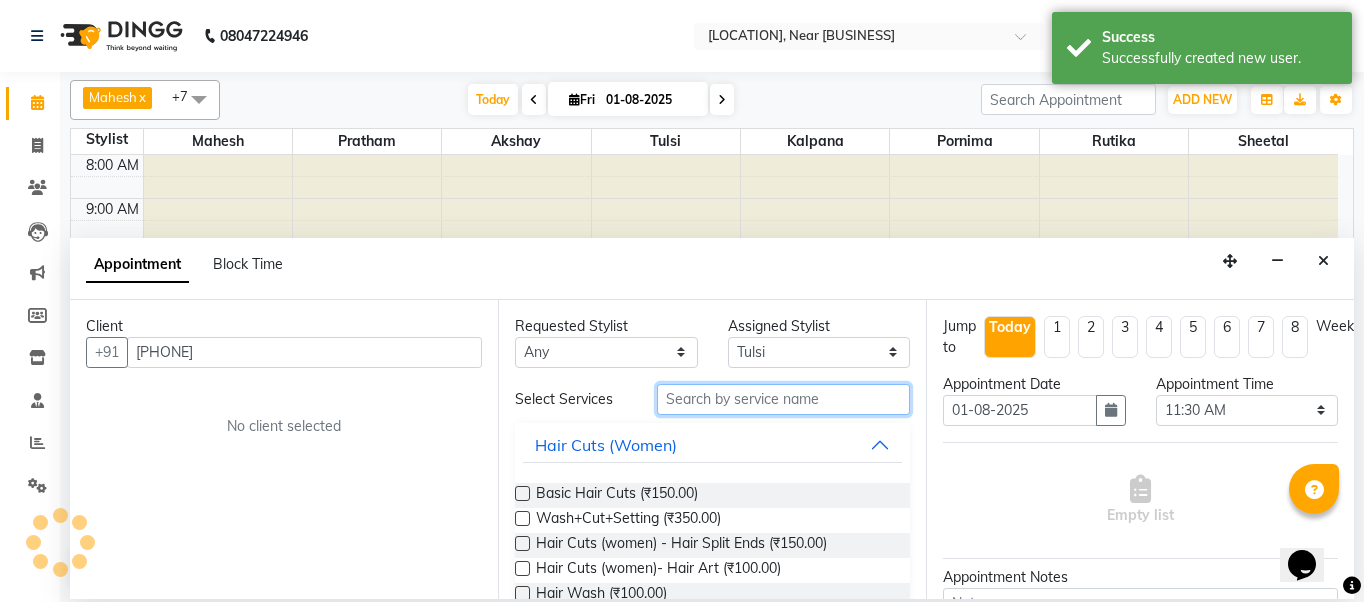 click at bounding box center [783, 399] 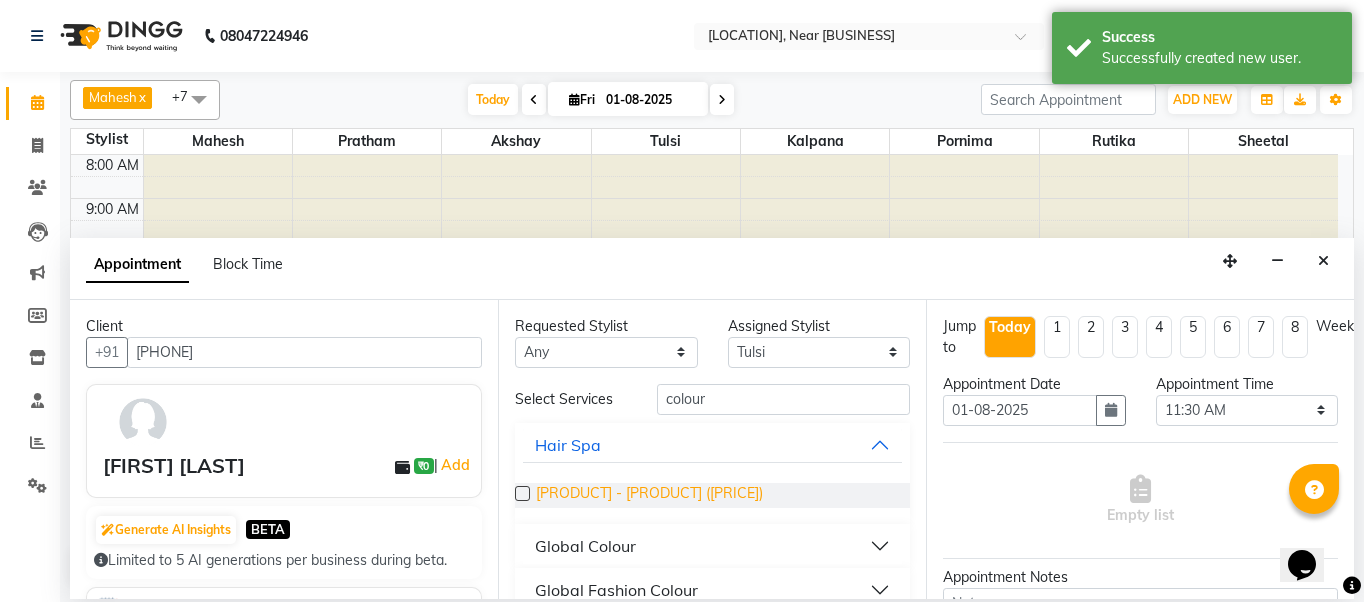 click on "[PRODUCT] - [PRODUCT] ([PRICE])" at bounding box center (649, 495) 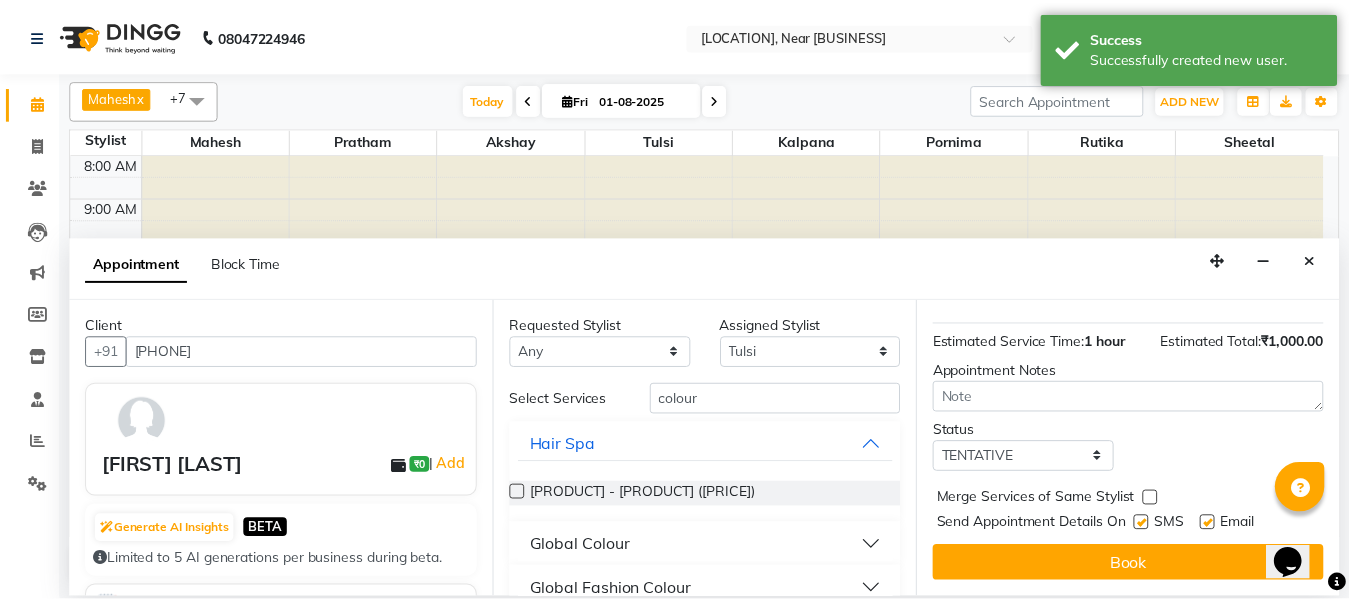 scroll, scrollTop: 284, scrollLeft: 0, axis: vertical 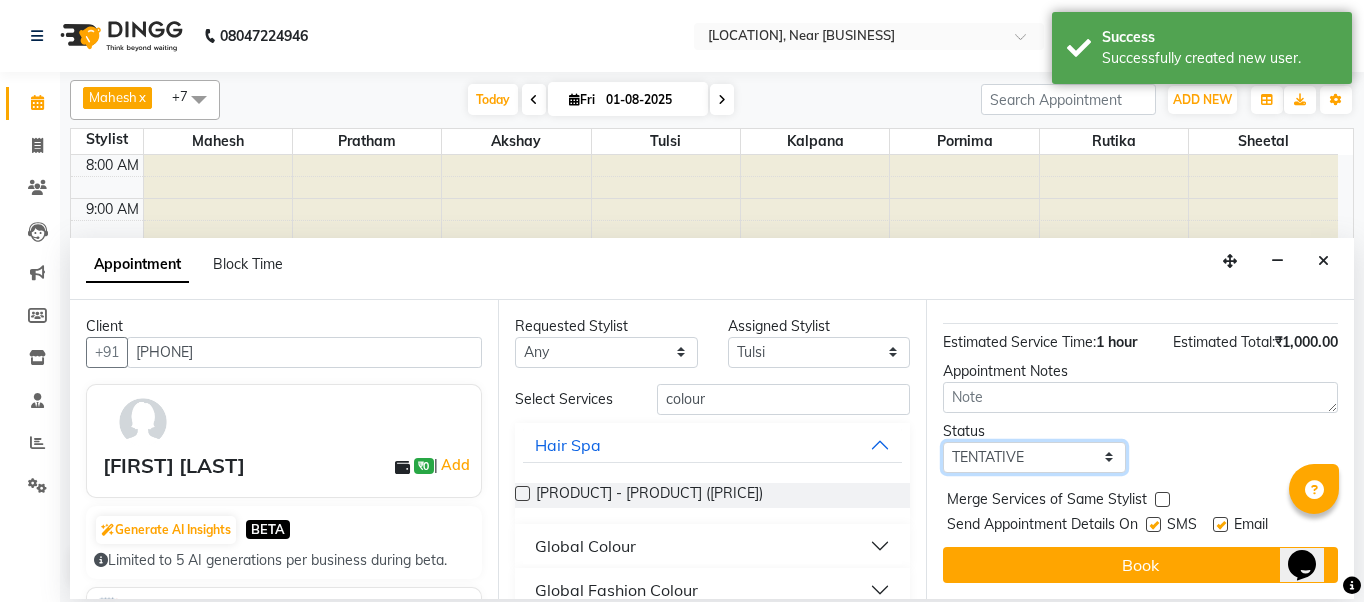 drag, startPoint x: 1047, startPoint y: 431, endPoint x: 1046, endPoint y: 456, distance: 25.019993 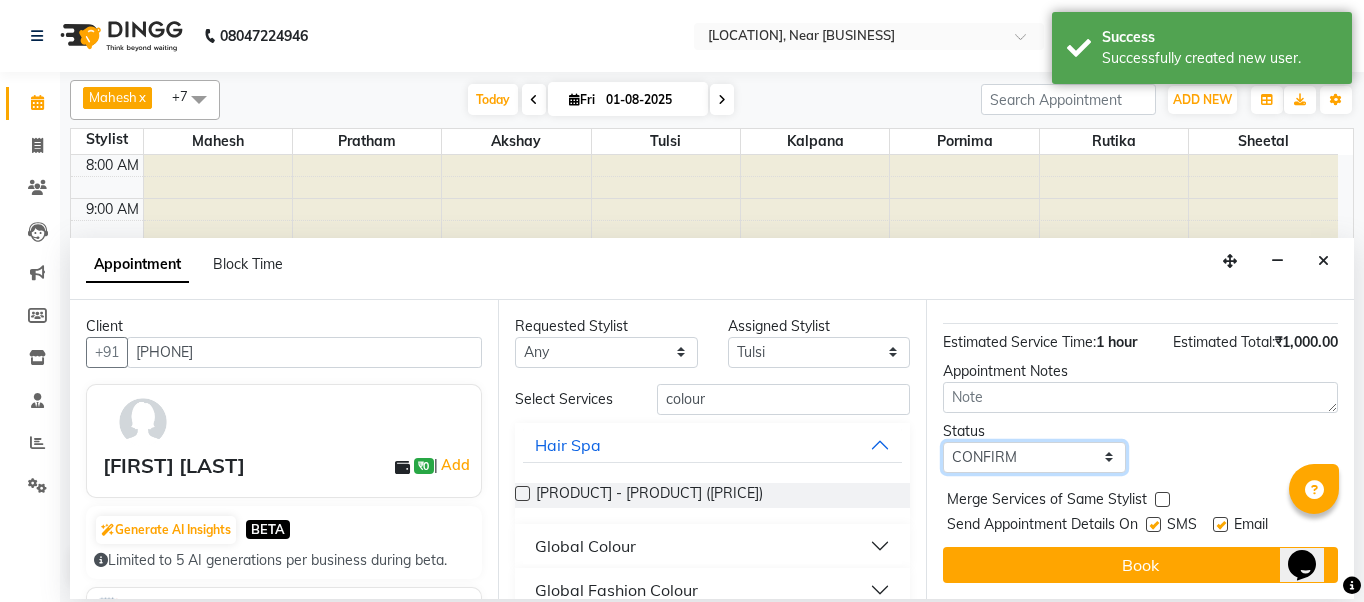 click on "Select TENTATIVE CONFIRM CHECK-IN UPCOMING" at bounding box center (1034, 457) 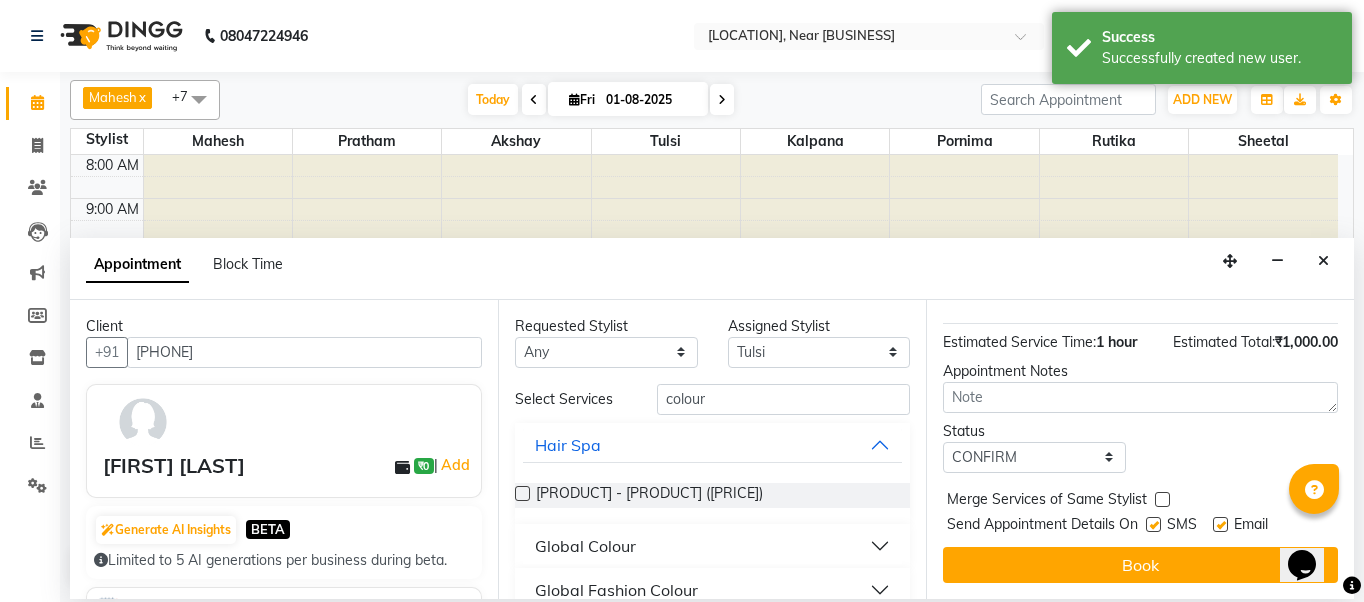 click at bounding box center (1153, 524) 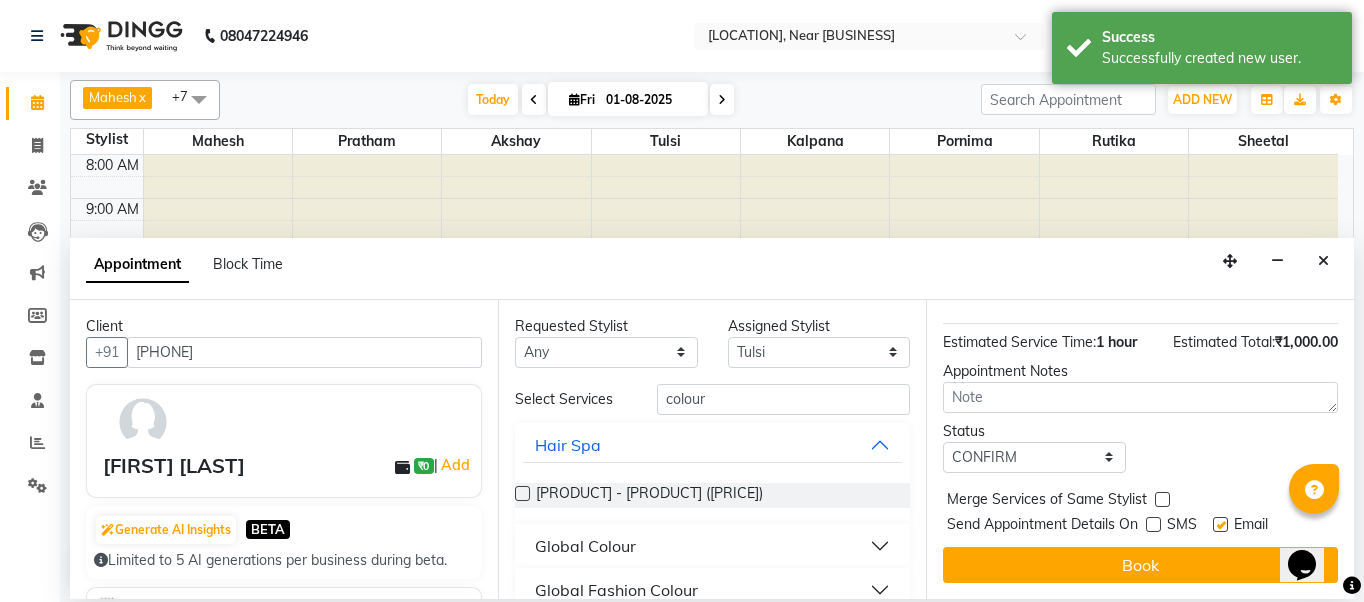 click at bounding box center [1220, 524] 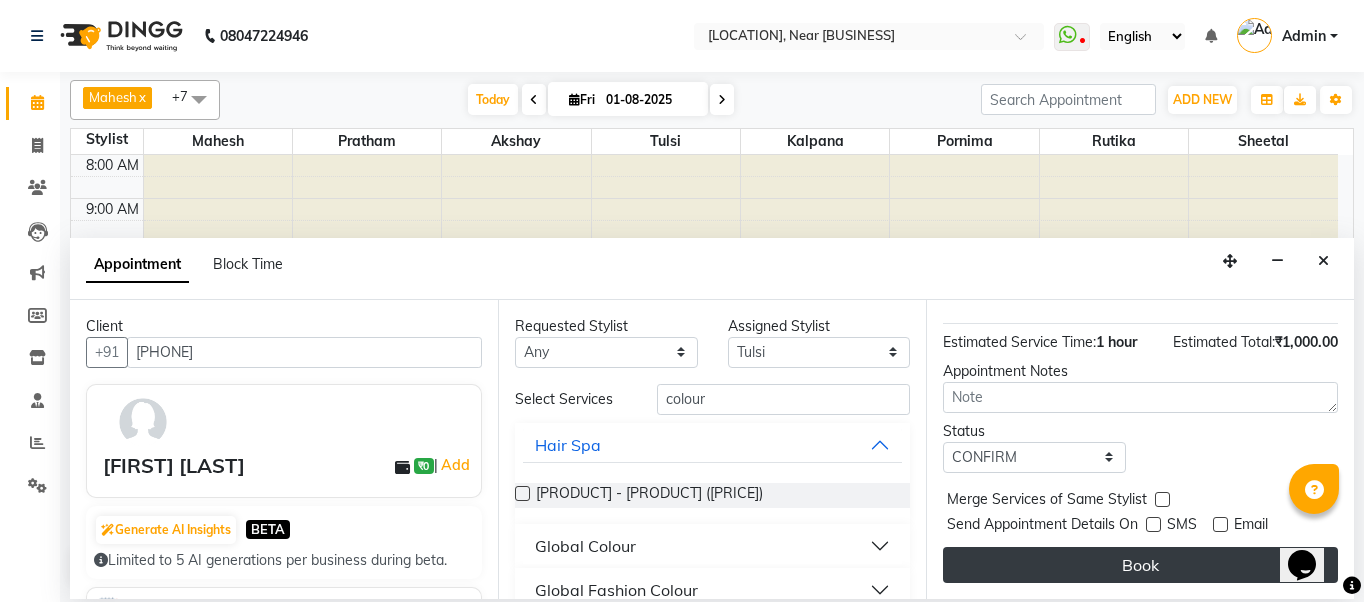 click on "Book" at bounding box center [1140, 565] 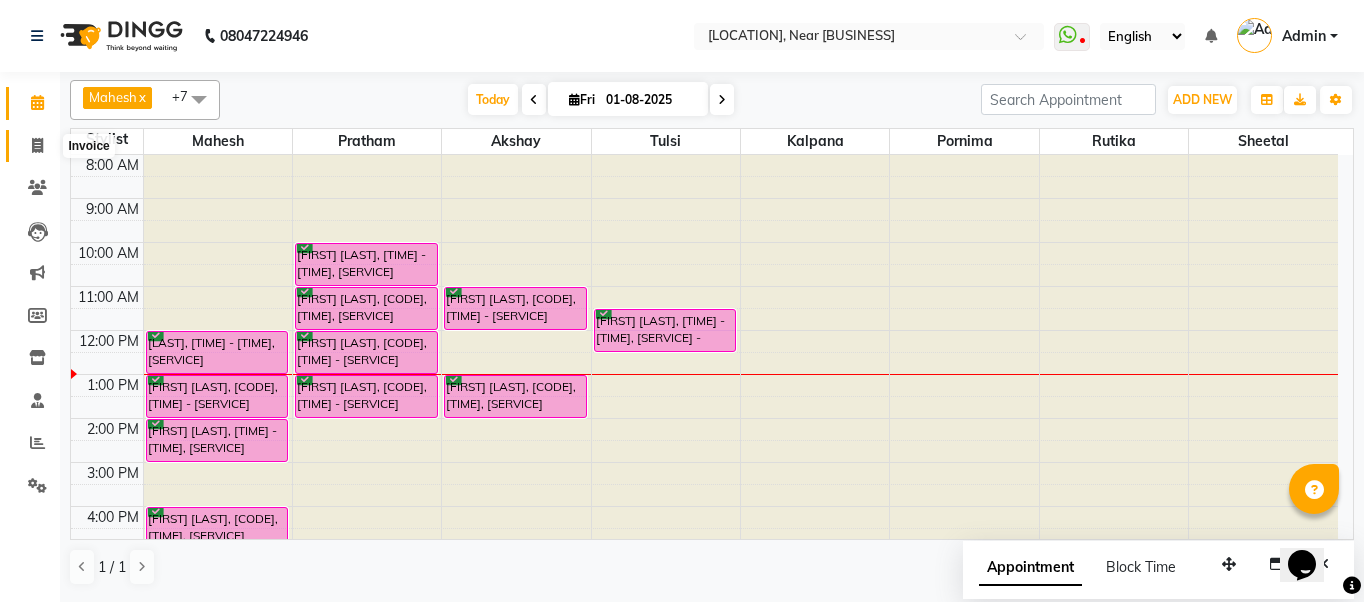 click 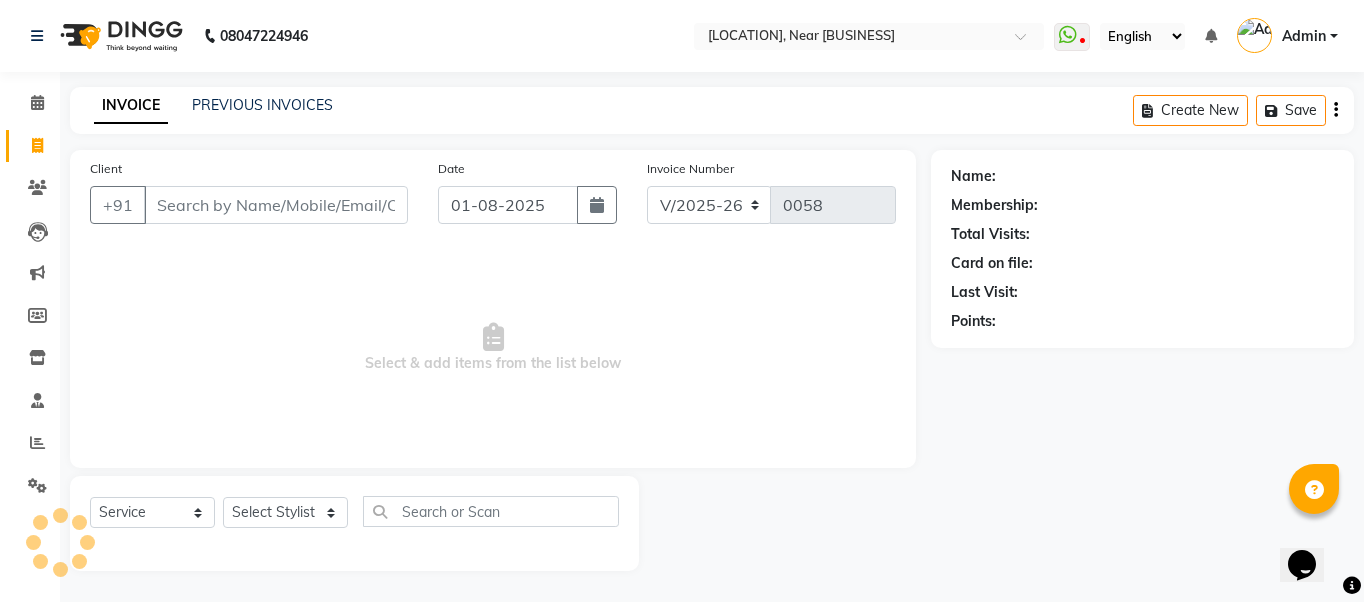 click on "Client" at bounding box center [276, 205] 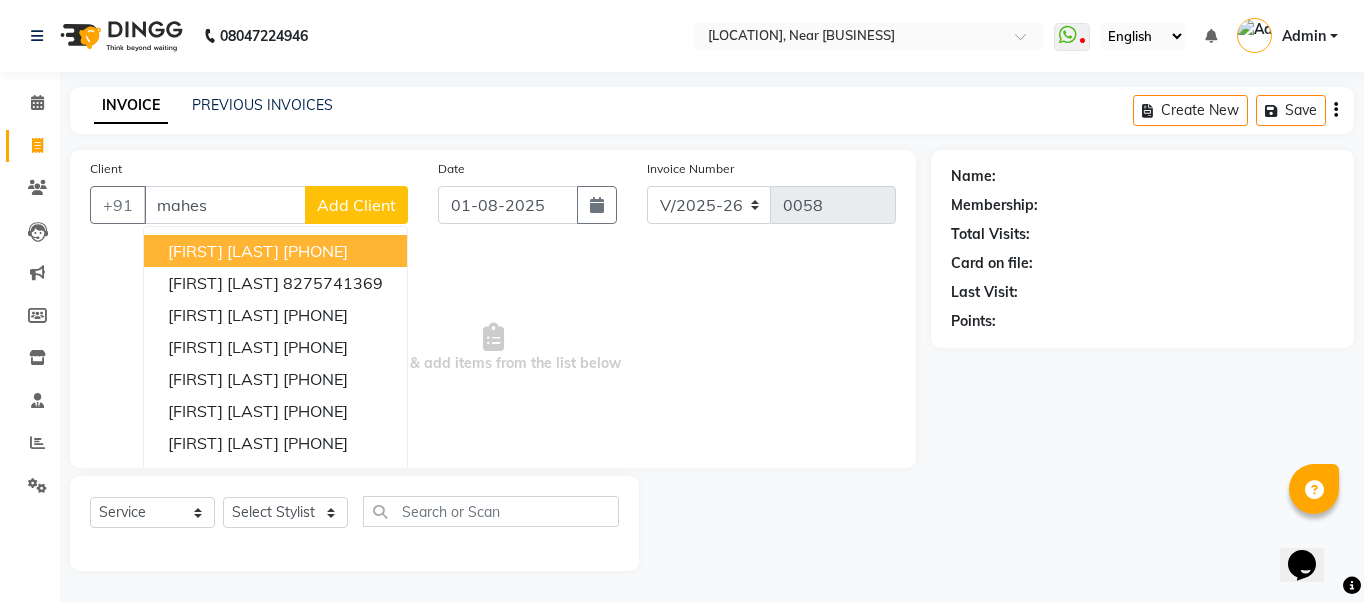 click on "[FIRST] [LAST]" at bounding box center (223, 251) 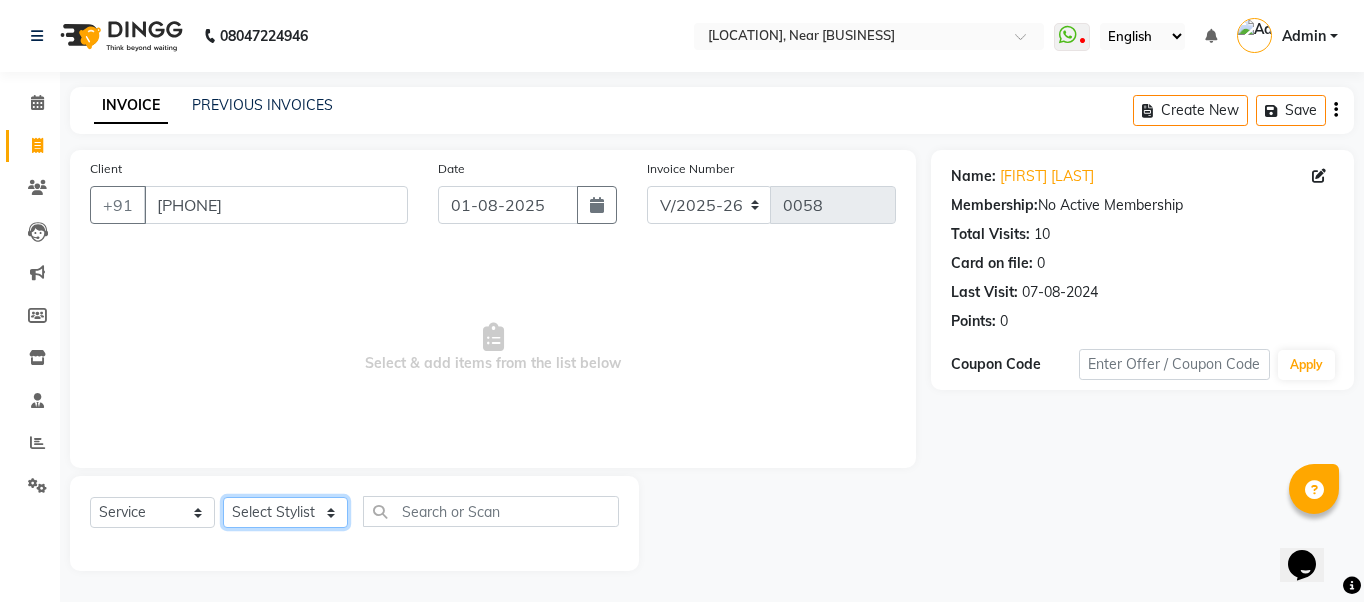 click on "Select Stylist [NAME], [NAME], [NAME], [NAME], [NAME], [NAME], [NAME], [NAME], [NAME], [NAME]" 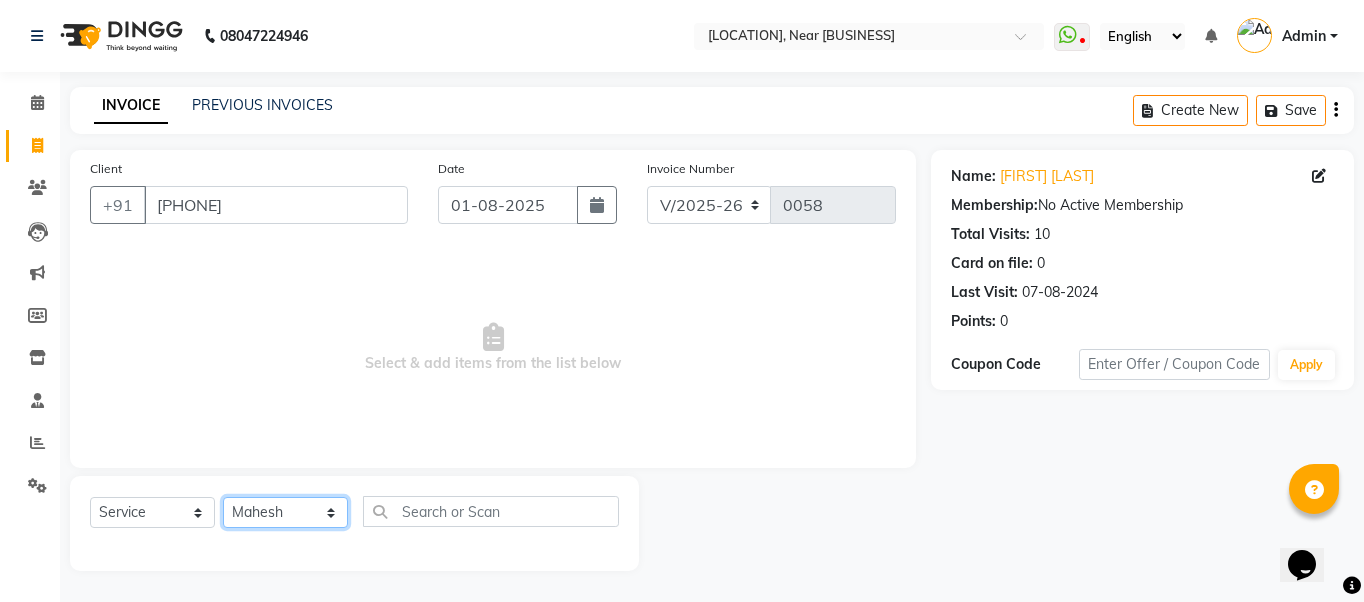 click on "Select Stylist [NAME], [NAME], [NAME], [NAME], [NAME], [NAME], [NAME], [NAME], [NAME], [NAME]" 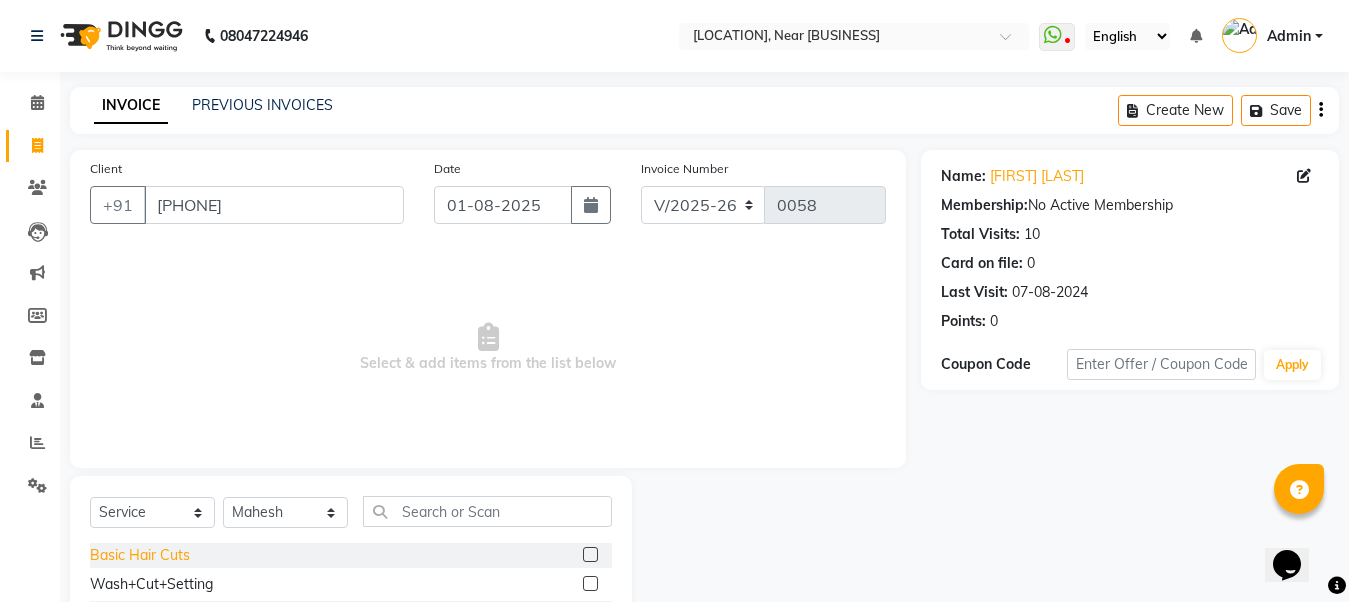 click on "Basic Hair Cuts" 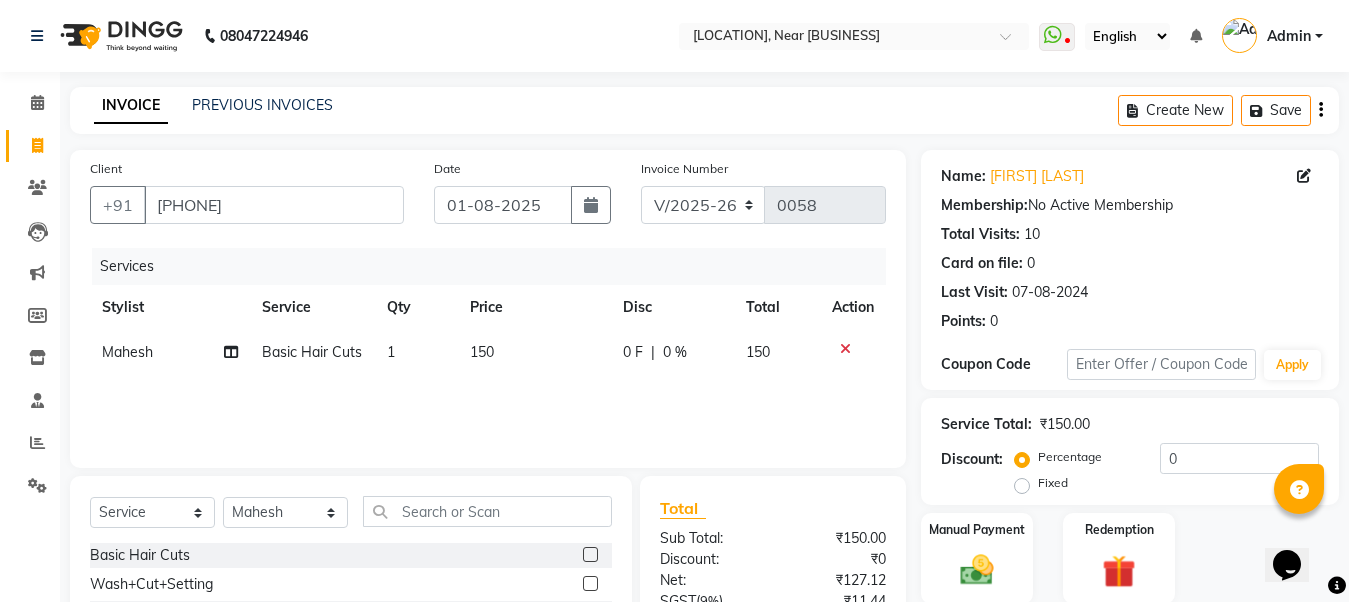 scroll, scrollTop: 100, scrollLeft: 0, axis: vertical 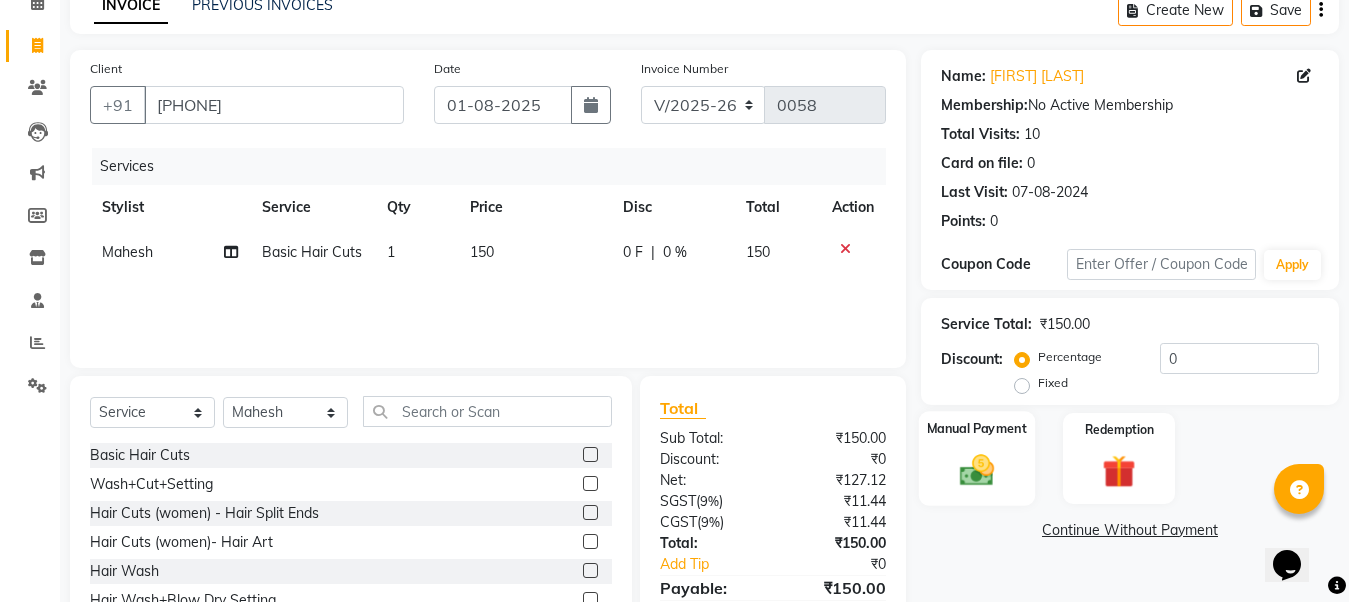 click 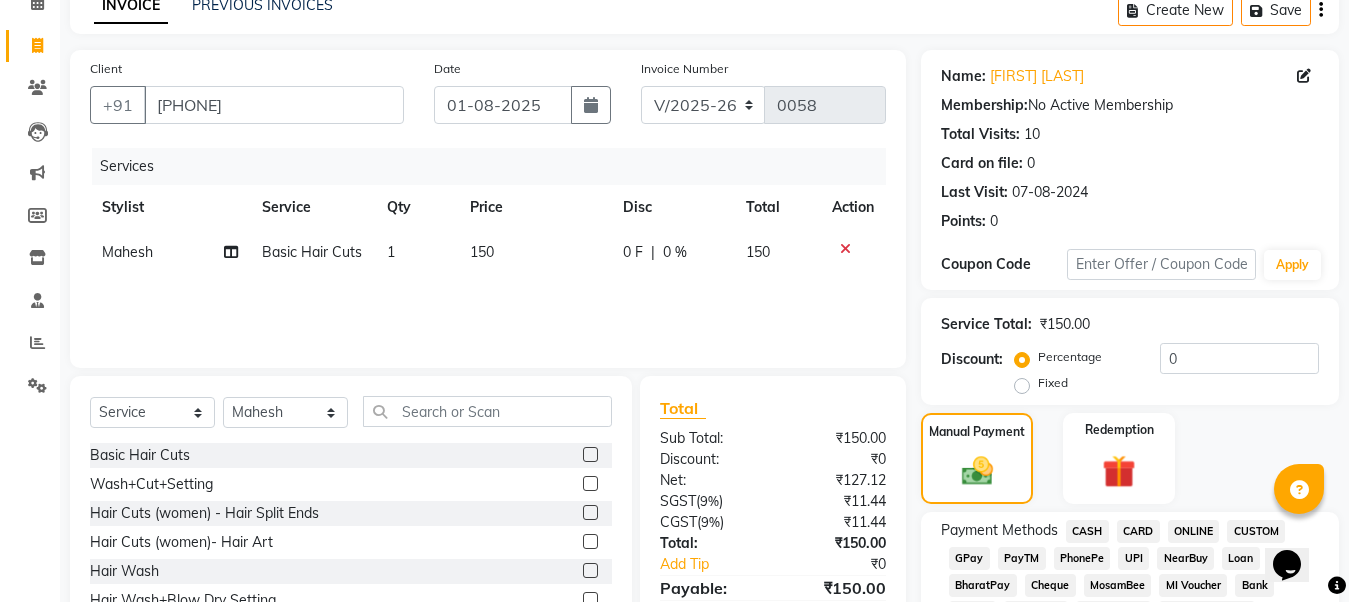 scroll, scrollTop: 400, scrollLeft: 0, axis: vertical 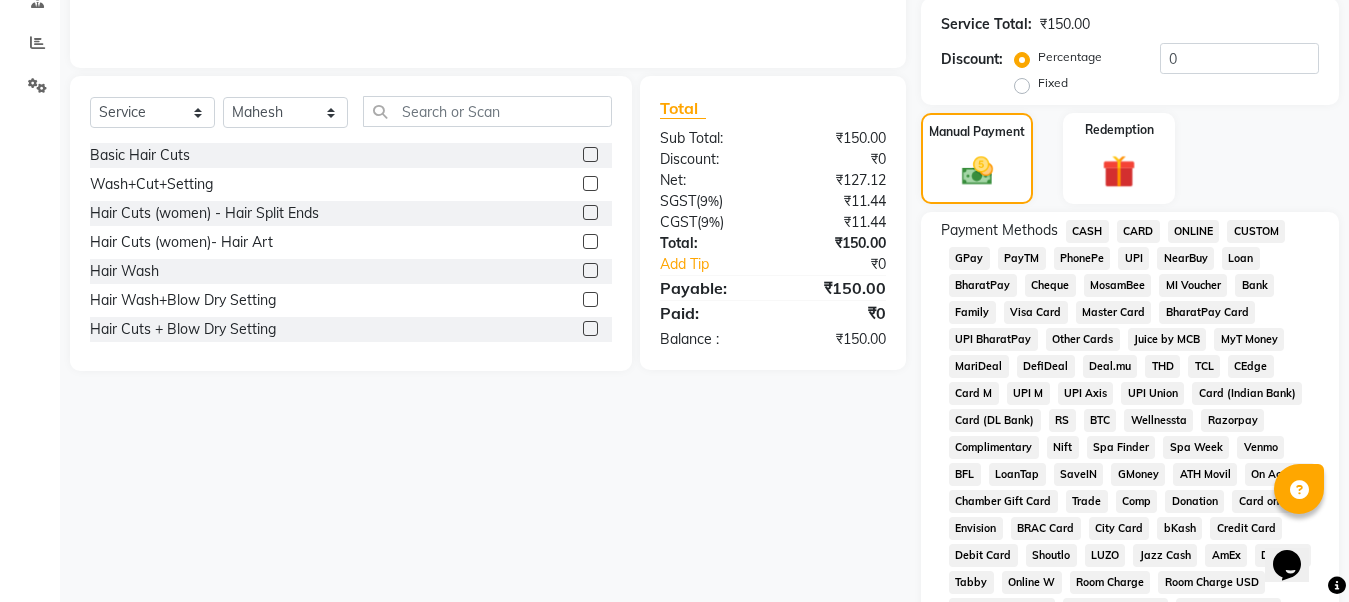 click on "CASH" 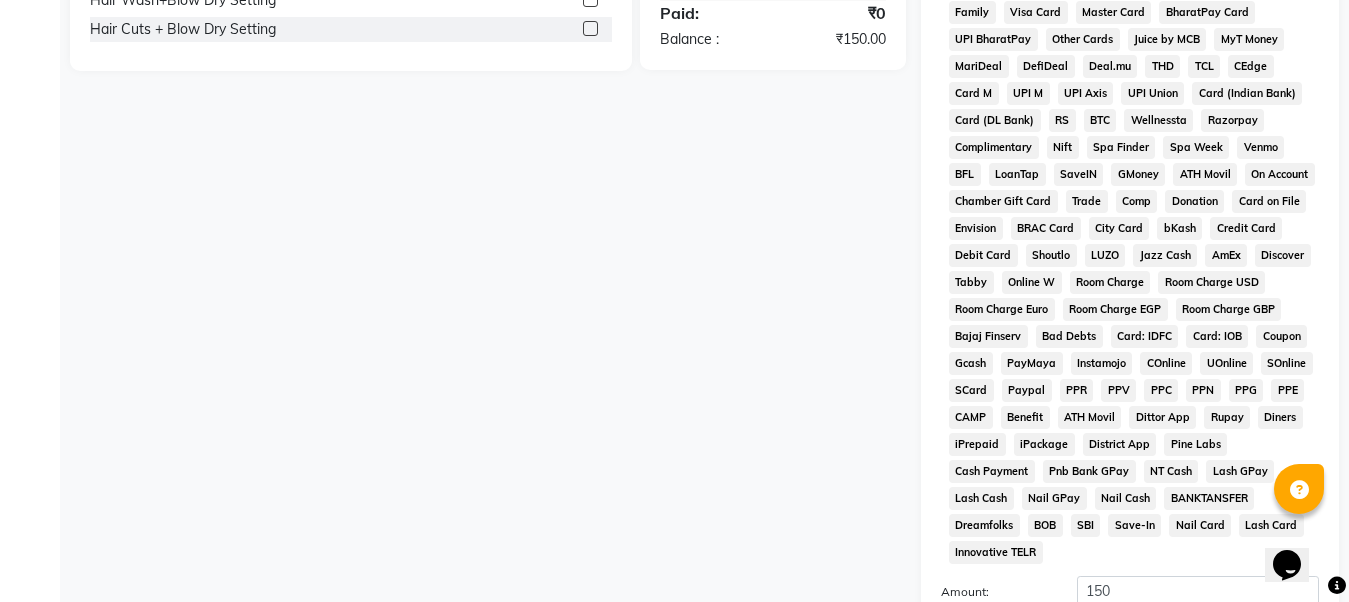 scroll, scrollTop: 900, scrollLeft: 0, axis: vertical 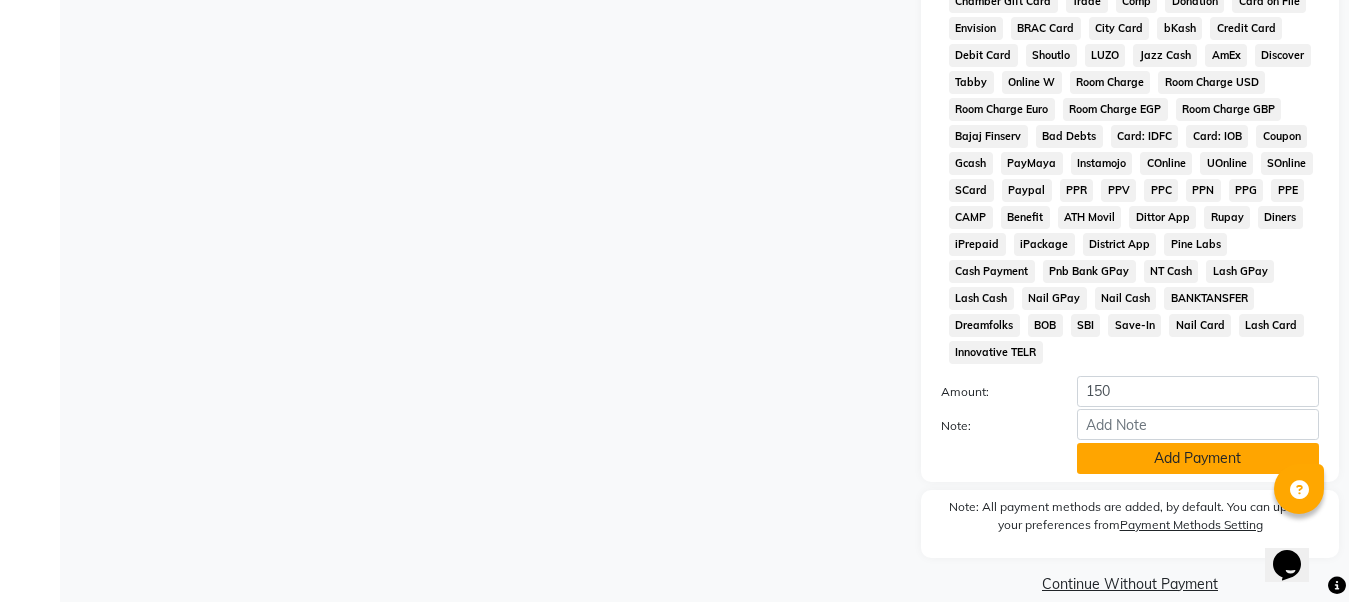 click on "Add Payment" 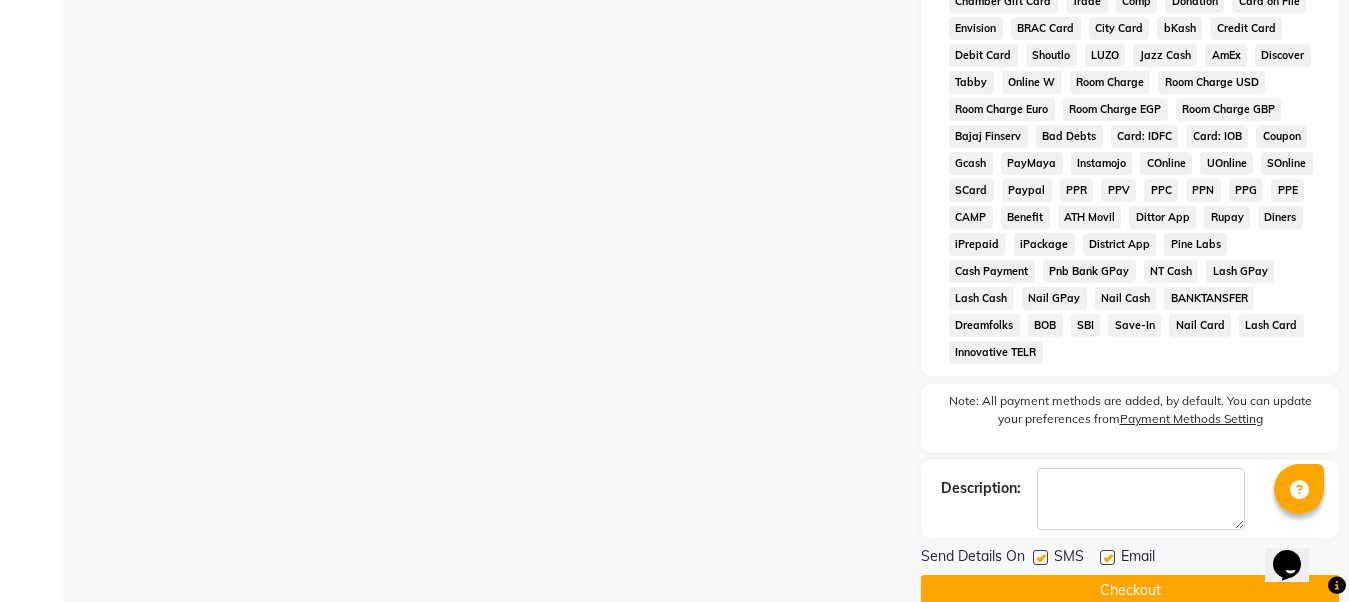 click on "Checkout" 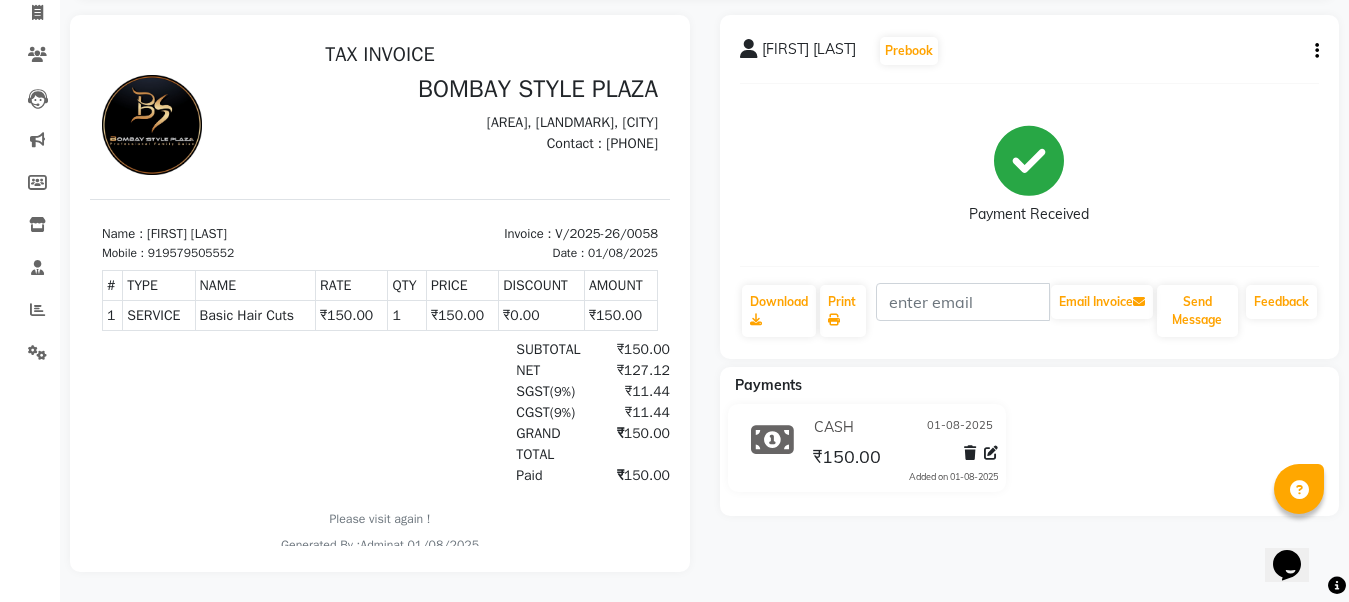 scroll, scrollTop: 148, scrollLeft: 0, axis: vertical 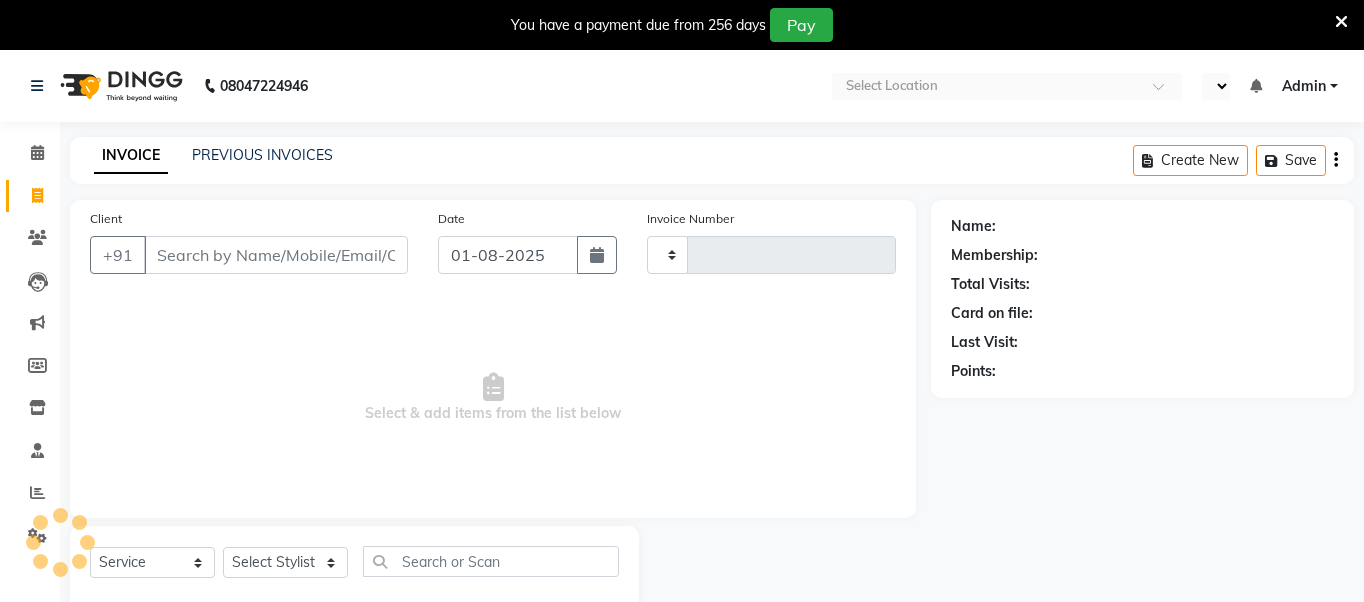 select on "service" 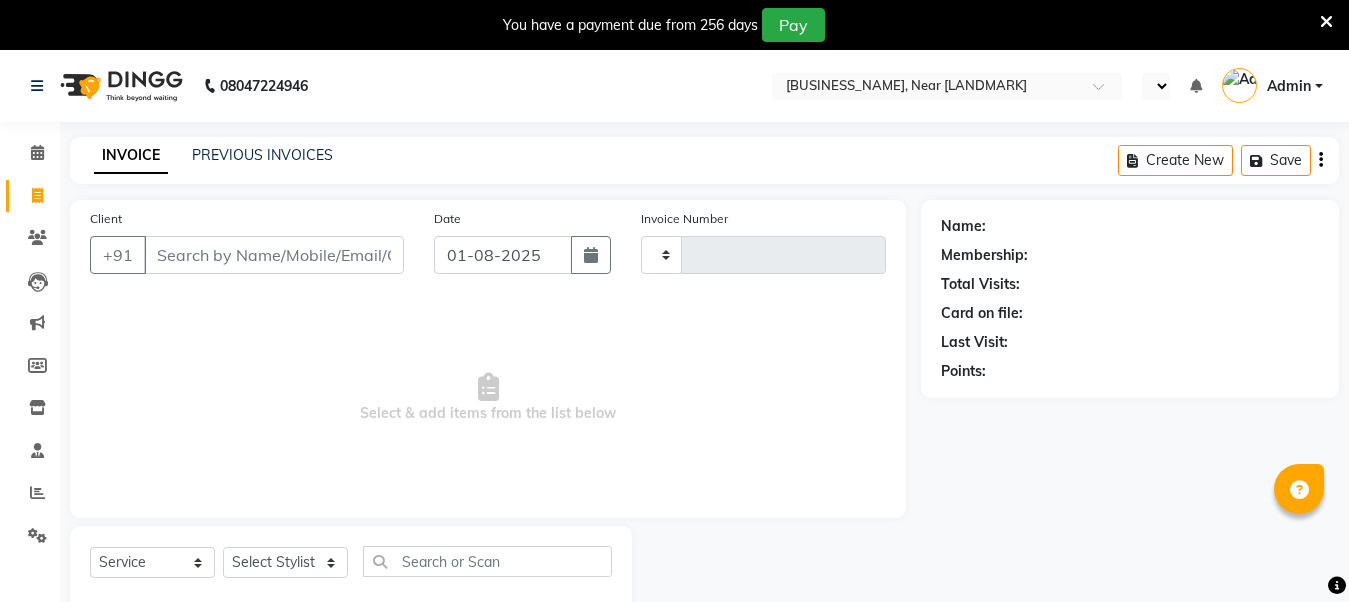 select on "en" 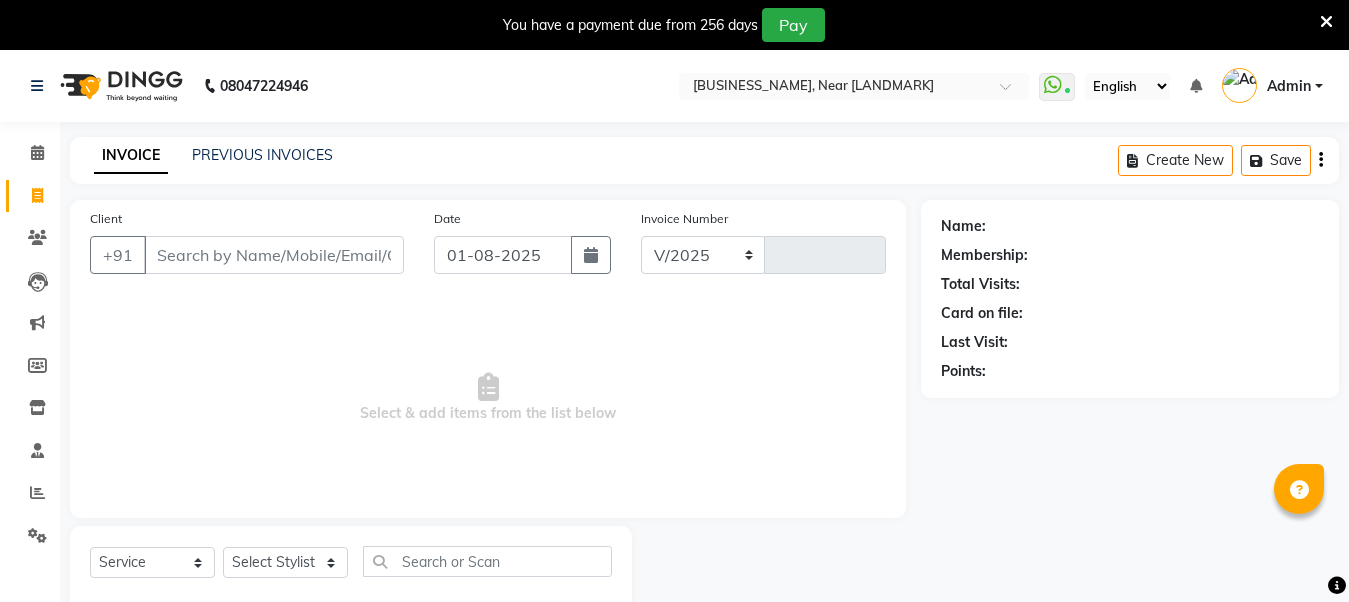 select on "5103" 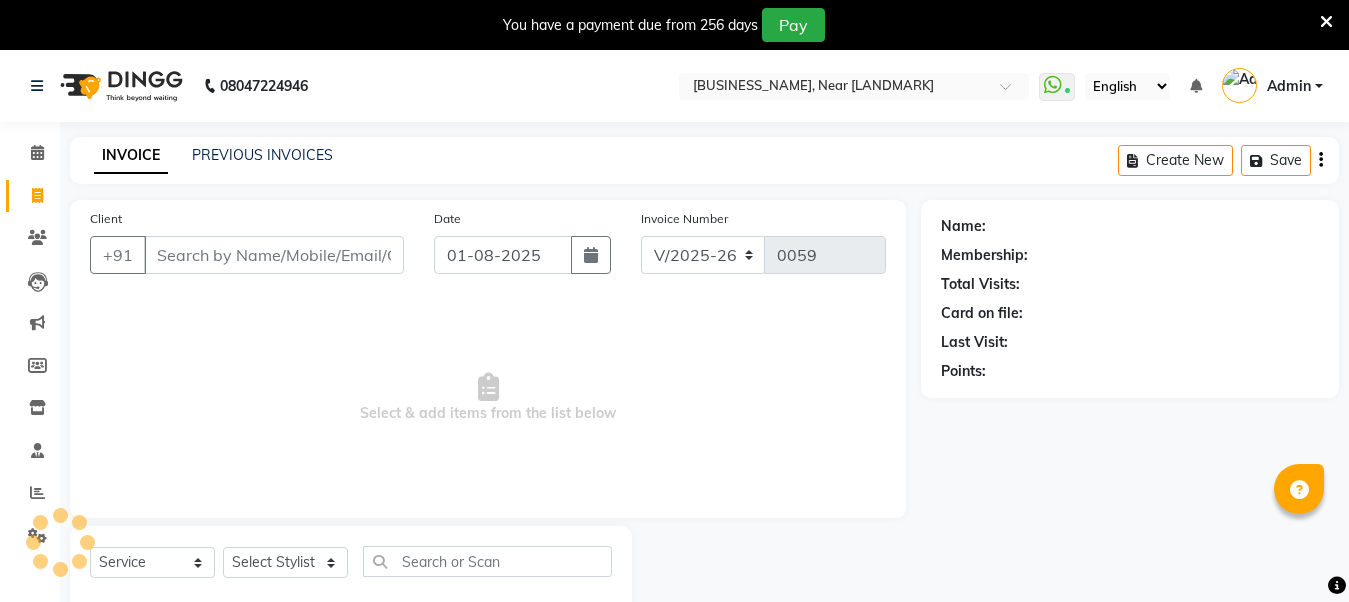 click at bounding box center (1326, 22) 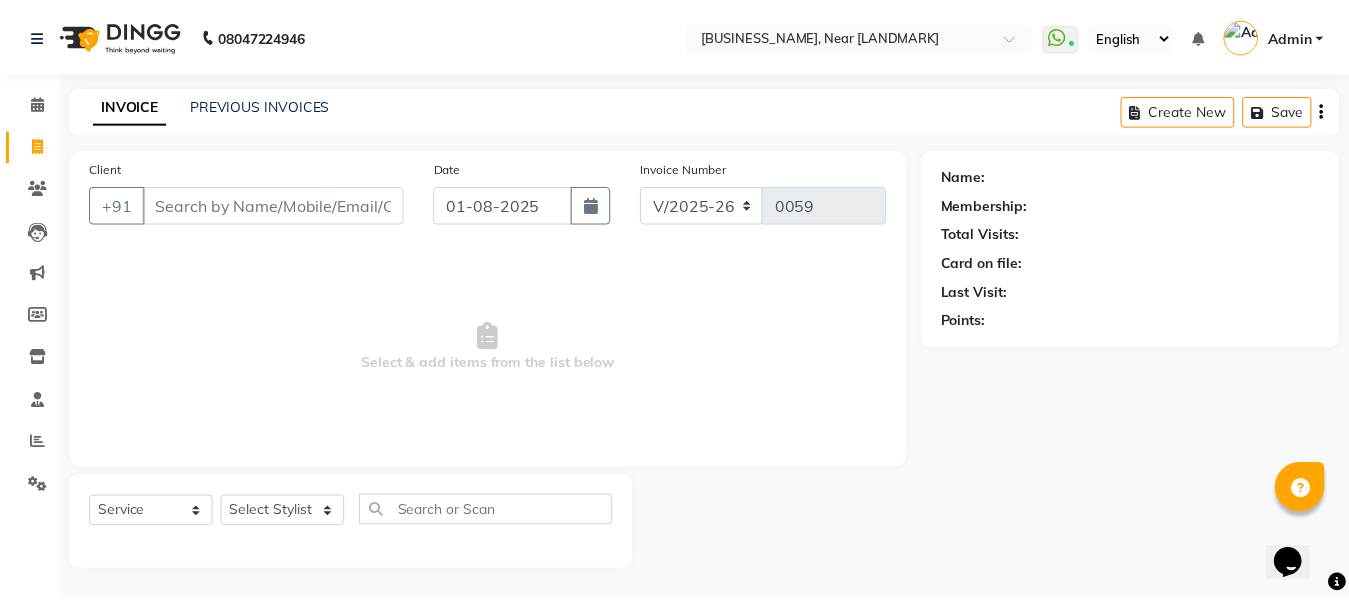 scroll, scrollTop: 0, scrollLeft: 0, axis: both 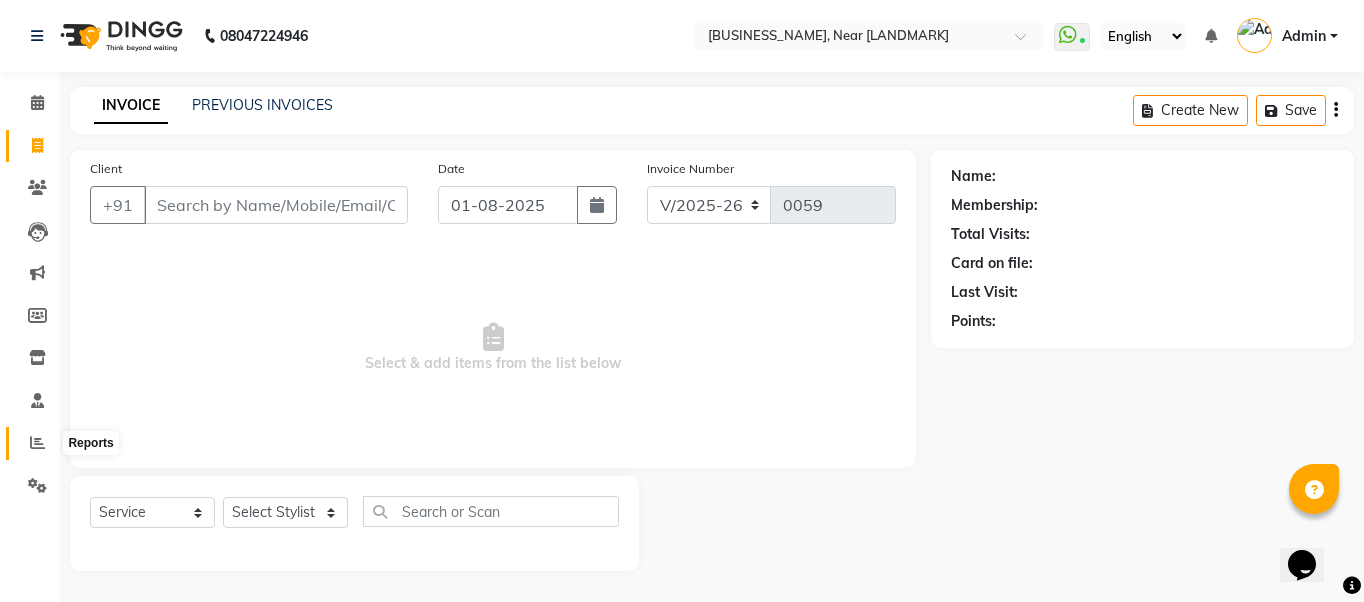 click 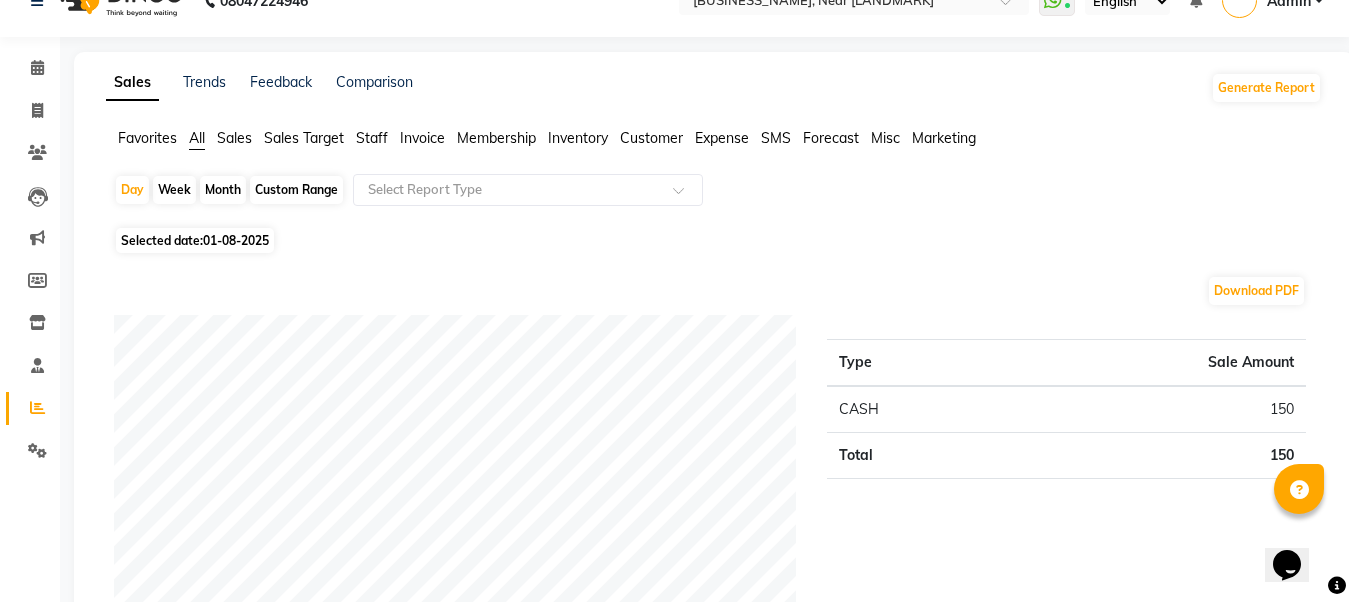 scroll, scrollTop: 0, scrollLeft: 0, axis: both 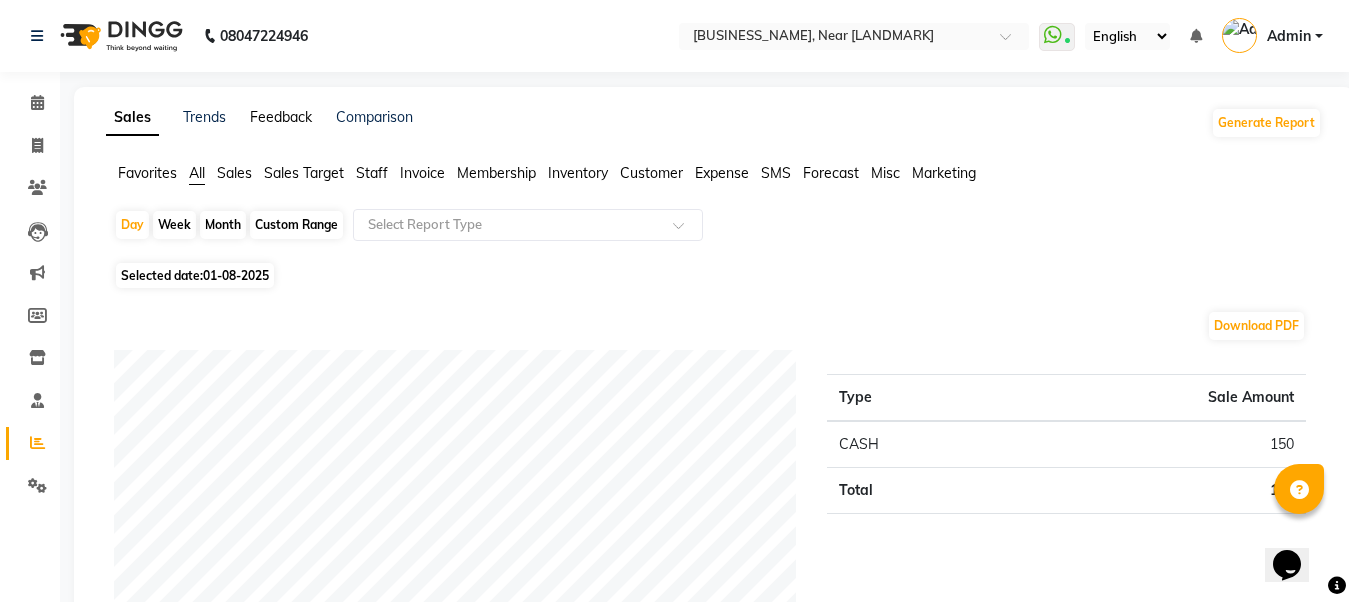 click on "Feedback" 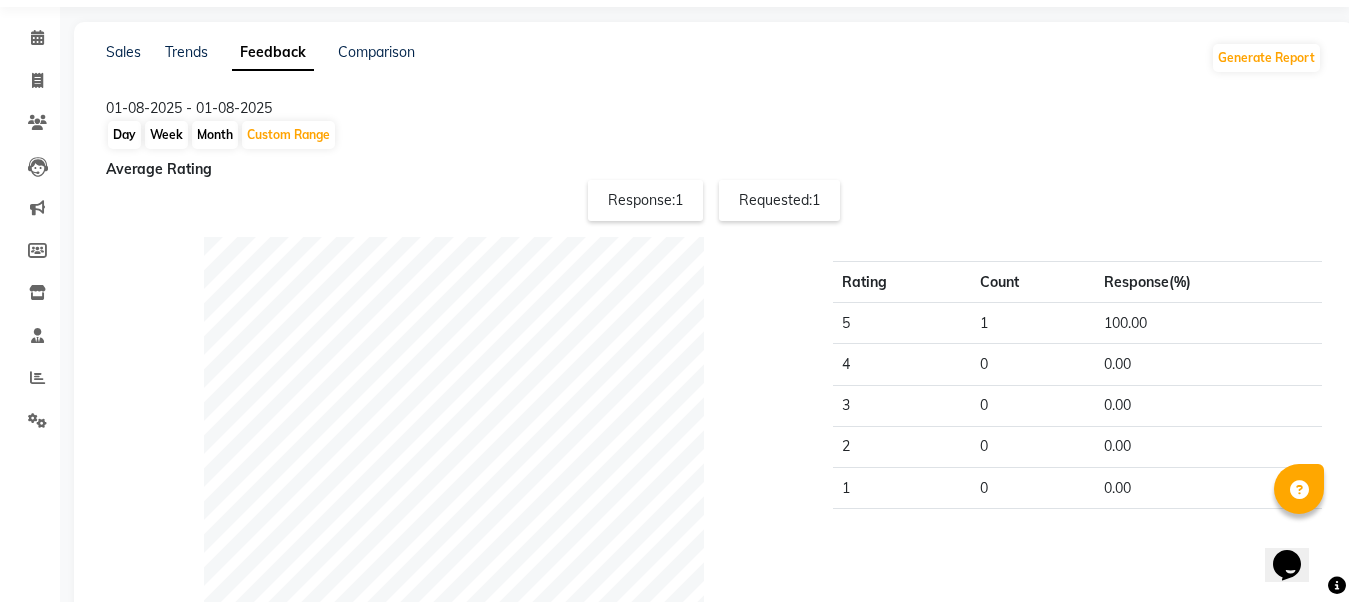 scroll, scrollTop: 100, scrollLeft: 0, axis: vertical 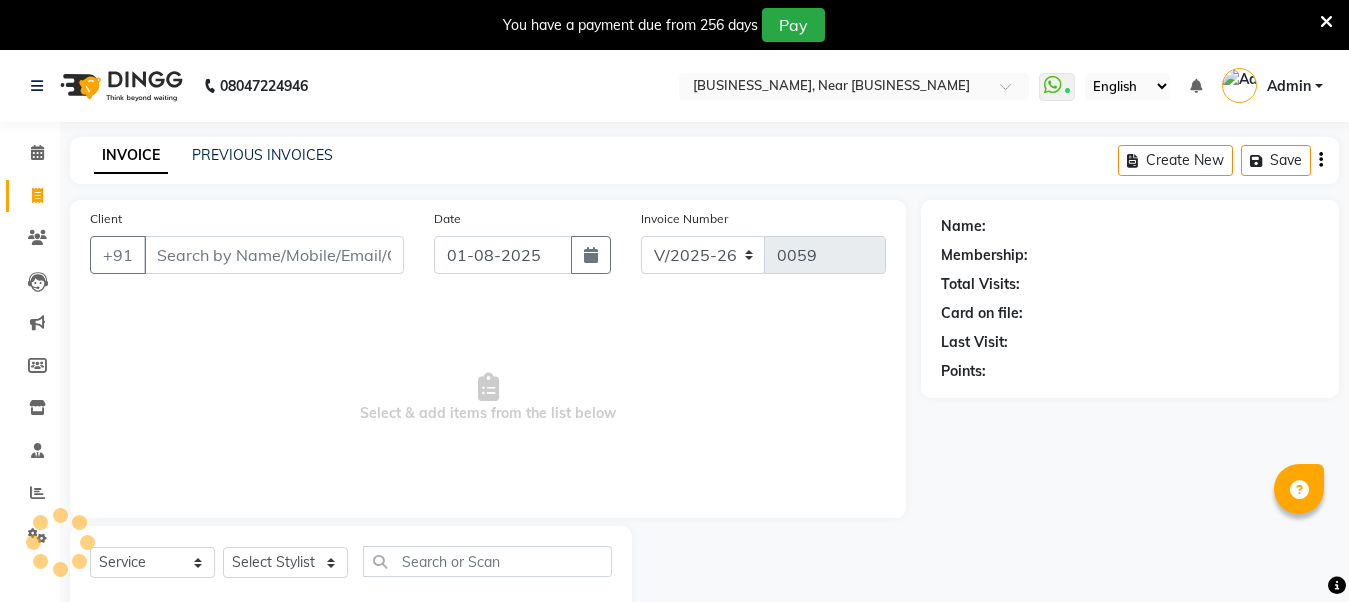 select on "5103" 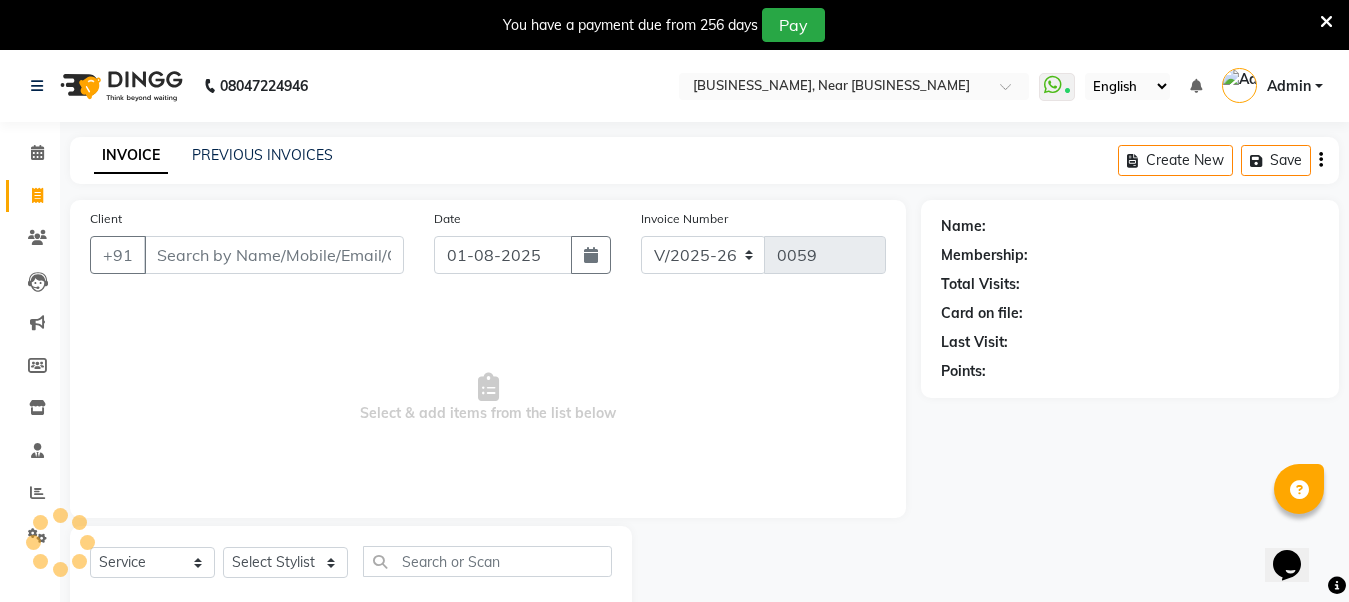 scroll, scrollTop: 0, scrollLeft: 0, axis: both 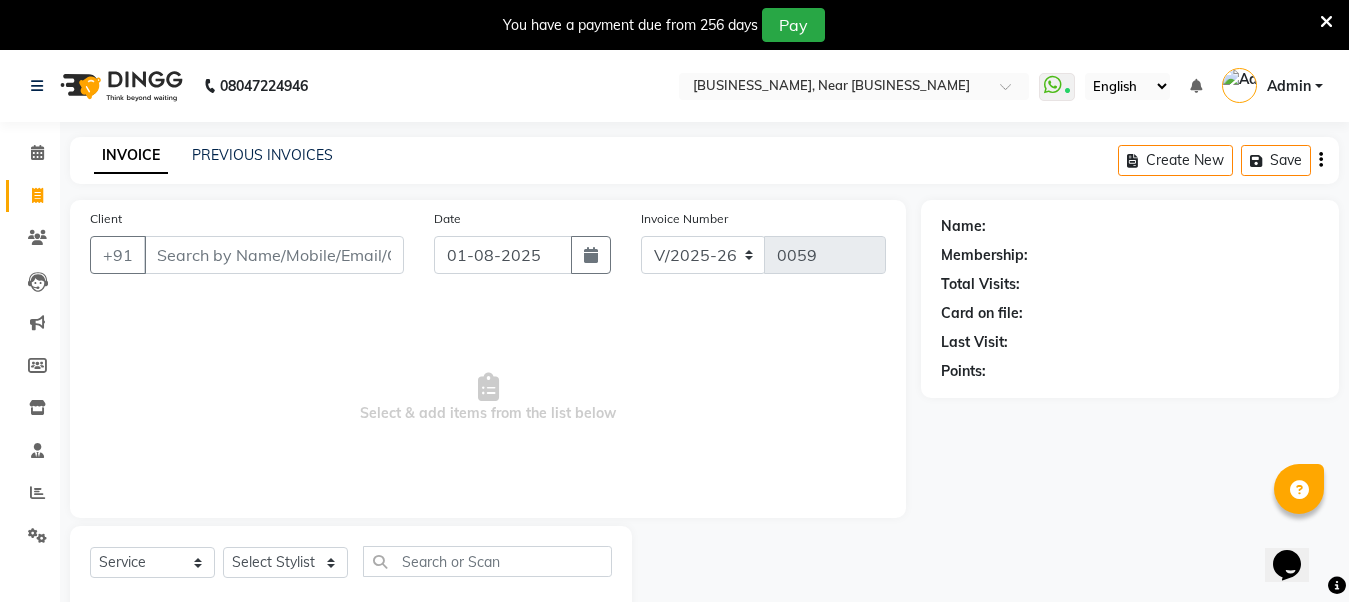 drag, startPoint x: 264, startPoint y: 245, endPoint x: 257, endPoint y: 266, distance: 22.135944 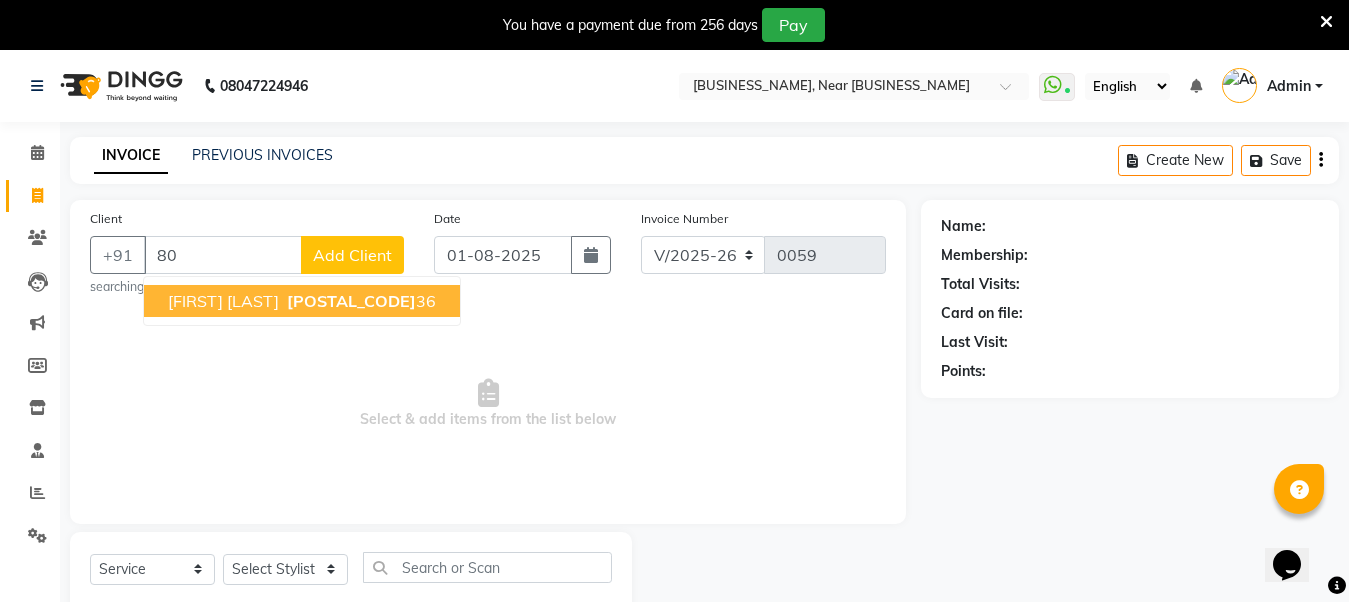 type on "8" 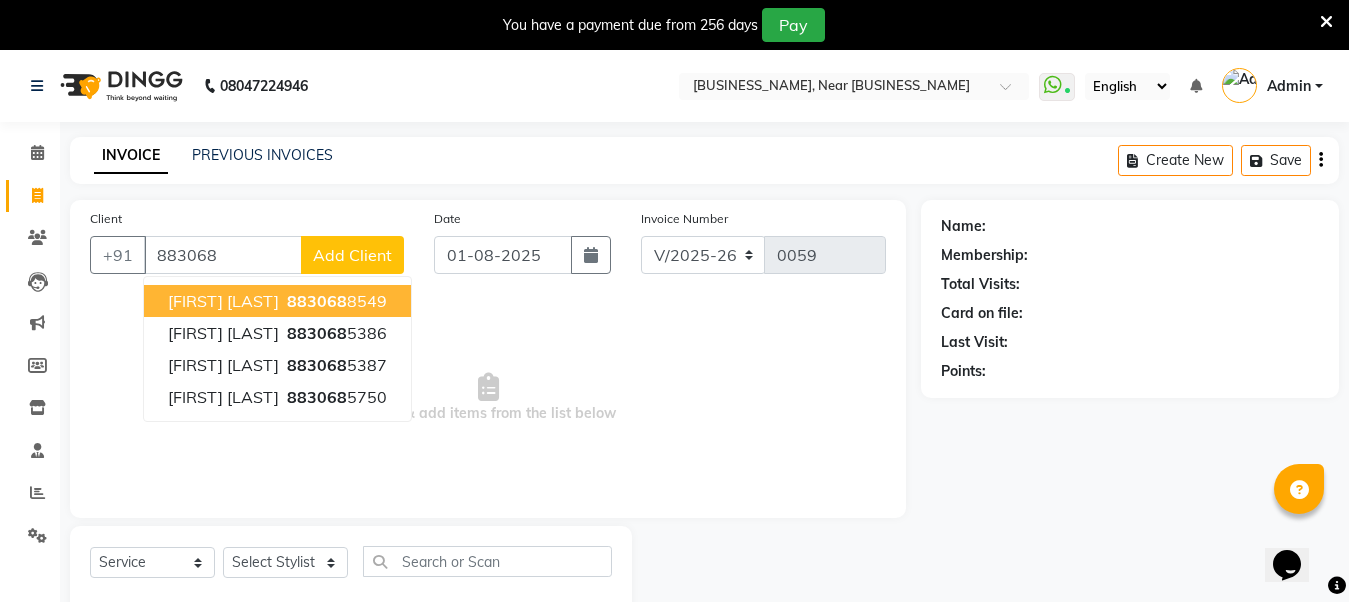 click on "883068" at bounding box center [223, 255] 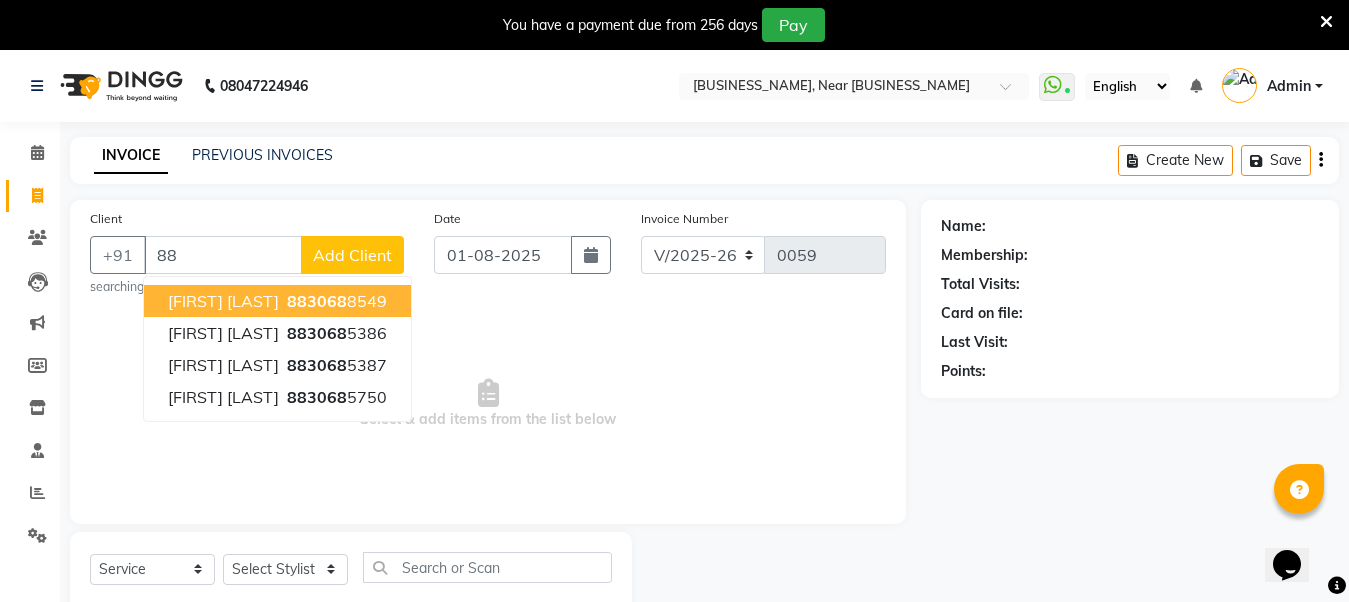 type on "8" 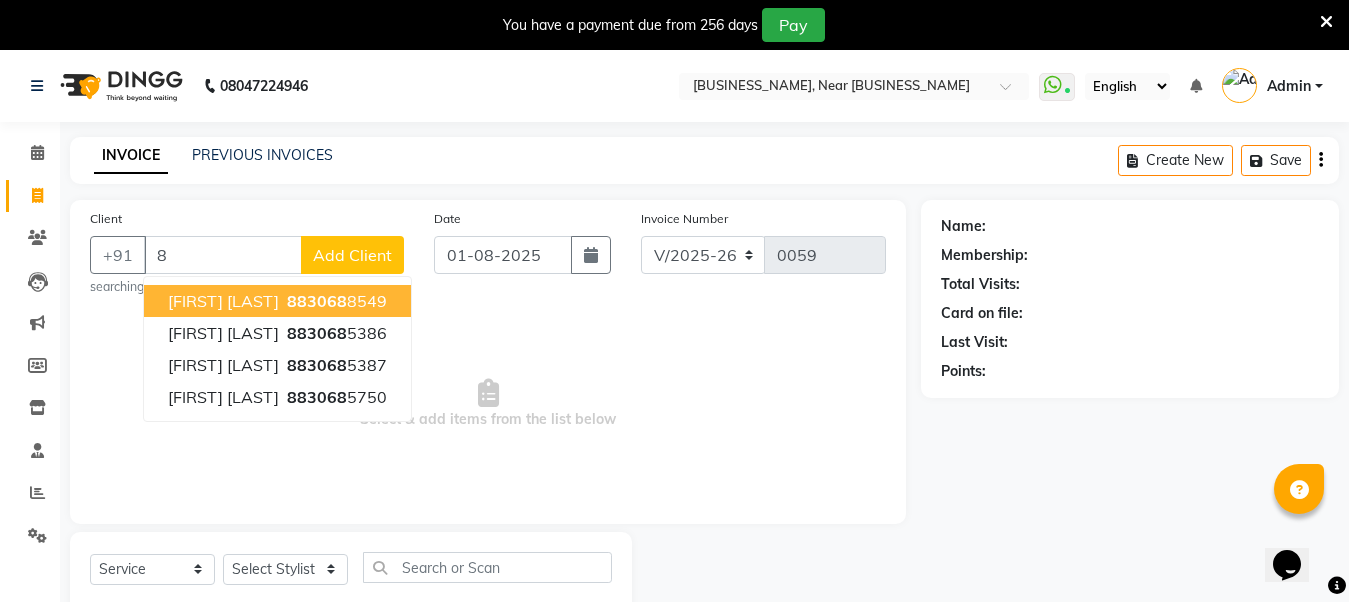 type 